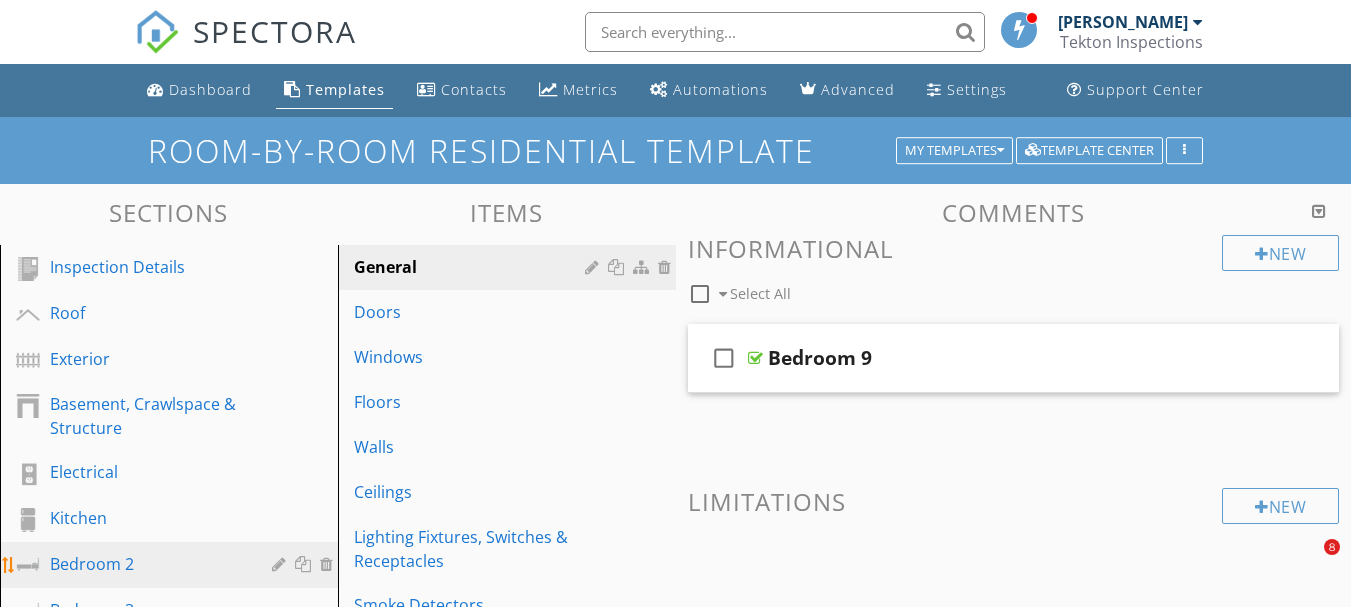scroll, scrollTop: 400, scrollLeft: 0, axis: vertical 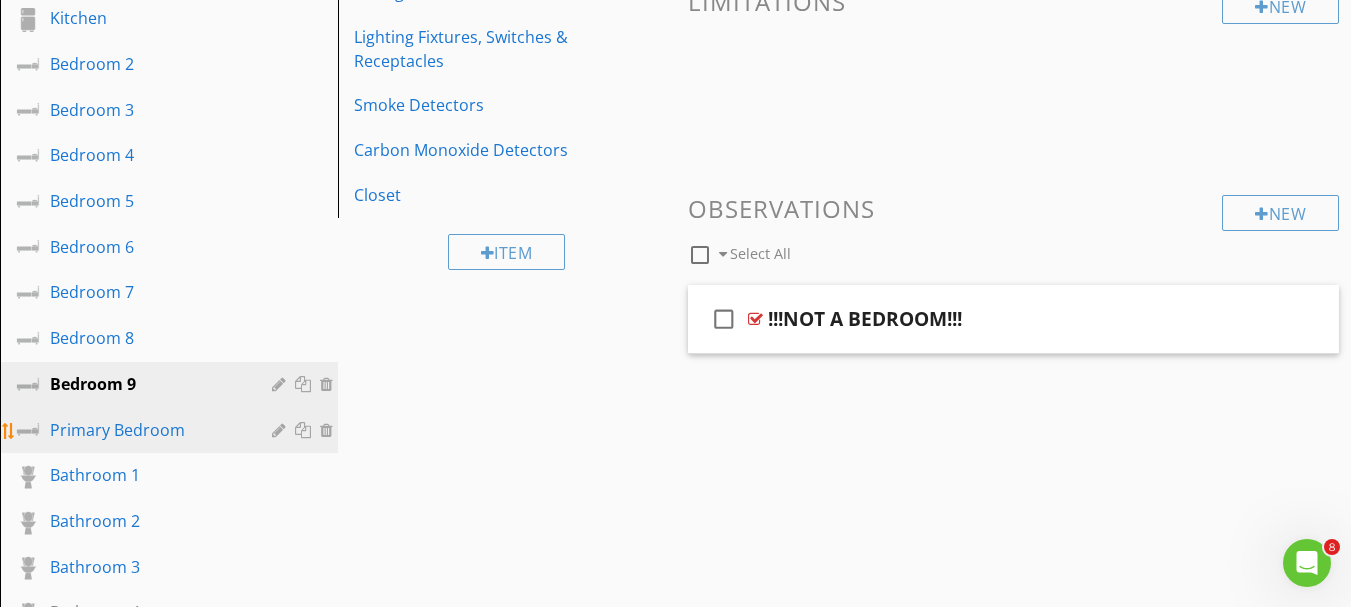 type 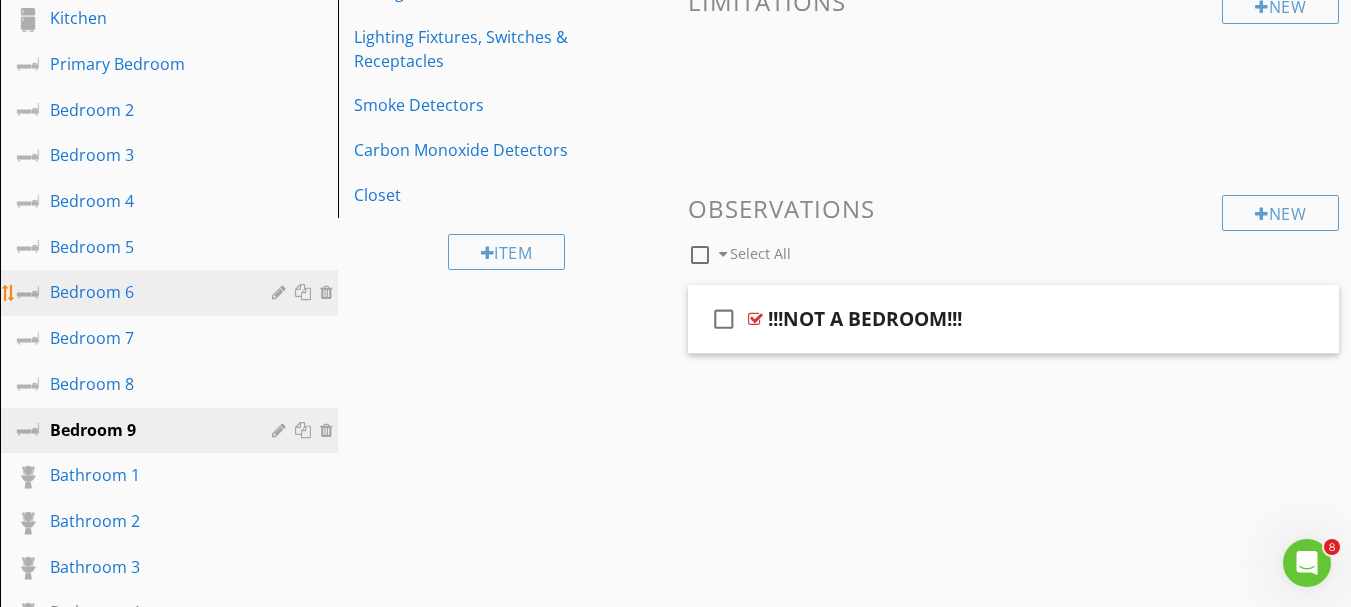 click on "Bedroom 6" at bounding box center [146, 292] 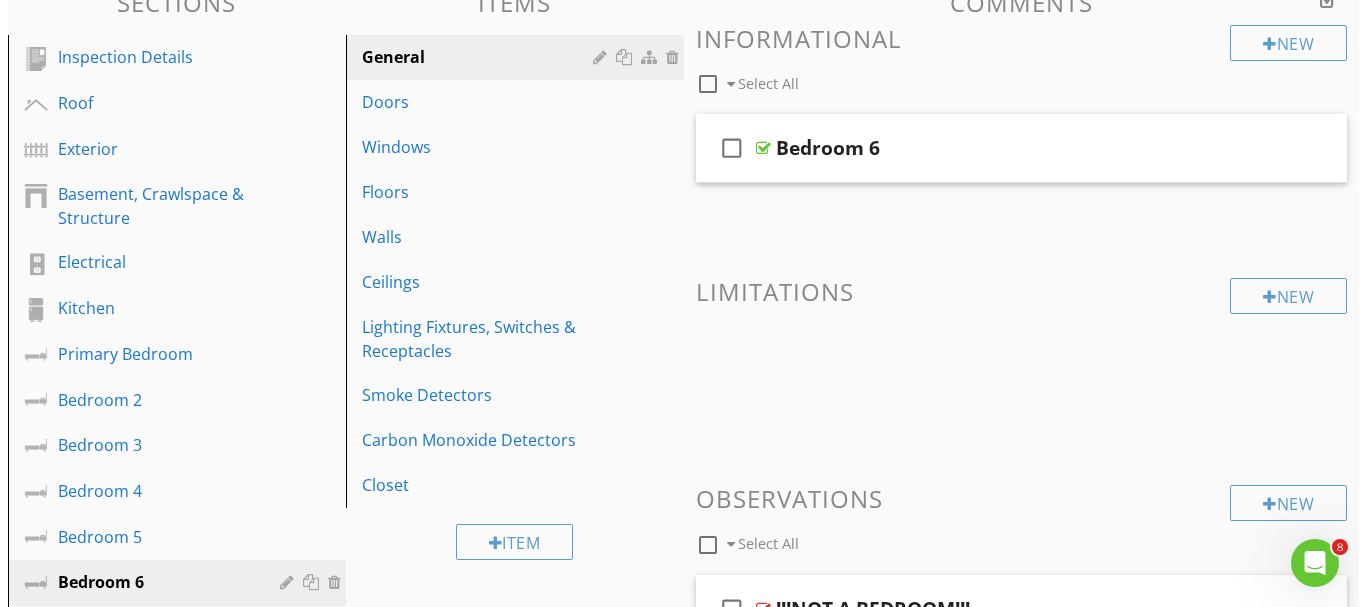 scroll, scrollTop: 300, scrollLeft: 0, axis: vertical 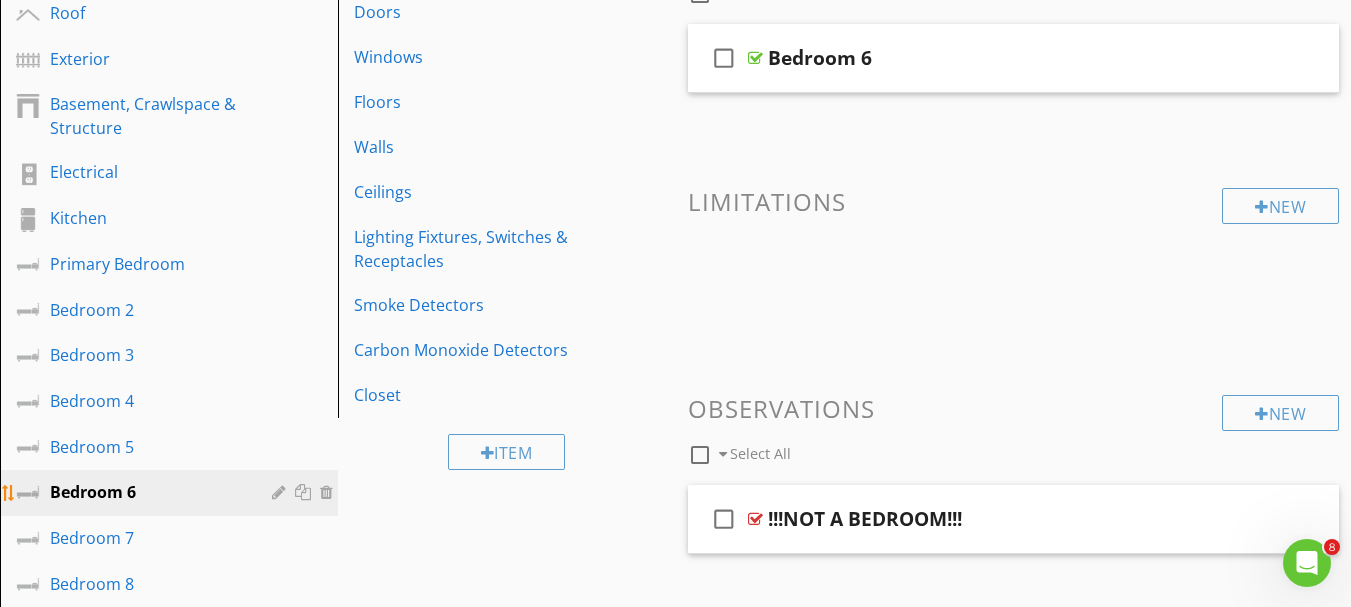 click at bounding box center [281, 492] 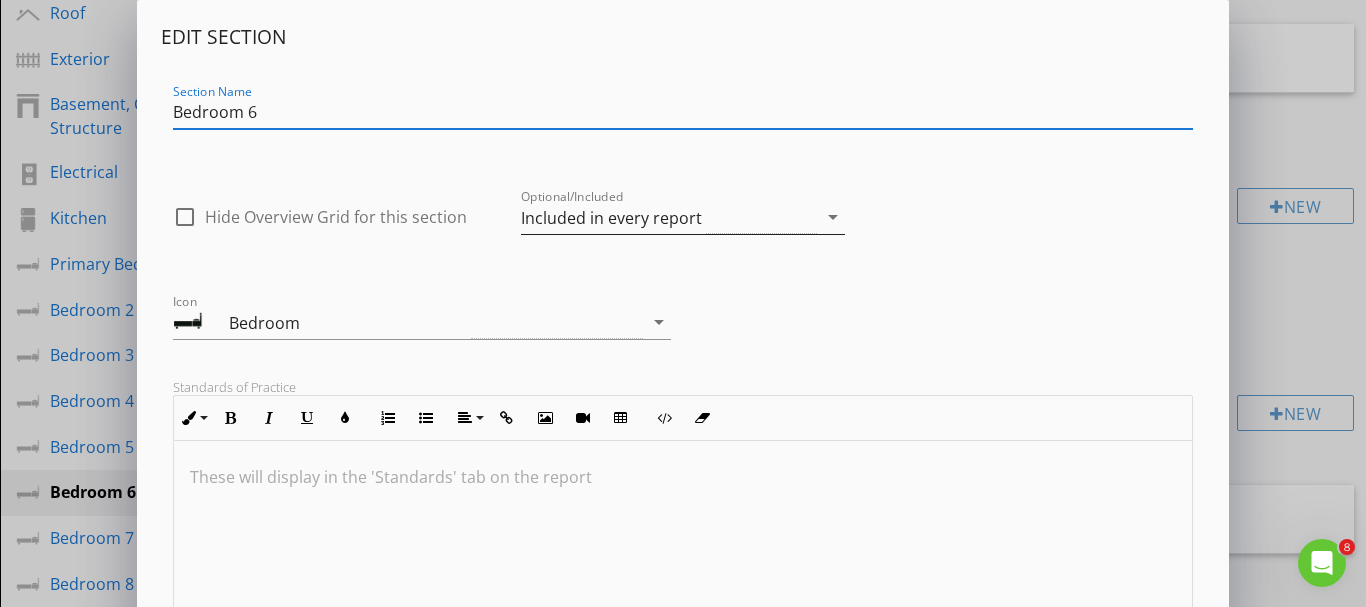 click on "arrow_drop_down" at bounding box center (833, 217) 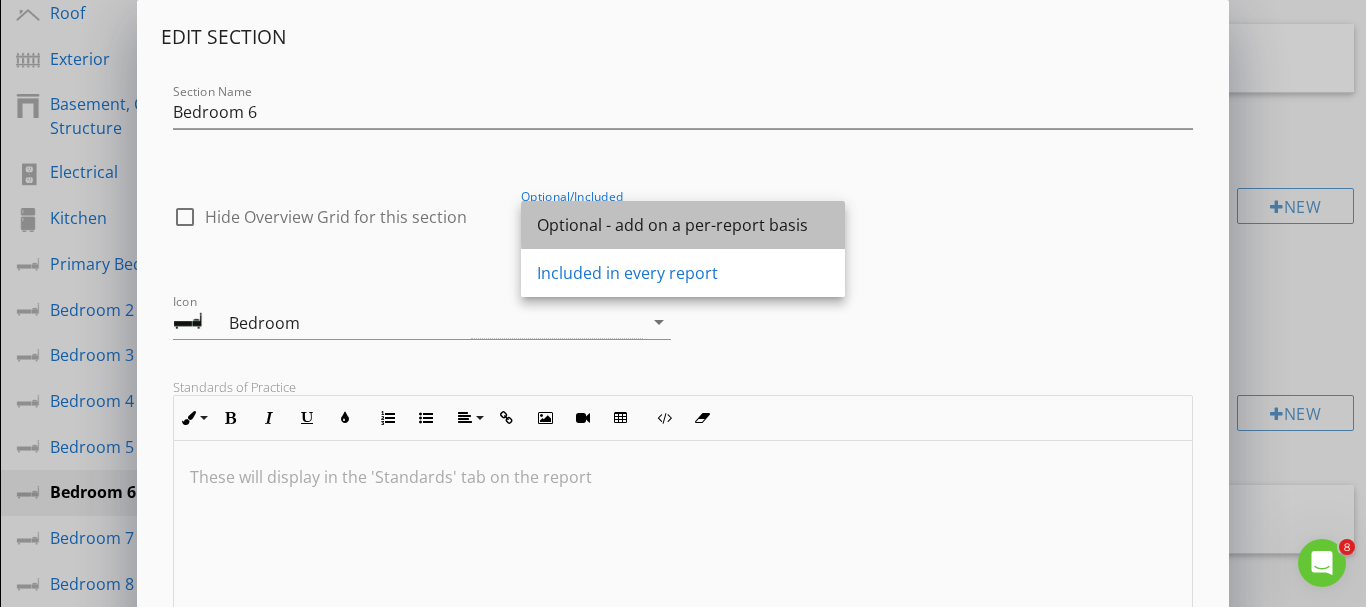 click on "Optional - add on a per-report basis" at bounding box center (683, 225) 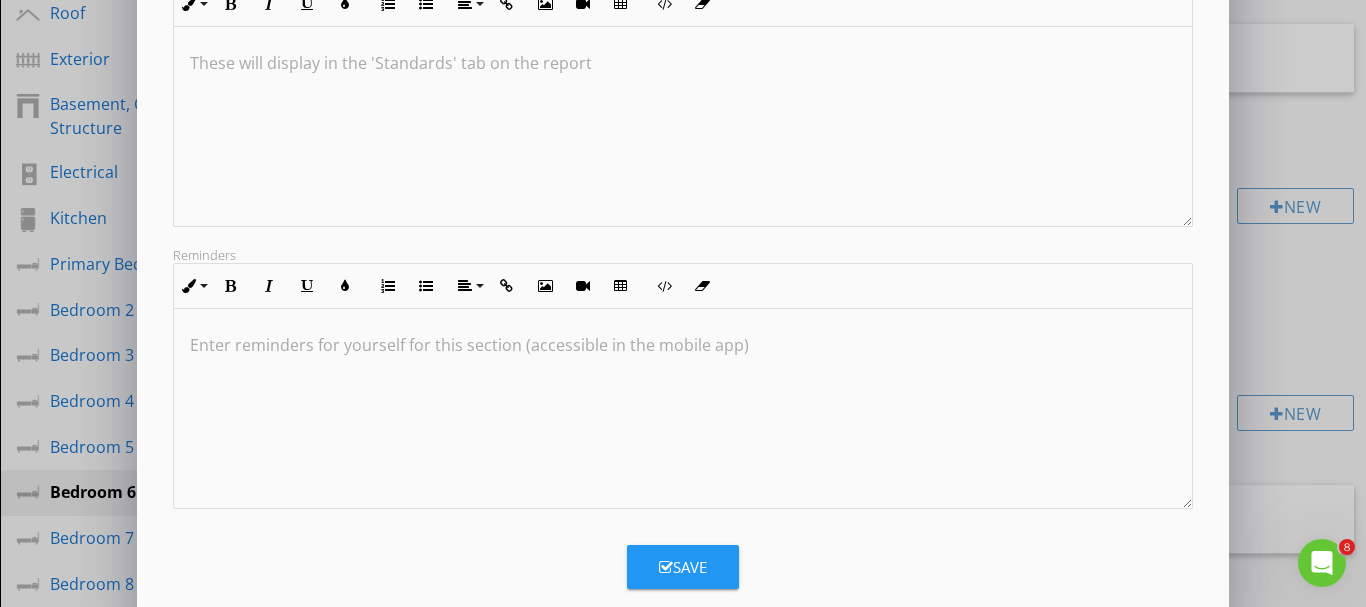 scroll, scrollTop: 469, scrollLeft: 0, axis: vertical 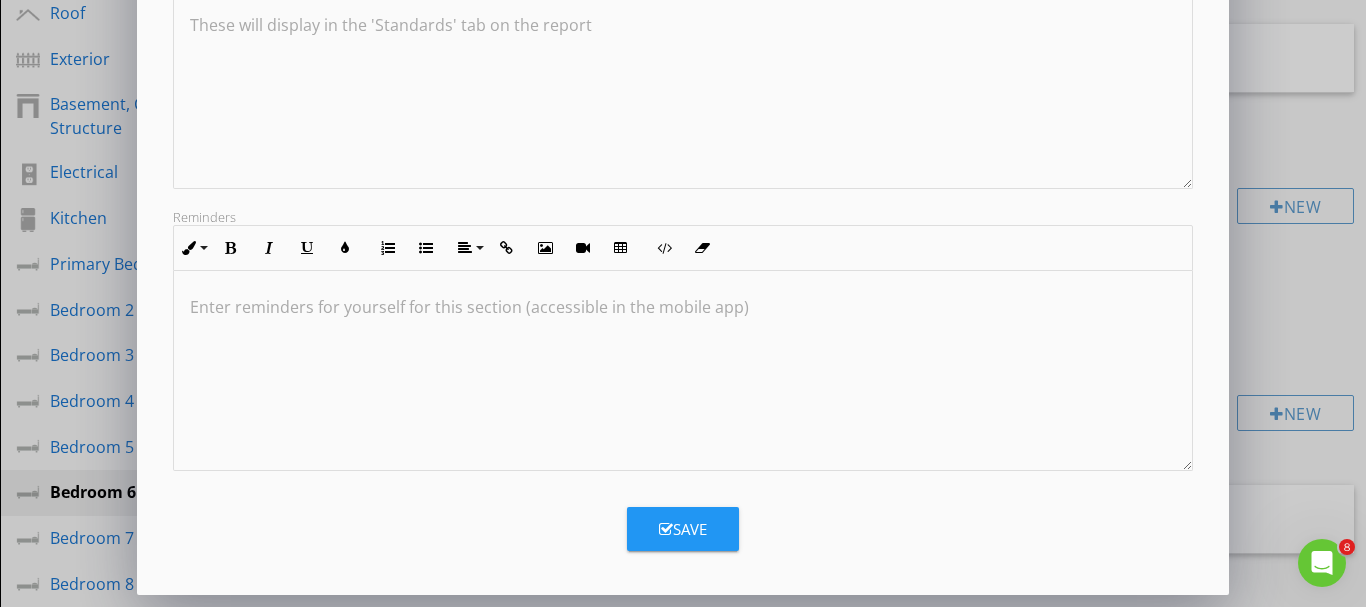 click on "Save" at bounding box center [683, 529] 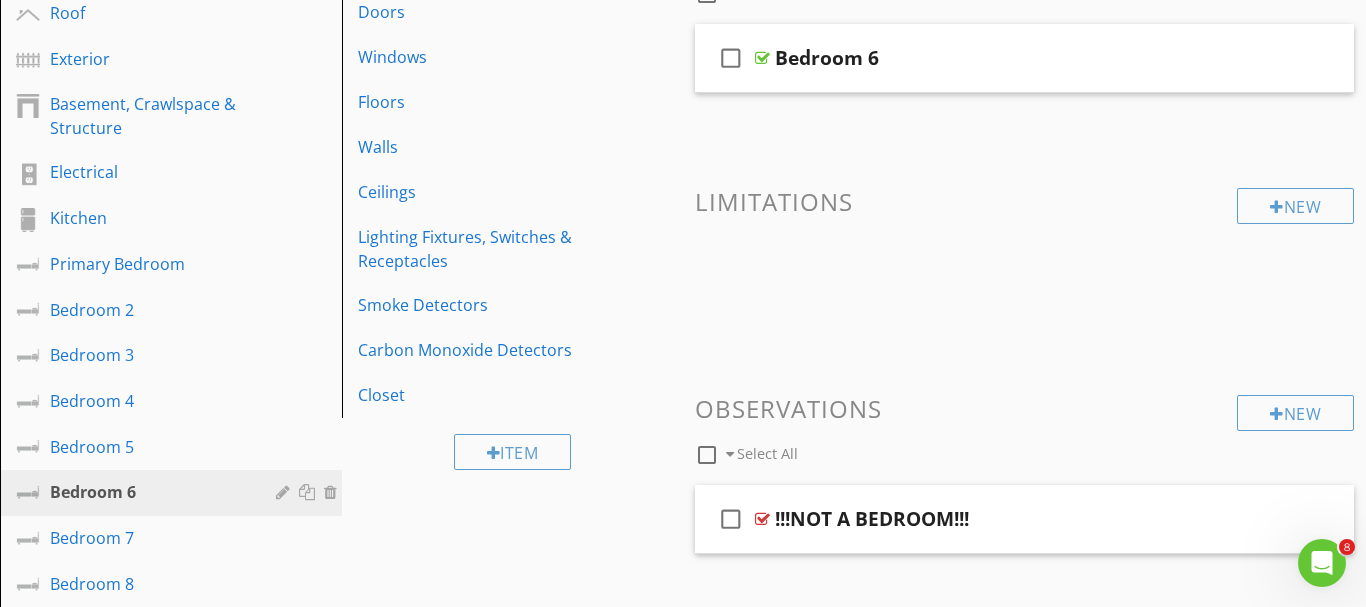 scroll, scrollTop: 252, scrollLeft: 0, axis: vertical 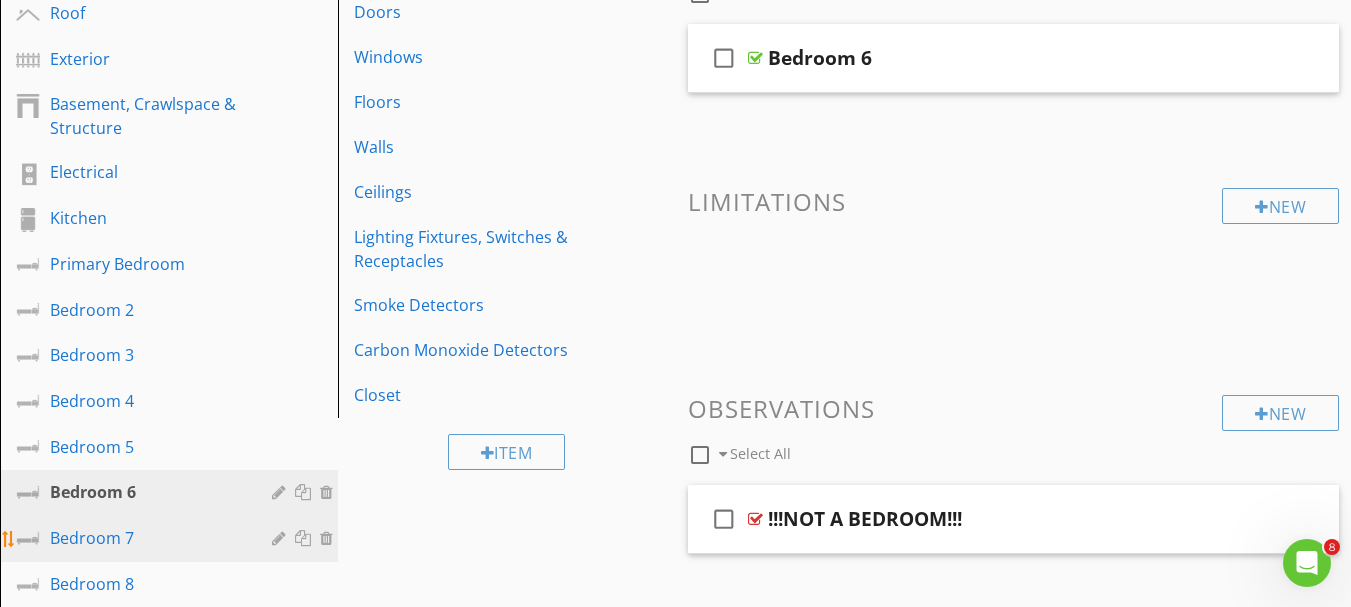 click at bounding box center (281, 538) 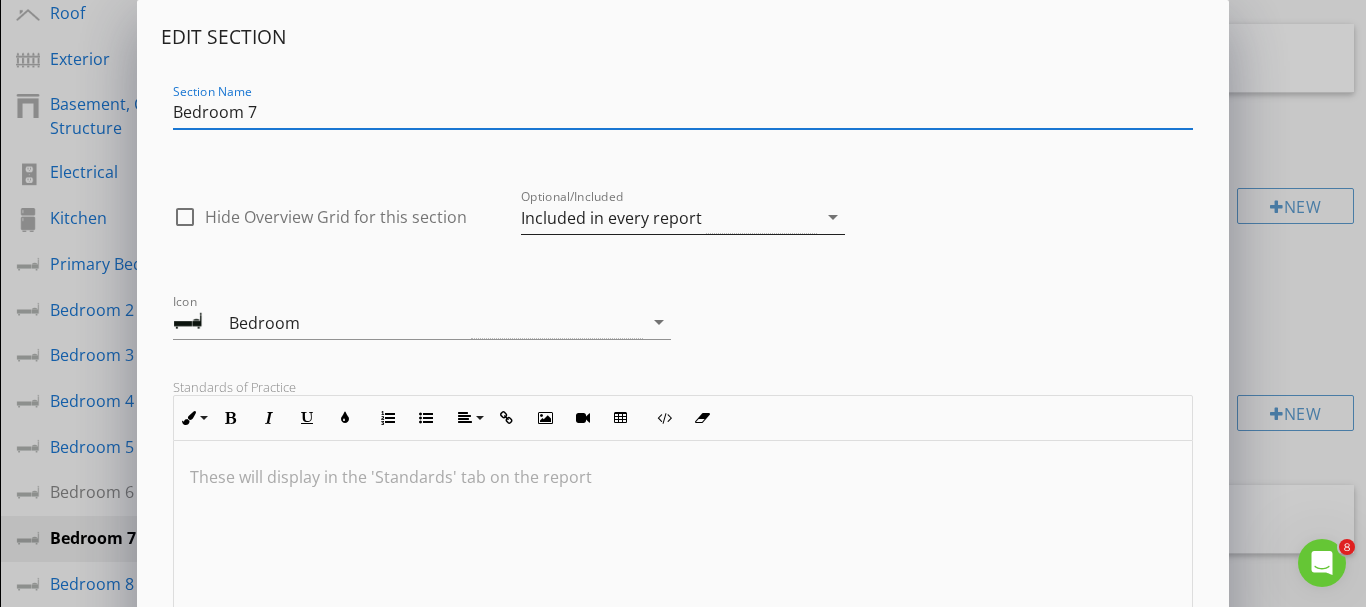 click on "arrow_drop_down" at bounding box center [833, 217] 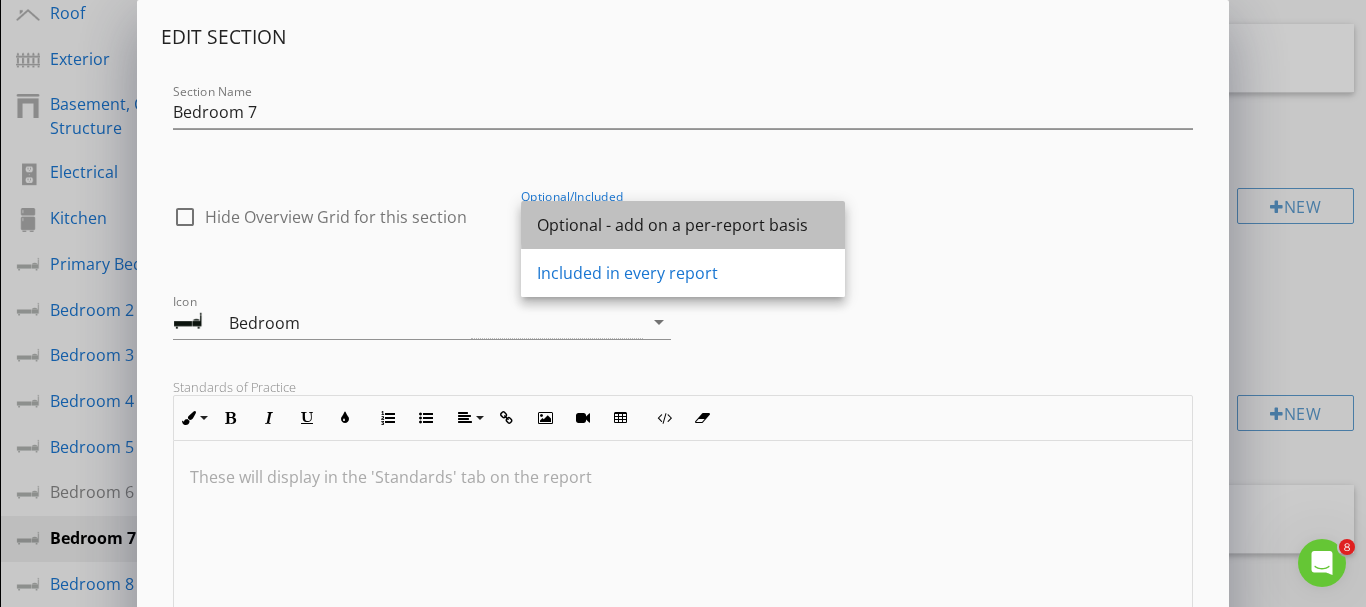 click on "Optional - add on a per-report basis" at bounding box center [683, 225] 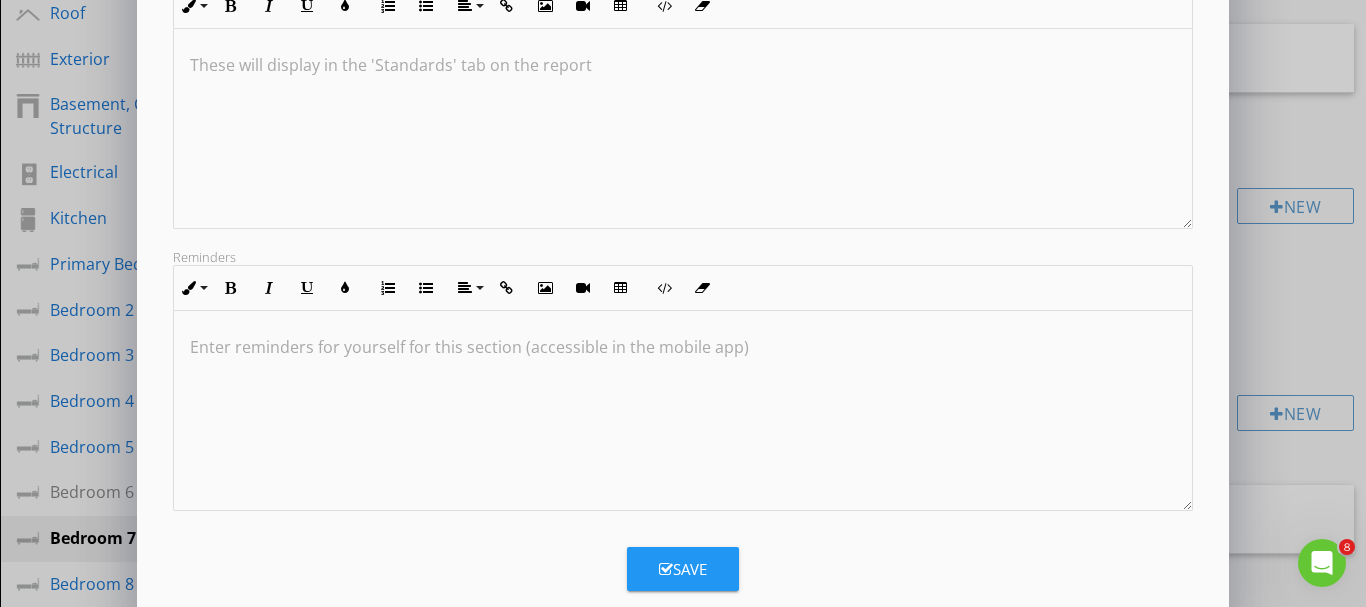 scroll, scrollTop: 469, scrollLeft: 0, axis: vertical 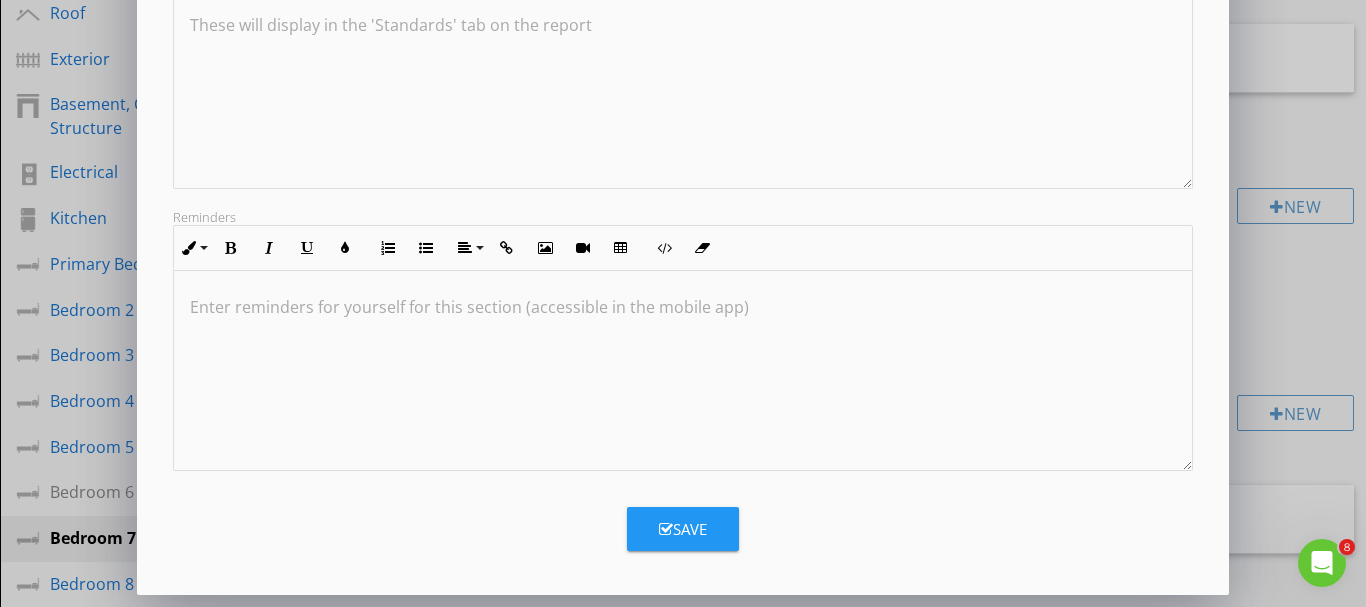 click at bounding box center [666, 529] 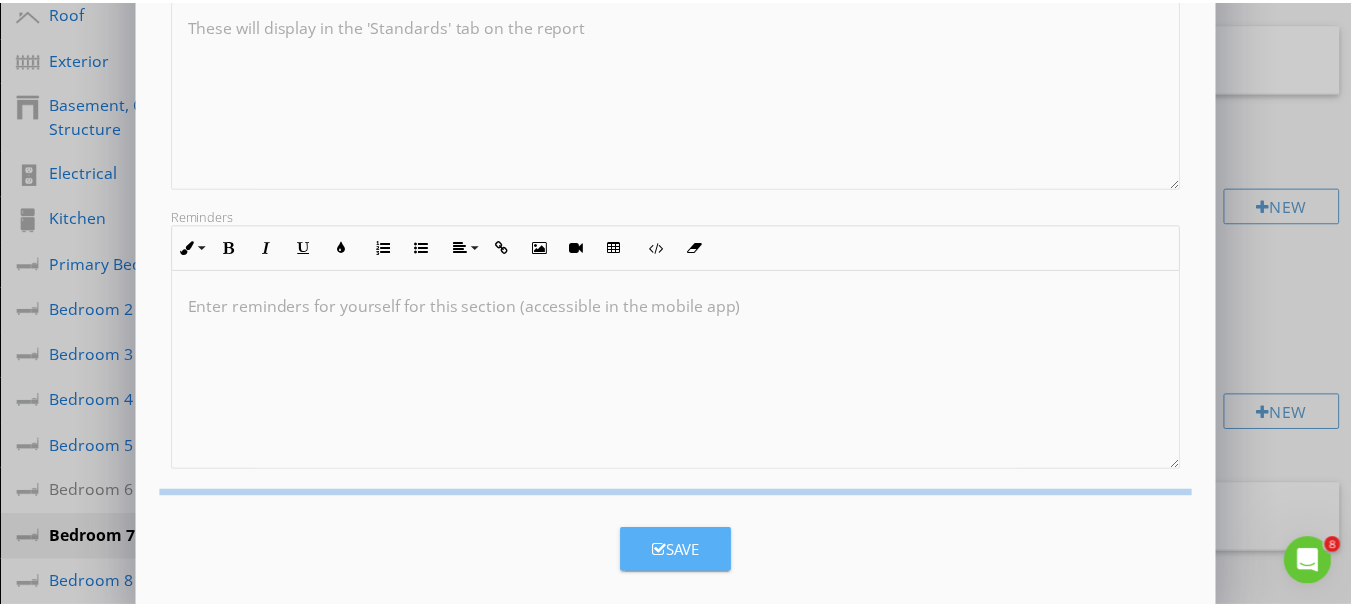 scroll, scrollTop: 252, scrollLeft: 0, axis: vertical 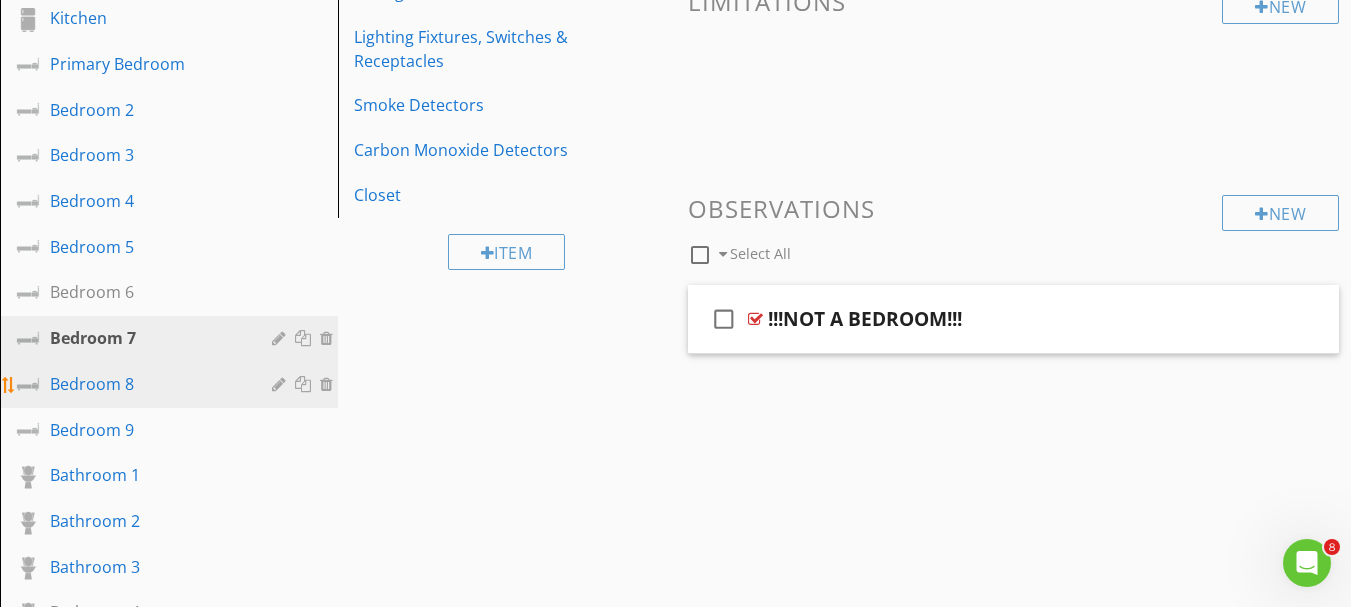 click at bounding box center [281, 384] 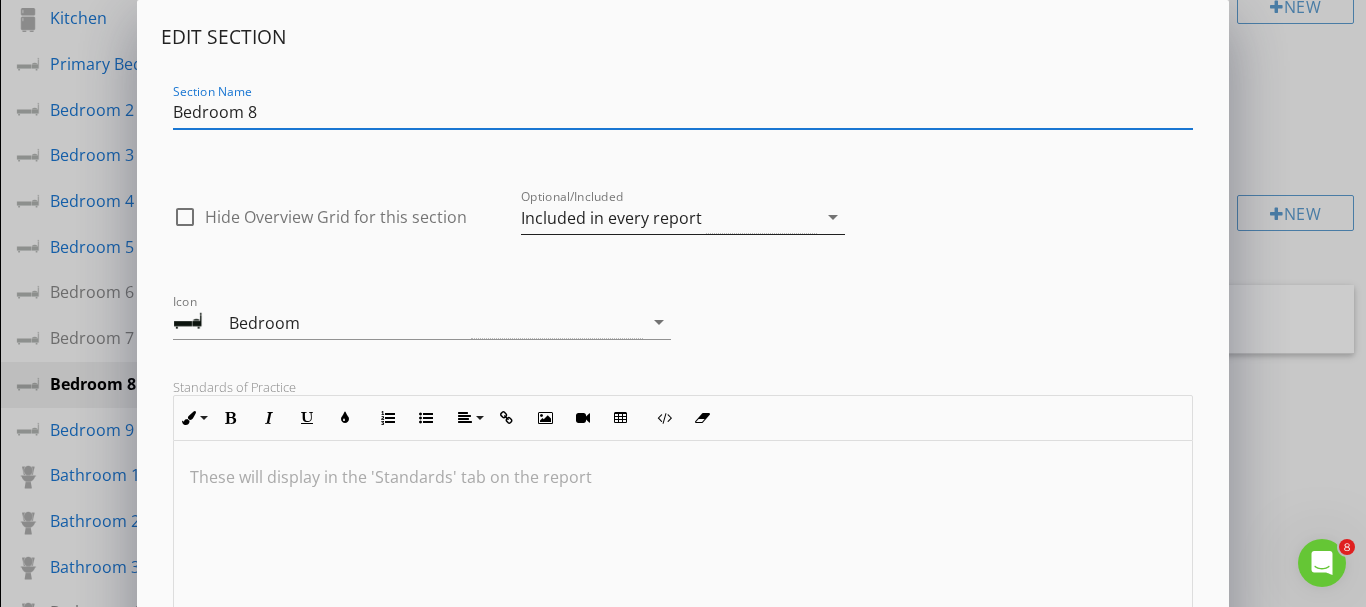 click on "arrow_drop_down" at bounding box center (833, 217) 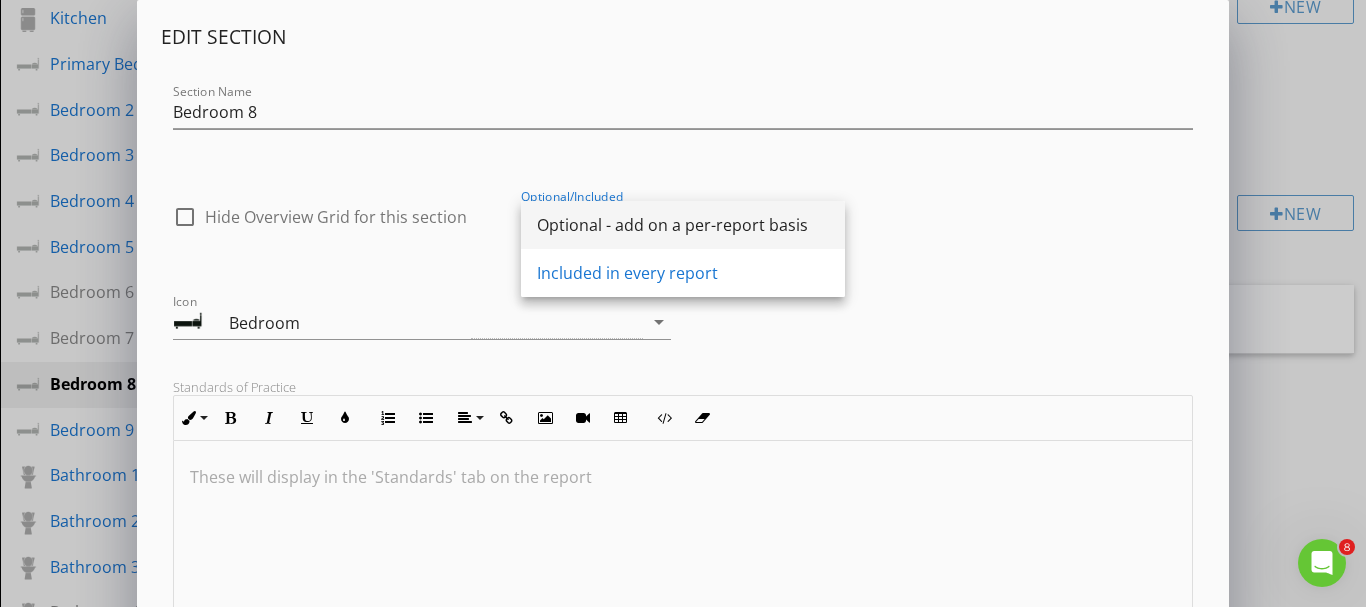 click on "Optional - add on a per-report basis" at bounding box center [683, 225] 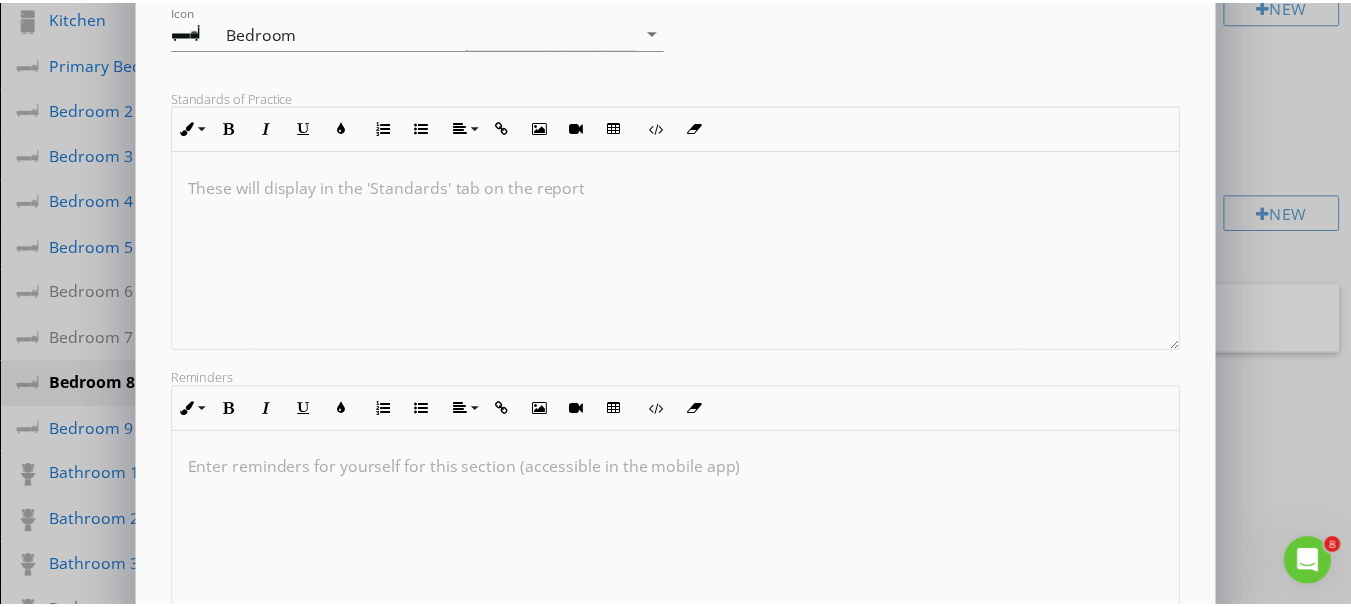 scroll, scrollTop: 469, scrollLeft: 0, axis: vertical 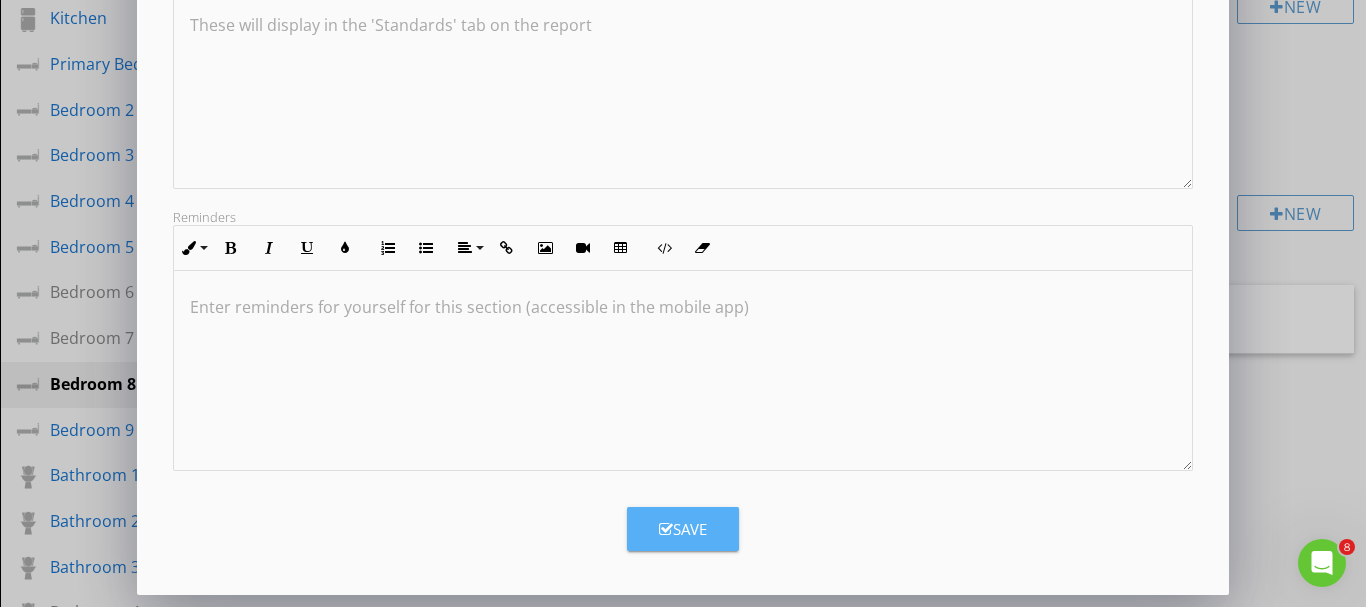 click on "Save" at bounding box center [683, 529] 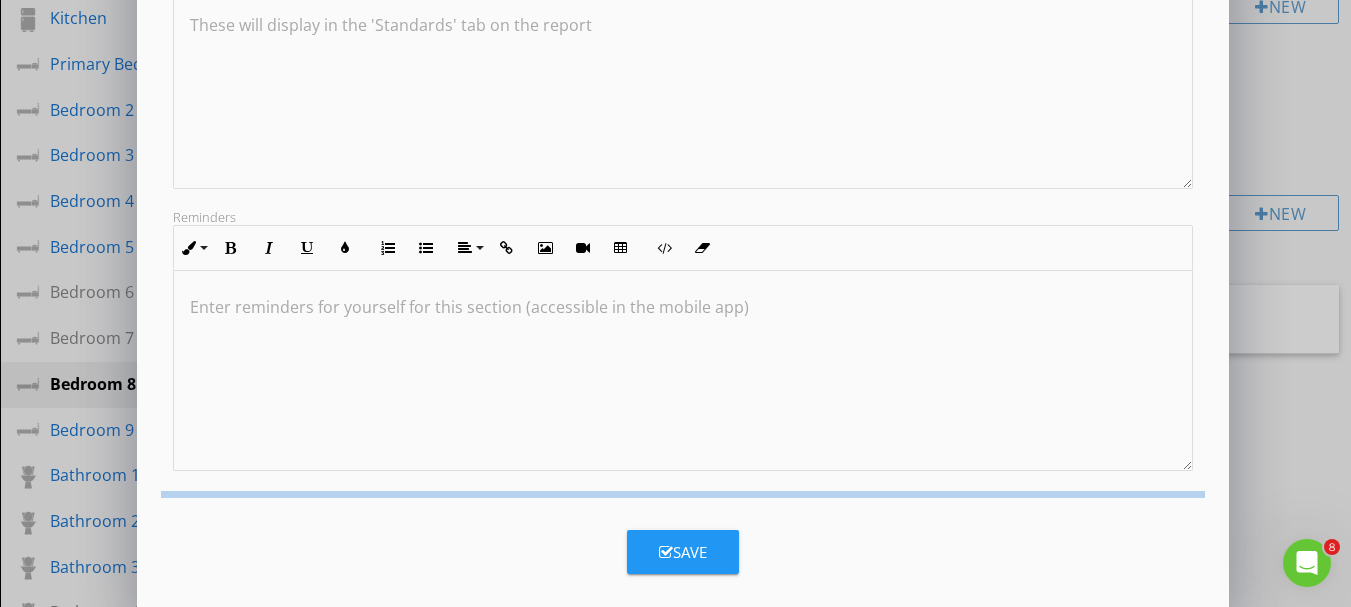 scroll, scrollTop: 252, scrollLeft: 0, axis: vertical 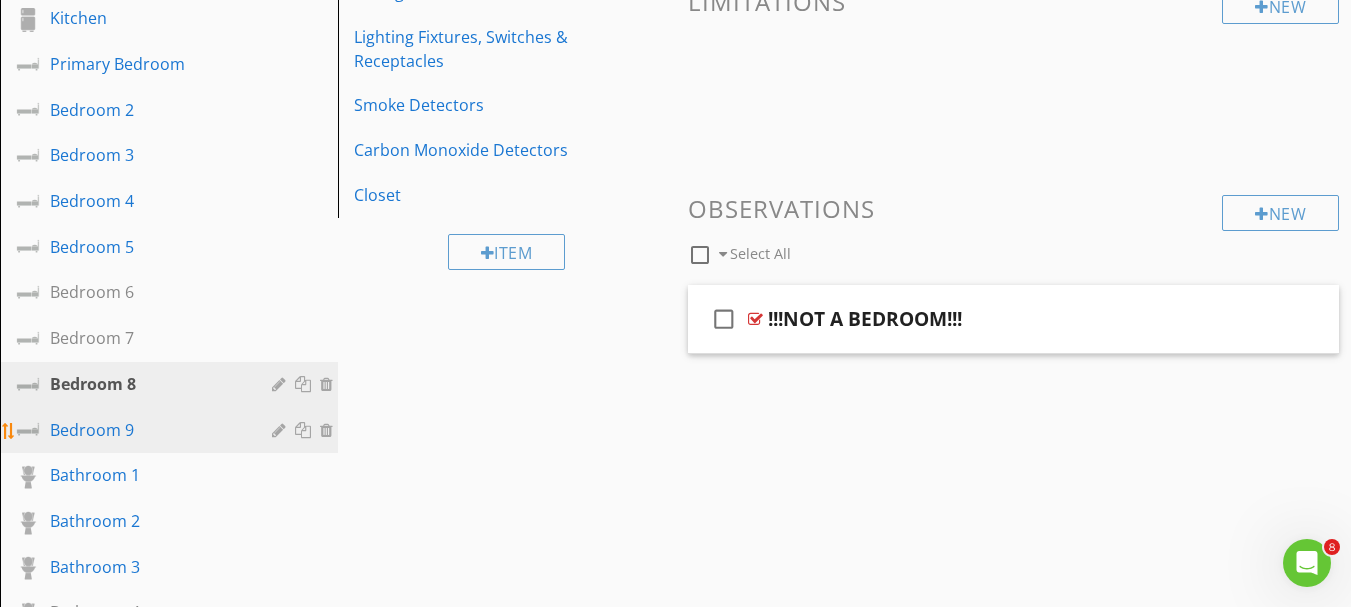 click on "Bedroom 9" at bounding box center (146, 430) 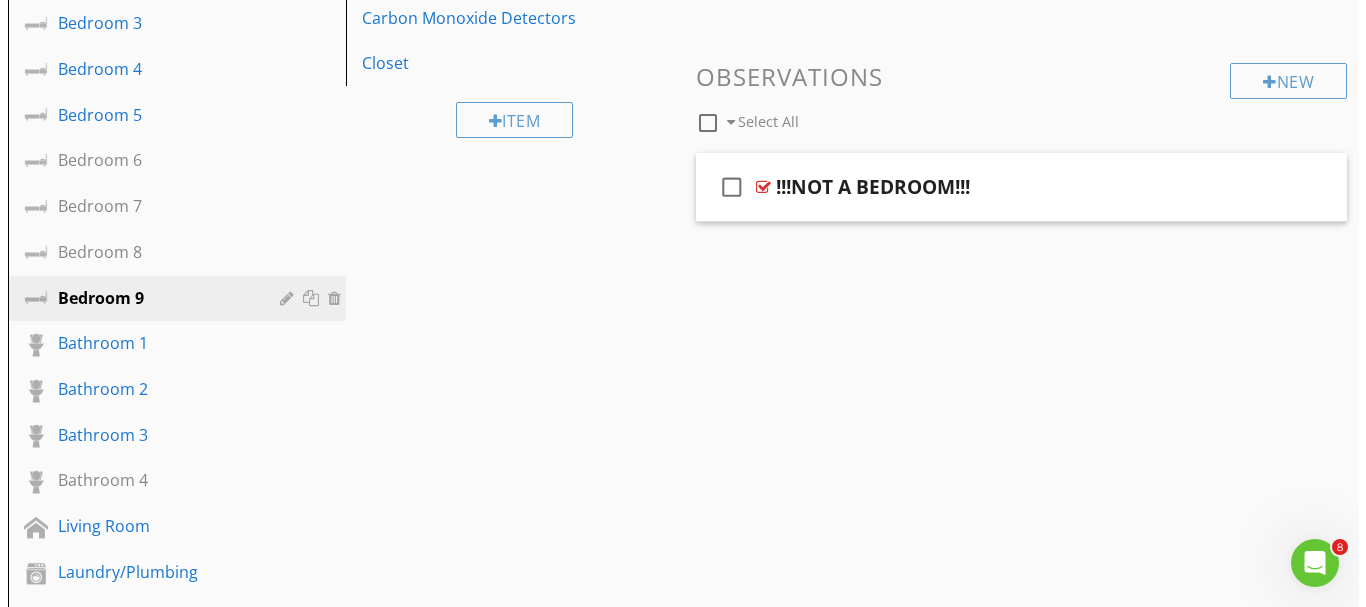 scroll, scrollTop: 700, scrollLeft: 0, axis: vertical 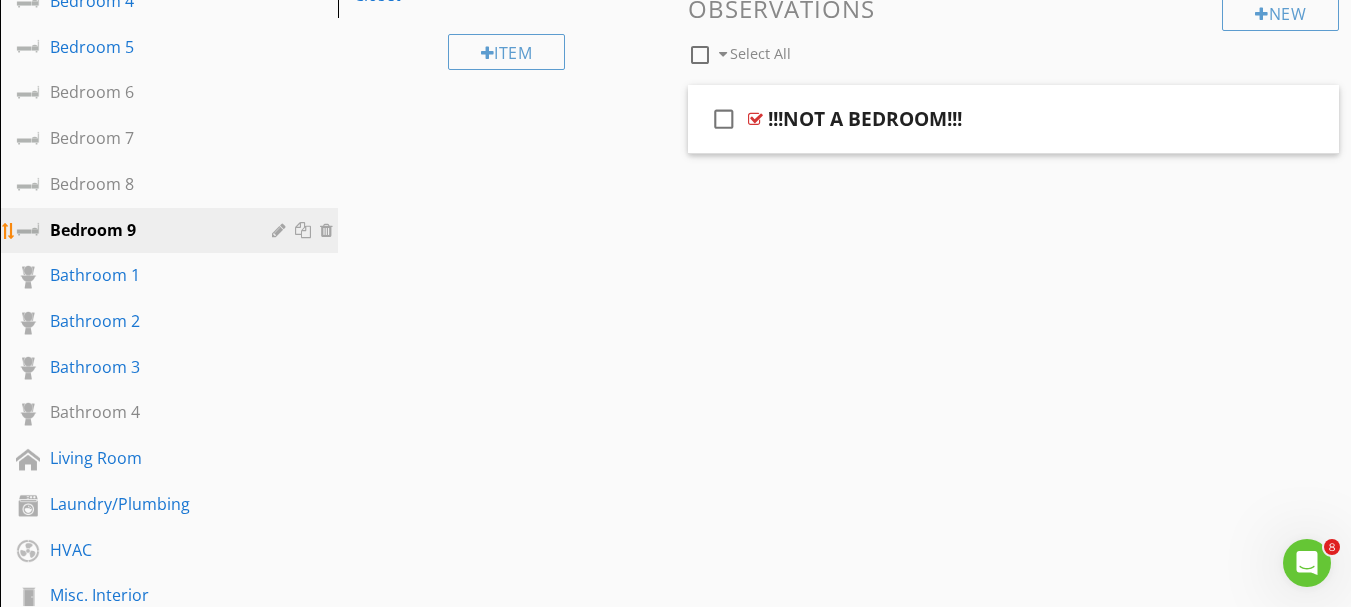 click at bounding box center (281, 230) 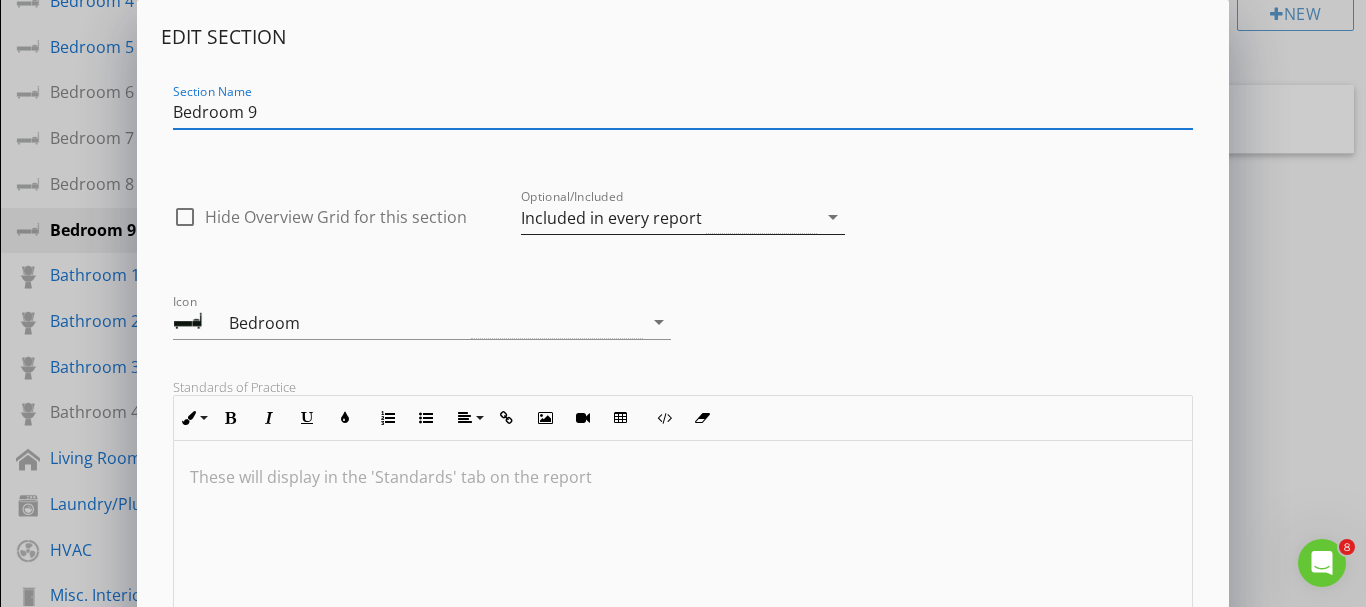 click on "arrow_drop_down" at bounding box center [833, 217] 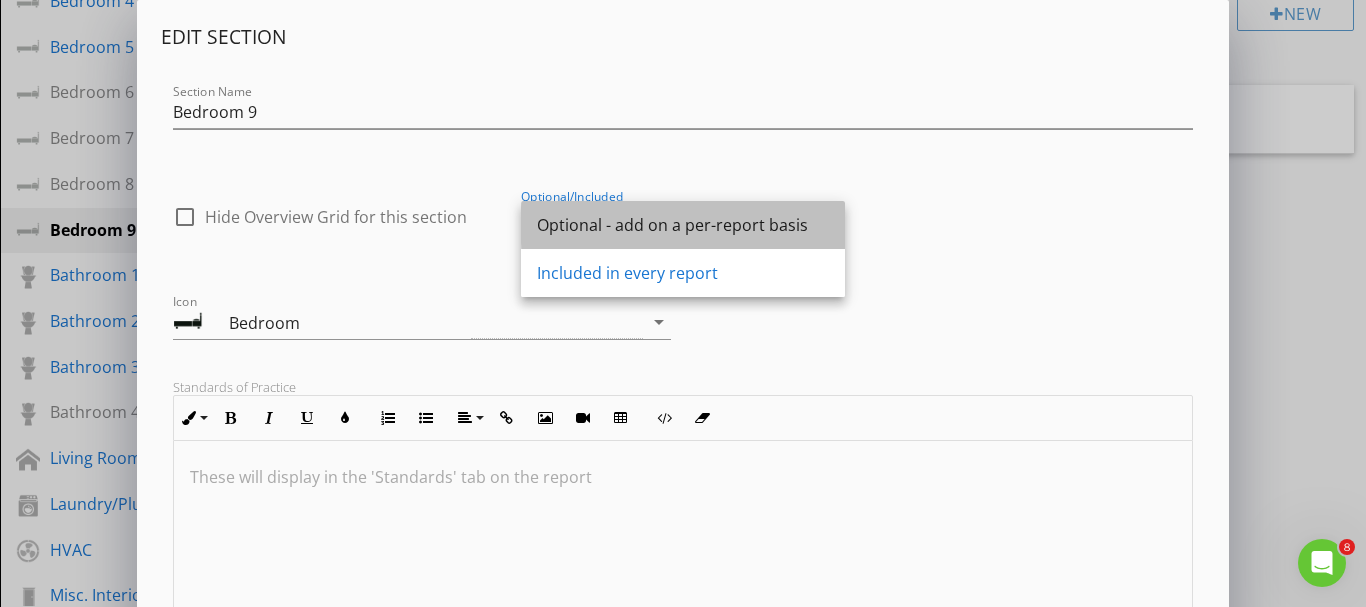 click on "Optional - add on a per-report basis" at bounding box center (683, 225) 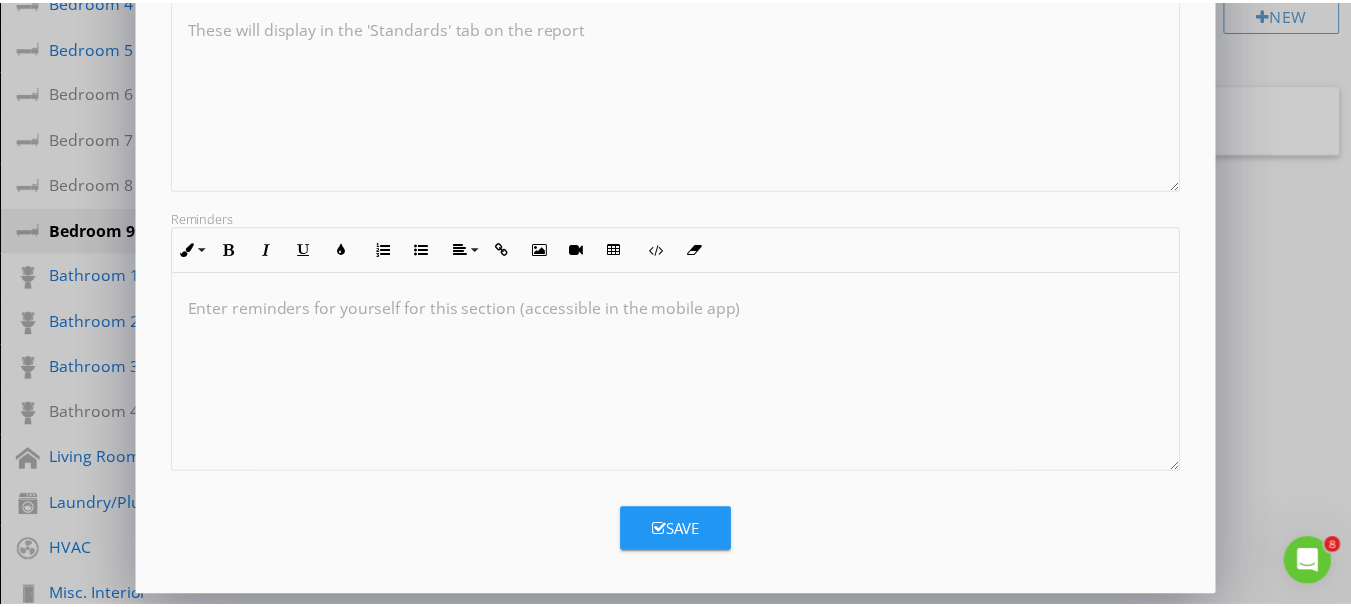 scroll, scrollTop: 469, scrollLeft: 0, axis: vertical 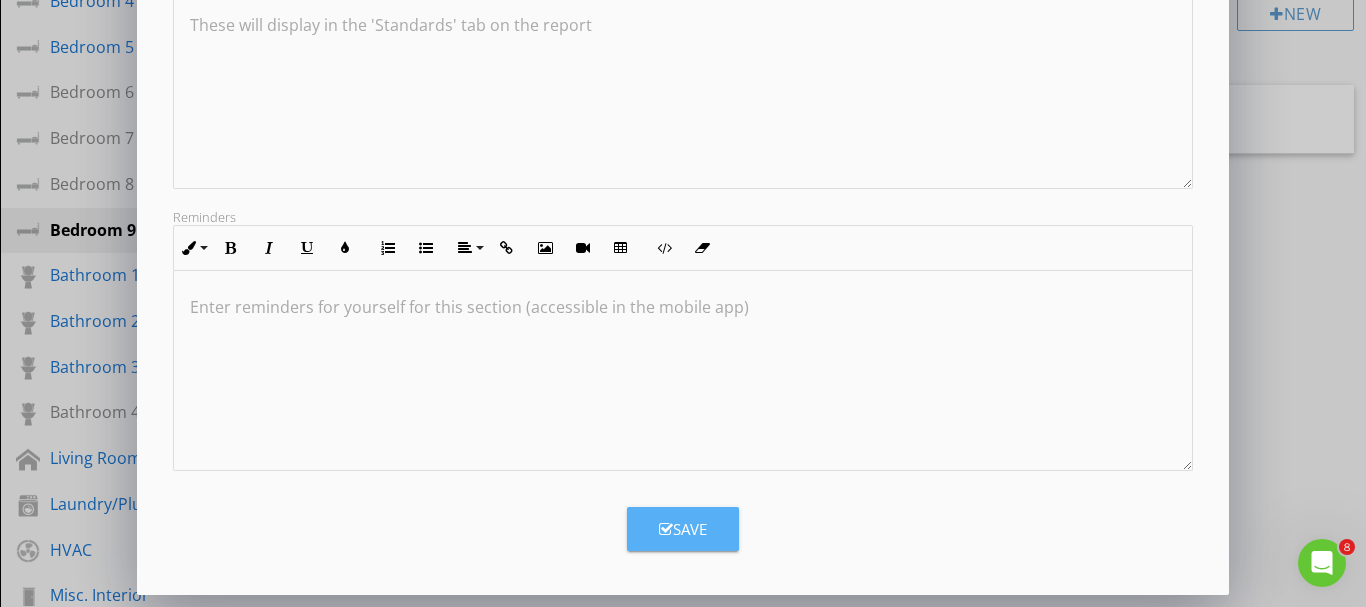 click on "Save" at bounding box center (683, 529) 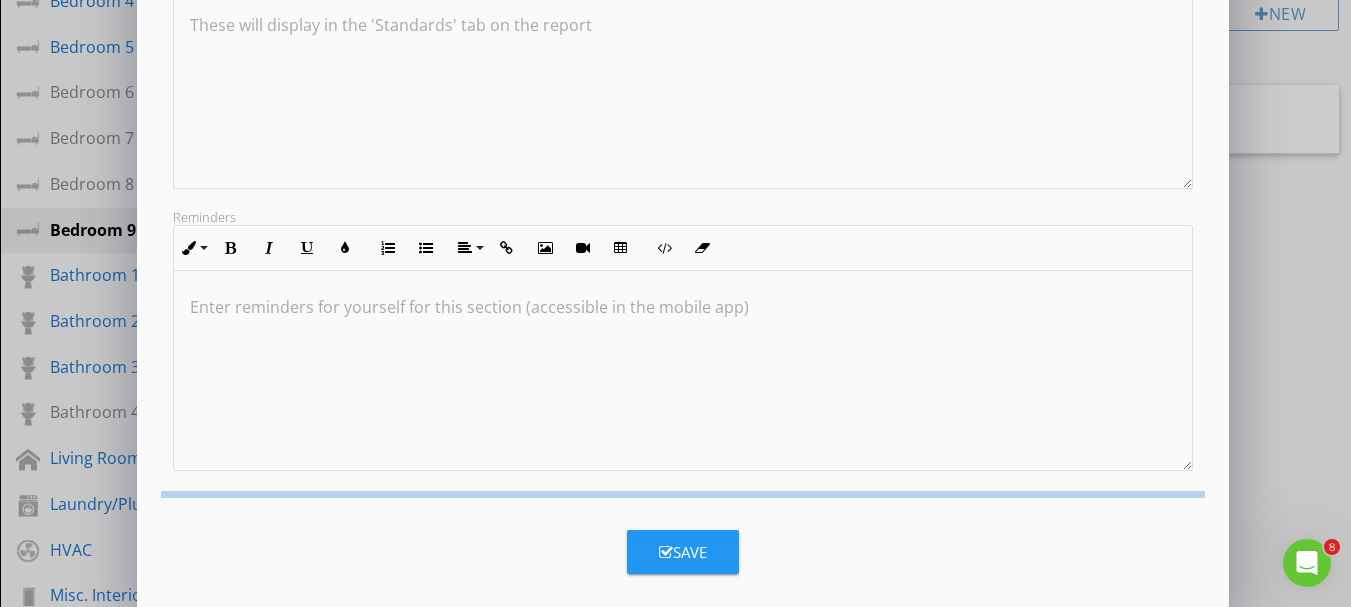 scroll, scrollTop: 252, scrollLeft: 0, axis: vertical 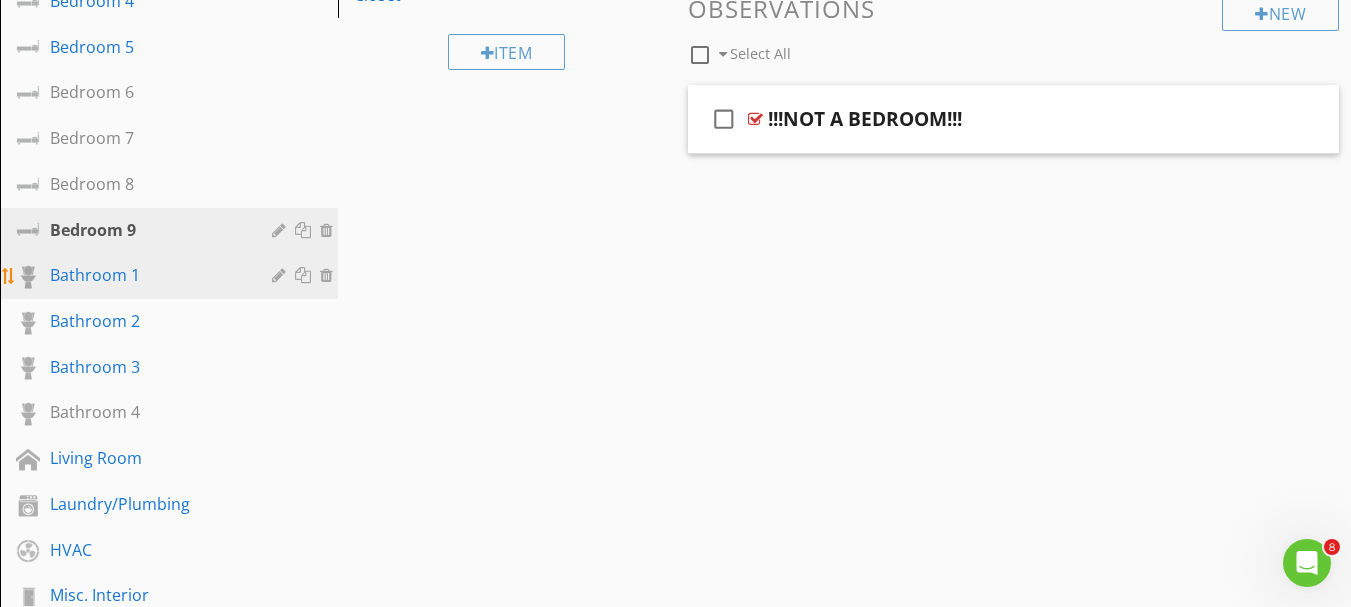 click on "Bathroom 1" at bounding box center [146, 275] 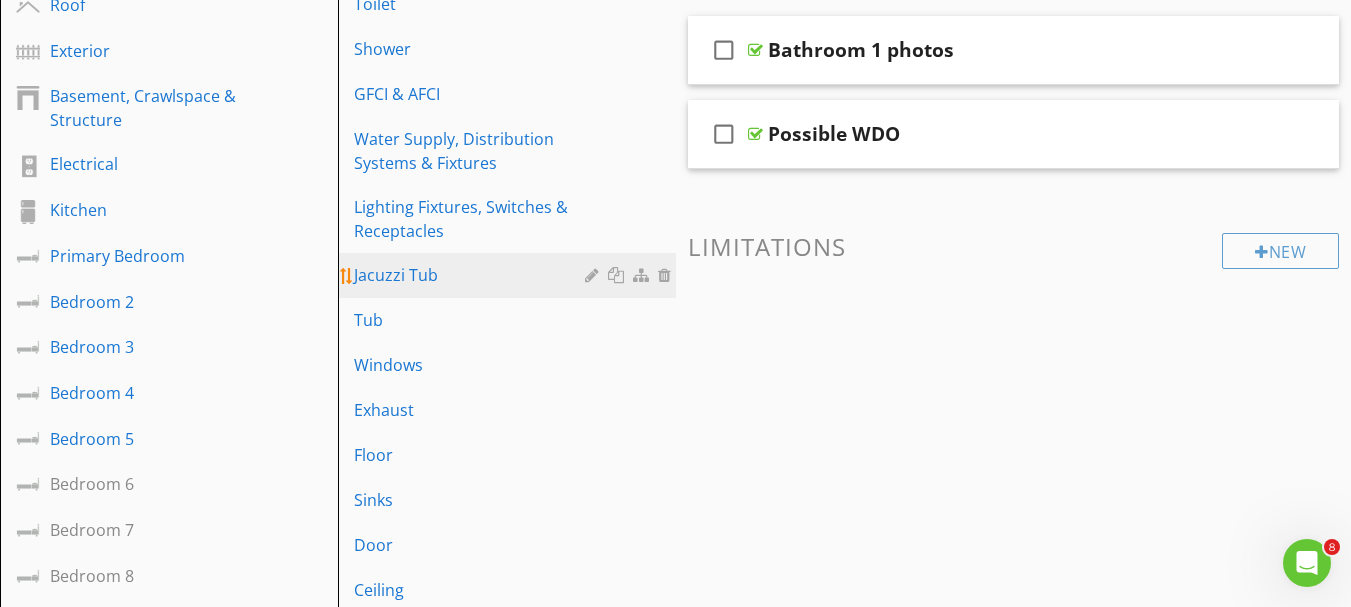 scroll, scrollTop: 300, scrollLeft: 0, axis: vertical 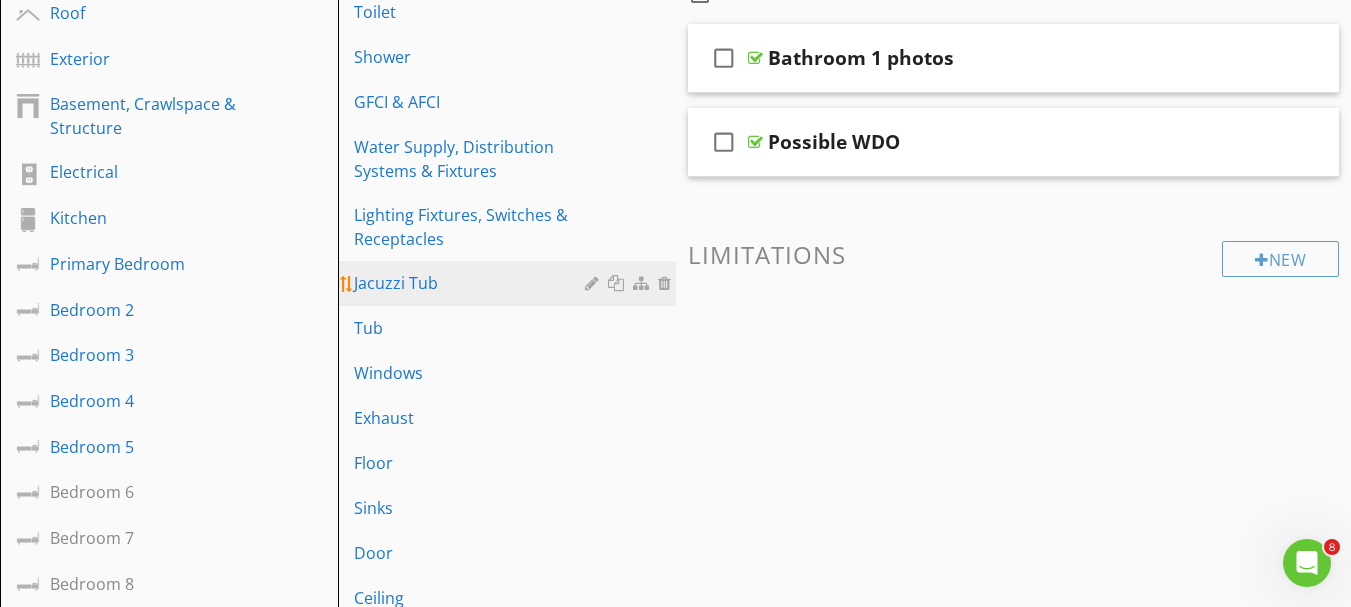 click on "Jacuzzi Tub" at bounding box center [472, 283] 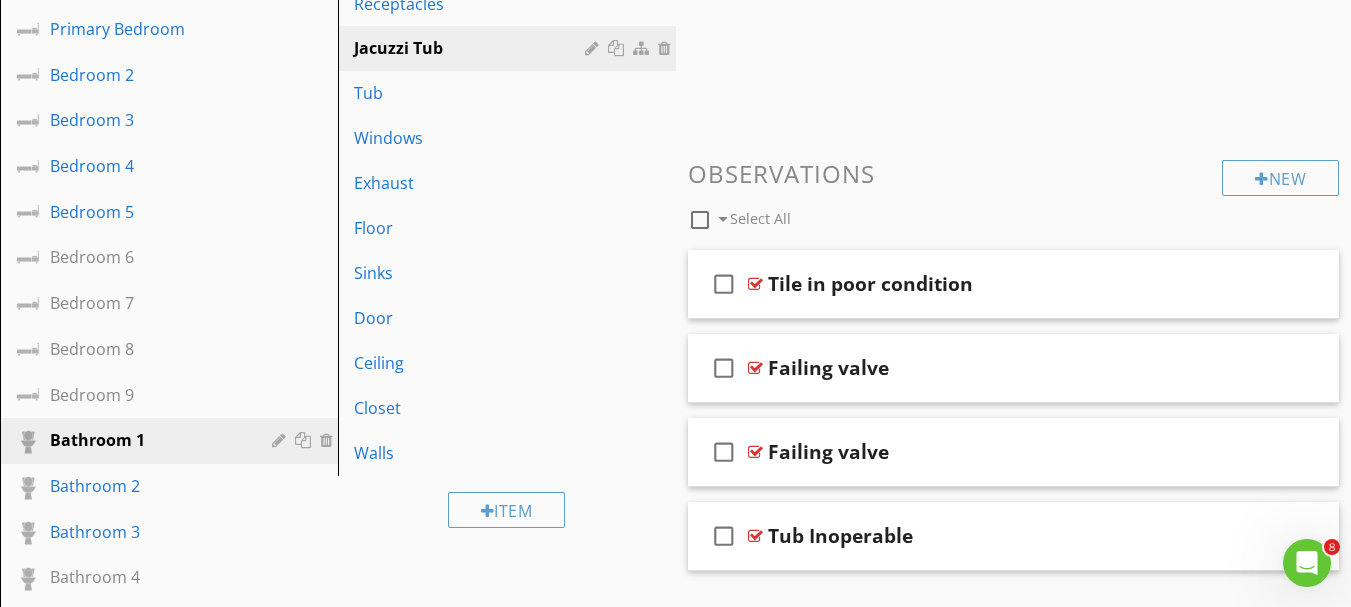 scroll, scrollTop: 500, scrollLeft: 0, axis: vertical 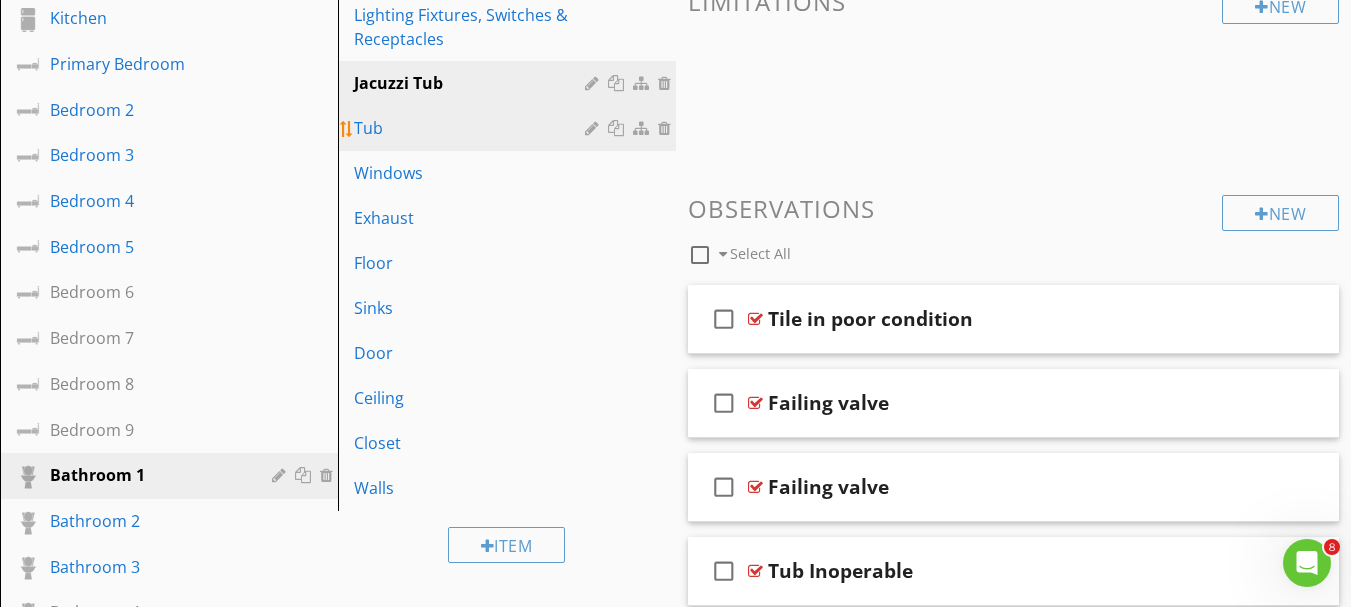 click on "Tub" at bounding box center [472, 128] 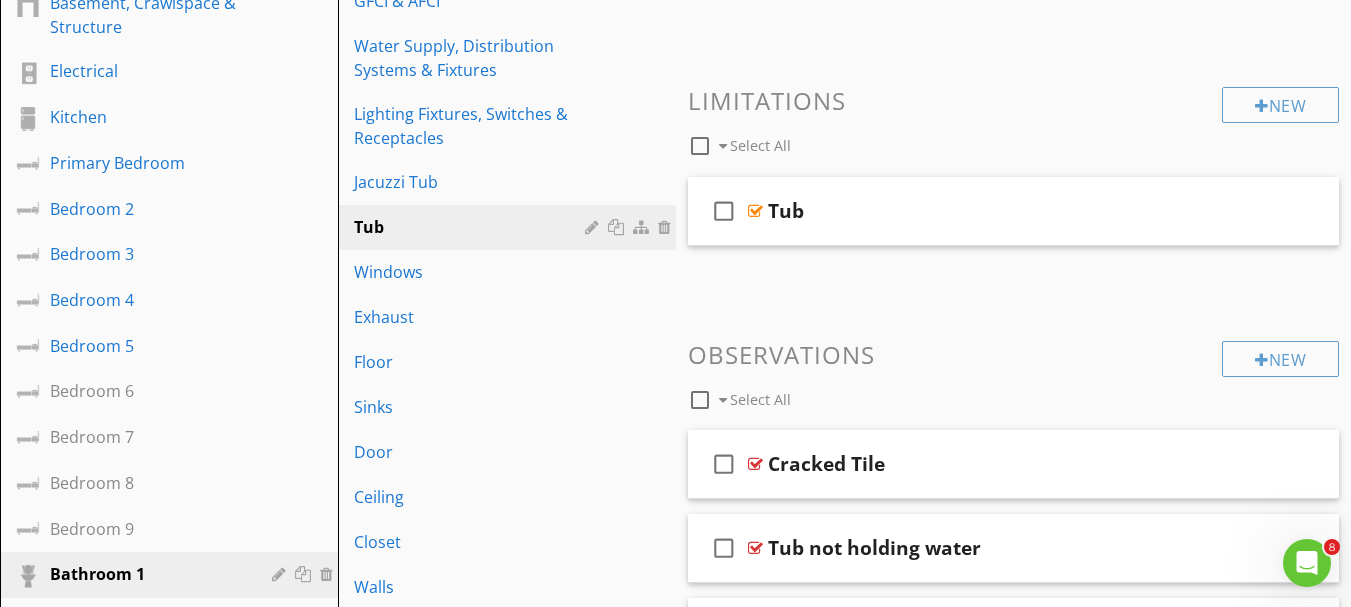 scroll, scrollTop: 400, scrollLeft: 0, axis: vertical 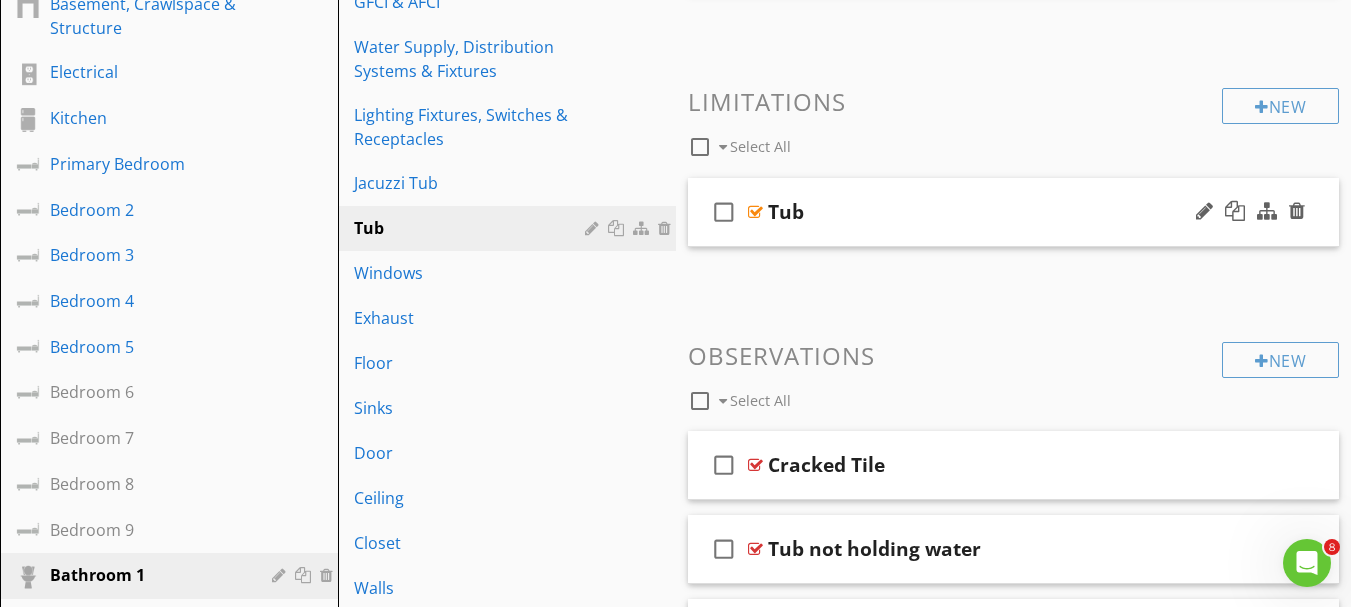 click on "check_box_outline_blank
Tub" at bounding box center (1014, 212) 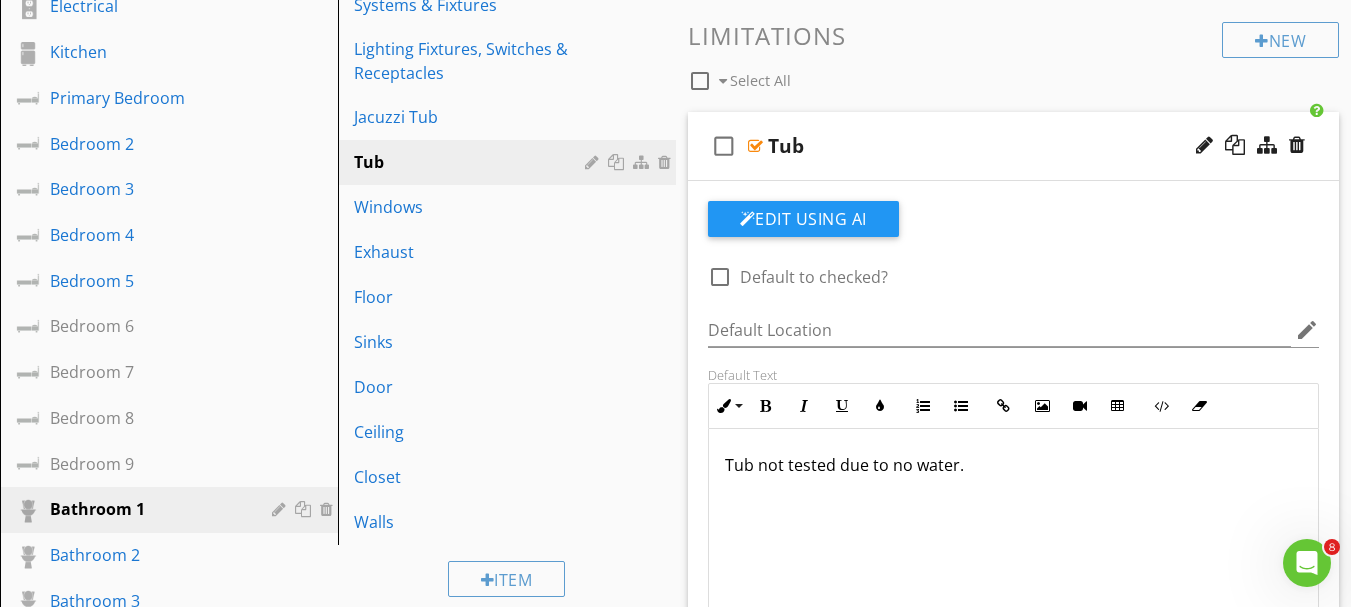 scroll, scrollTop: 500, scrollLeft: 0, axis: vertical 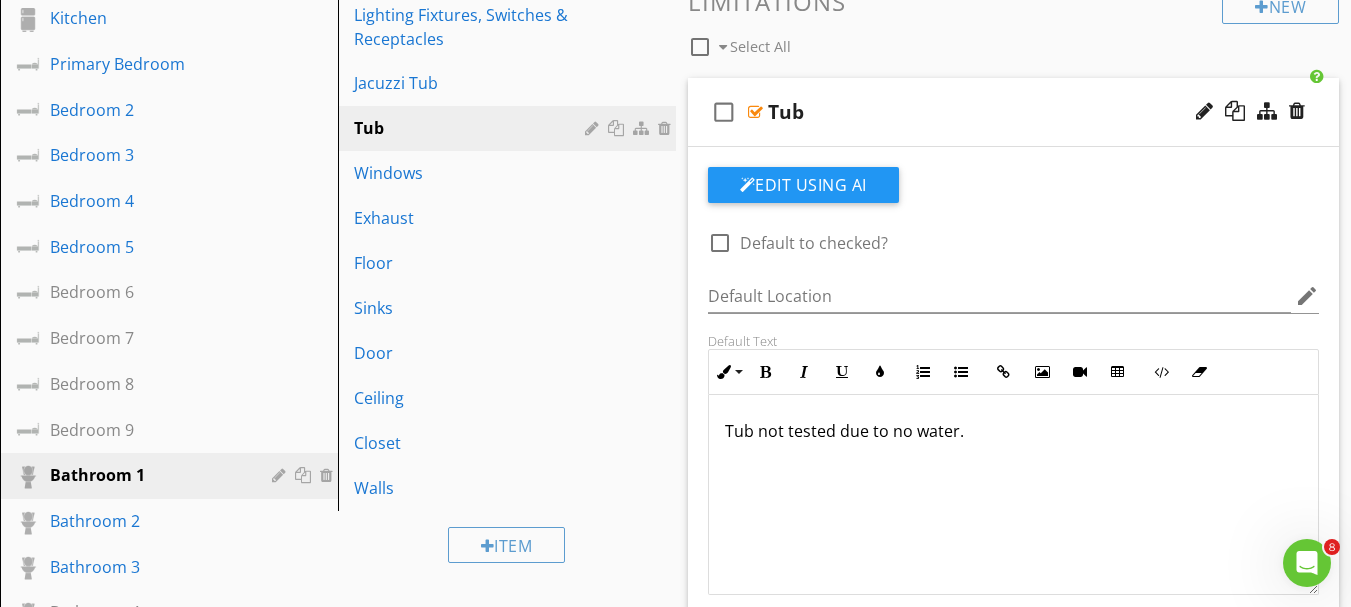 click on "Tub not tested due to no water." at bounding box center [1014, 431] 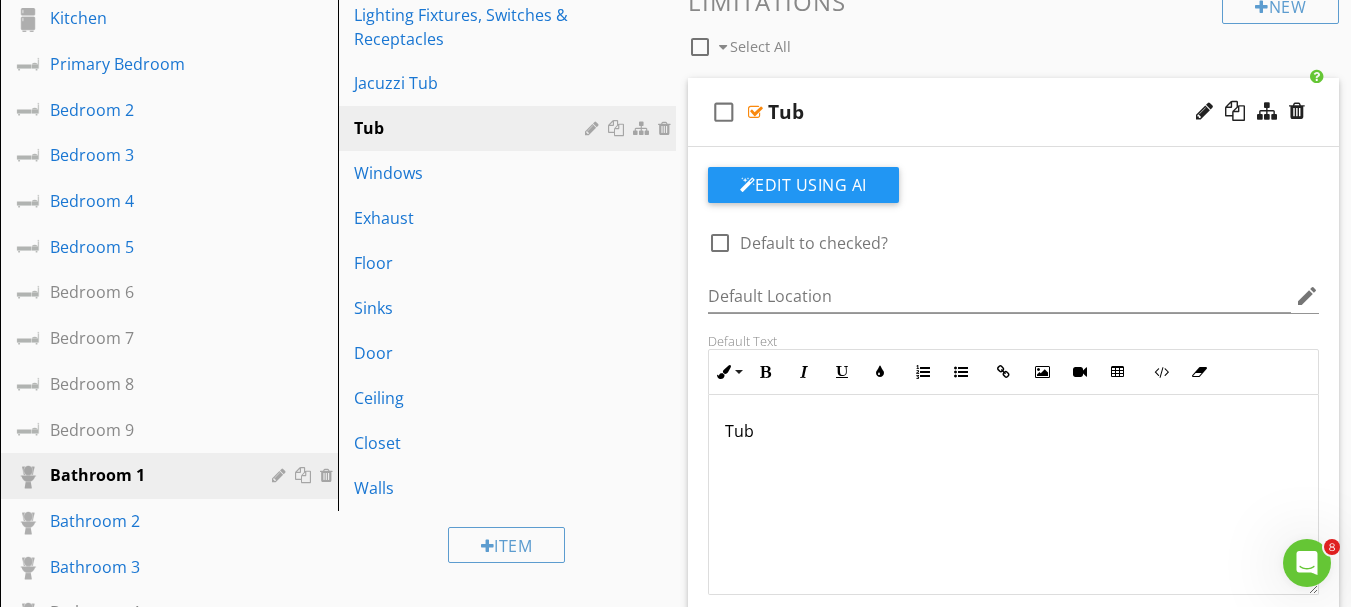 type 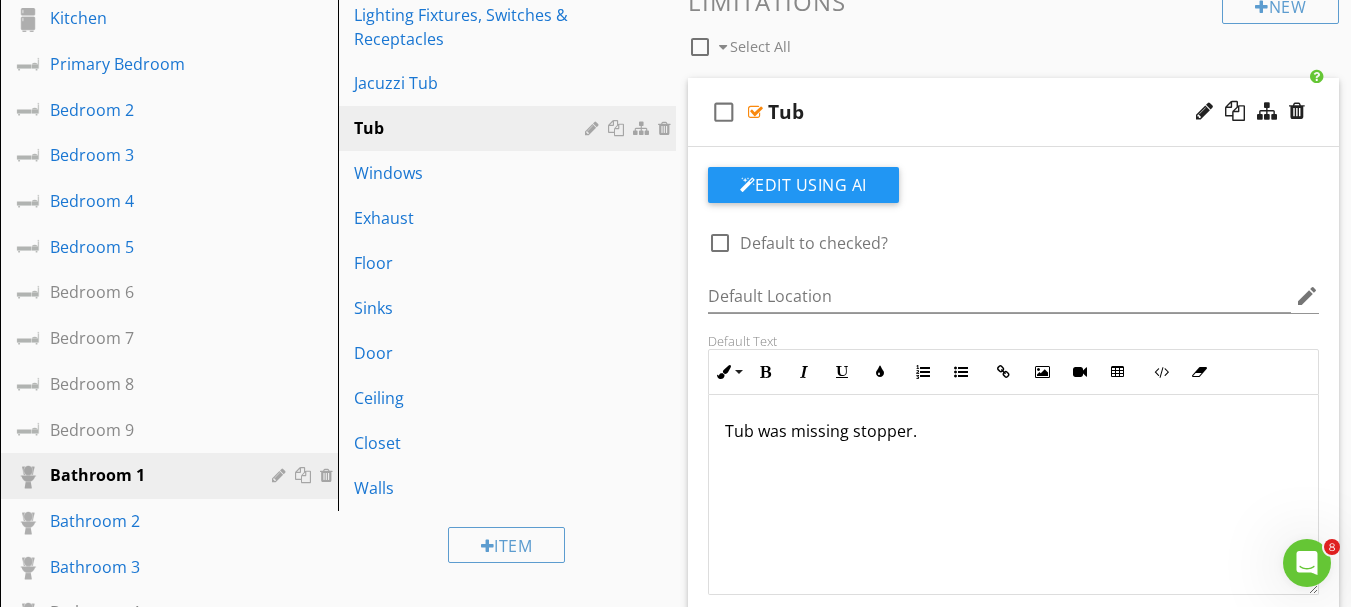 scroll, scrollTop: 1, scrollLeft: 0, axis: vertical 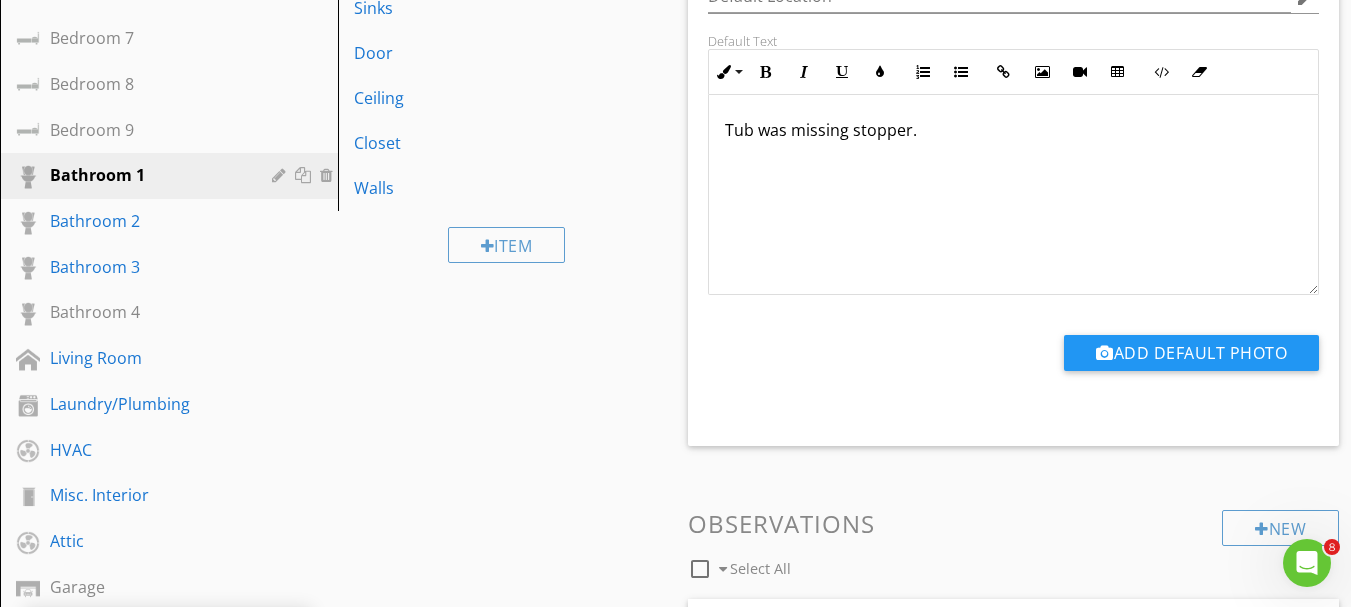 click on "Sections
Inspection Details           Roof           Exterior           Basement, Crawlspace & Structure           Electrical           Kitchen           Primary Bedroom            Bedroom 2            Bedroom 3           Bedroom 4           Bedroom 5           Bedroom 6           Bedroom 7           Bedroom 8           Bedroom 9           Bathroom 1           Bathroom 2           Bathroom 3           Bathroom 4           Living Room           Laundry/Plumbing           HVAC           Misc. Interior           Attic           Garage           Dining Room           Family Room           Foyer           Game Room           Office           Sitting area           Lanai
Section
Attachments
Attachment
Items
General           Toilet           Shower           GFCI & AFCI           Water Supply, Distribution Systems & Fixtures           Lighting Fixtures, Switches & Receptacles" at bounding box center (675, 310) 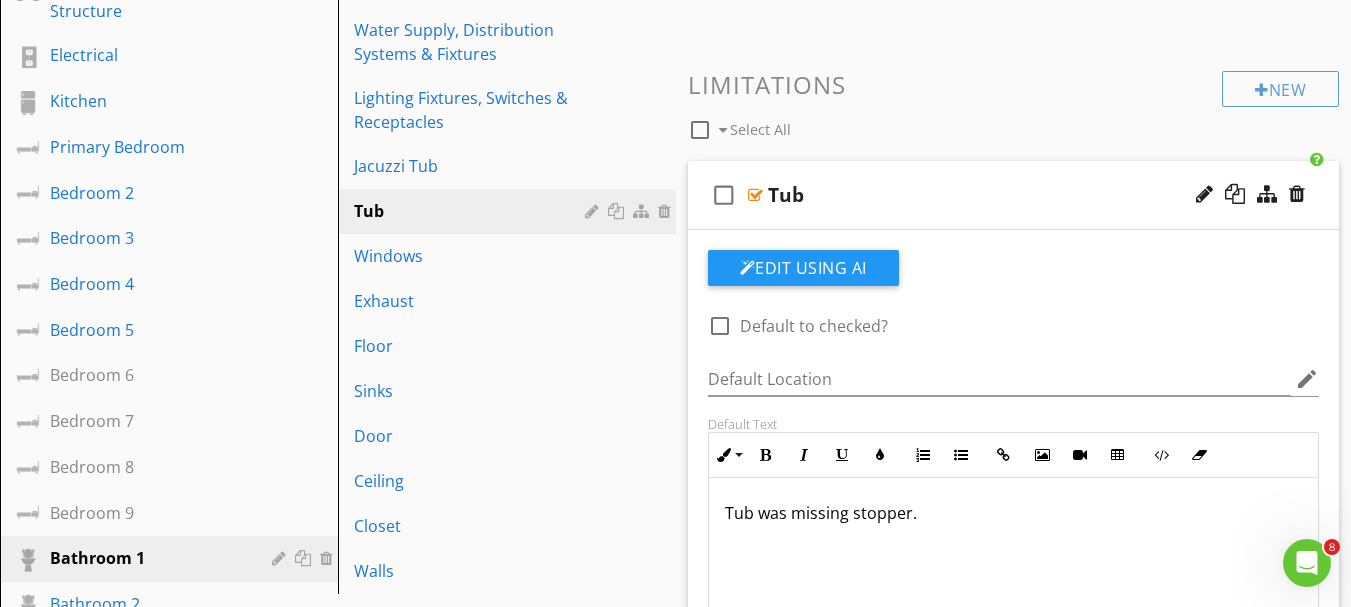 scroll, scrollTop: 300, scrollLeft: 0, axis: vertical 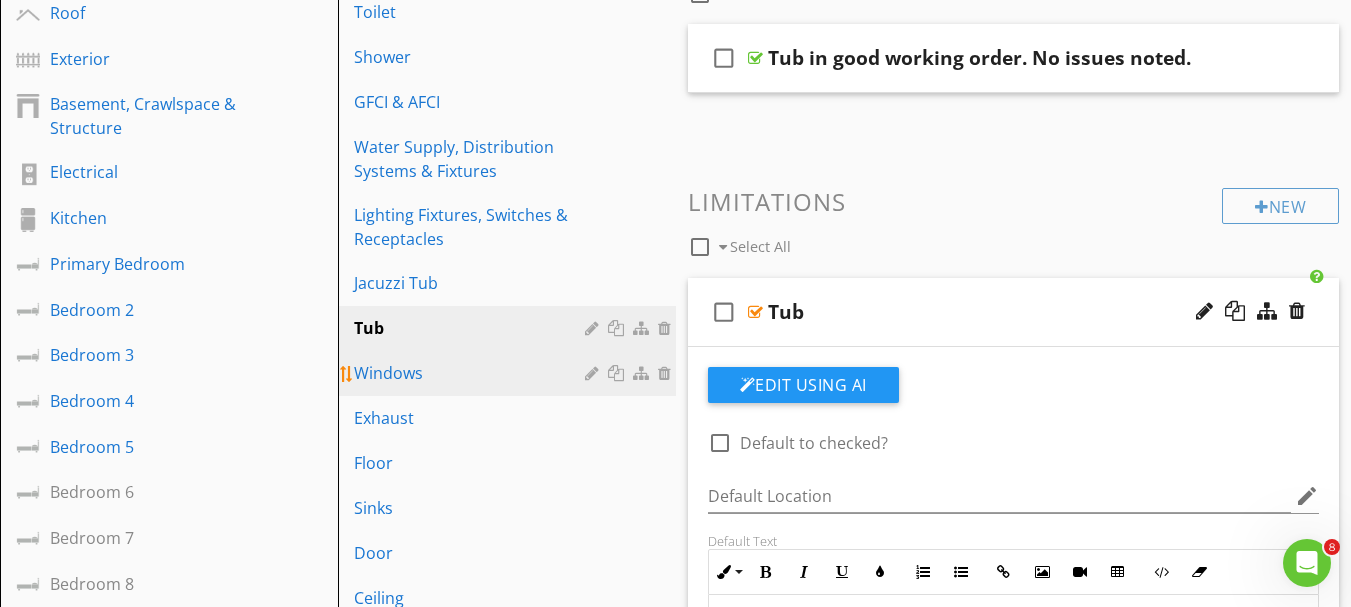 click on "Windows" at bounding box center [472, 373] 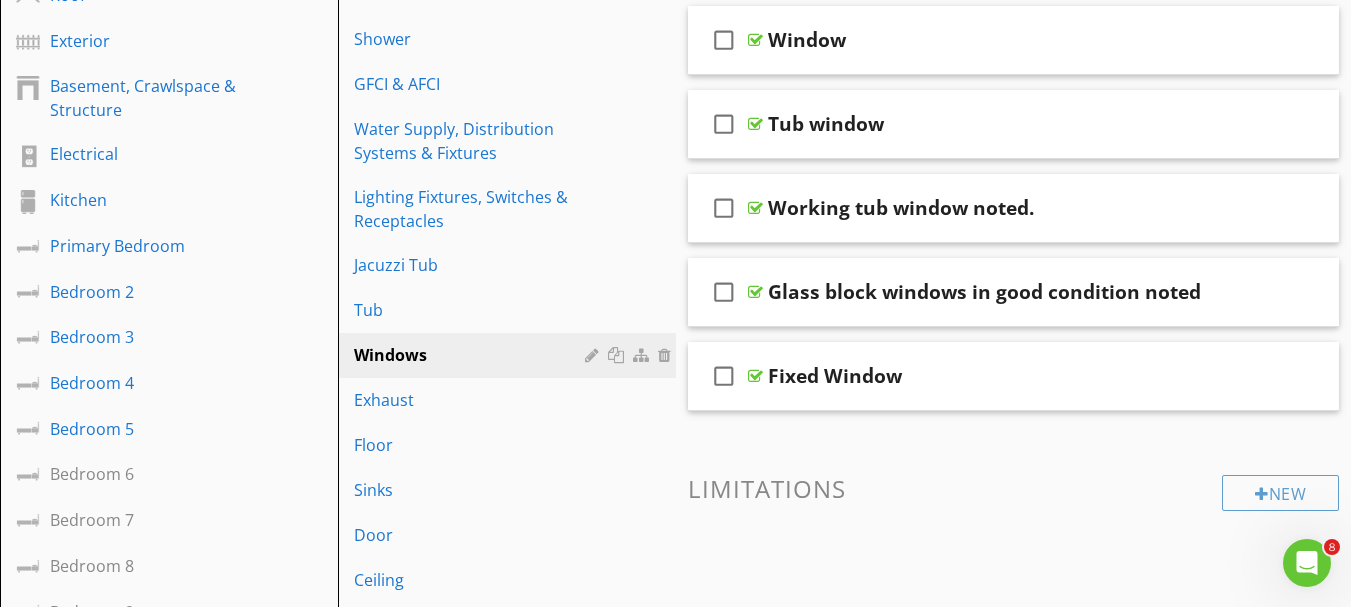 scroll, scrollTop: 200, scrollLeft: 0, axis: vertical 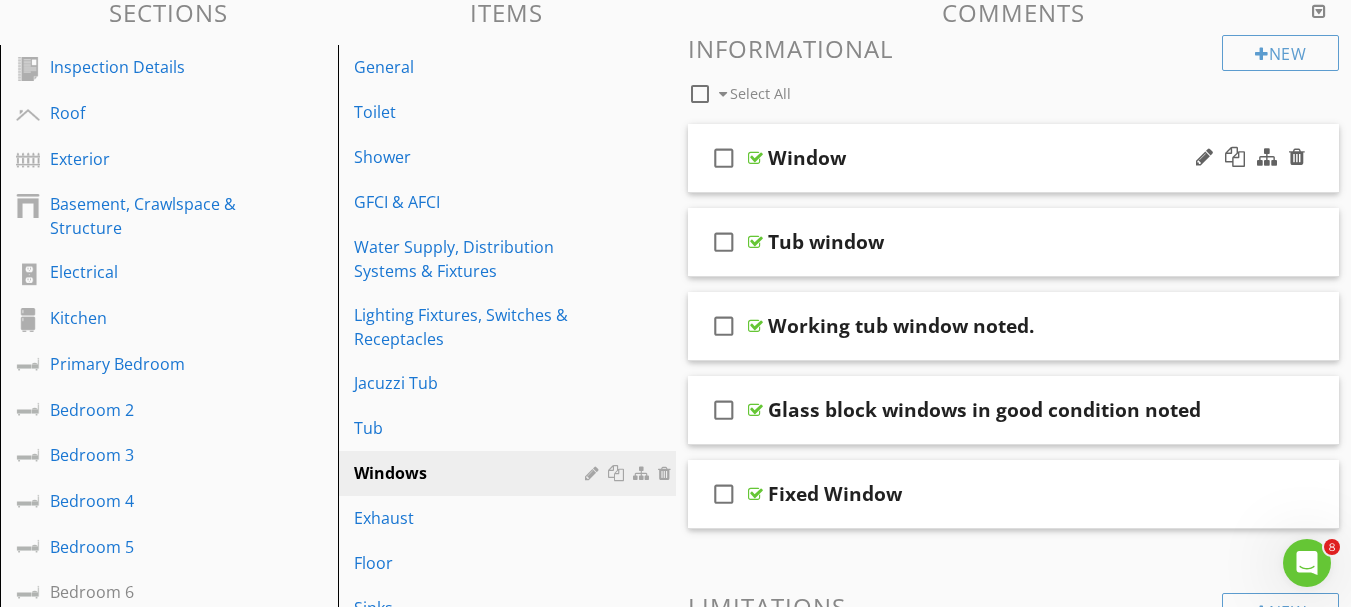 click on "check_box_outline_blank
Window" at bounding box center (1014, 158) 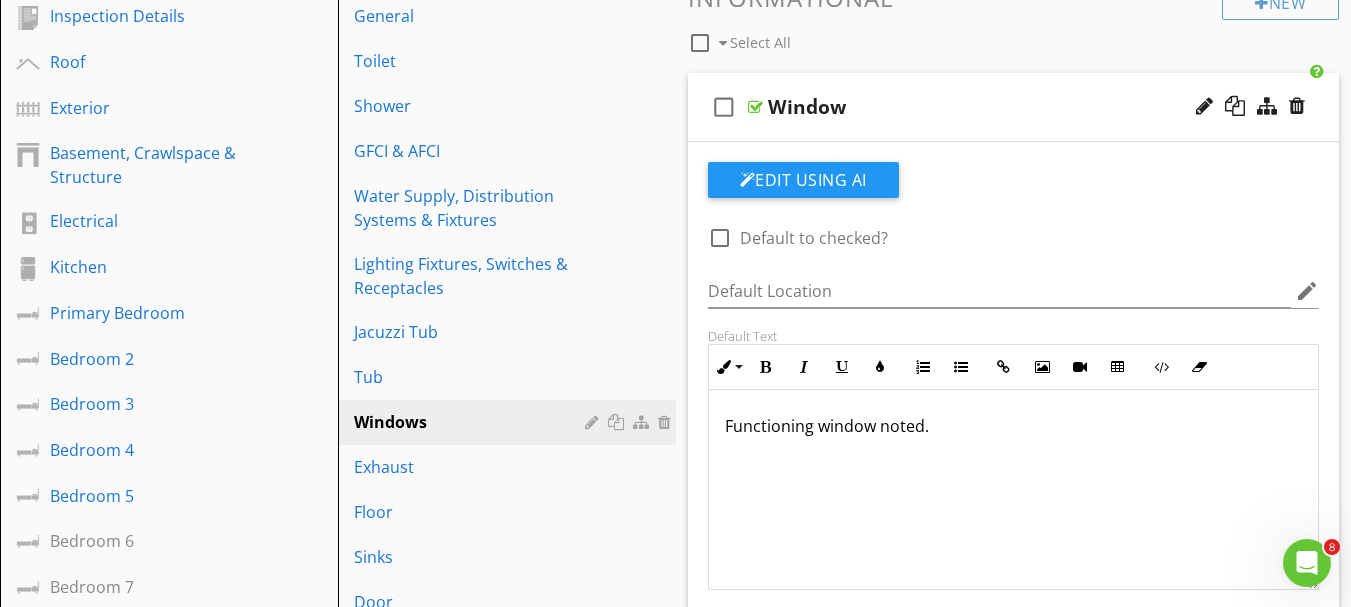 scroll, scrollTop: 300, scrollLeft: 0, axis: vertical 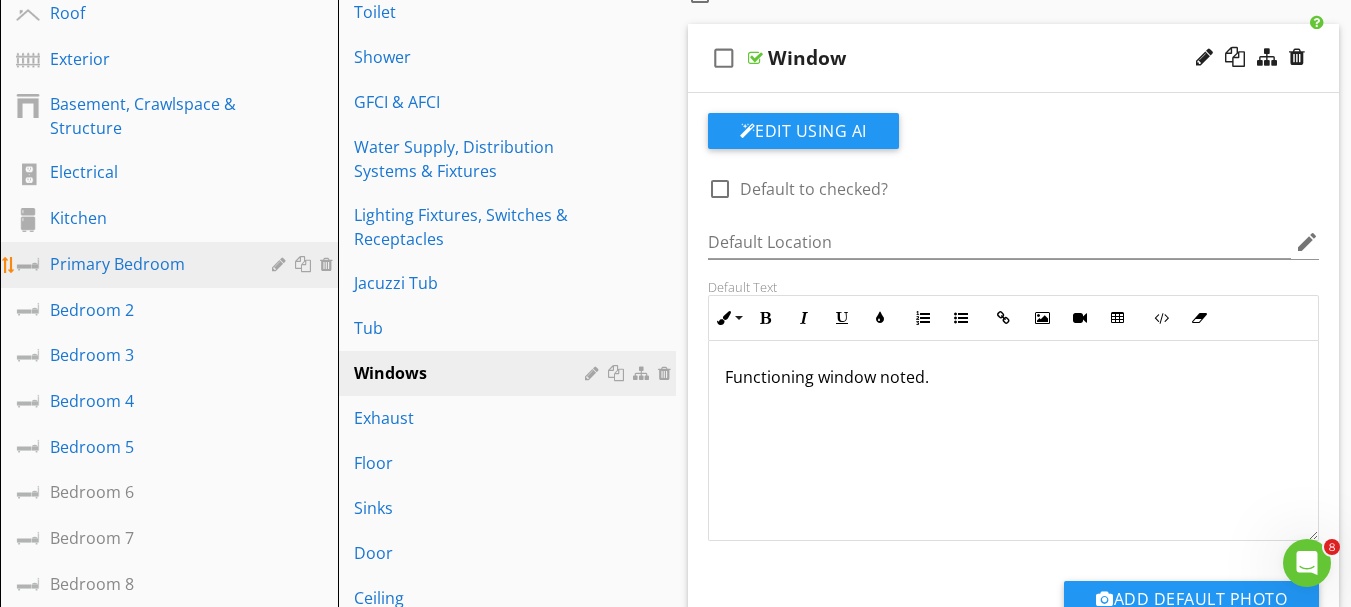 click on "Primary Bedroom" at bounding box center [146, 264] 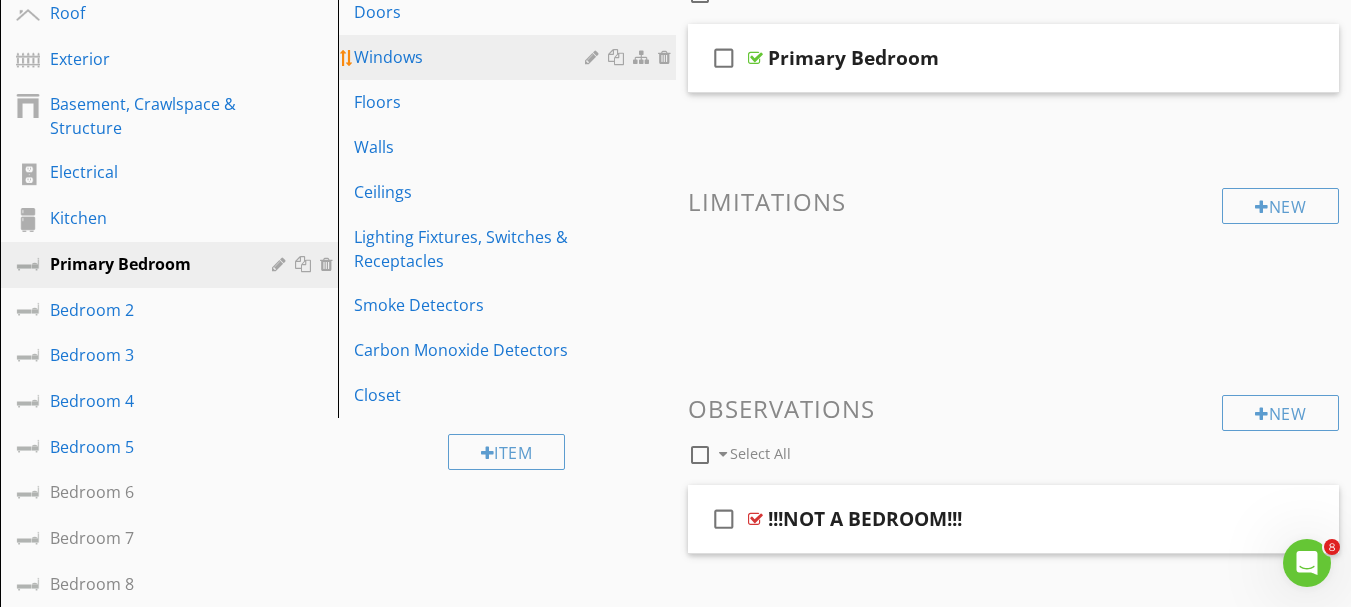 click on "Windows" at bounding box center [472, 57] 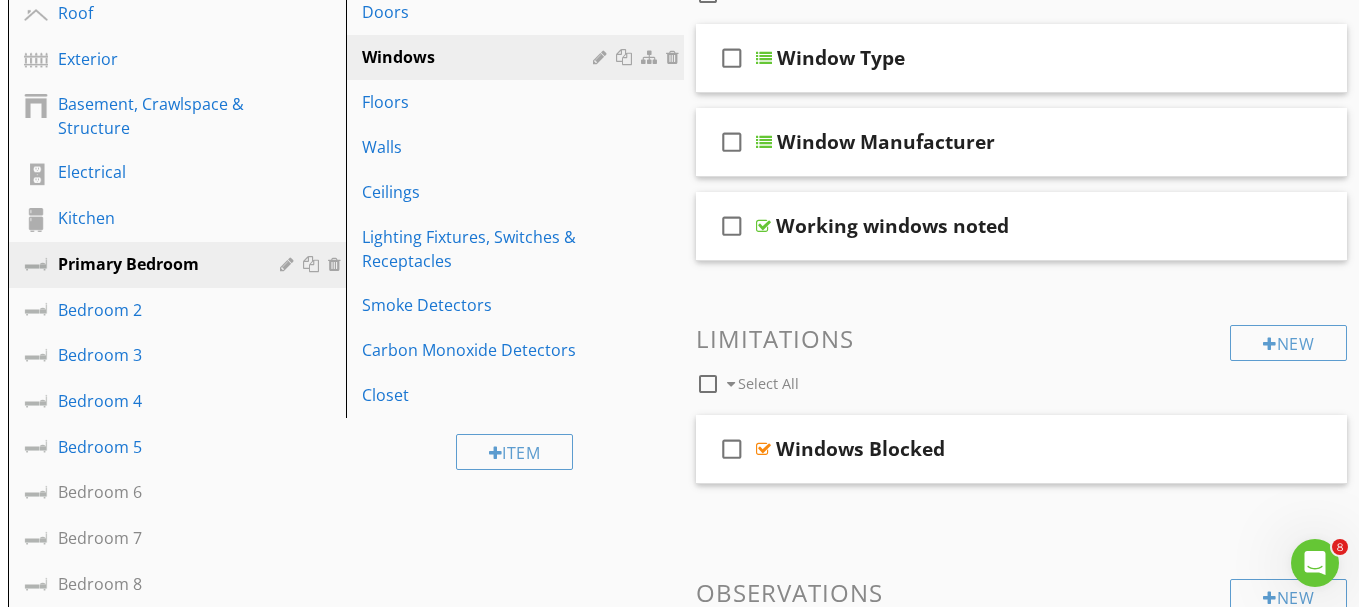 scroll, scrollTop: 100, scrollLeft: 0, axis: vertical 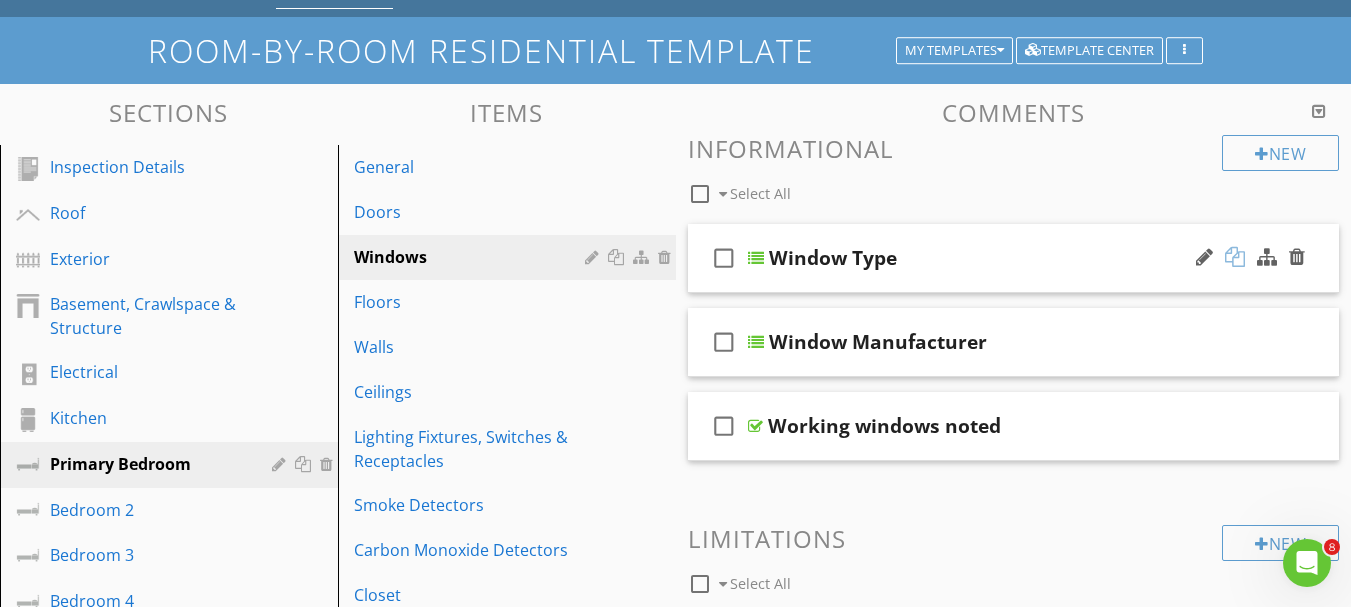 click at bounding box center (1235, 257) 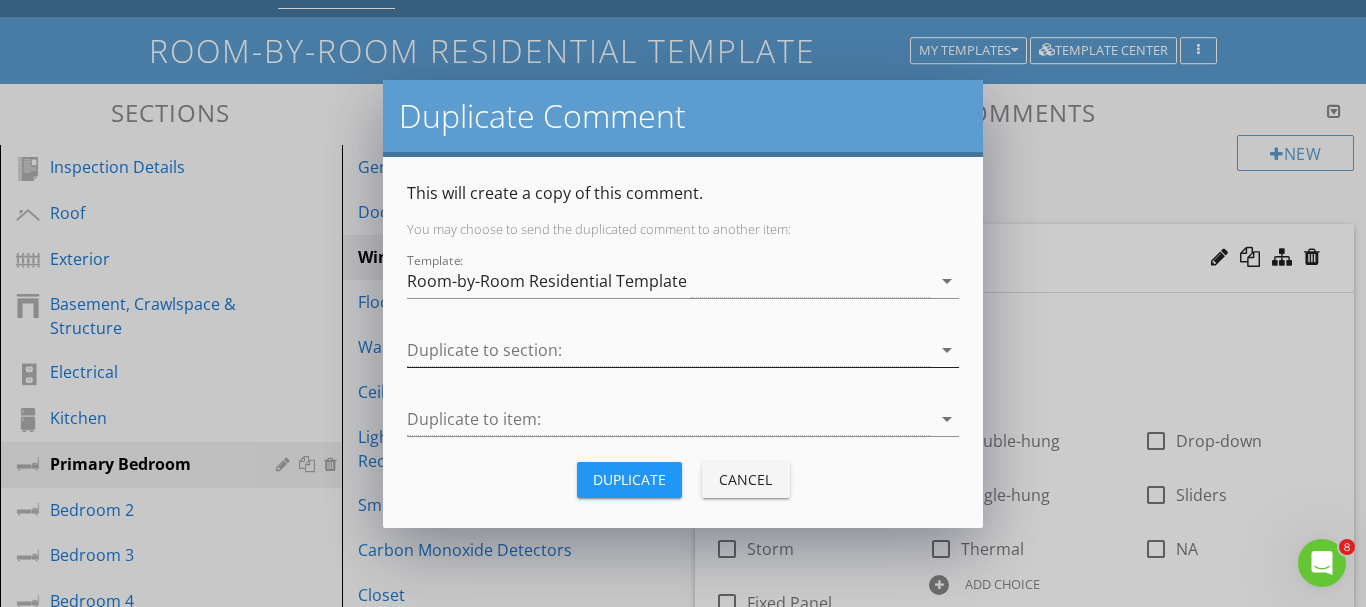 click on "arrow_drop_down" at bounding box center (947, 350) 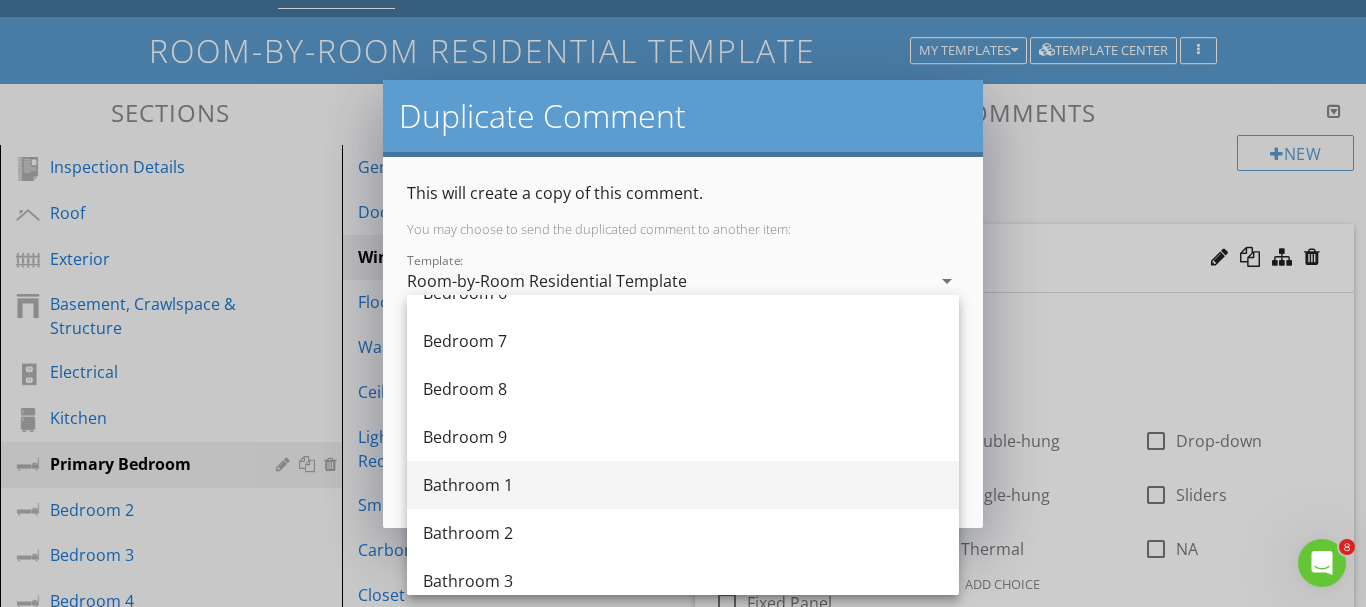 scroll, scrollTop: 600, scrollLeft: 0, axis: vertical 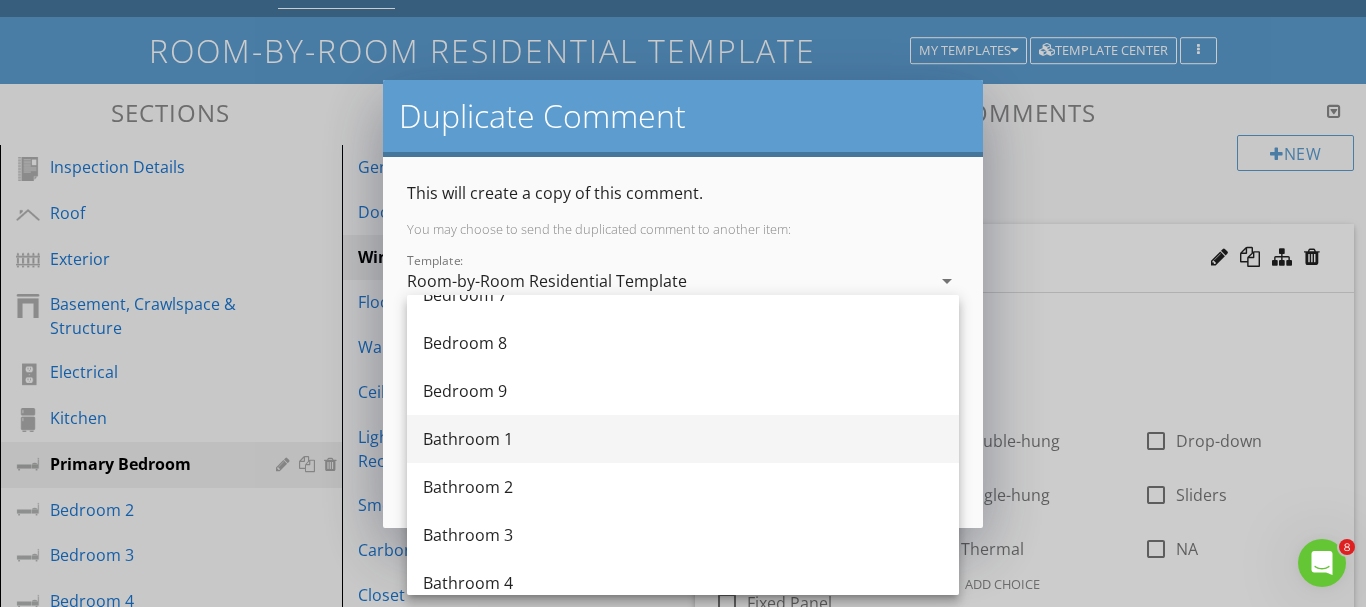 click on "Bathroom 1" at bounding box center (683, 439) 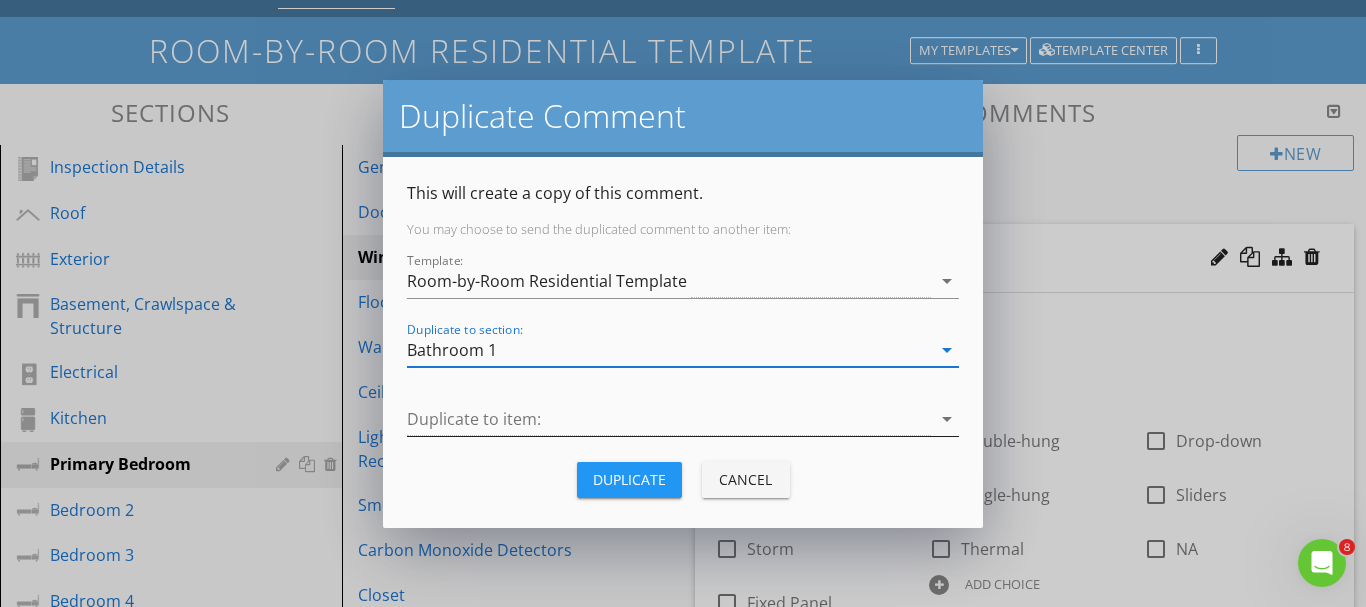 click on "arrow_drop_down" at bounding box center (947, 419) 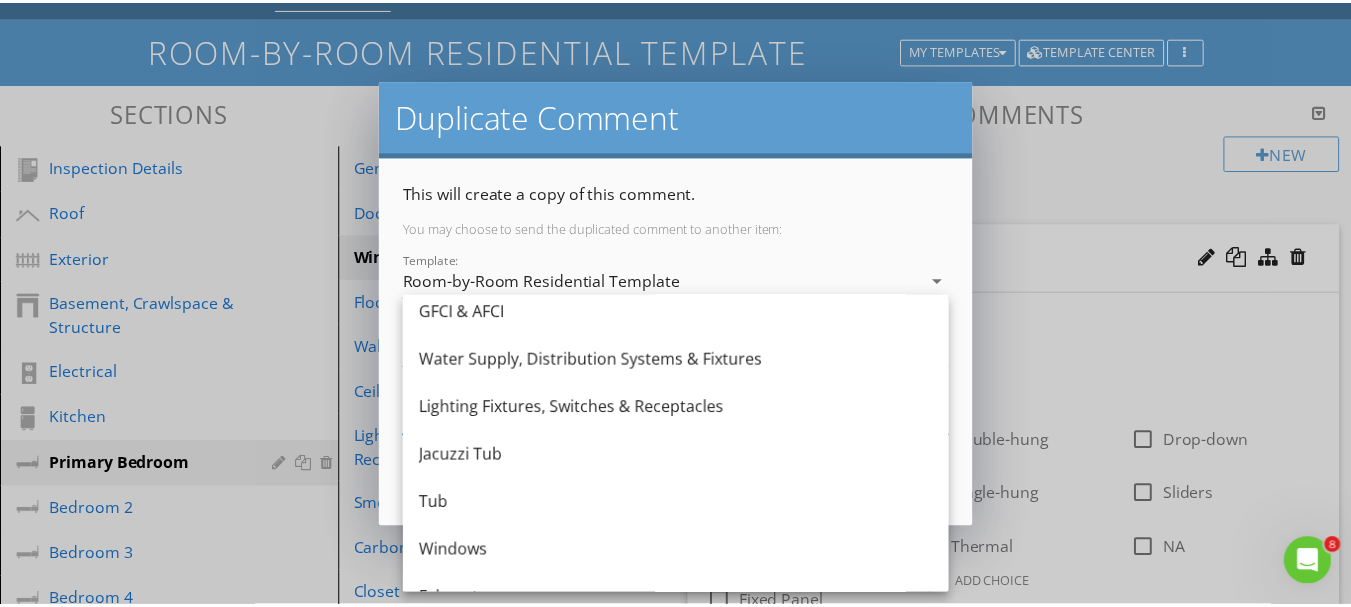 scroll, scrollTop: 200, scrollLeft: 0, axis: vertical 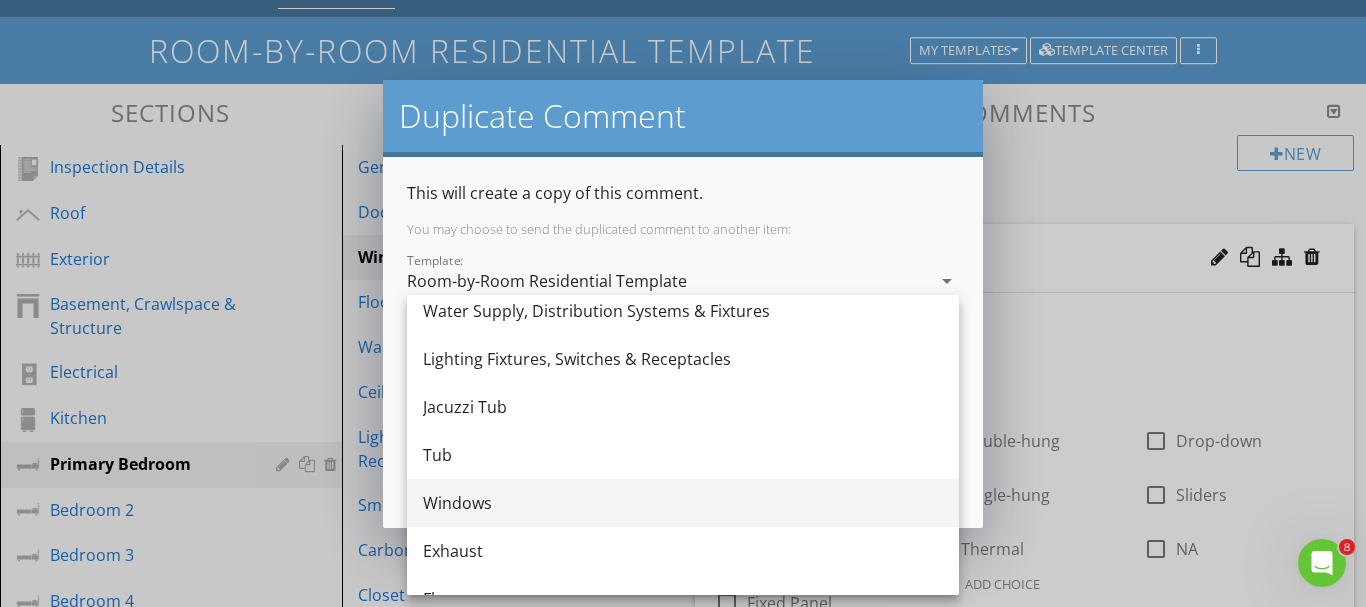 click on "Windows" at bounding box center [683, 503] 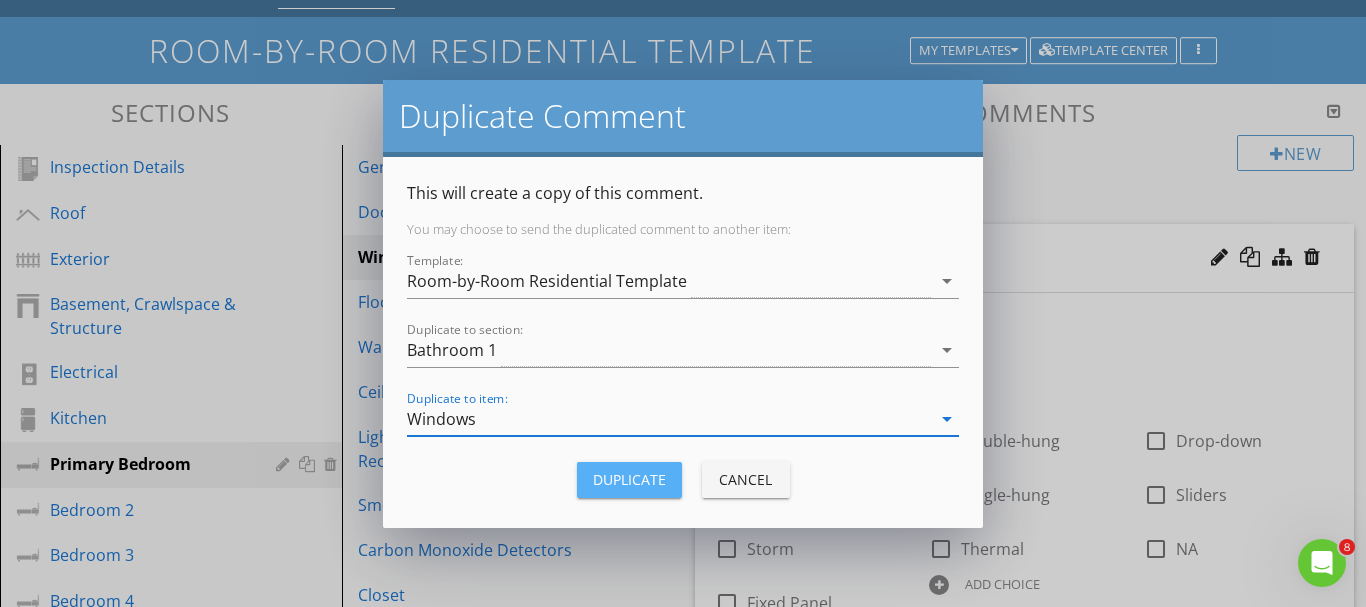click on "Duplicate" at bounding box center [629, 479] 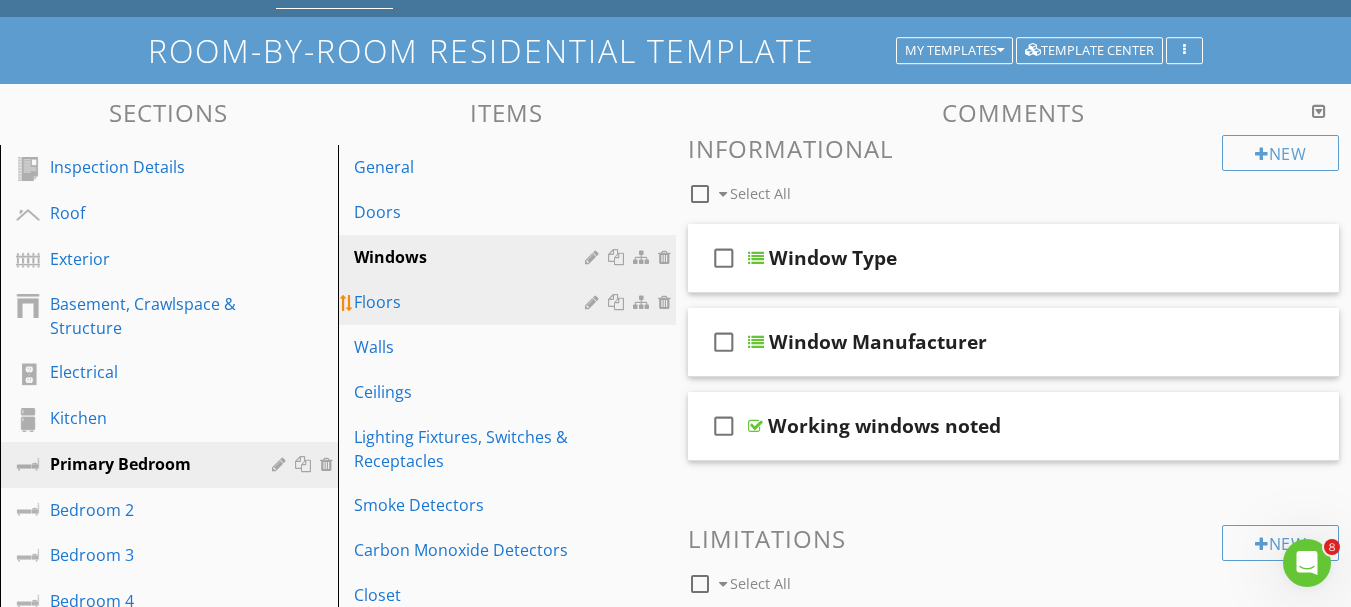 click on "Floors" at bounding box center (472, 302) 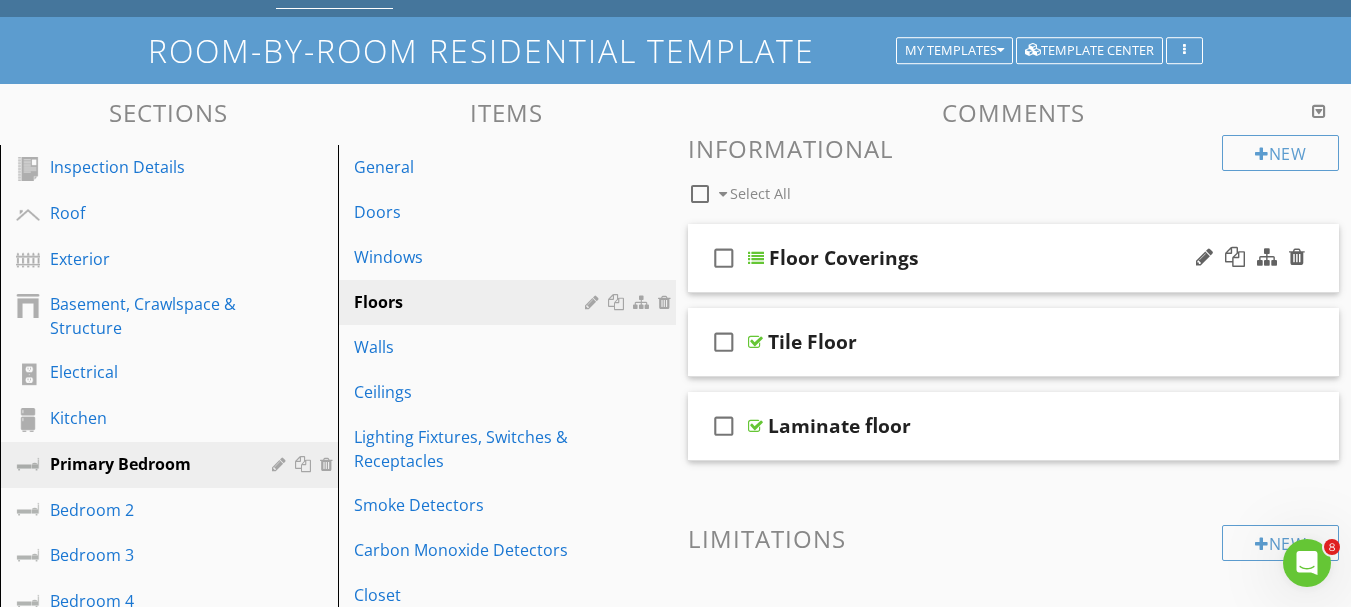 click at bounding box center [756, 258] 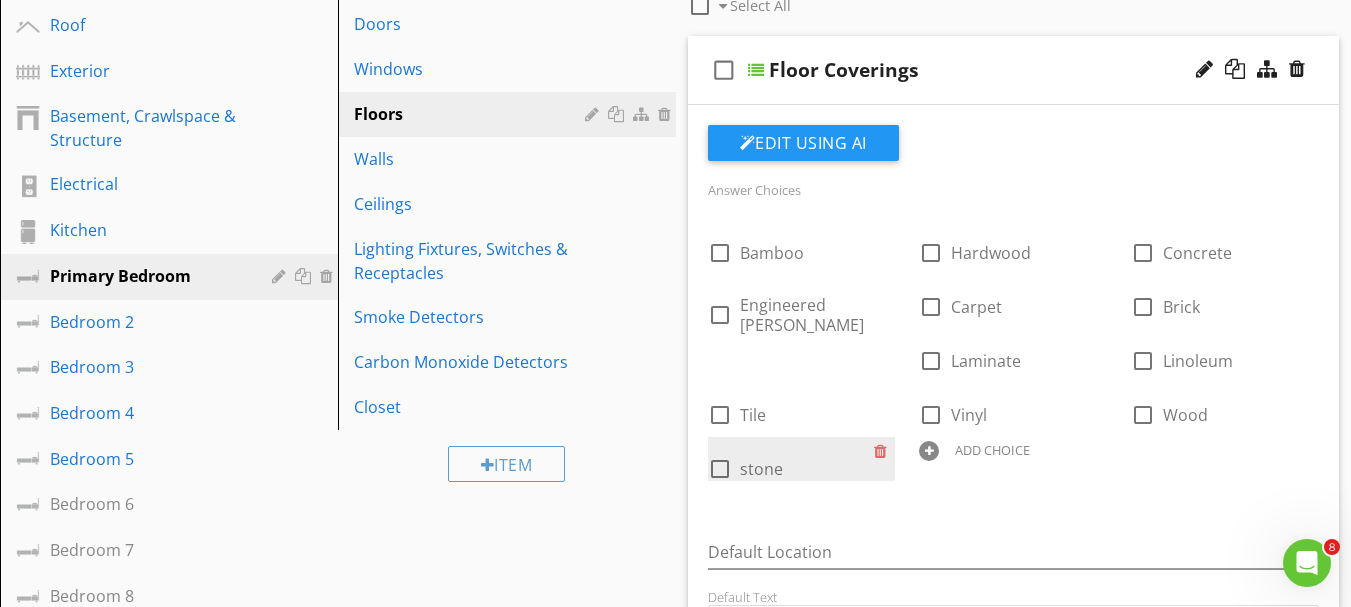 scroll, scrollTop: 300, scrollLeft: 0, axis: vertical 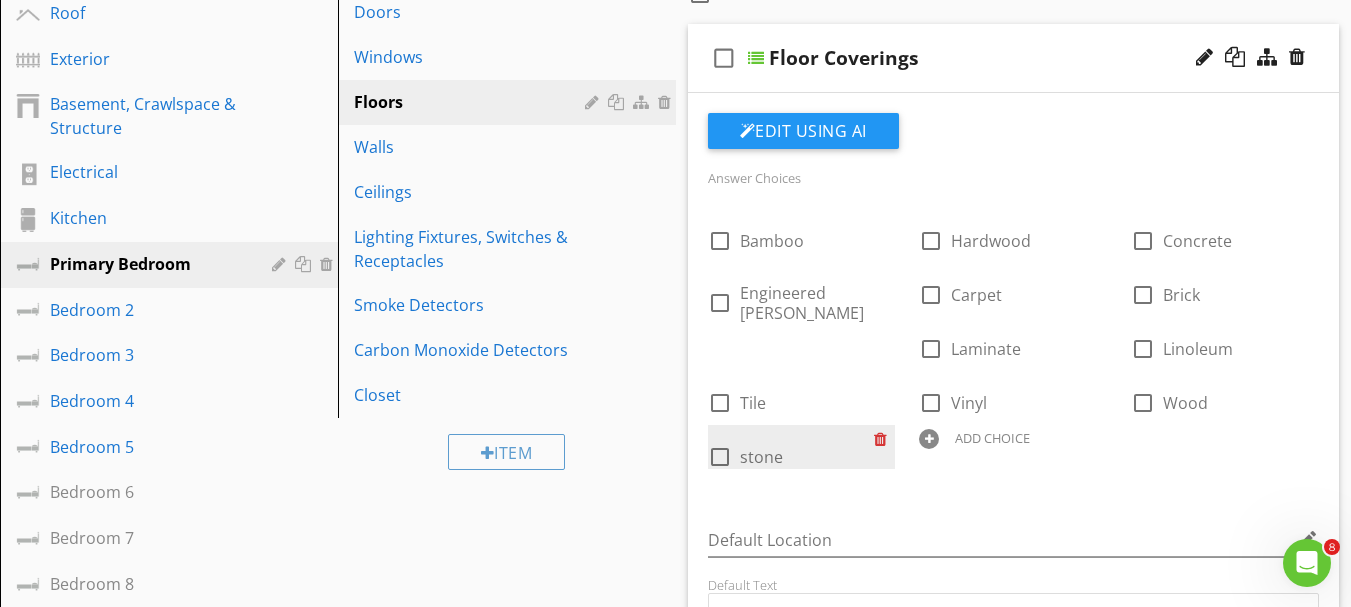 click at bounding box center (884, 439) 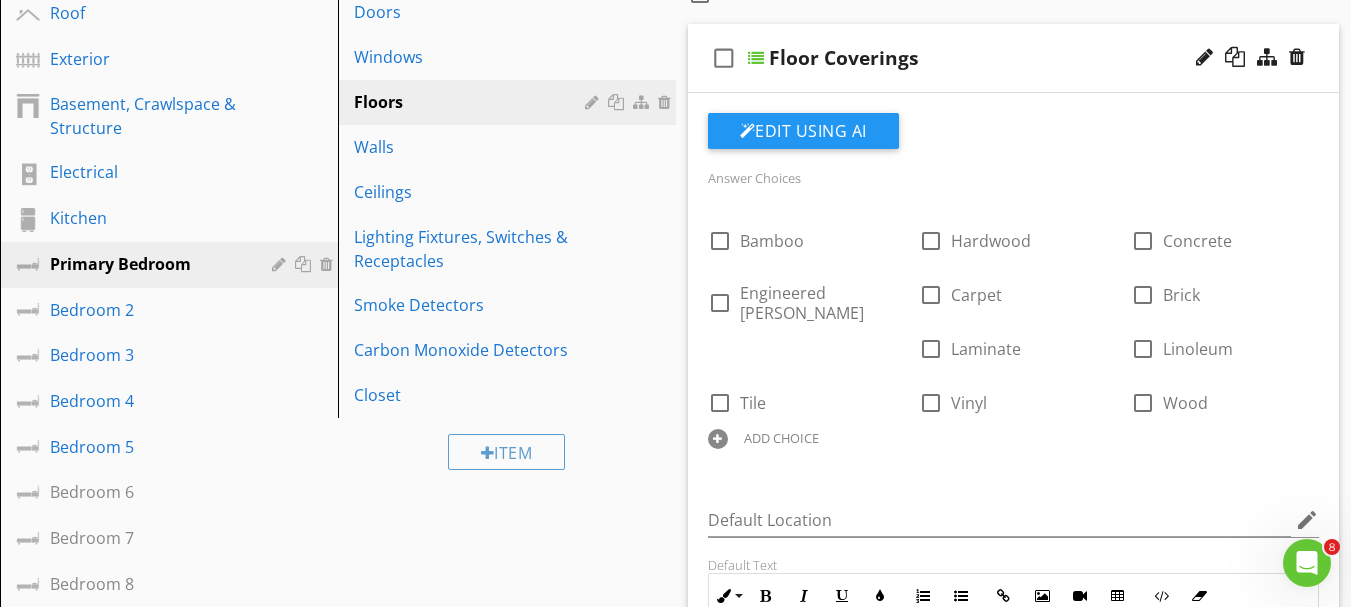 click at bounding box center [718, 439] 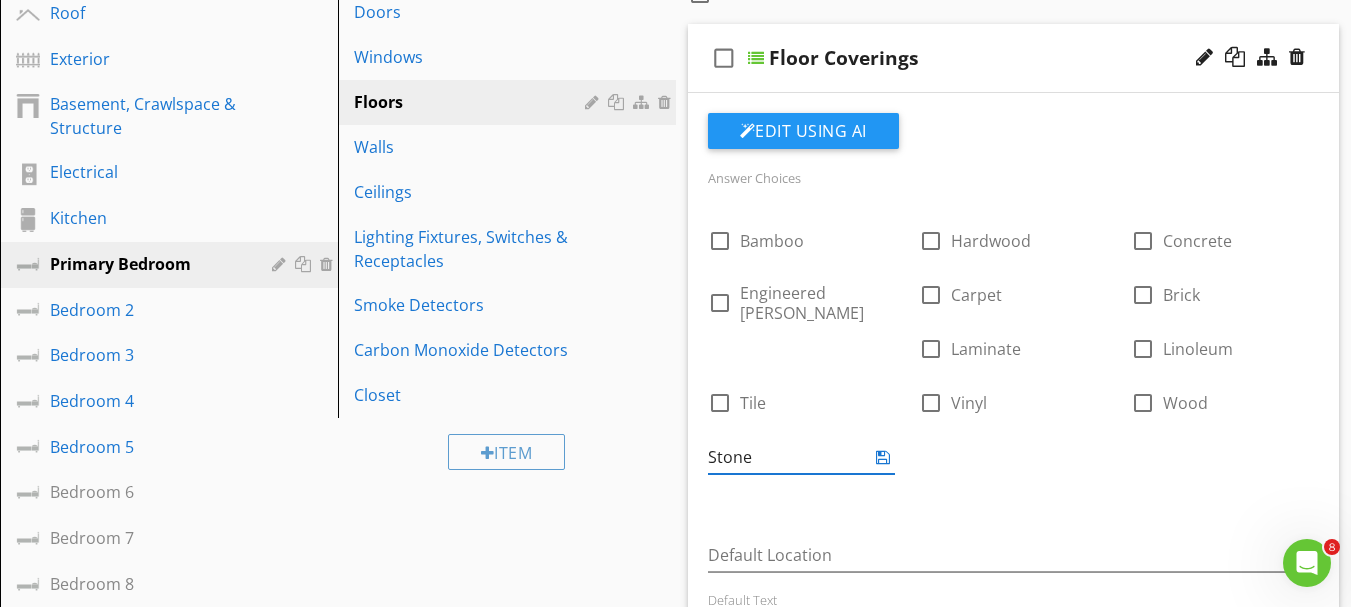 type on "Stone" 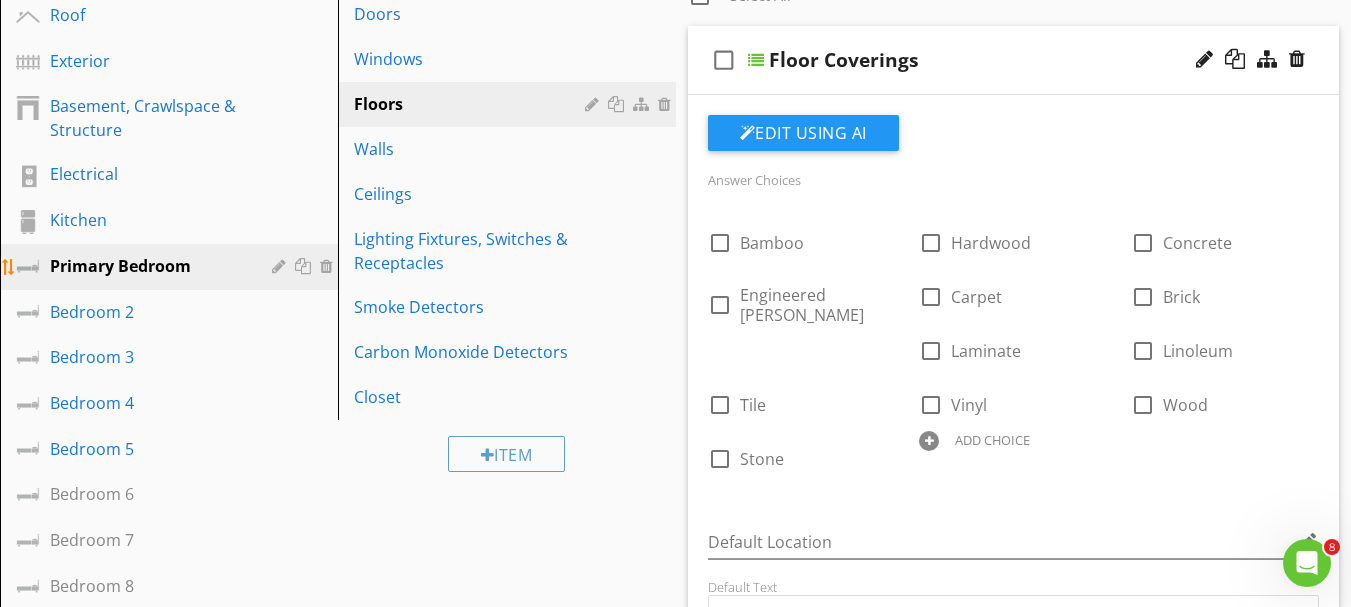 scroll, scrollTop: 400, scrollLeft: 0, axis: vertical 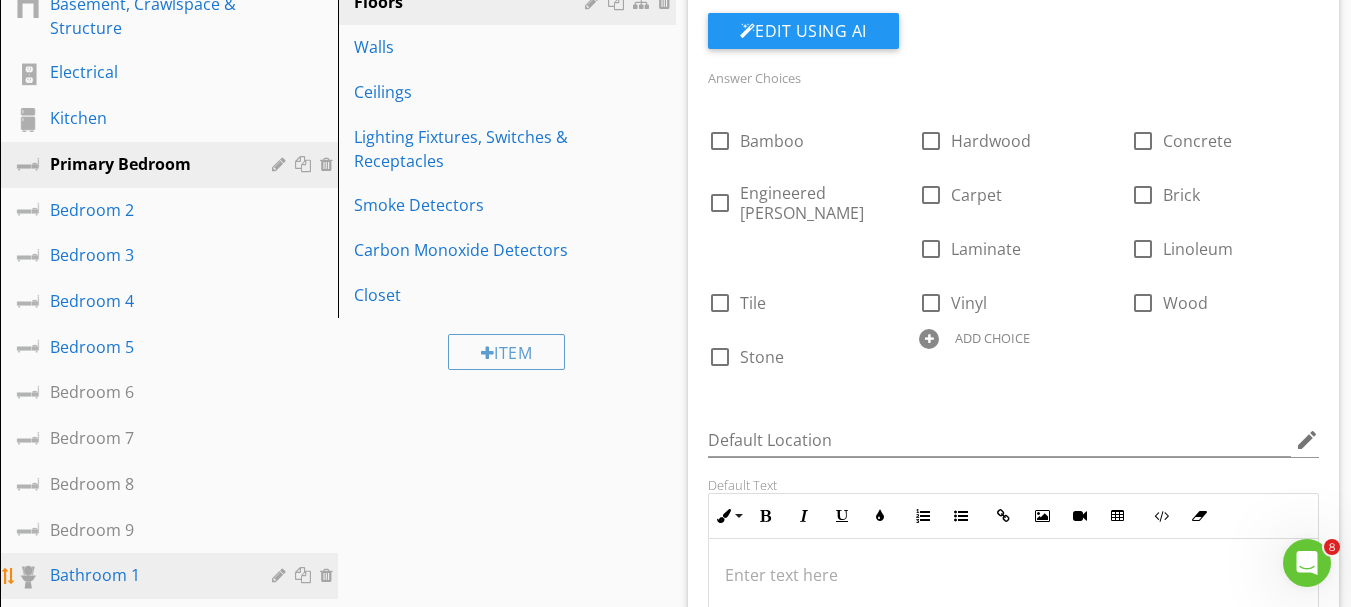 click on "Bathroom 1" at bounding box center [146, 575] 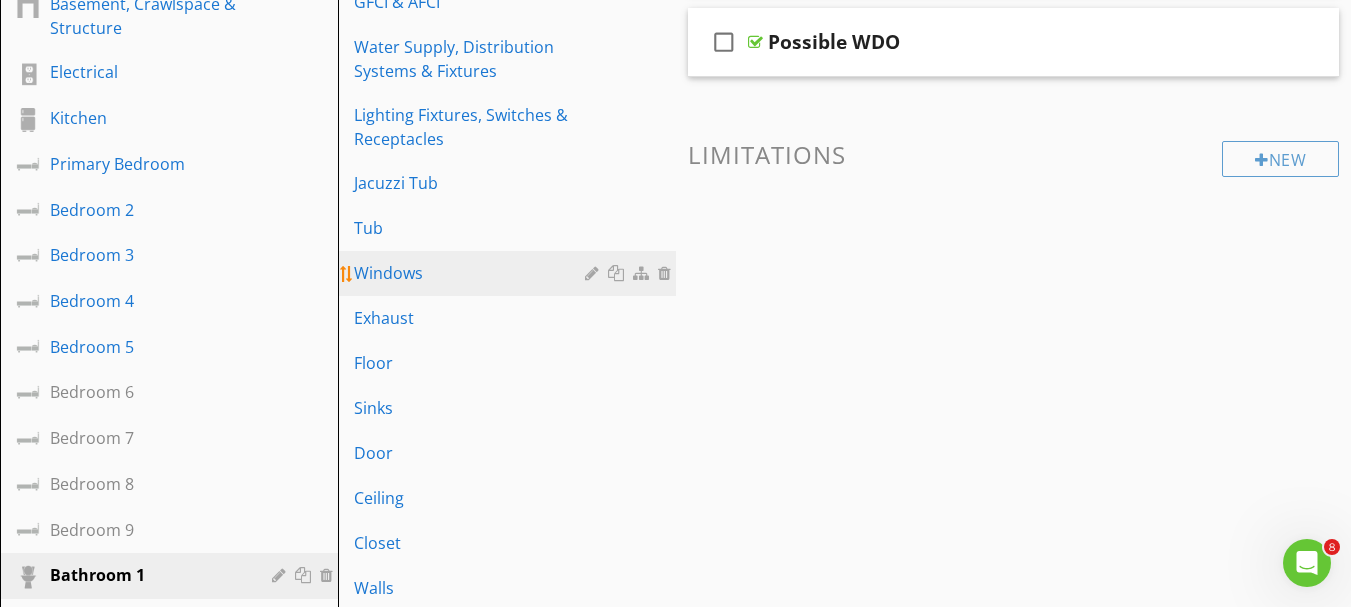click on "Windows" at bounding box center [472, 273] 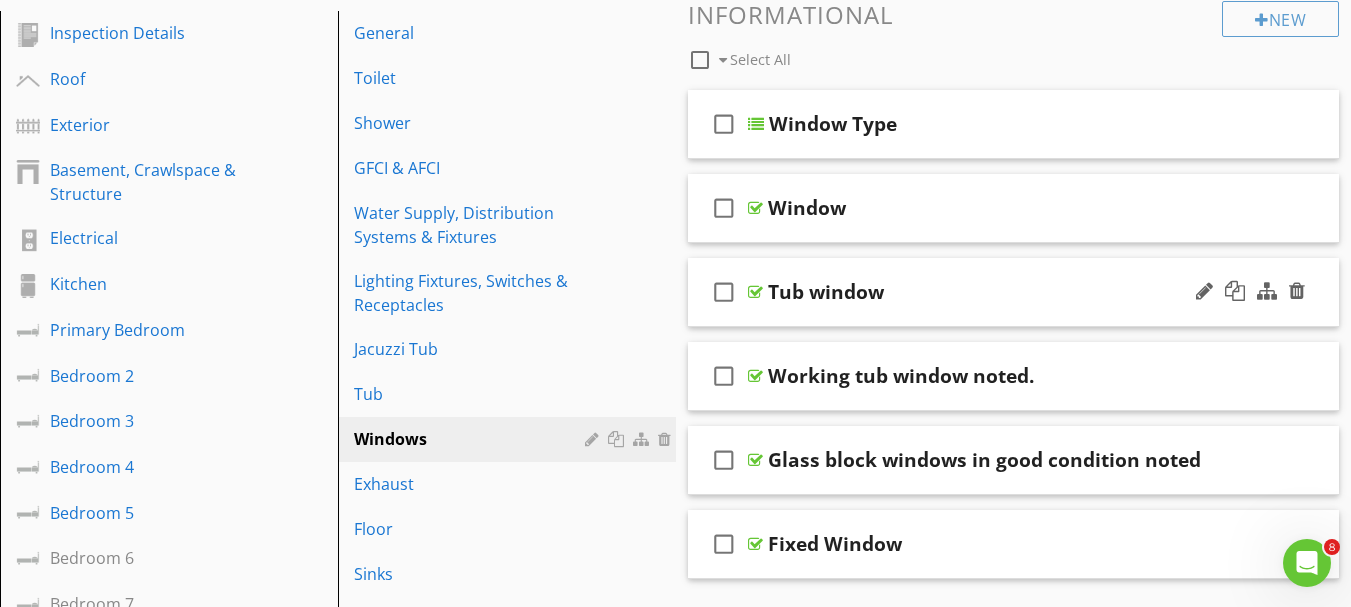 scroll, scrollTop: 200, scrollLeft: 0, axis: vertical 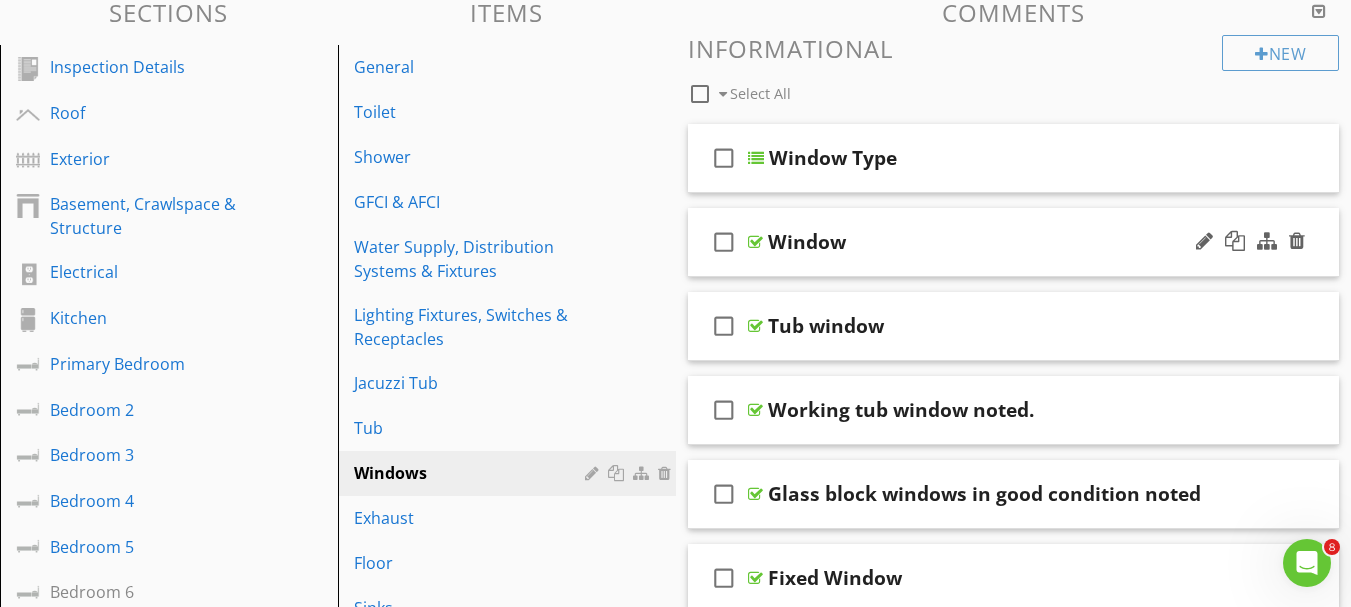 click on "check_box_outline_blank
Window" at bounding box center [1014, 242] 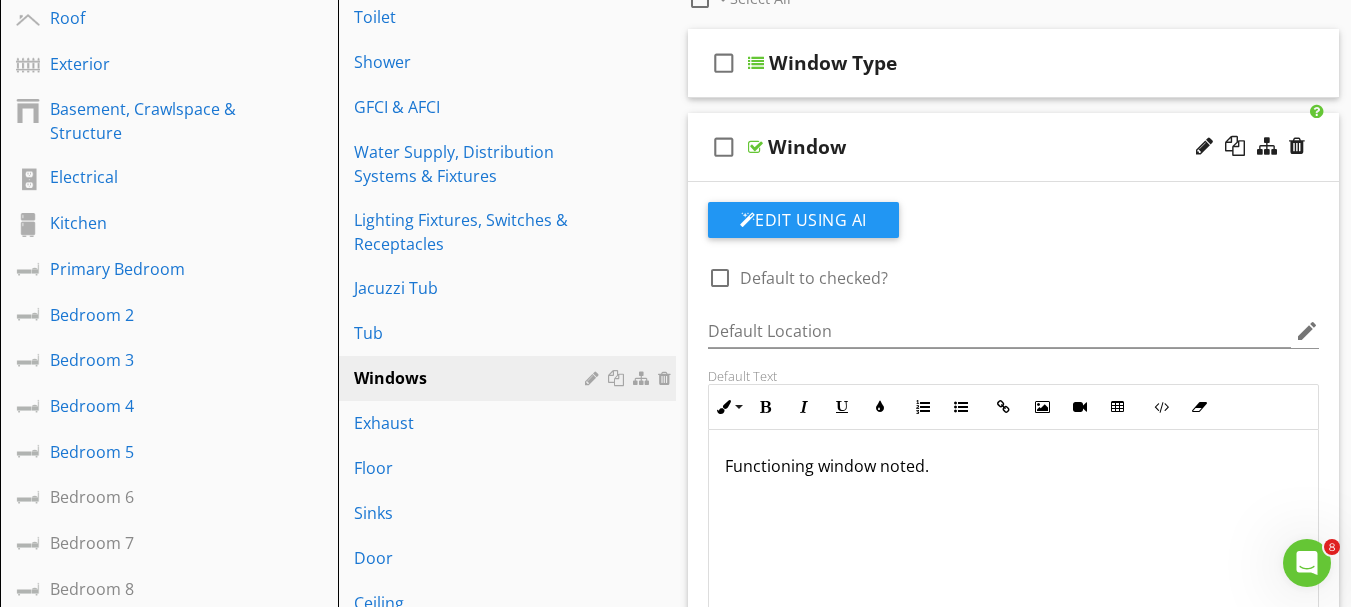 scroll, scrollTop: 600, scrollLeft: 0, axis: vertical 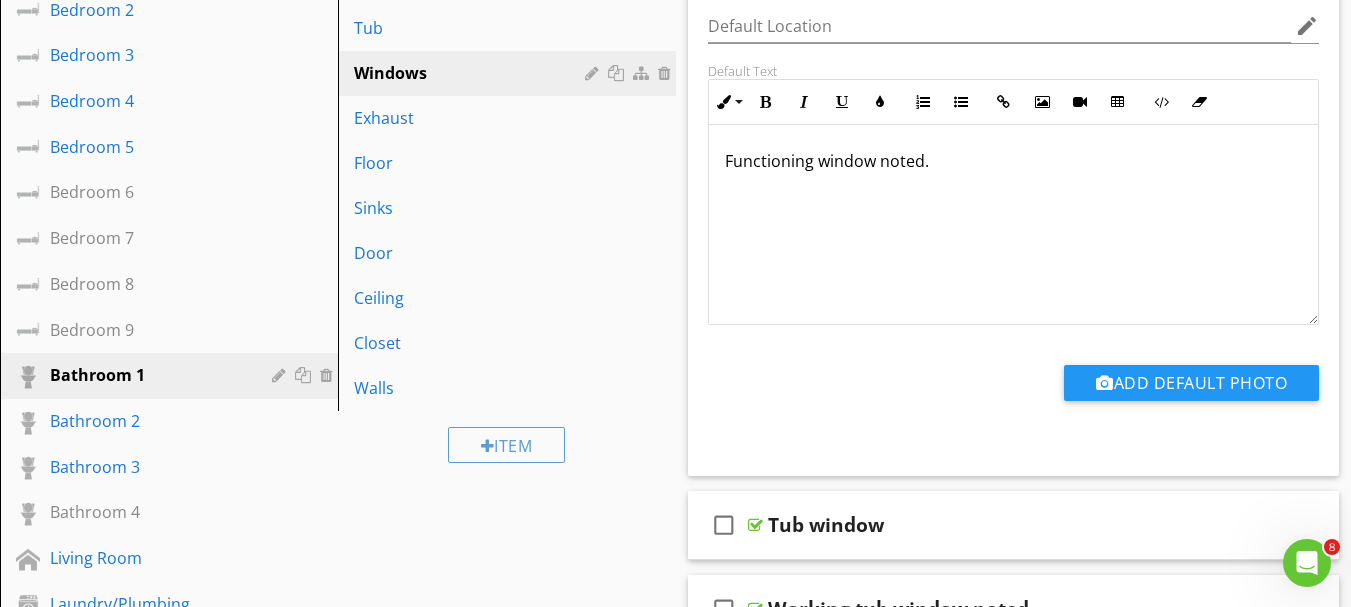 click on "Item" at bounding box center [507, 444] 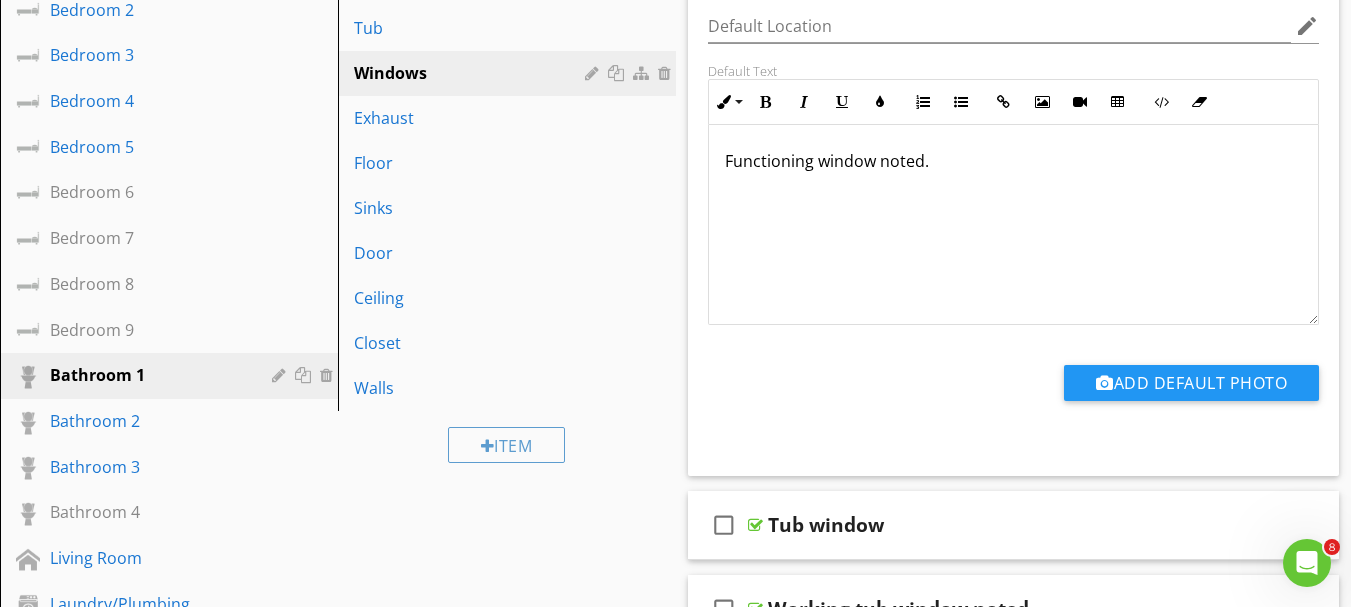 scroll, scrollTop: 800, scrollLeft: 0, axis: vertical 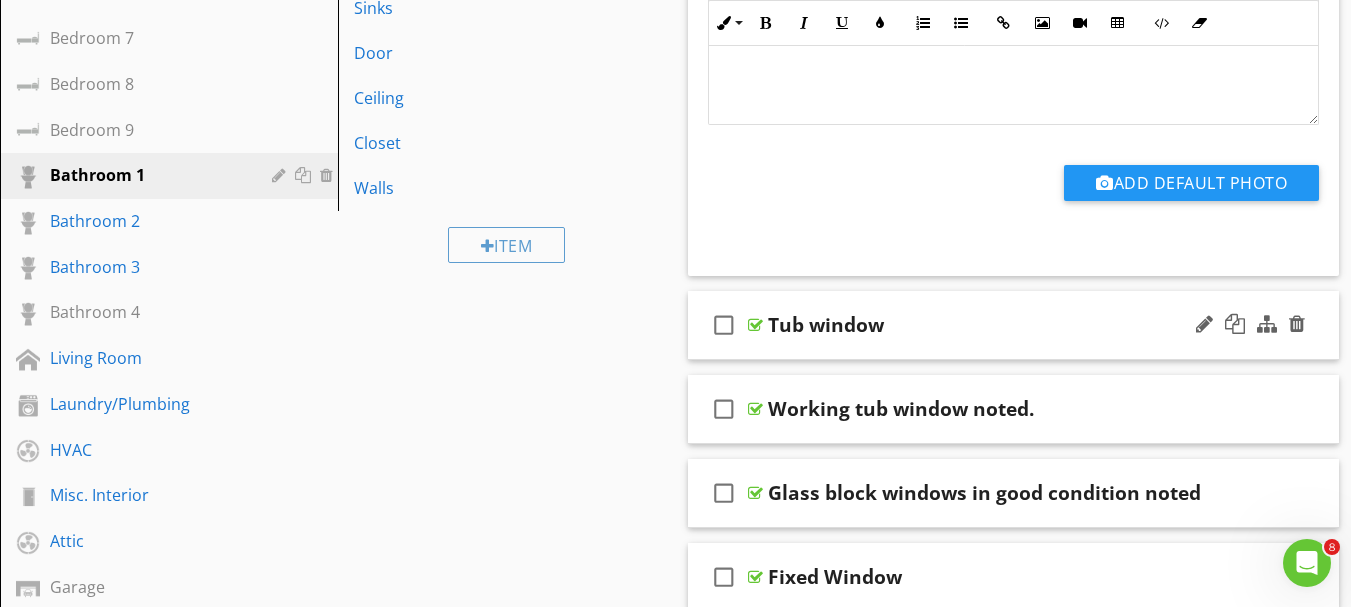 click on "check_box_outline_blank
Tub window" at bounding box center [1014, 325] 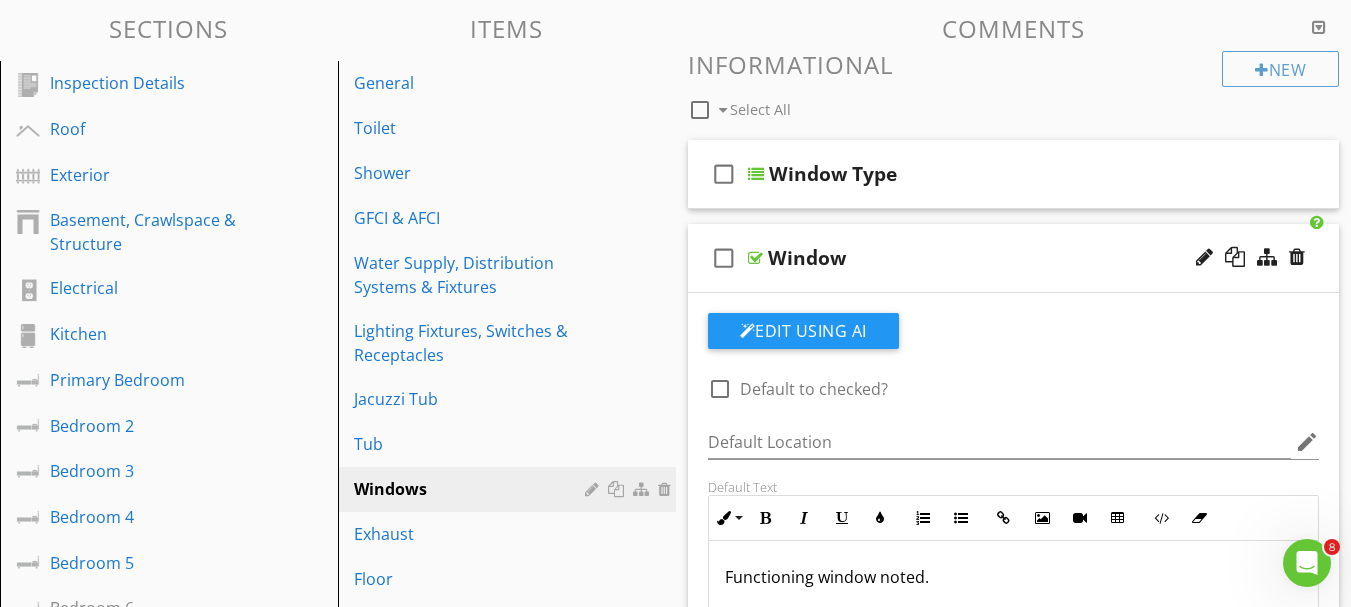 scroll, scrollTop: 22, scrollLeft: 0, axis: vertical 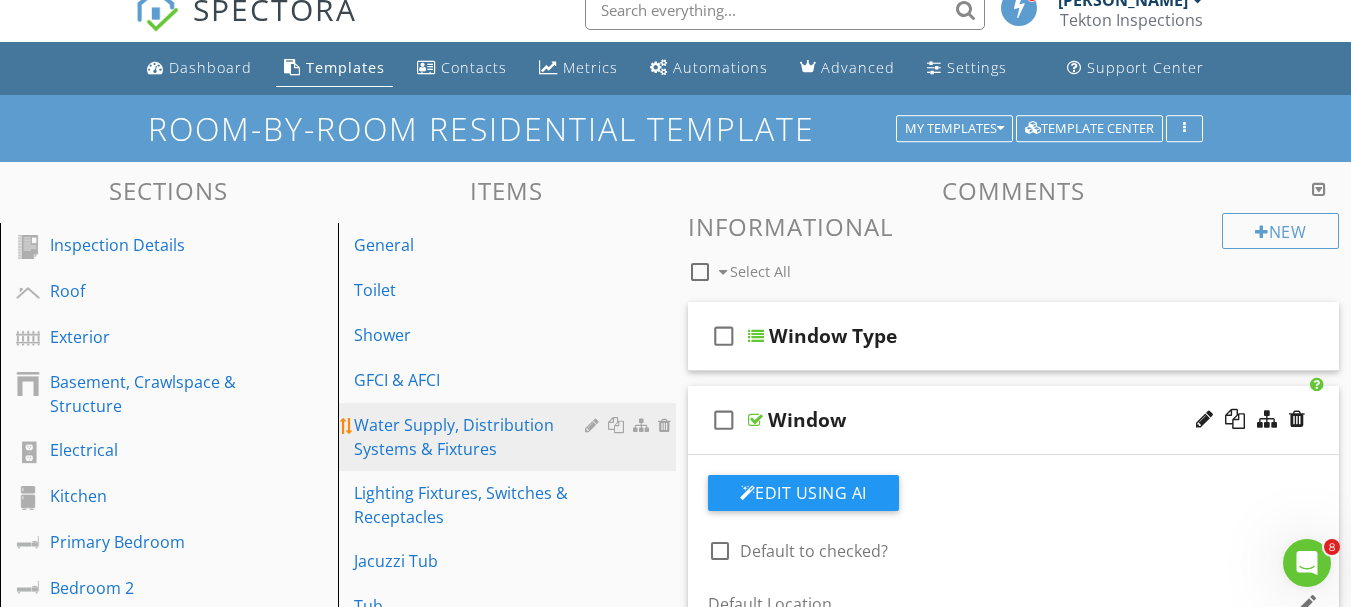 click on "Water Supply, Distribution Systems & Fixtures" at bounding box center (472, 437) 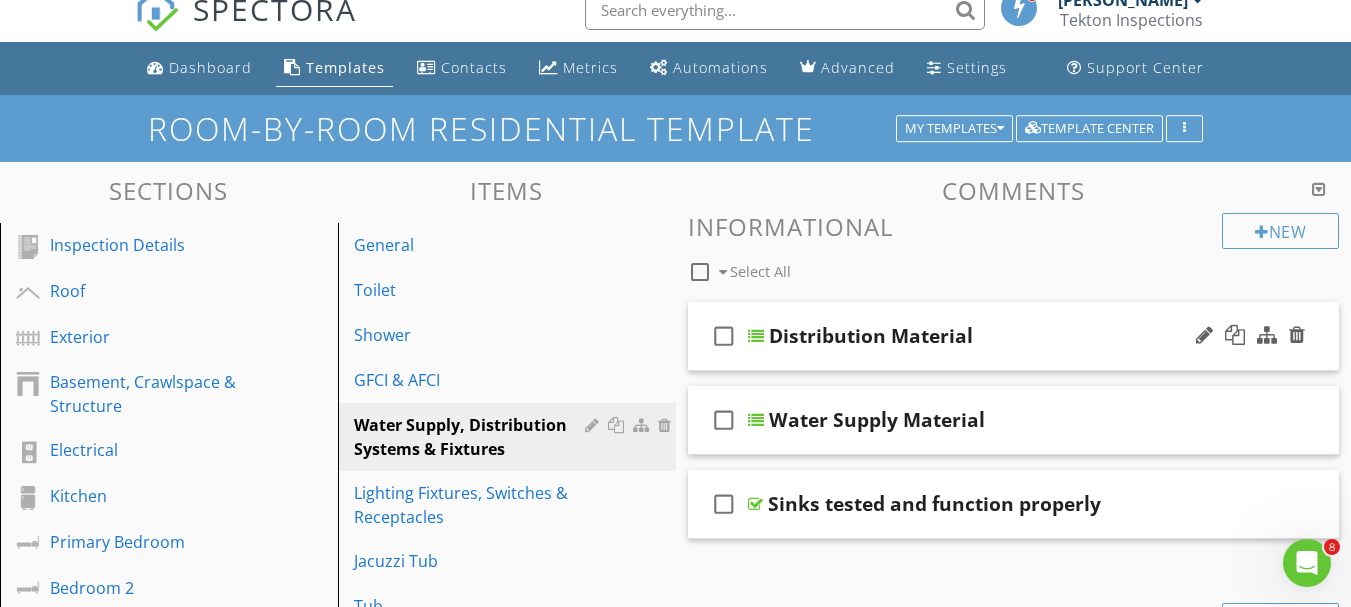 click at bounding box center [756, 336] 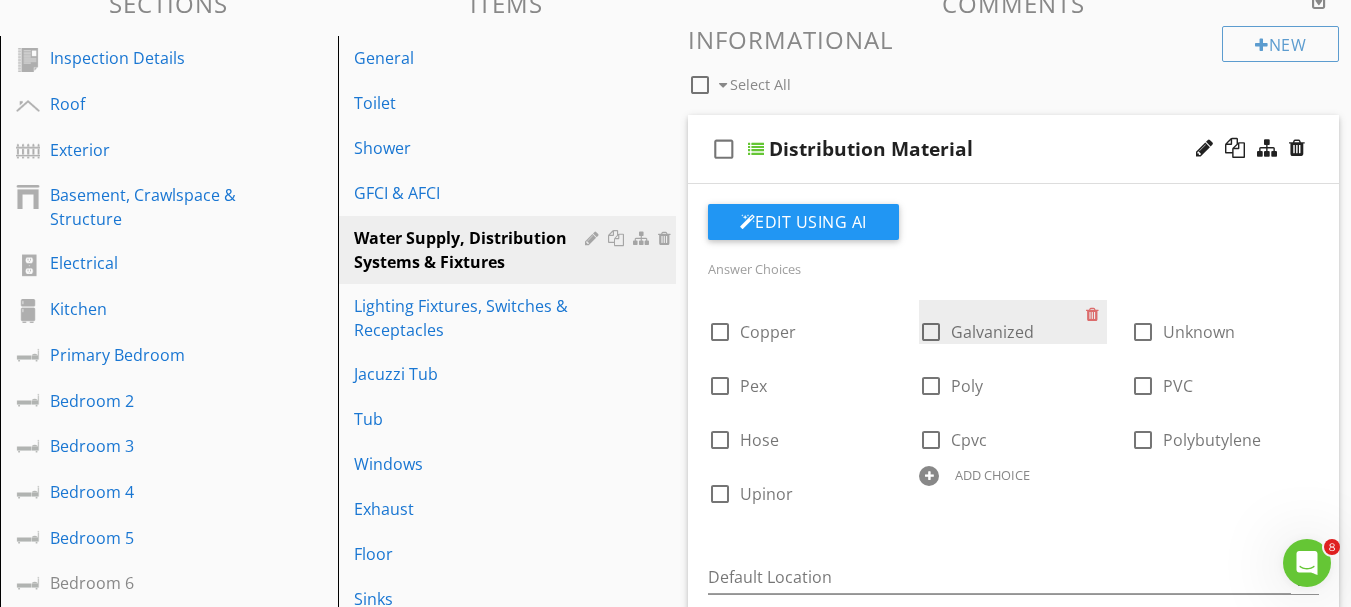 scroll, scrollTop: 222, scrollLeft: 0, axis: vertical 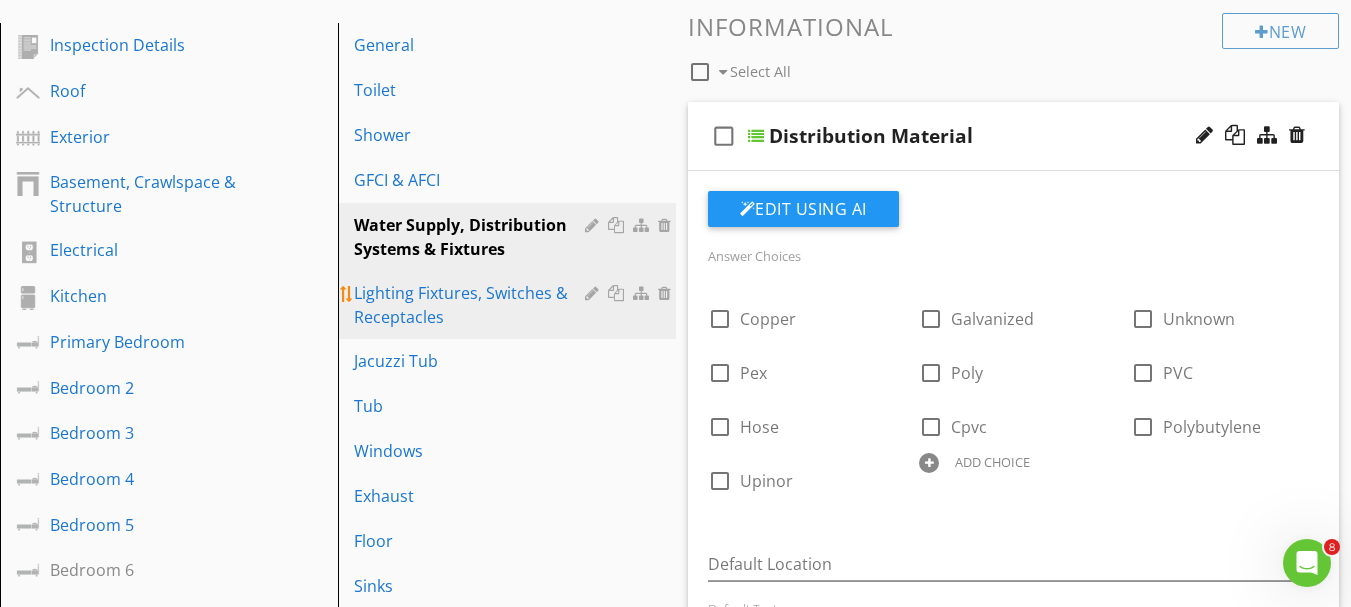 click on "Lighting Fixtures, Switches & Receptacles" at bounding box center [472, 305] 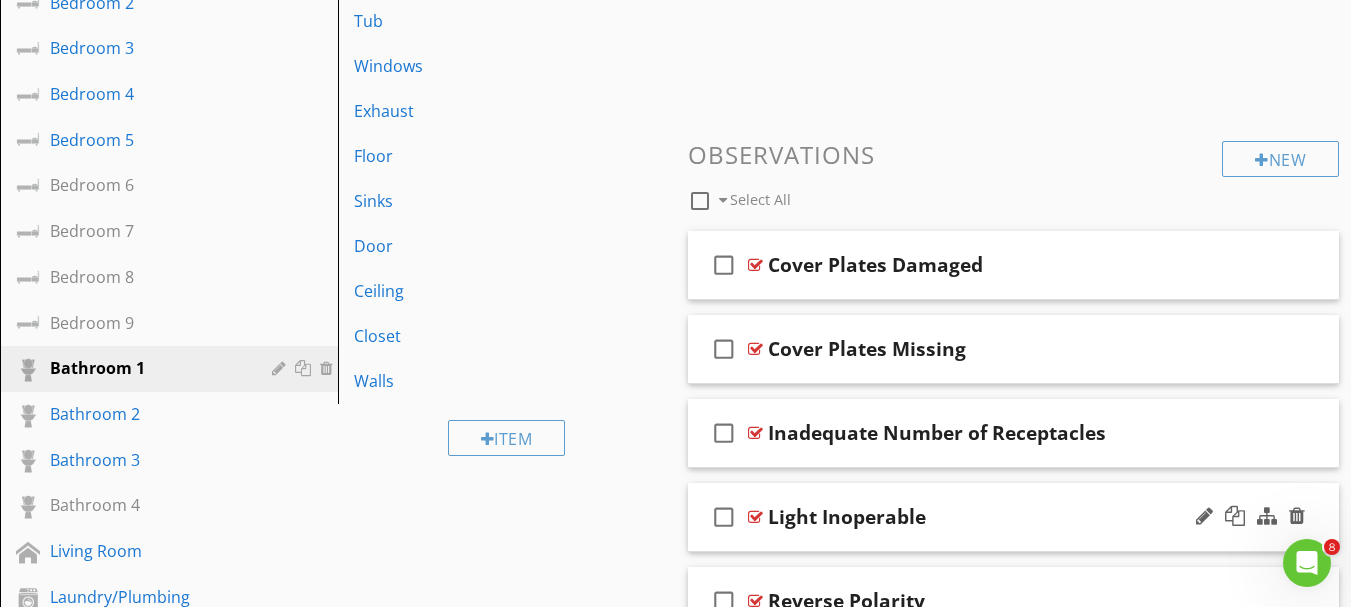scroll, scrollTop: 589, scrollLeft: 0, axis: vertical 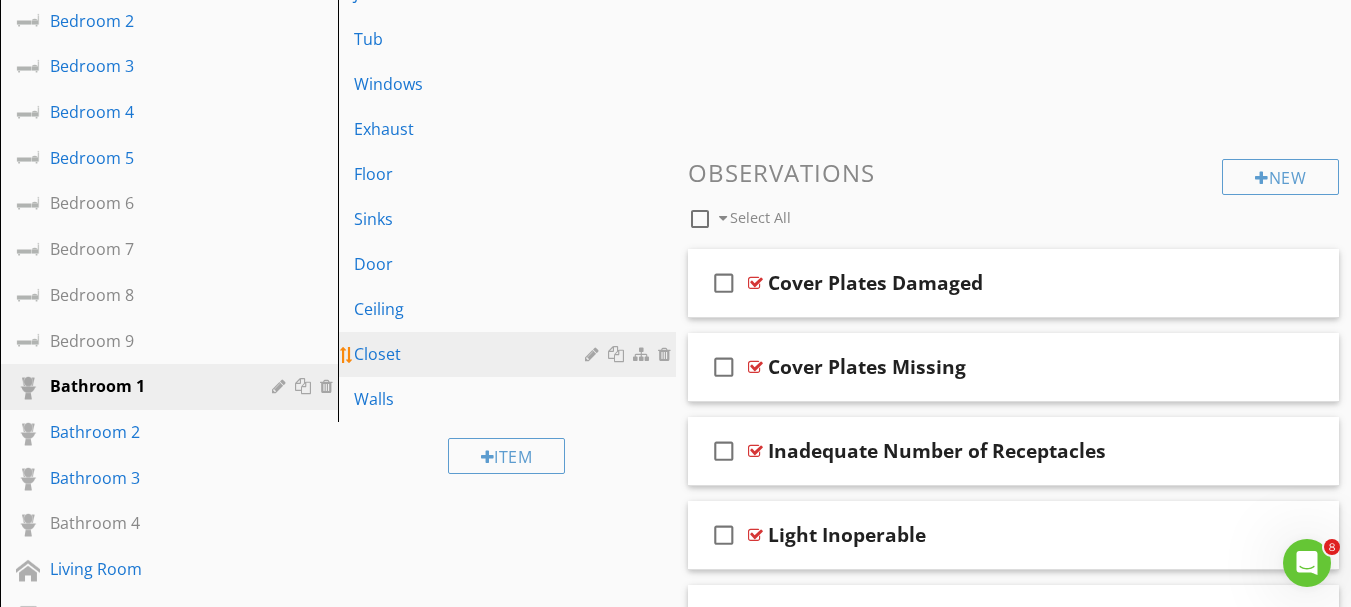 click on "Closet" at bounding box center (472, 354) 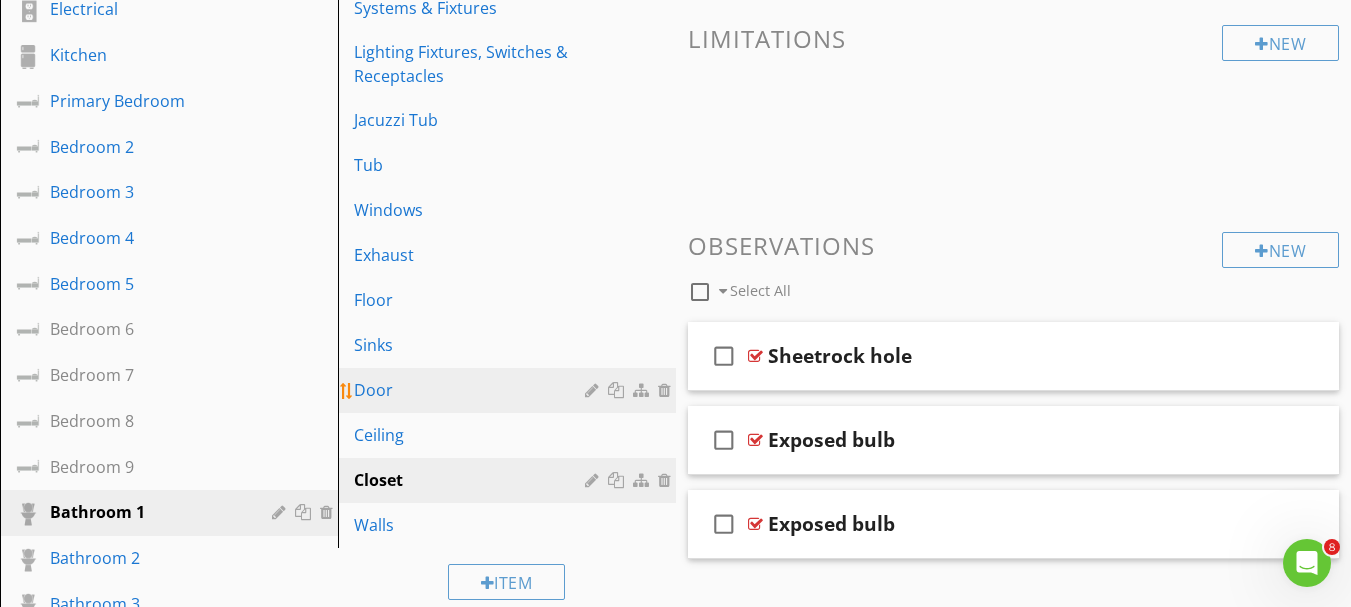 scroll, scrollTop: 489, scrollLeft: 0, axis: vertical 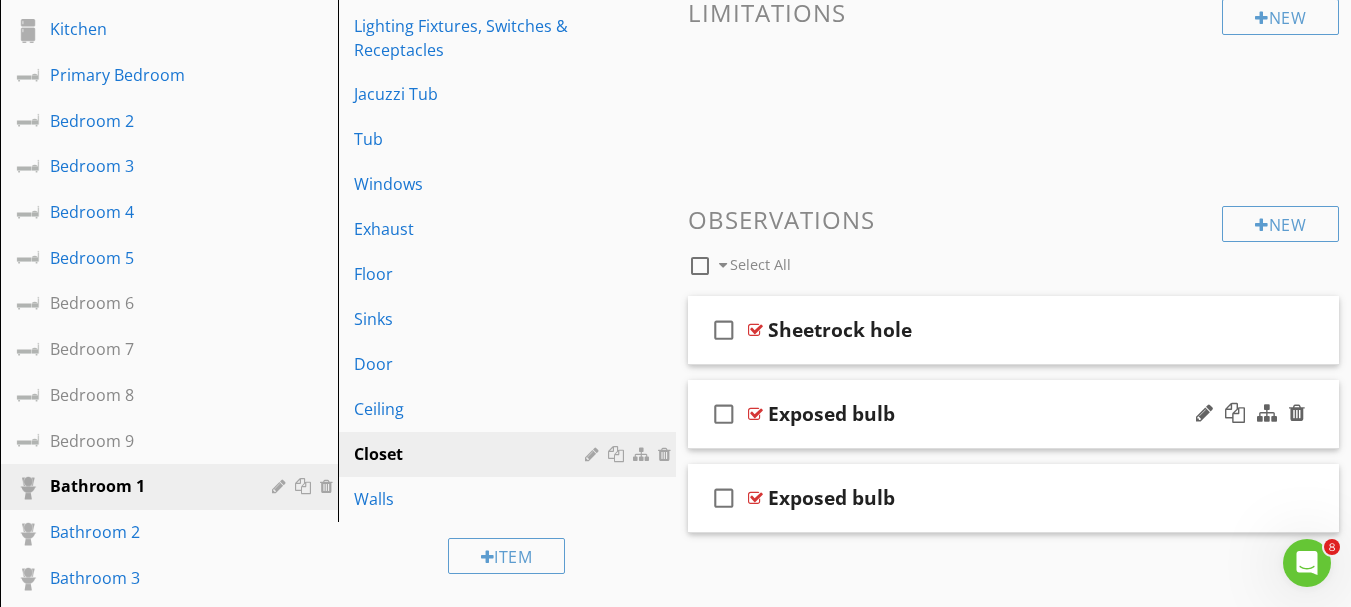 click on "Exposed bulb" at bounding box center (997, 414) 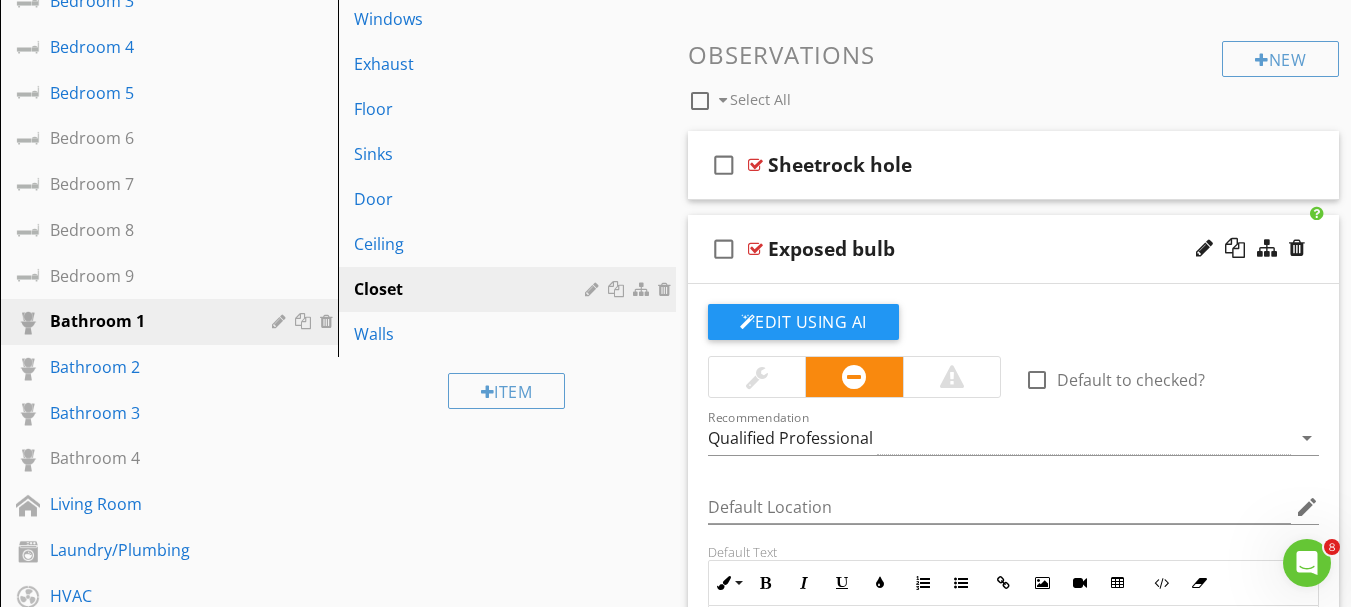 scroll, scrollTop: 689, scrollLeft: 0, axis: vertical 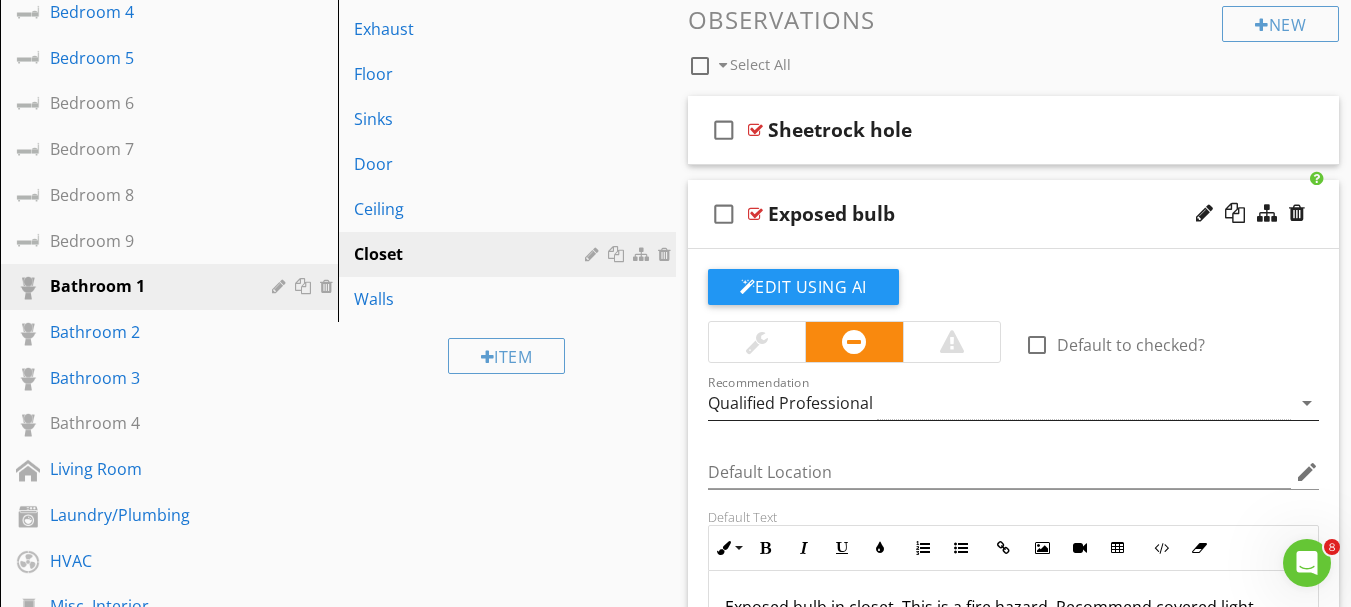click on "arrow_drop_down" at bounding box center [1307, 403] 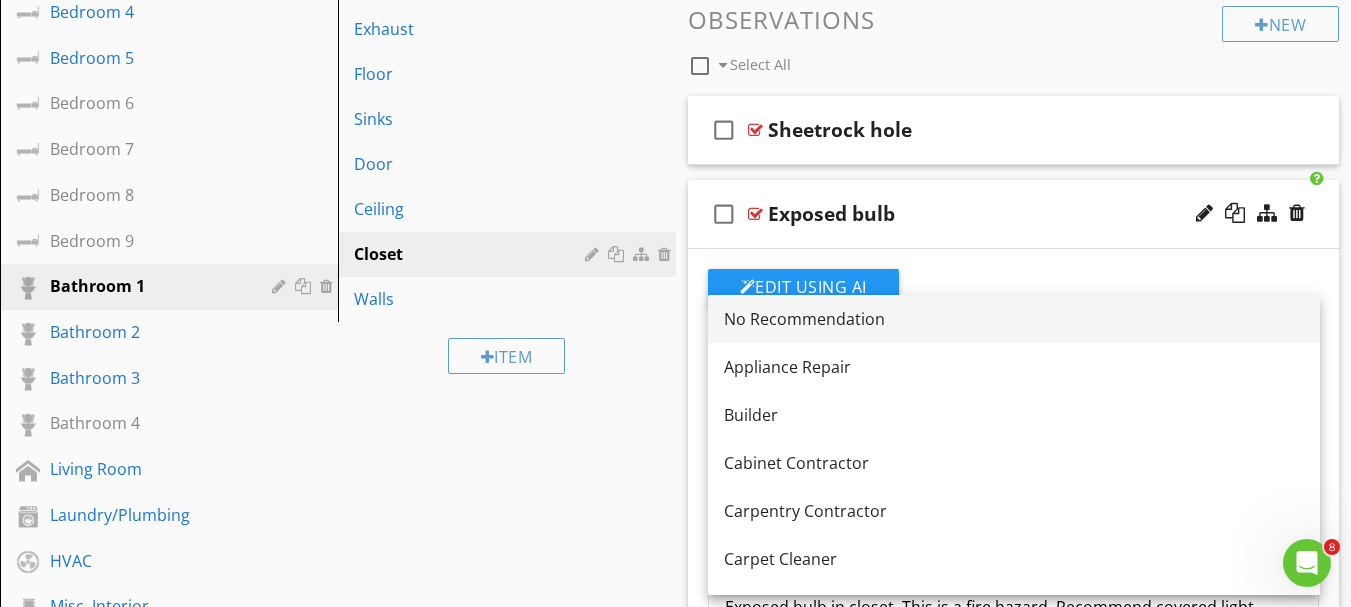 click on "No Recommendation" at bounding box center [1014, 319] 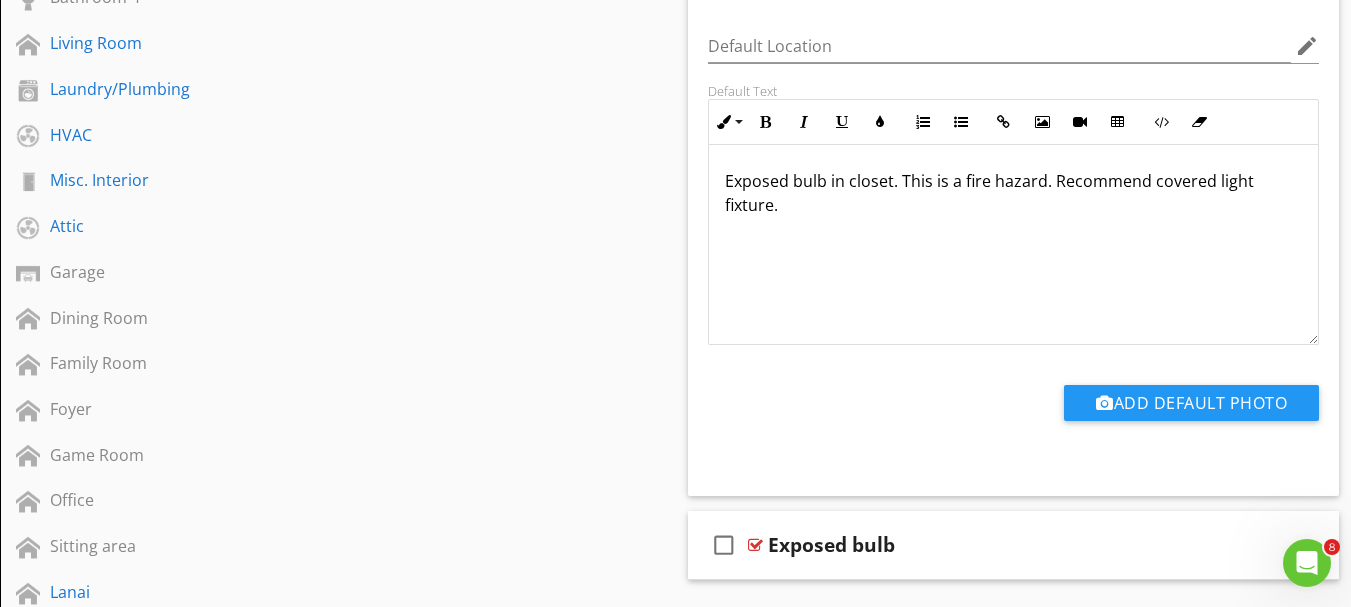 scroll, scrollTop: 1289, scrollLeft: 0, axis: vertical 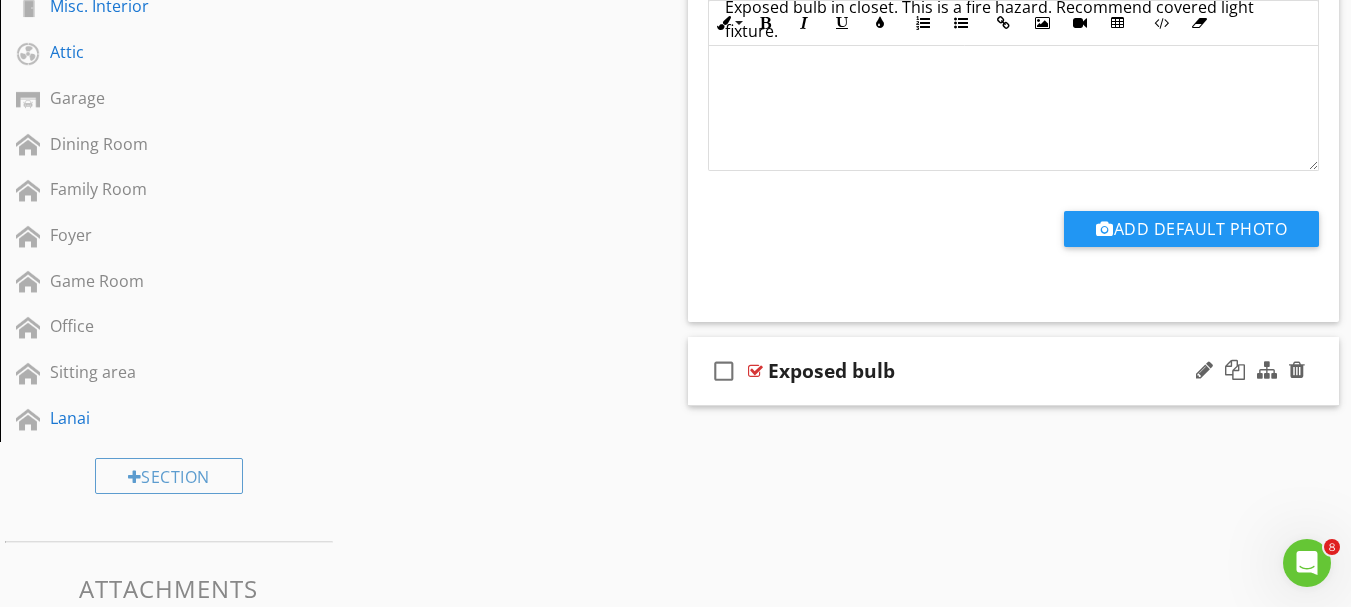 click on "check_box_outline_blank
Exposed bulb" at bounding box center [1014, 371] 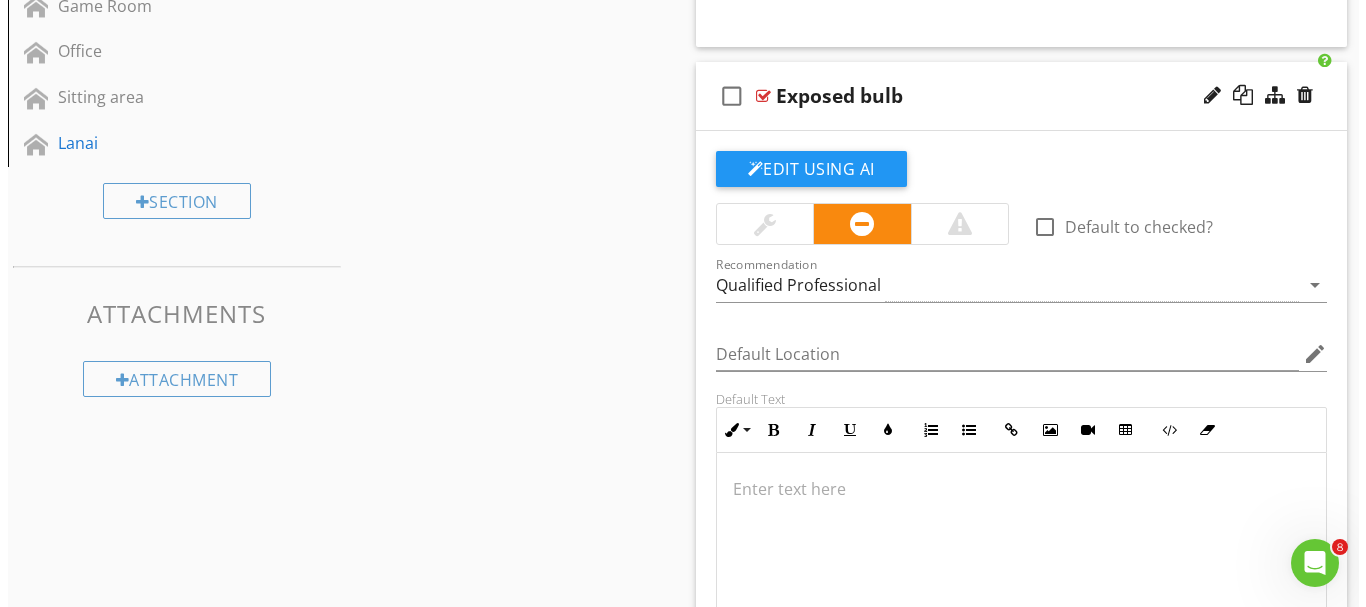 scroll, scrollTop: 1489, scrollLeft: 0, axis: vertical 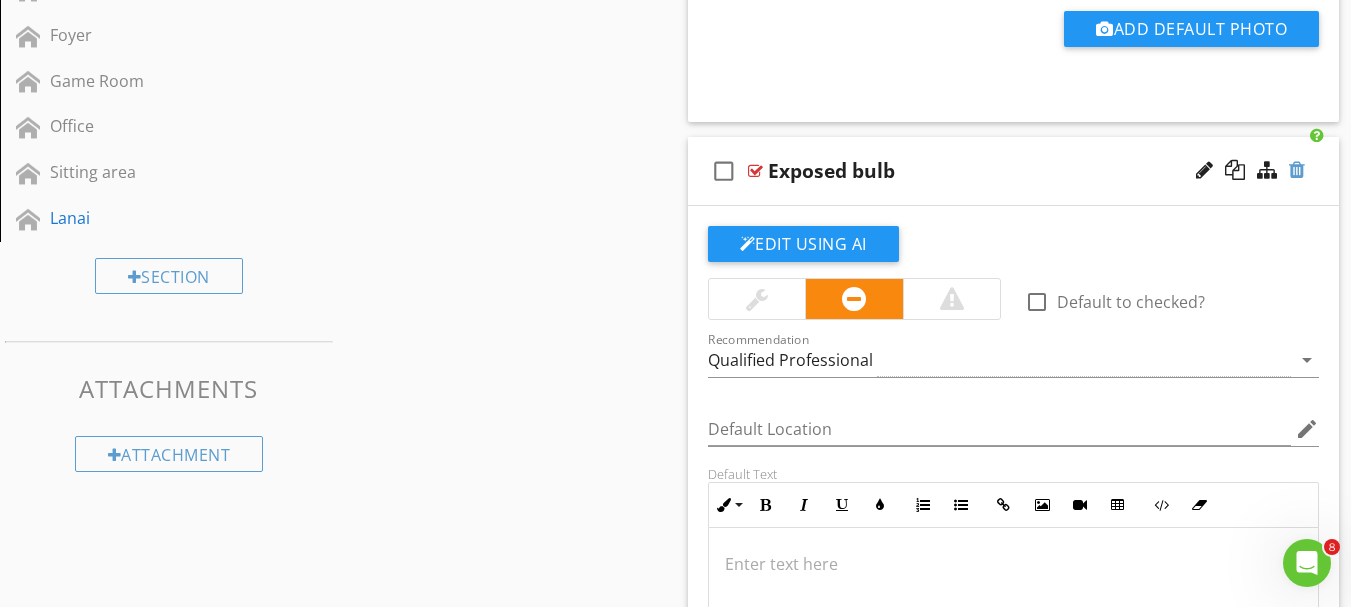 click at bounding box center (1297, 170) 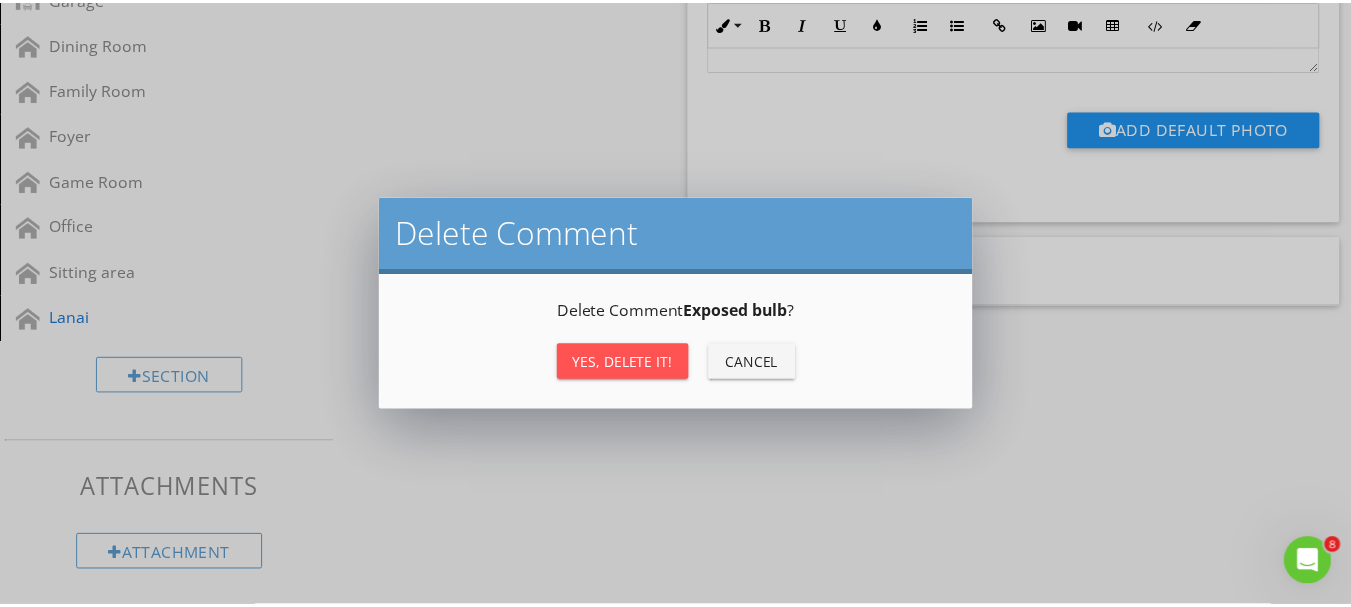 scroll, scrollTop: 1389, scrollLeft: 0, axis: vertical 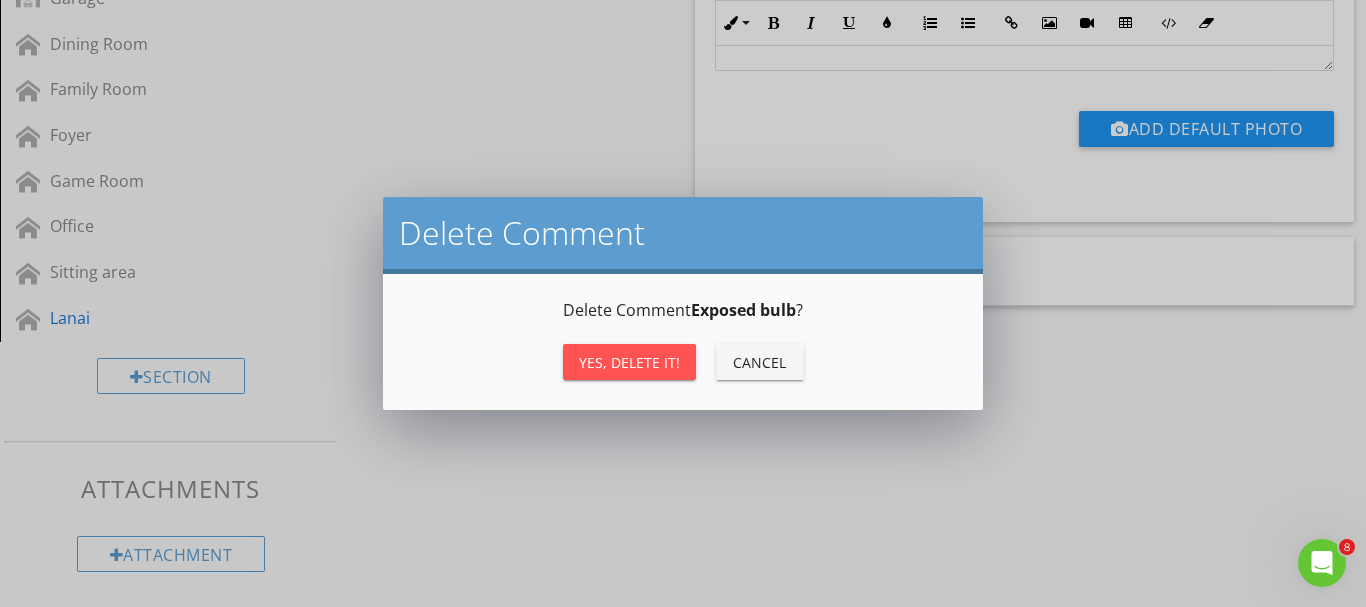 click on "Yes, Delete it!" at bounding box center (629, 362) 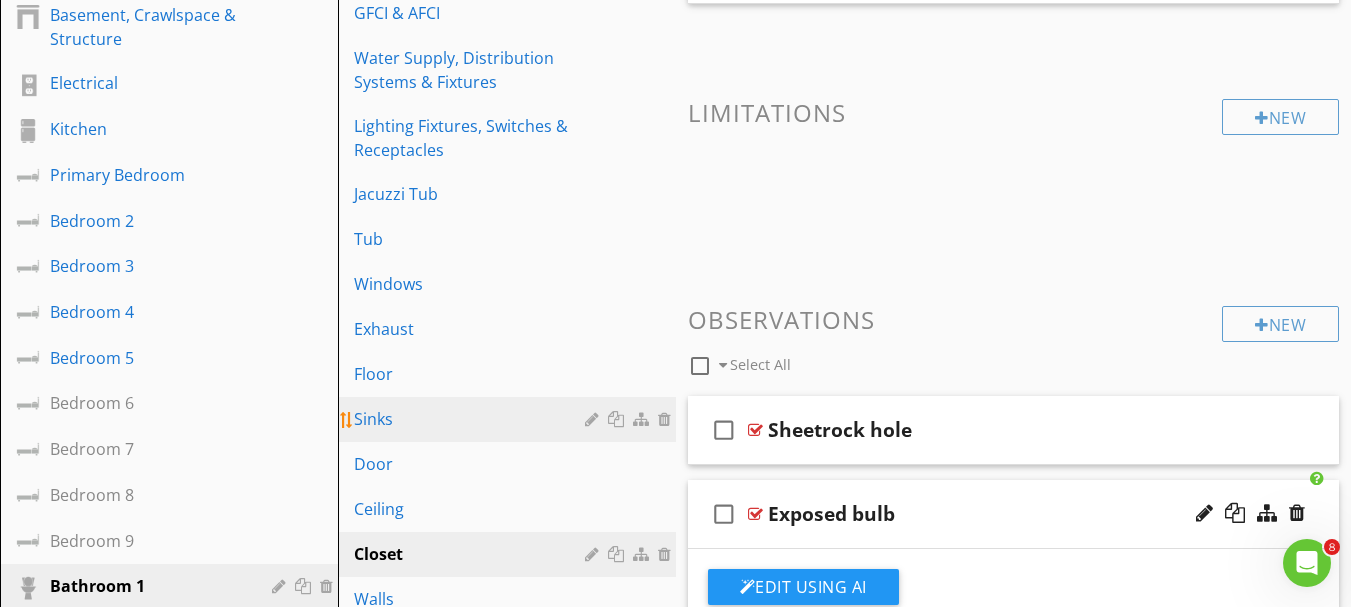 scroll, scrollTop: 289, scrollLeft: 0, axis: vertical 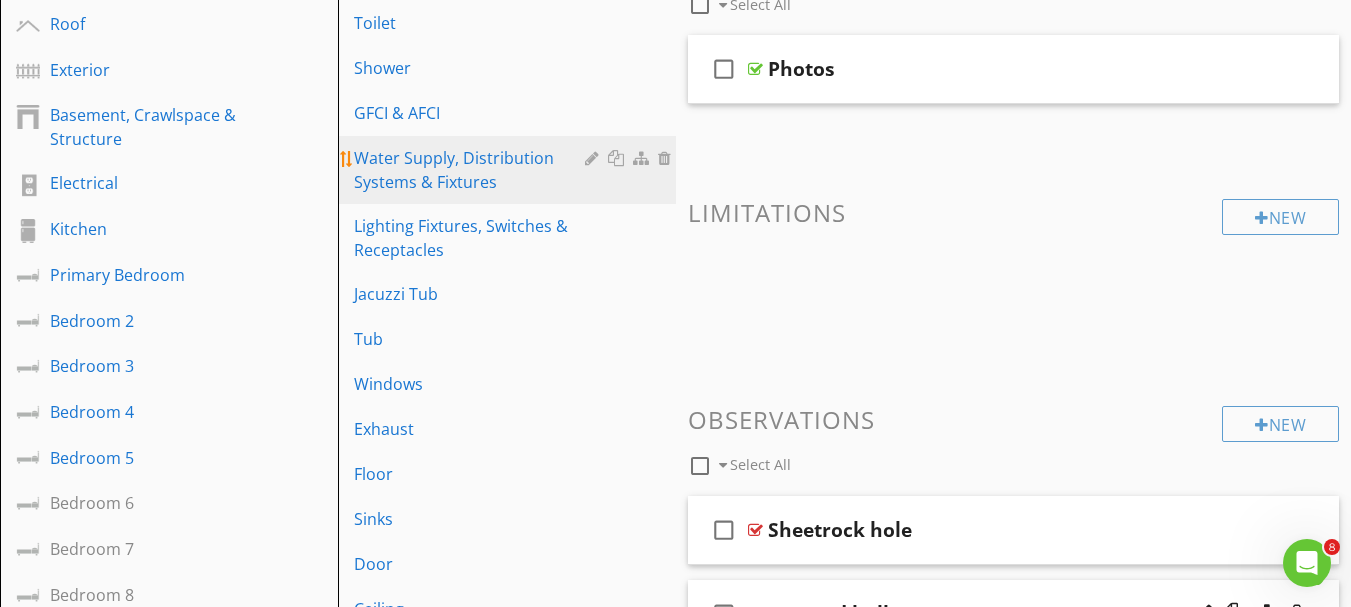 click on "Water Supply, Distribution Systems & Fixtures" at bounding box center [472, 170] 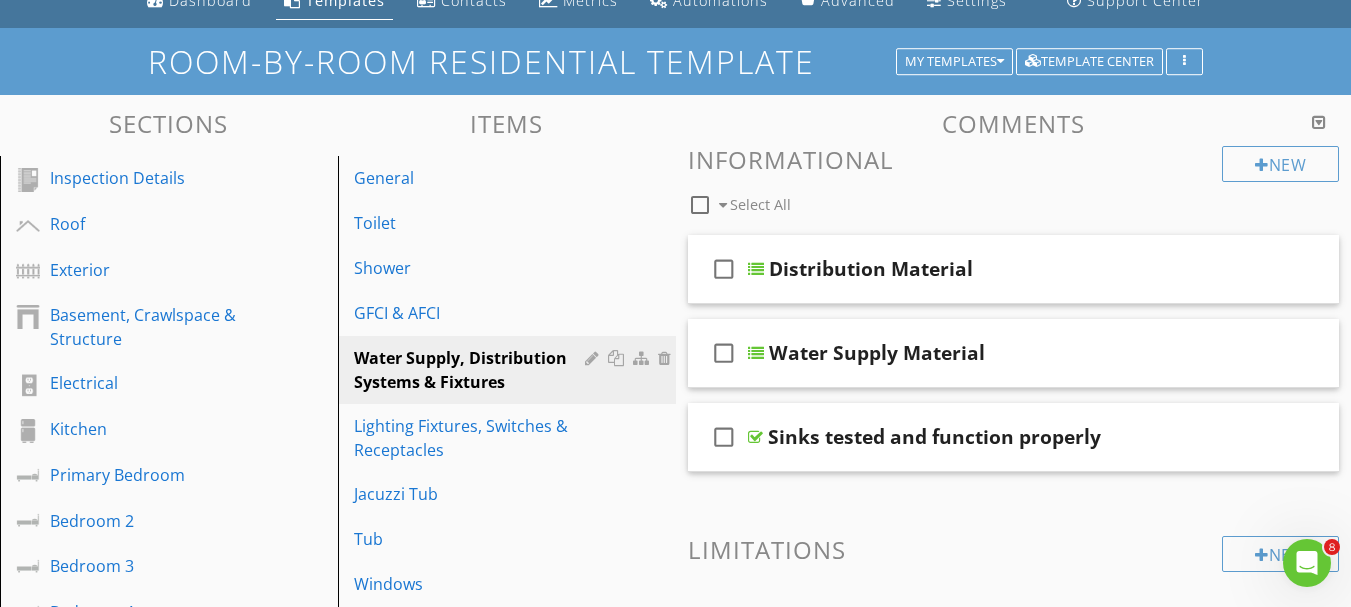 scroll, scrollTop: 189, scrollLeft: 0, axis: vertical 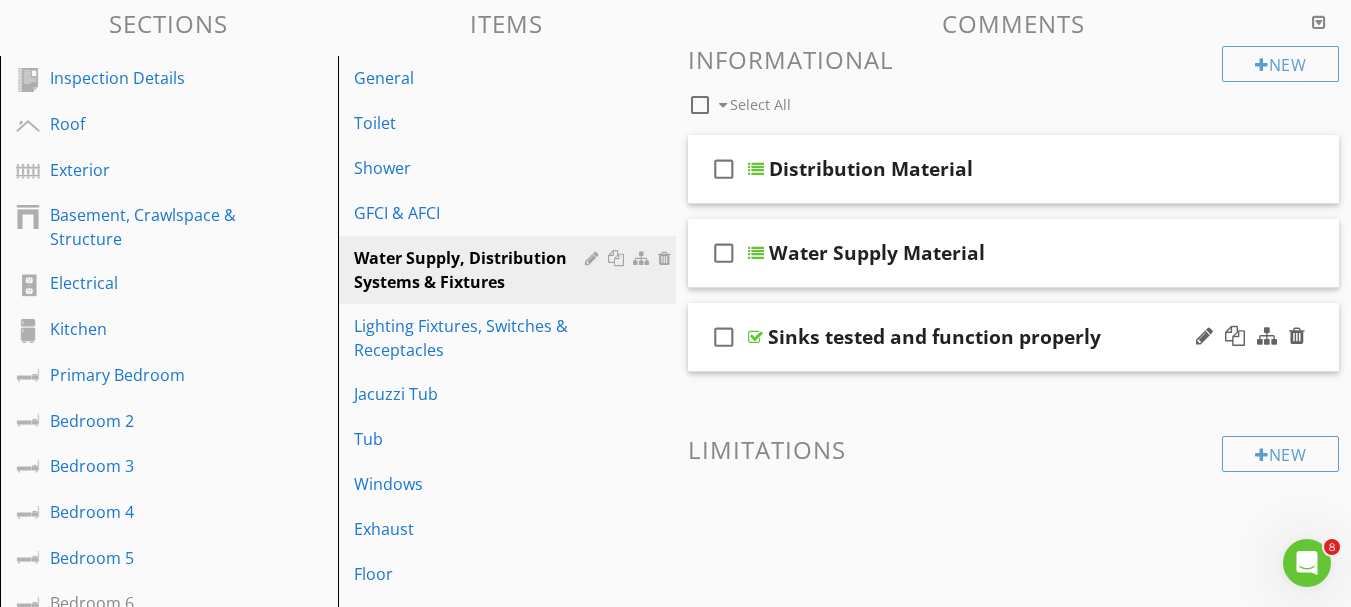 click on "check_box_outline_blank
Sinks tested and function properly" at bounding box center (1014, 337) 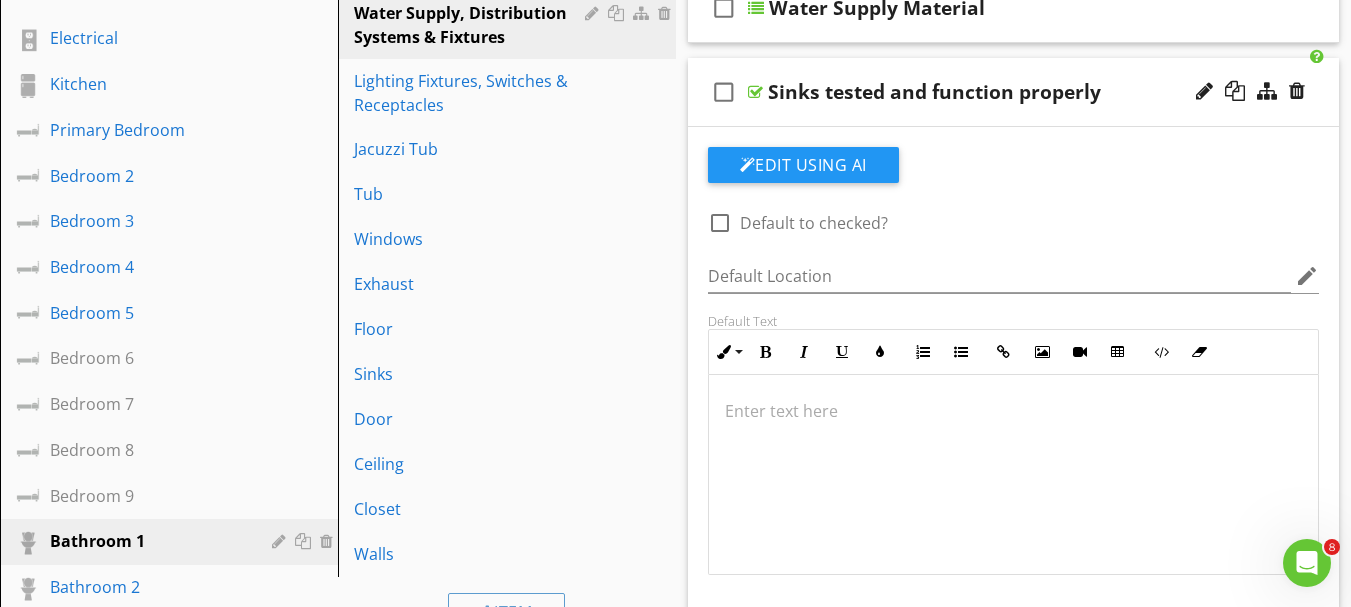 scroll, scrollTop: 489, scrollLeft: 0, axis: vertical 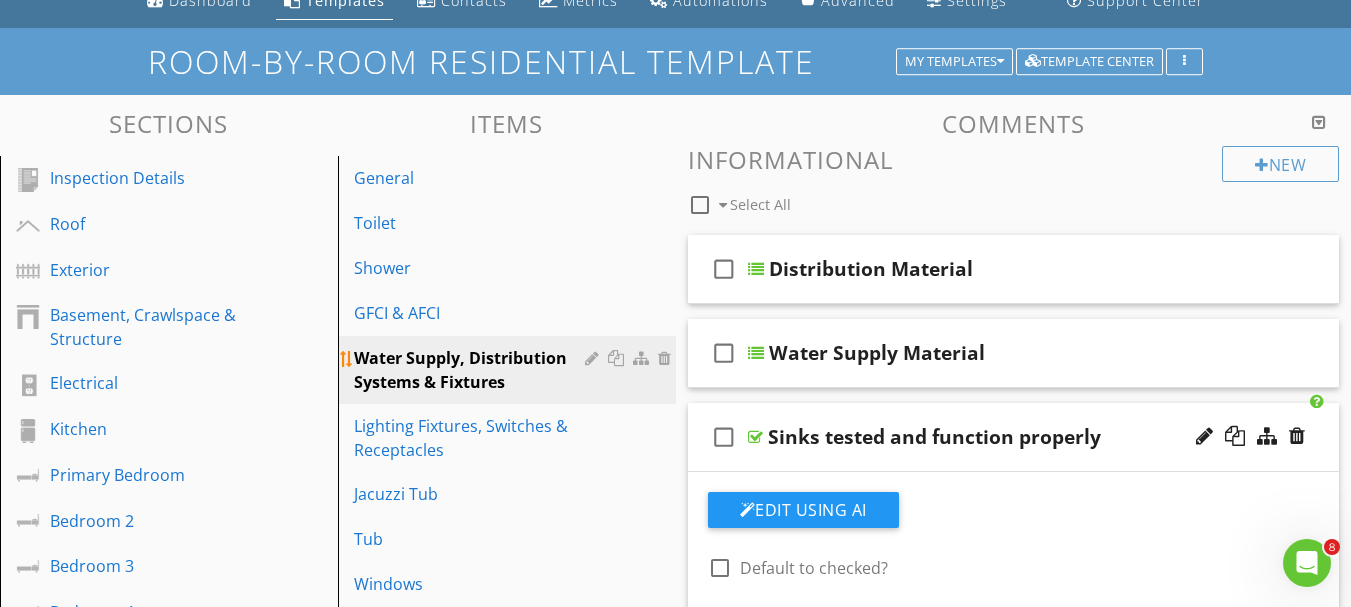 click at bounding box center [594, 358] 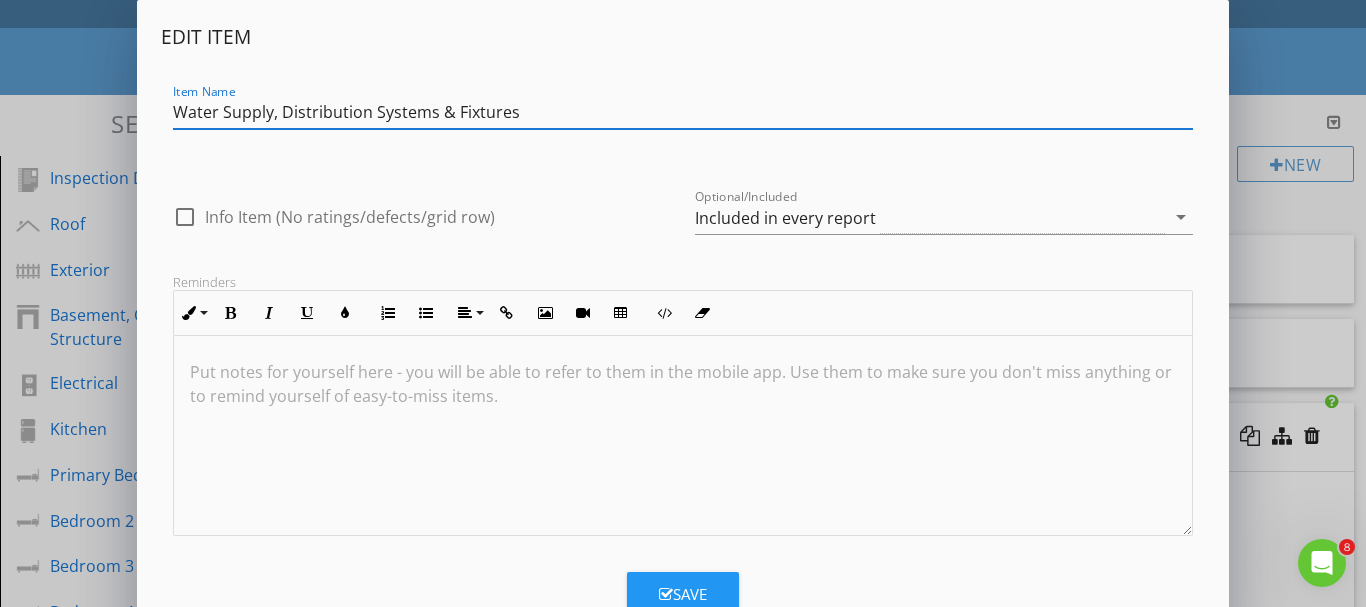 click on "Water Supply, Distribution Systems & Fixtures" at bounding box center [683, 112] 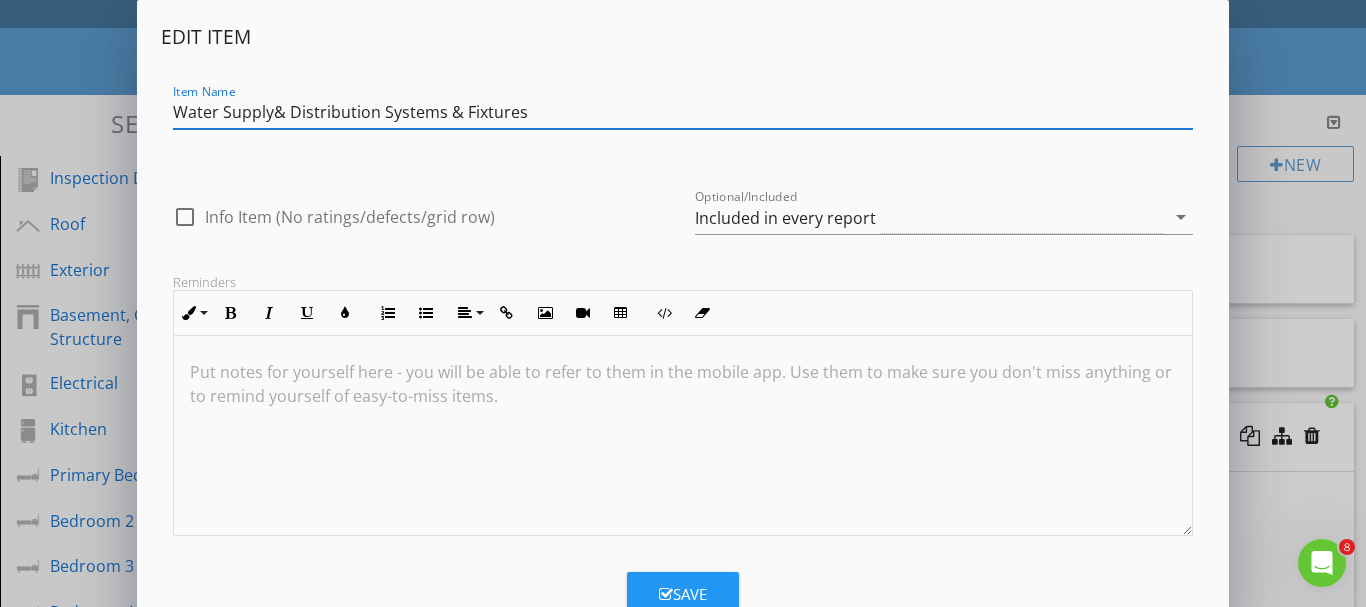 click on "Water Supply& Distribution Systems & Fixtures" at bounding box center [683, 112] 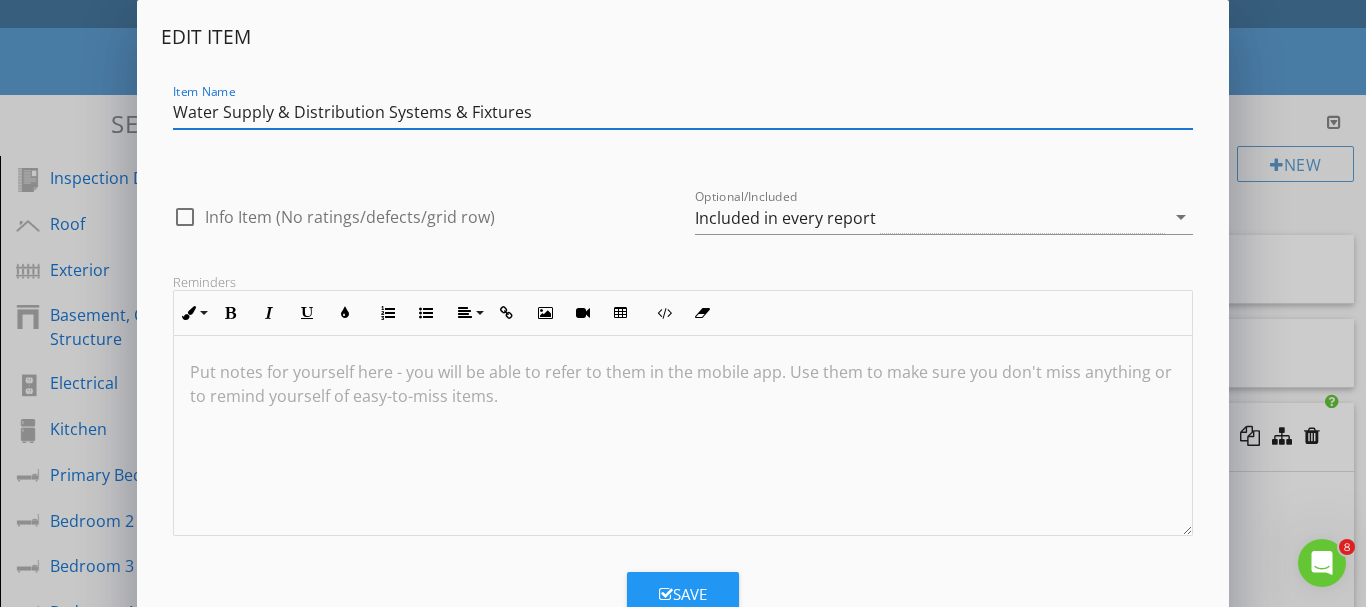 drag, startPoint x: 525, startPoint y: 111, endPoint x: 560, endPoint y: 106, distance: 35.35534 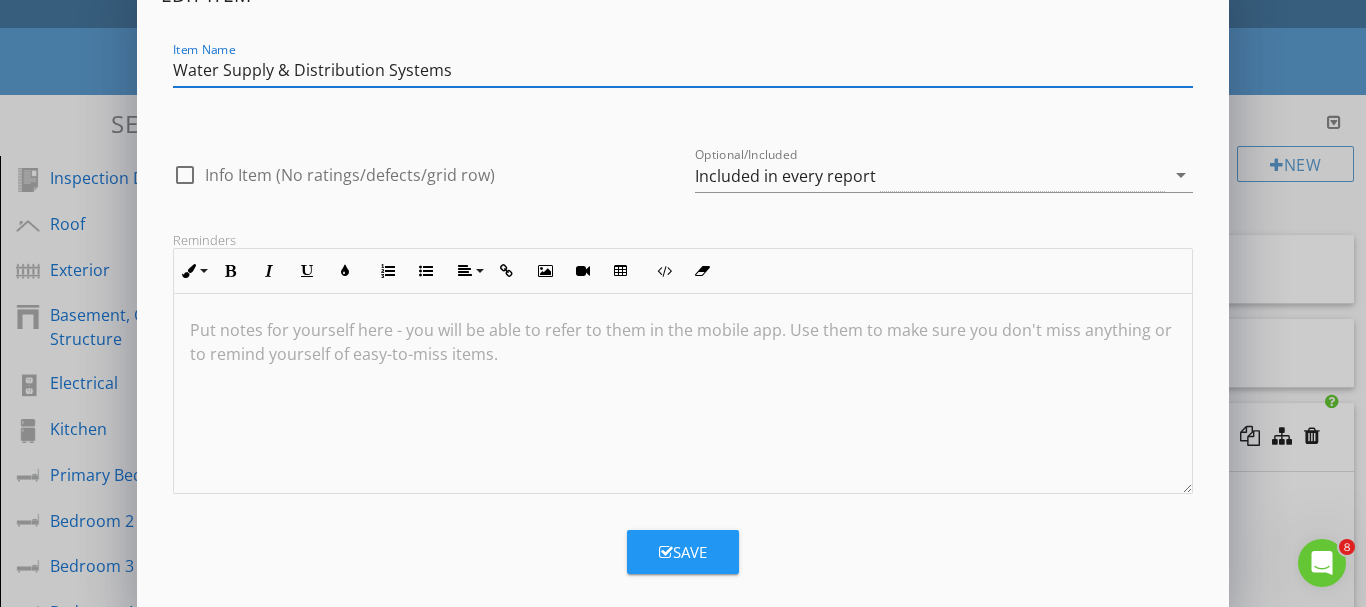 scroll, scrollTop: 65, scrollLeft: 0, axis: vertical 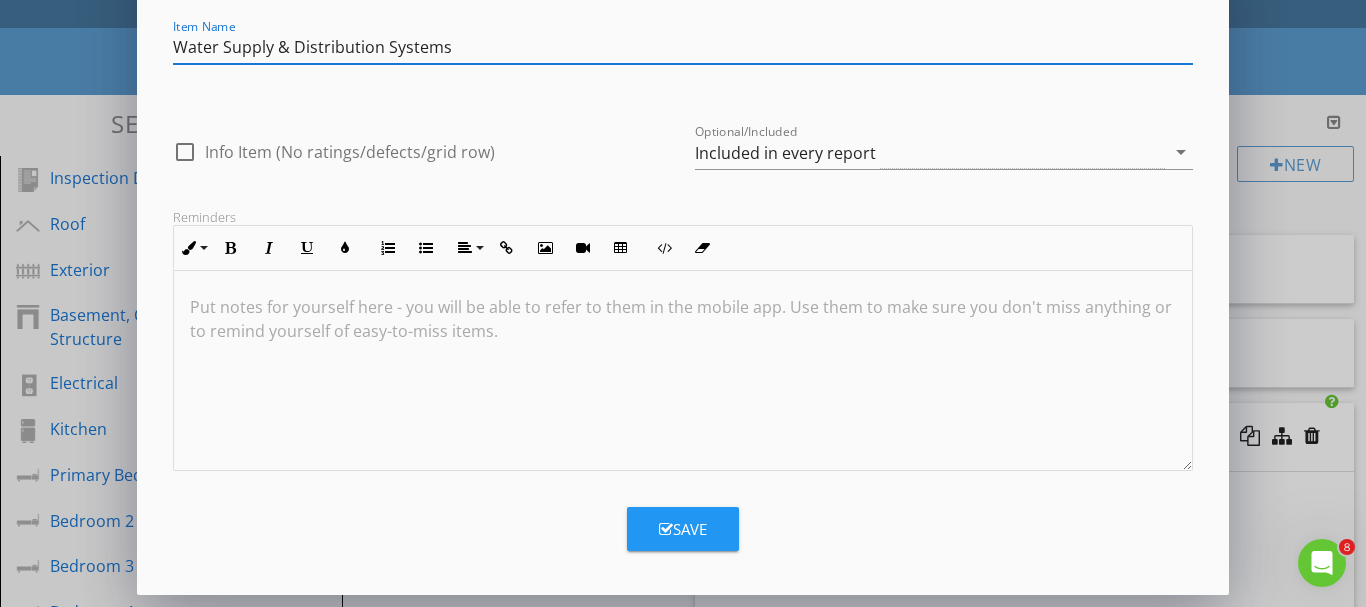 type on "Water Supply & Distribution Systems" 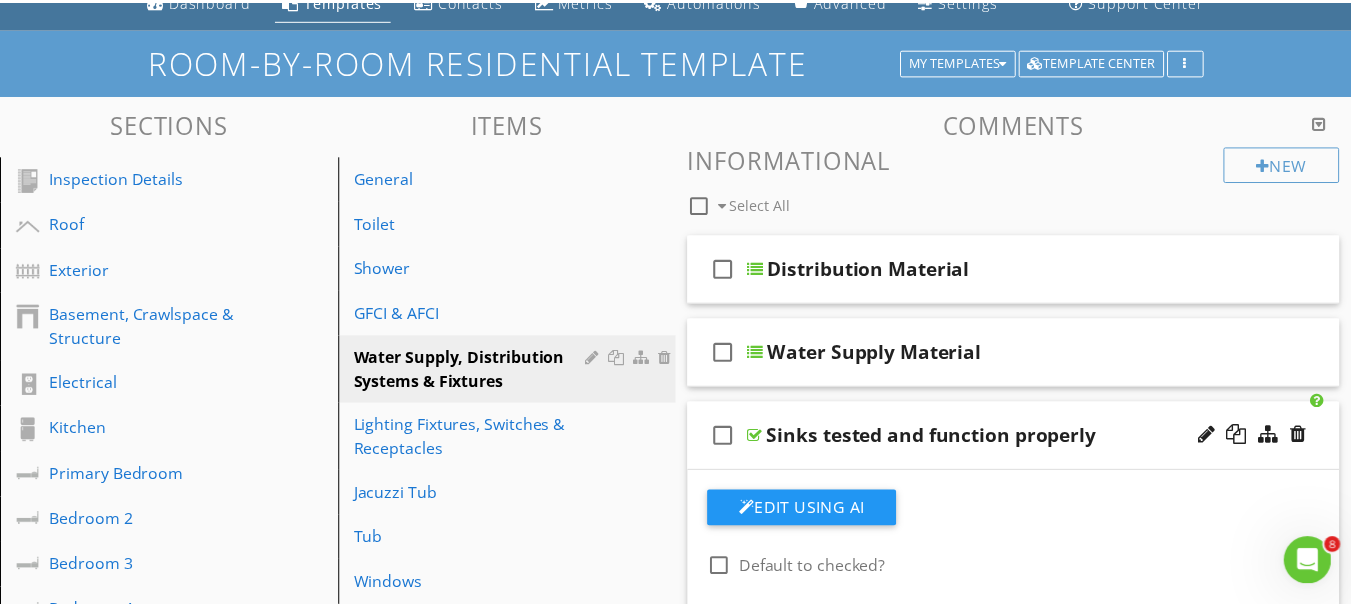 scroll, scrollTop: 0, scrollLeft: 0, axis: both 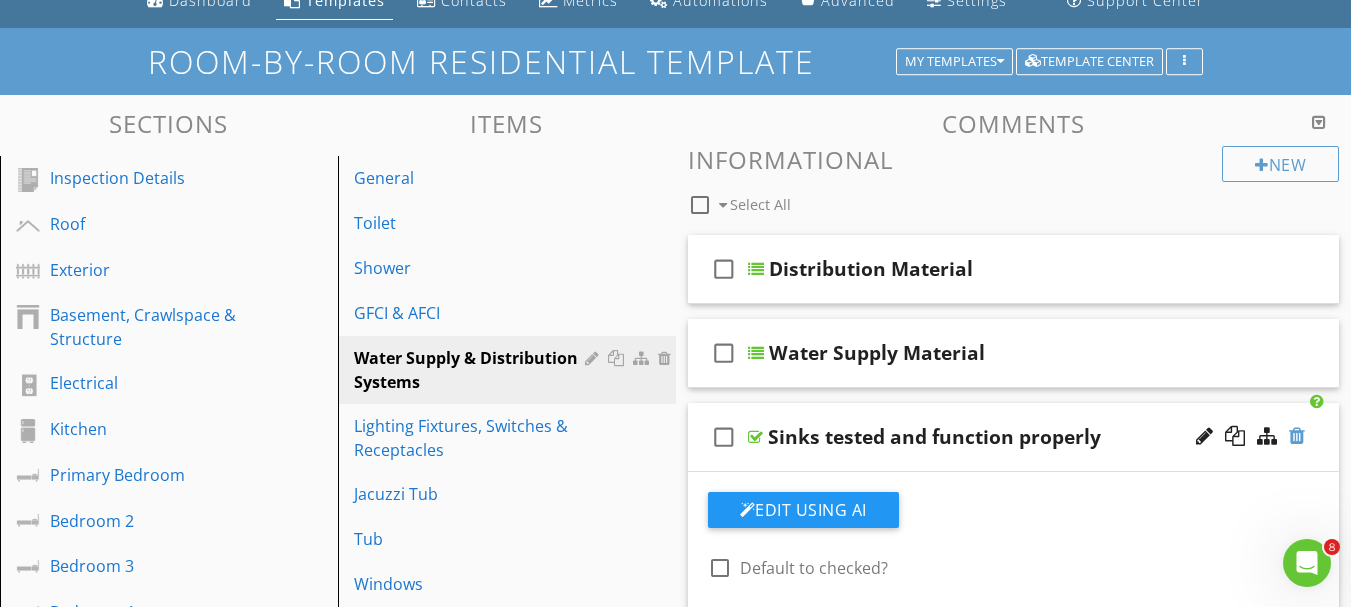 click at bounding box center (1297, 436) 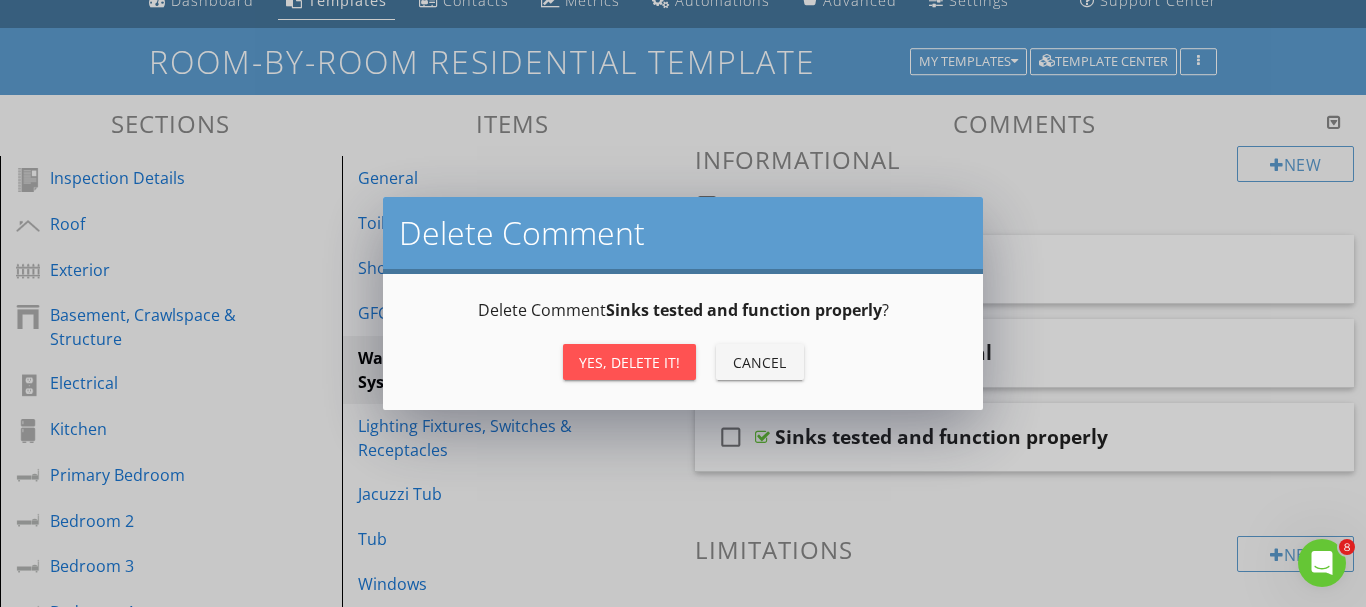 click on "Yes, Delete it!" at bounding box center [629, 362] 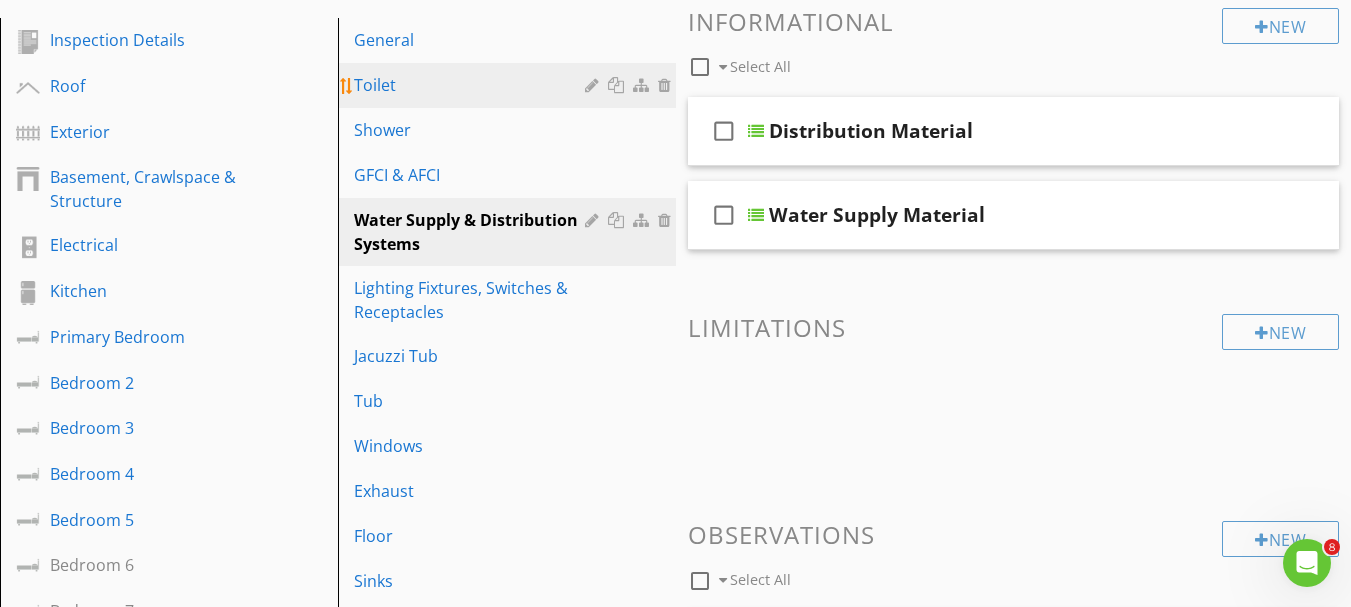 scroll, scrollTop: 289, scrollLeft: 0, axis: vertical 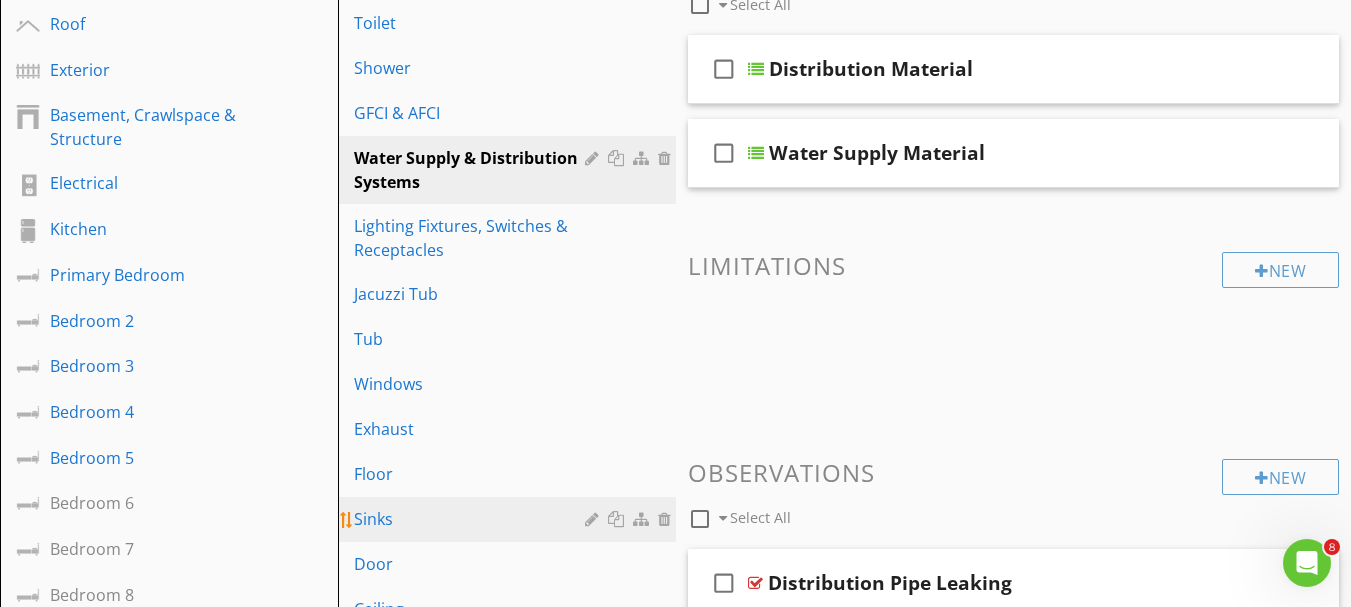 click on "Sinks" at bounding box center [472, 519] 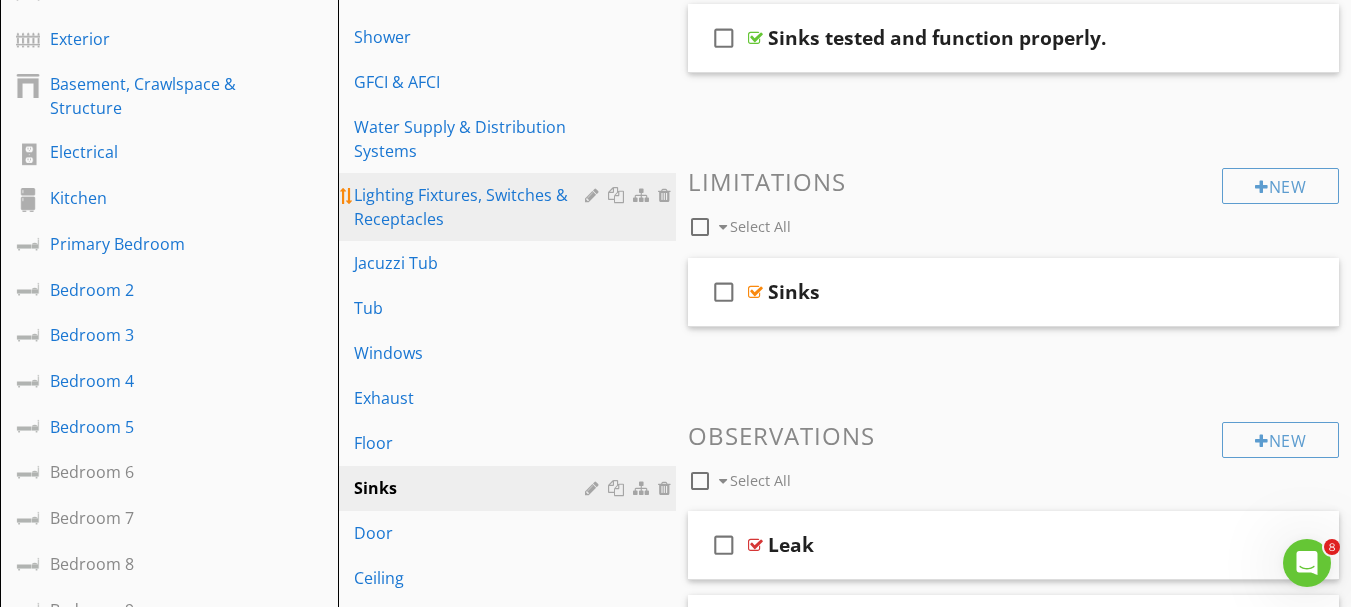 scroll, scrollTop: 289, scrollLeft: 0, axis: vertical 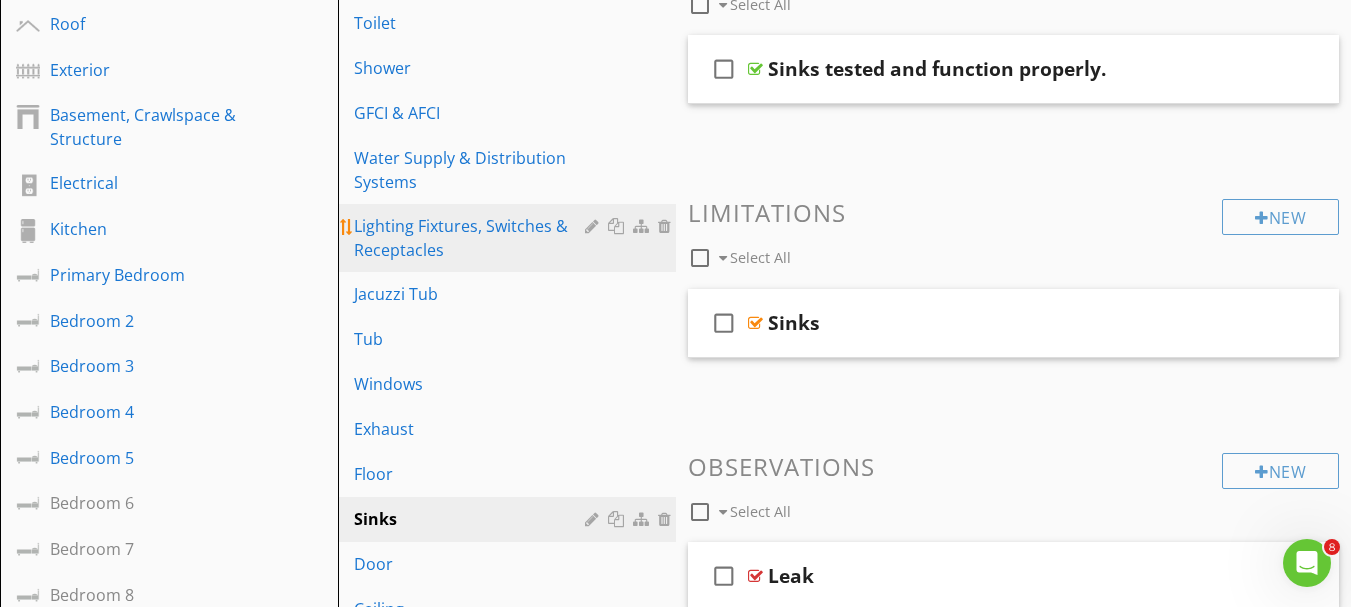 click on "Lighting Fixtures, Switches & Receptacles" at bounding box center [472, 238] 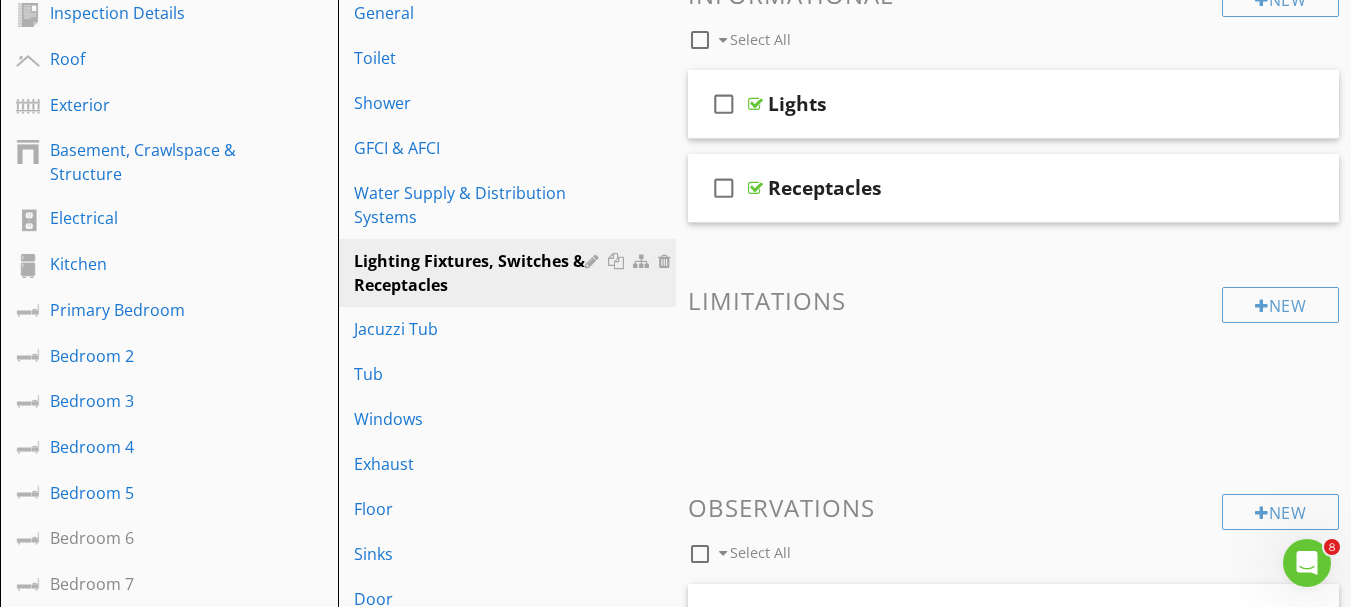 scroll, scrollTop: 289, scrollLeft: 0, axis: vertical 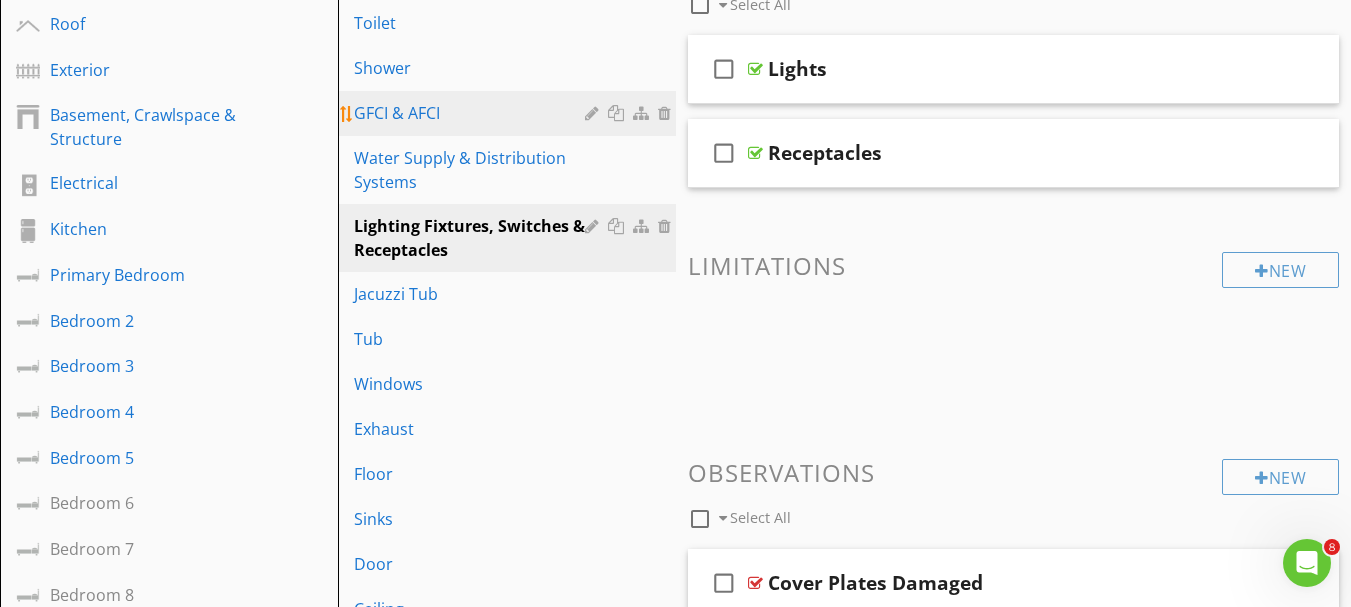 click on "GFCI & AFCI" at bounding box center [472, 113] 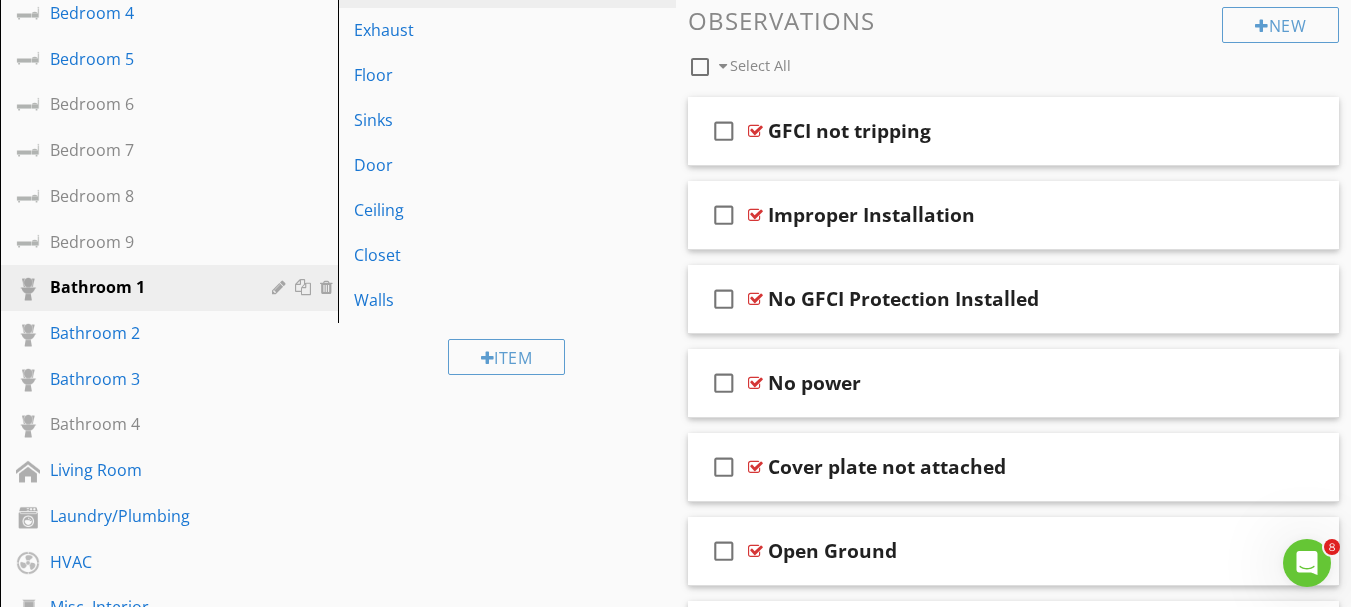 scroll, scrollTop: 689, scrollLeft: 0, axis: vertical 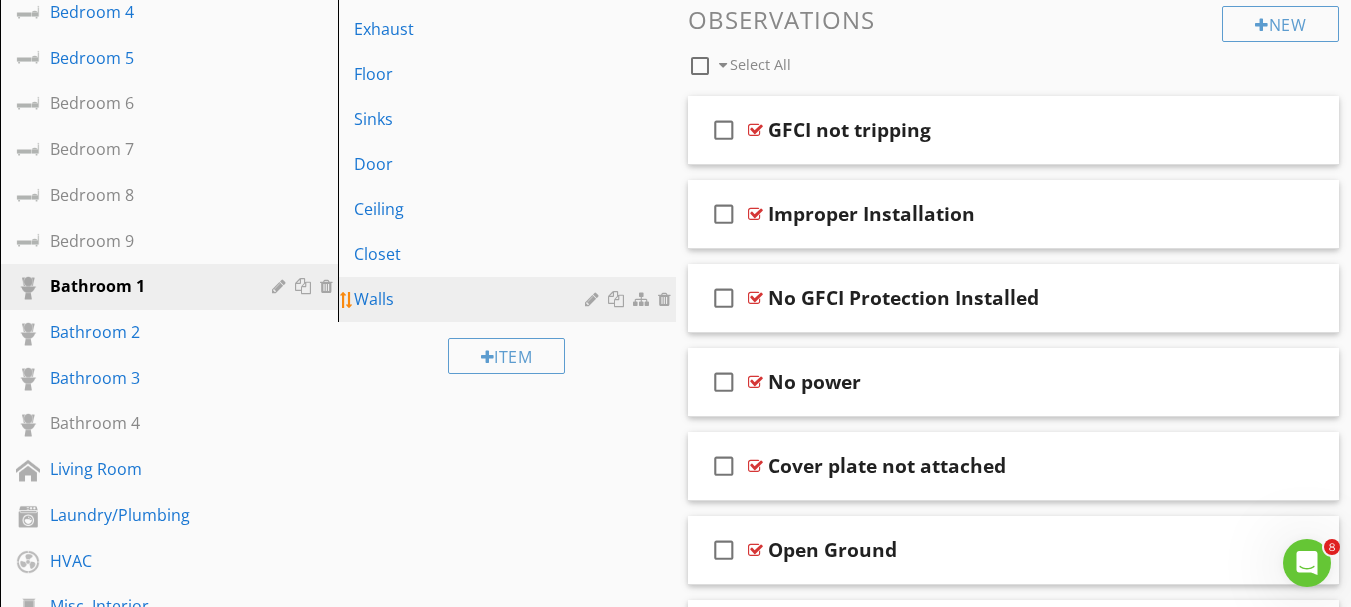click on "Walls" at bounding box center [472, 299] 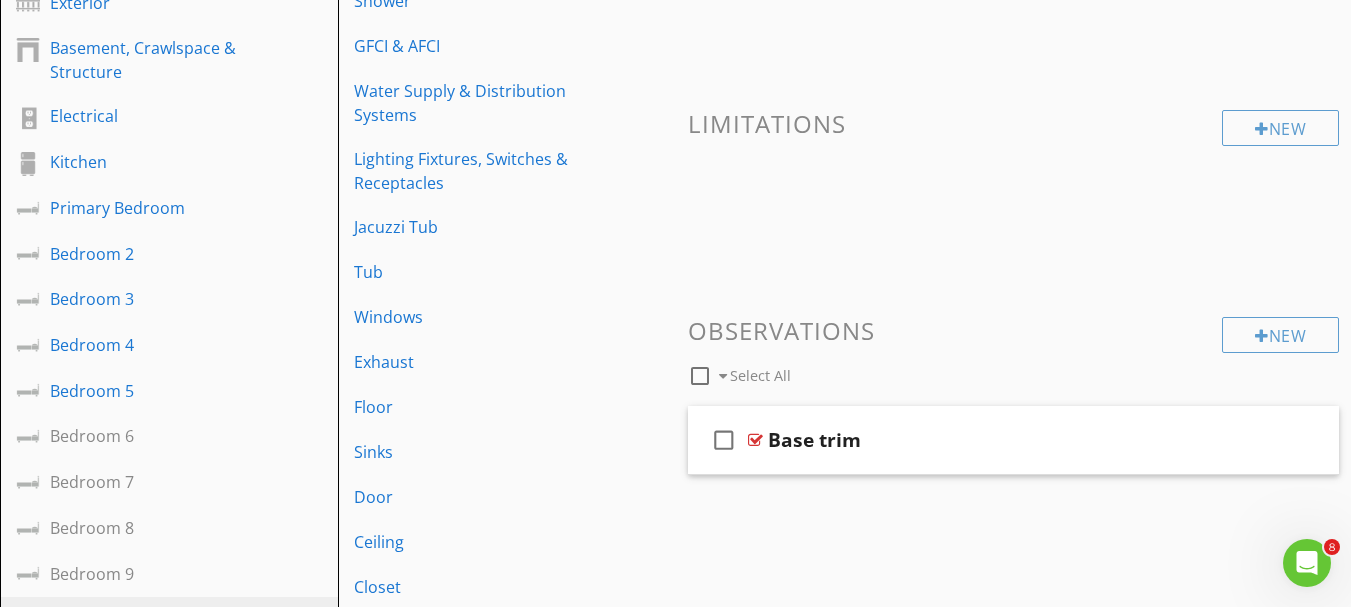 scroll, scrollTop: 400, scrollLeft: 0, axis: vertical 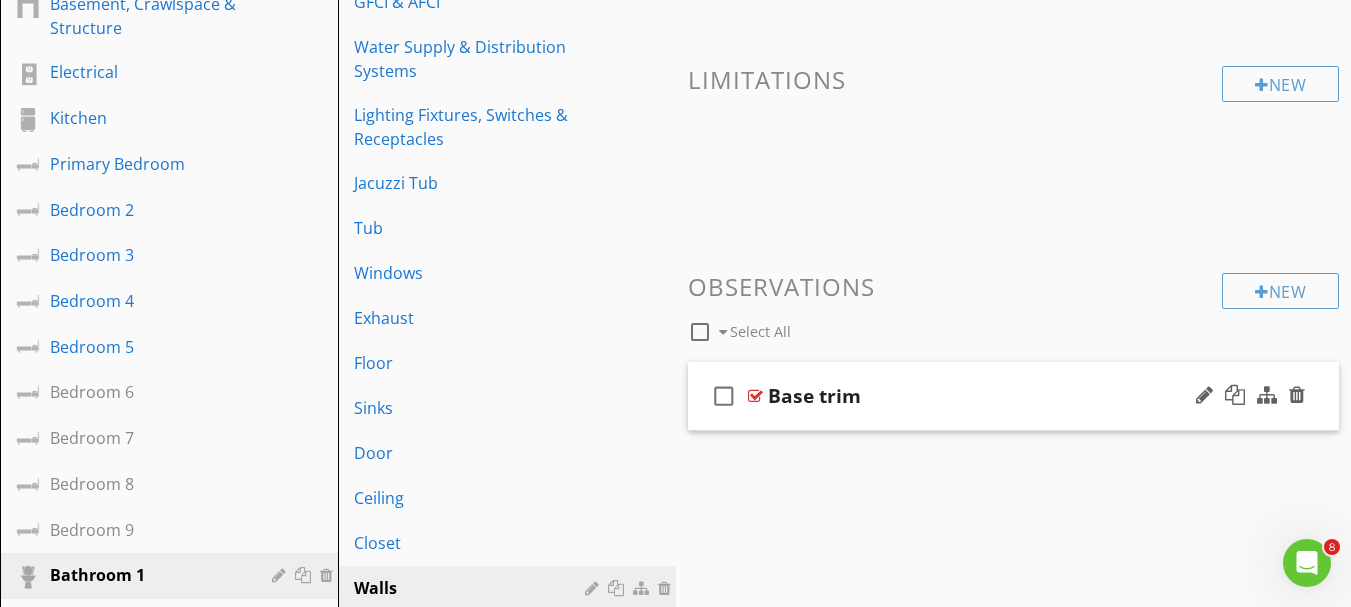 click on "check_box_outline_blank
Base trim" at bounding box center [1014, 396] 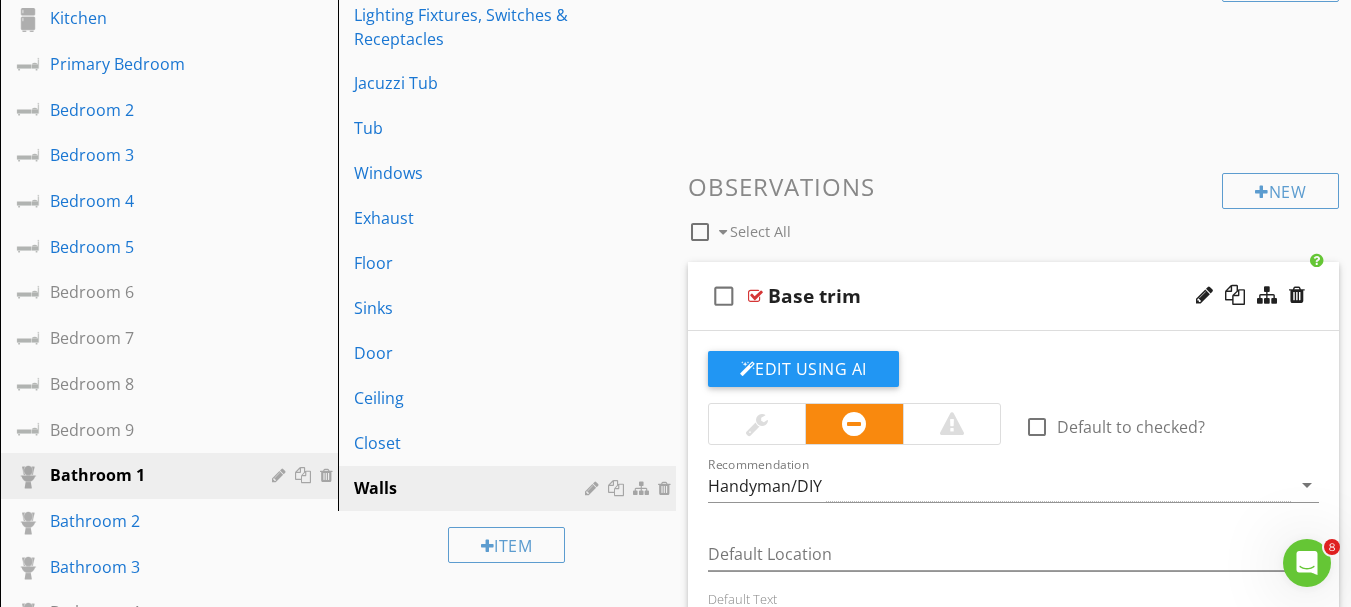 scroll, scrollTop: 400, scrollLeft: 0, axis: vertical 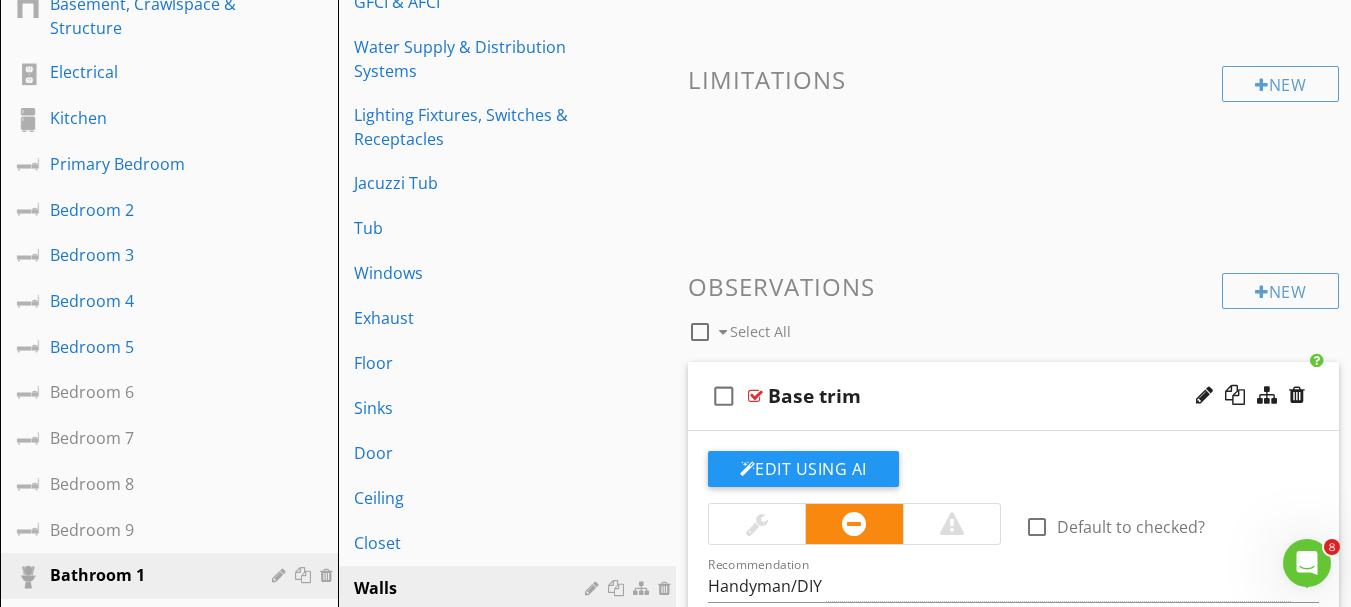 click on "check_box_outline_blank     Select All" at bounding box center (955, 327) 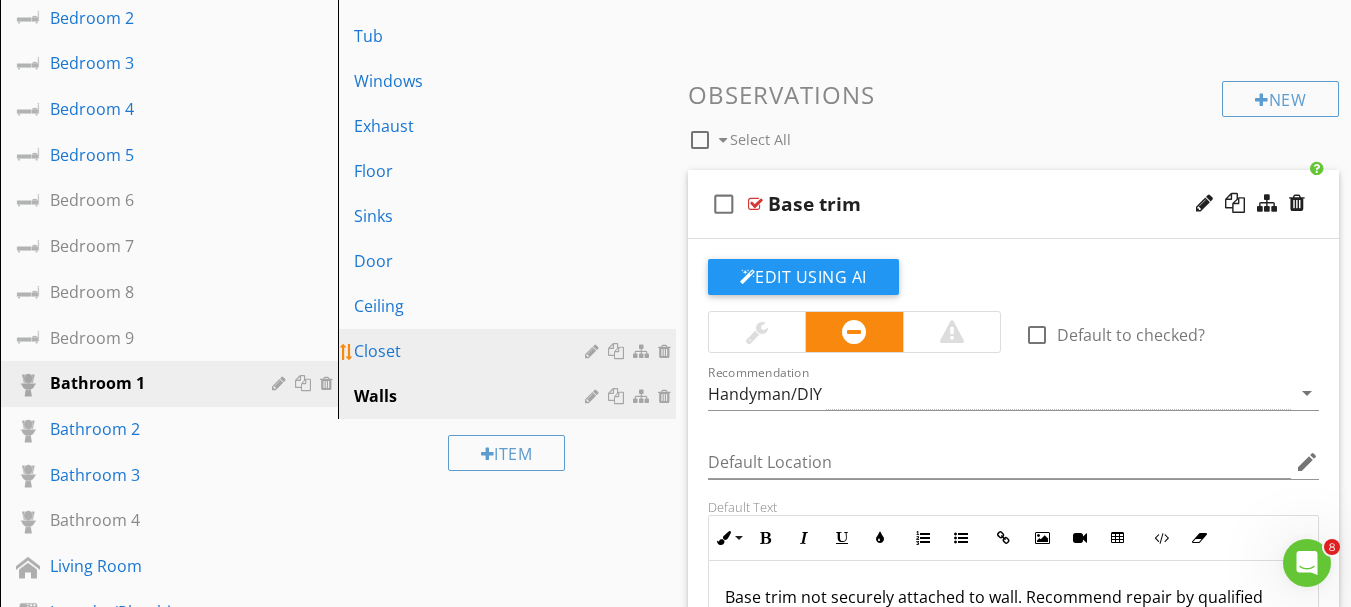 scroll, scrollTop: 600, scrollLeft: 0, axis: vertical 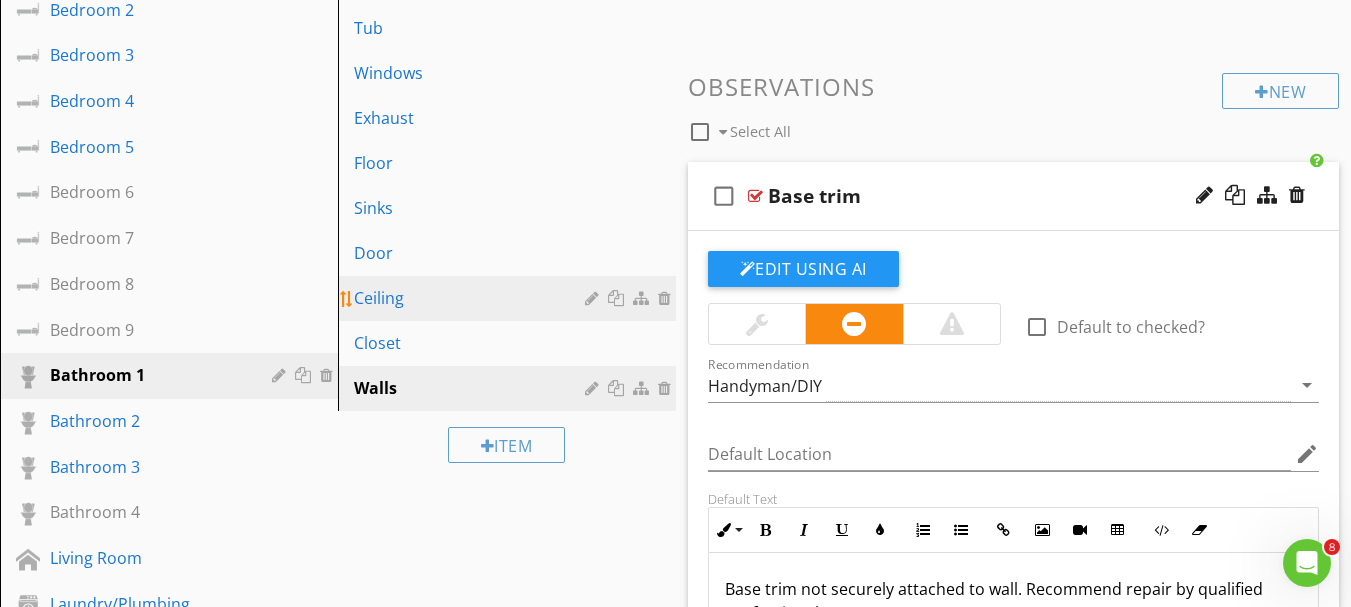 click on "Ceiling" at bounding box center [472, 298] 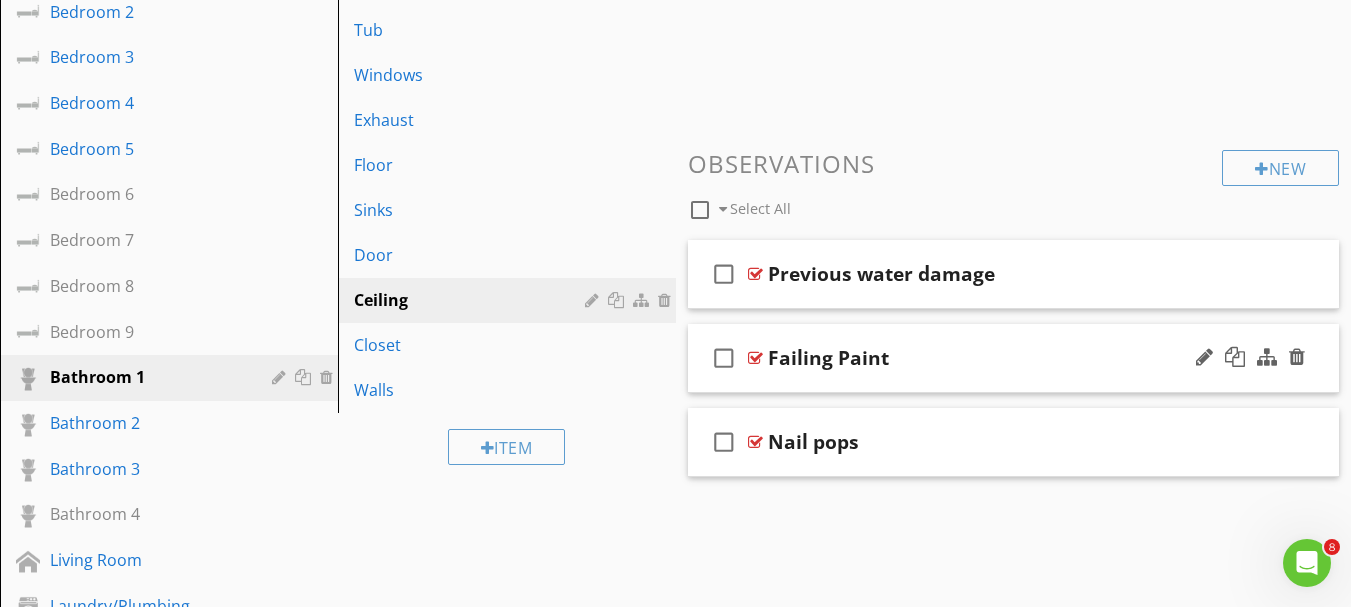 scroll, scrollTop: 600, scrollLeft: 0, axis: vertical 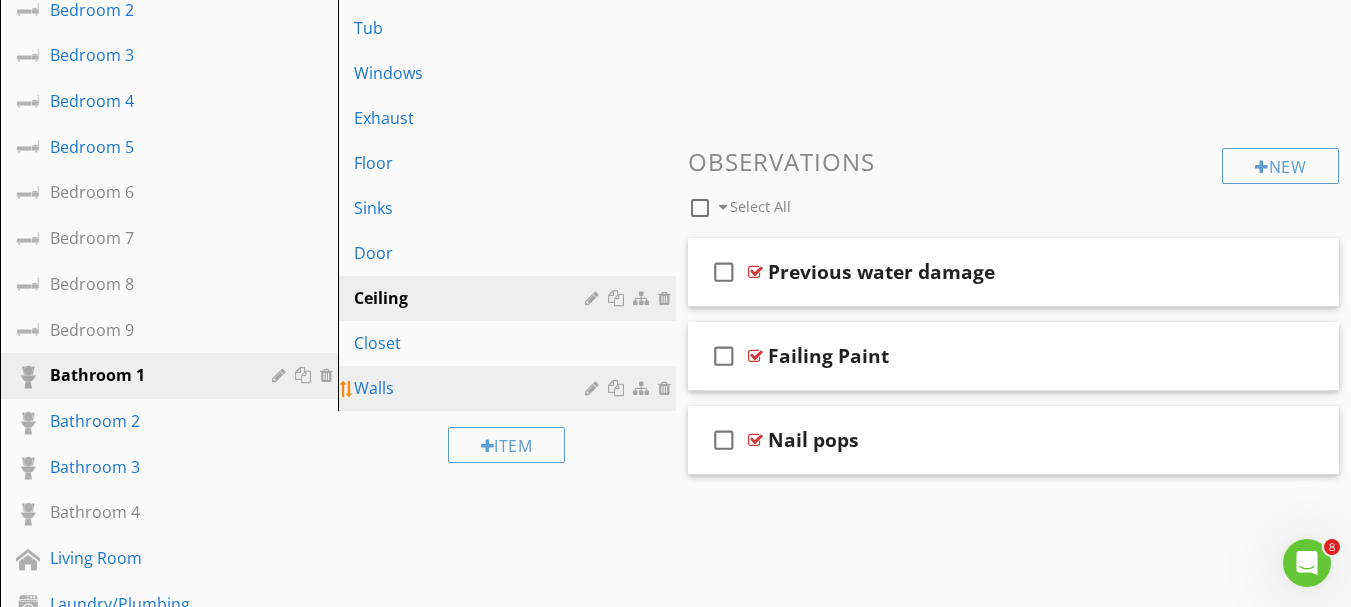 click on "Walls" at bounding box center [472, 388] 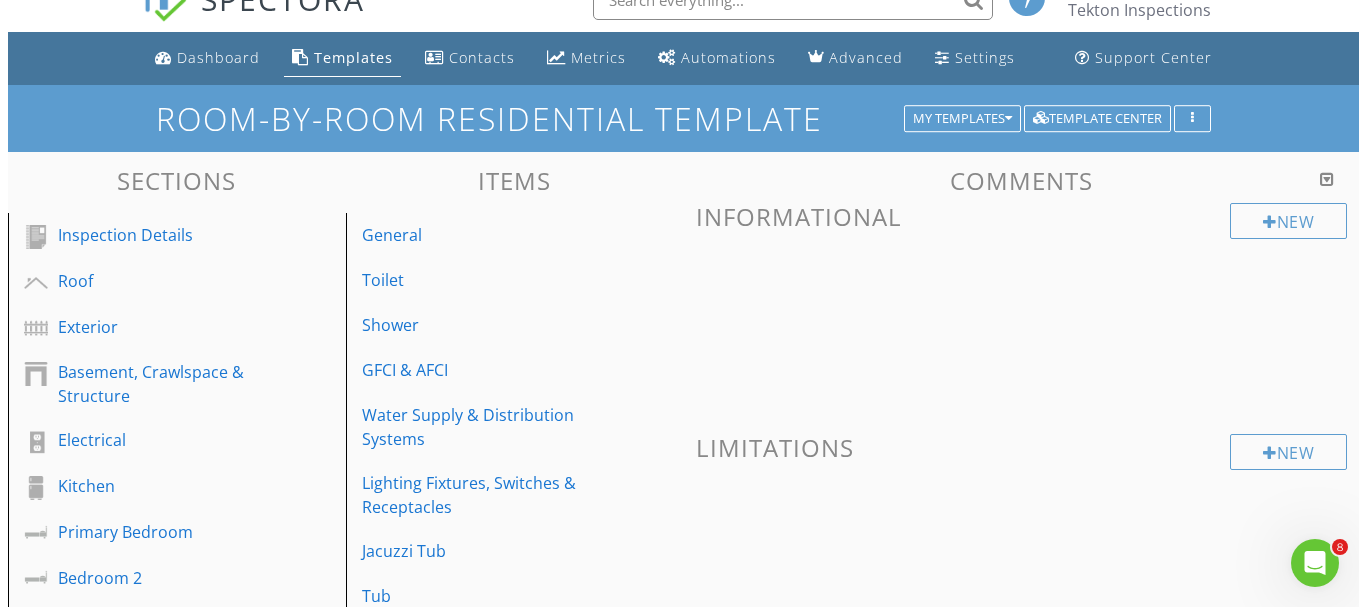 scroll, scrollTop: 0, scrollLeft: 0, axis: both 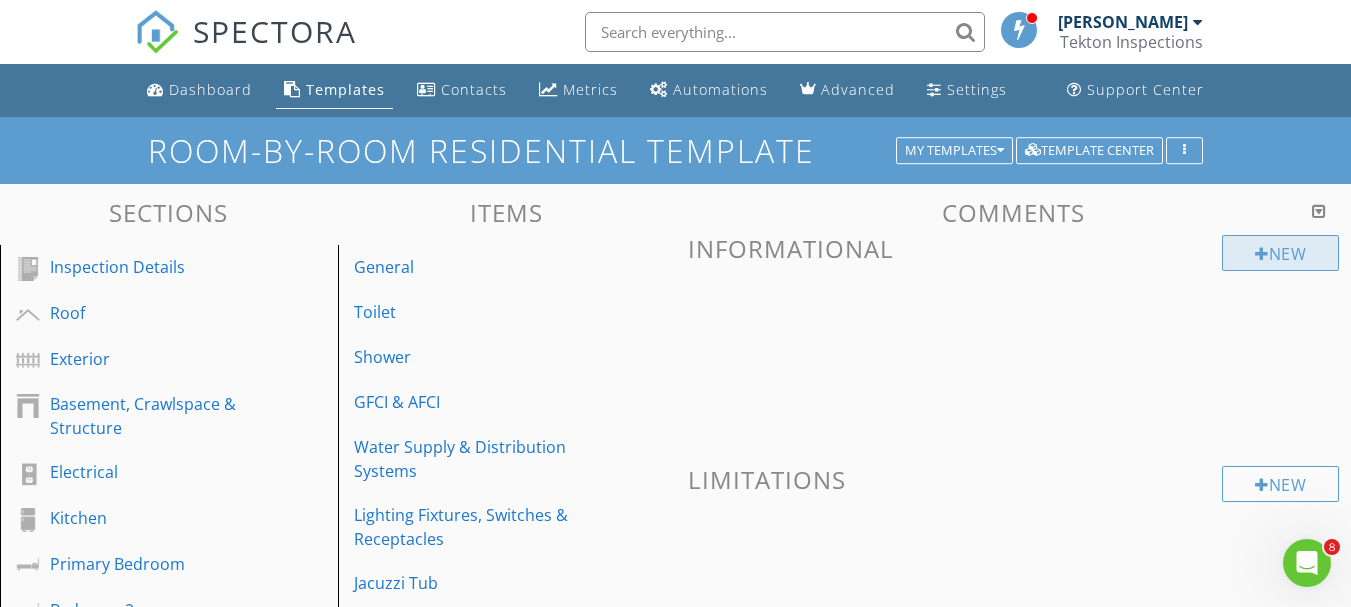 click at bounding box center (1262, 254) 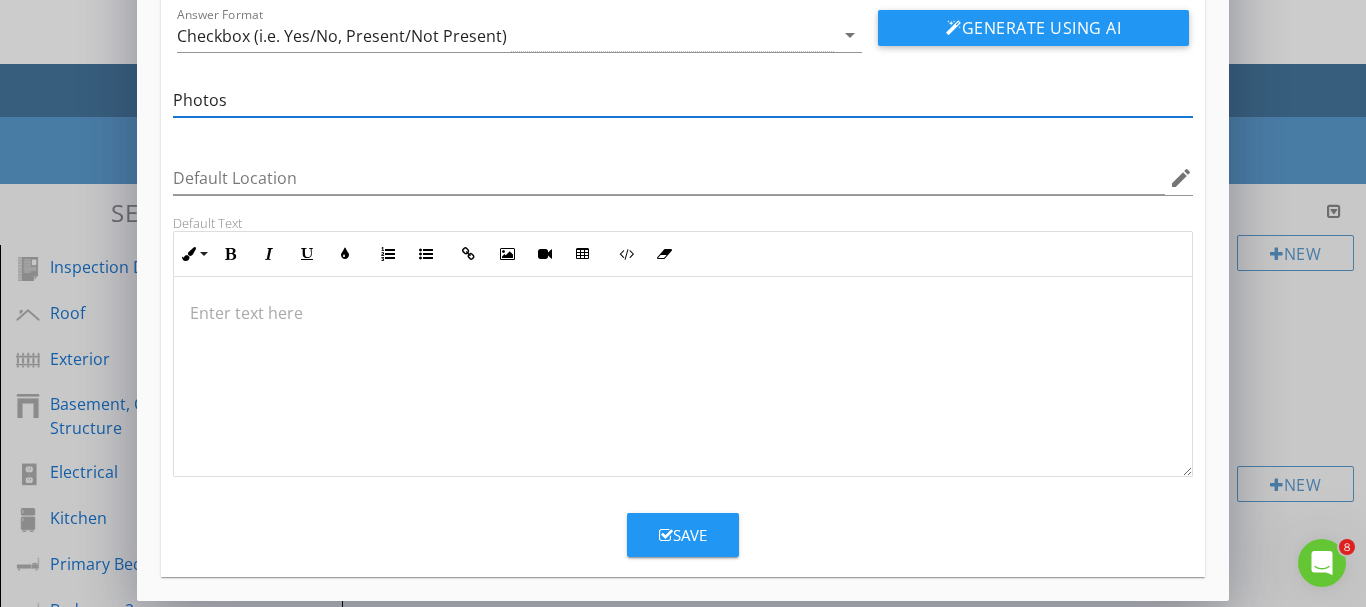 scroll, scrollTop: 151, scrollLeft: 0, axis: vertical 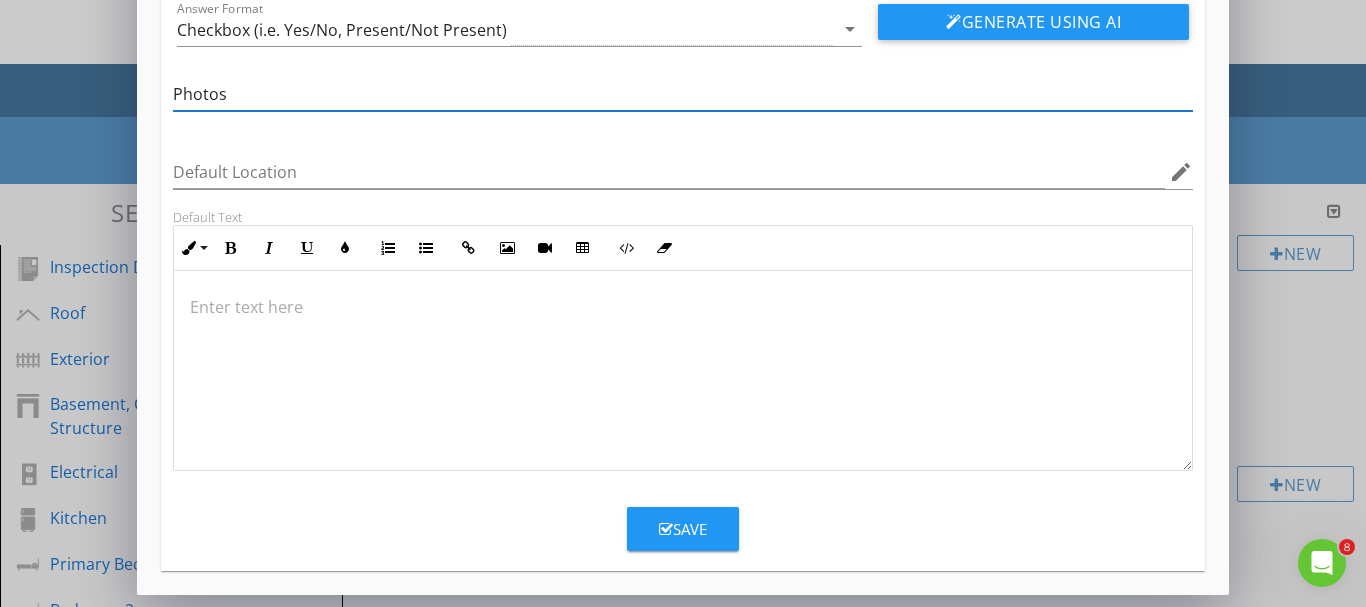 type on "Photos" 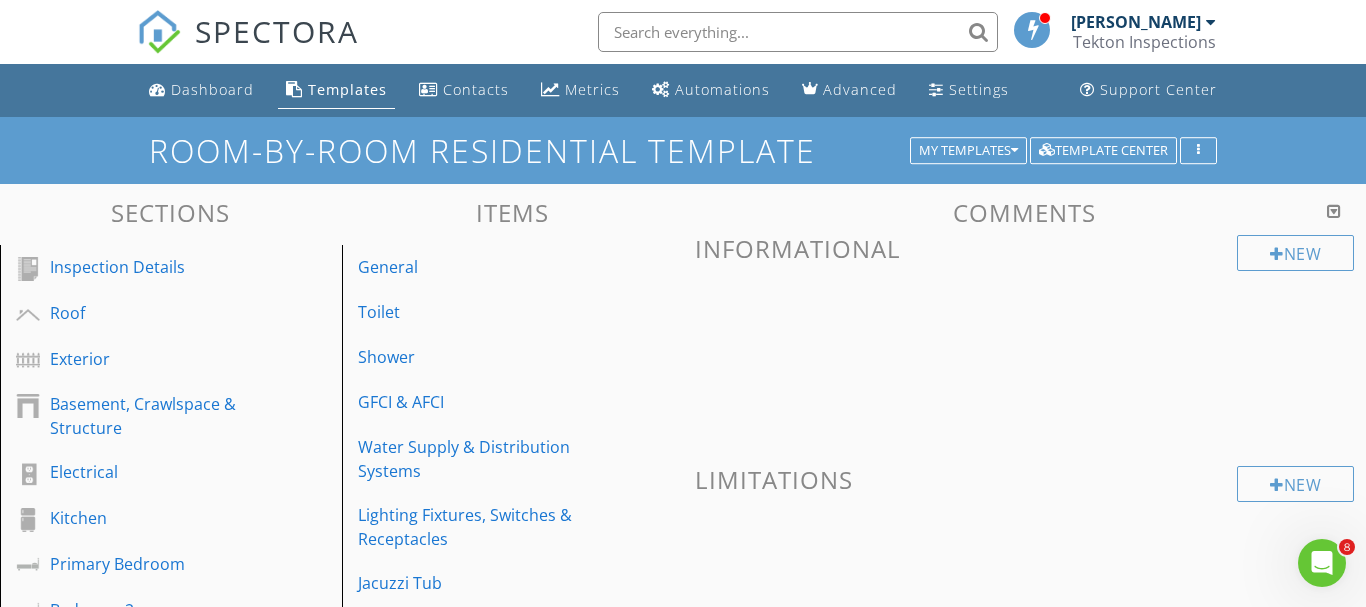 scroll, scrollTop: 54, scrollLeft: 0, axis: vertical 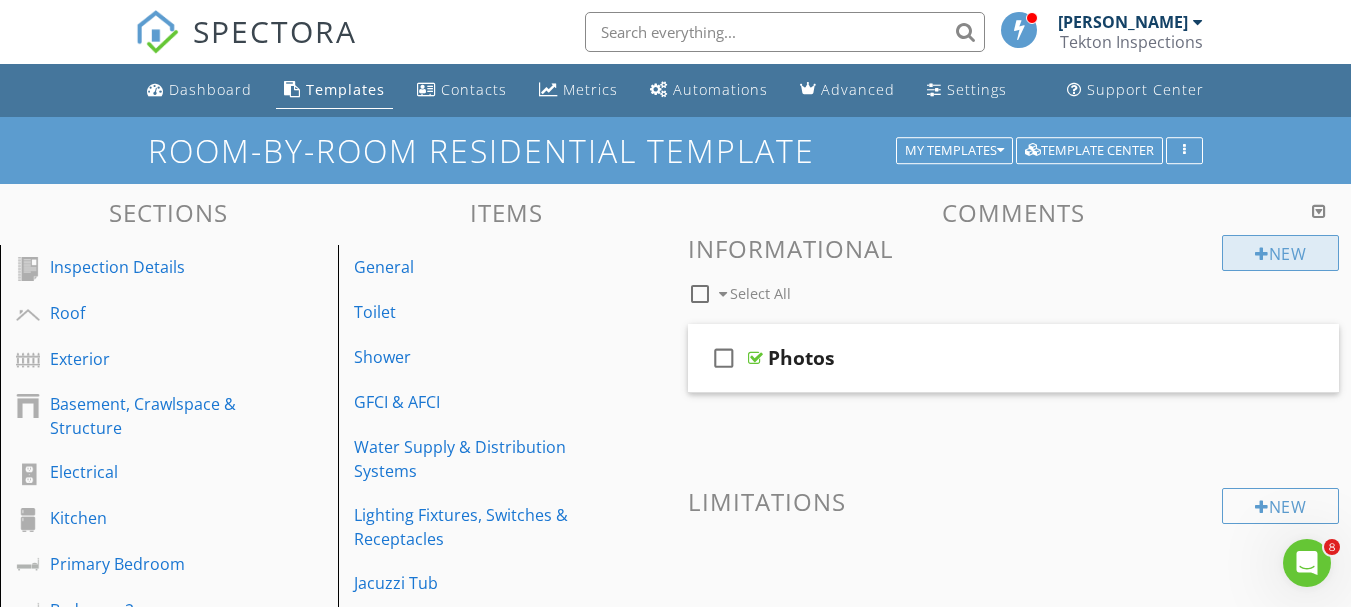 click on "New" at bounding box center [1280, 253] 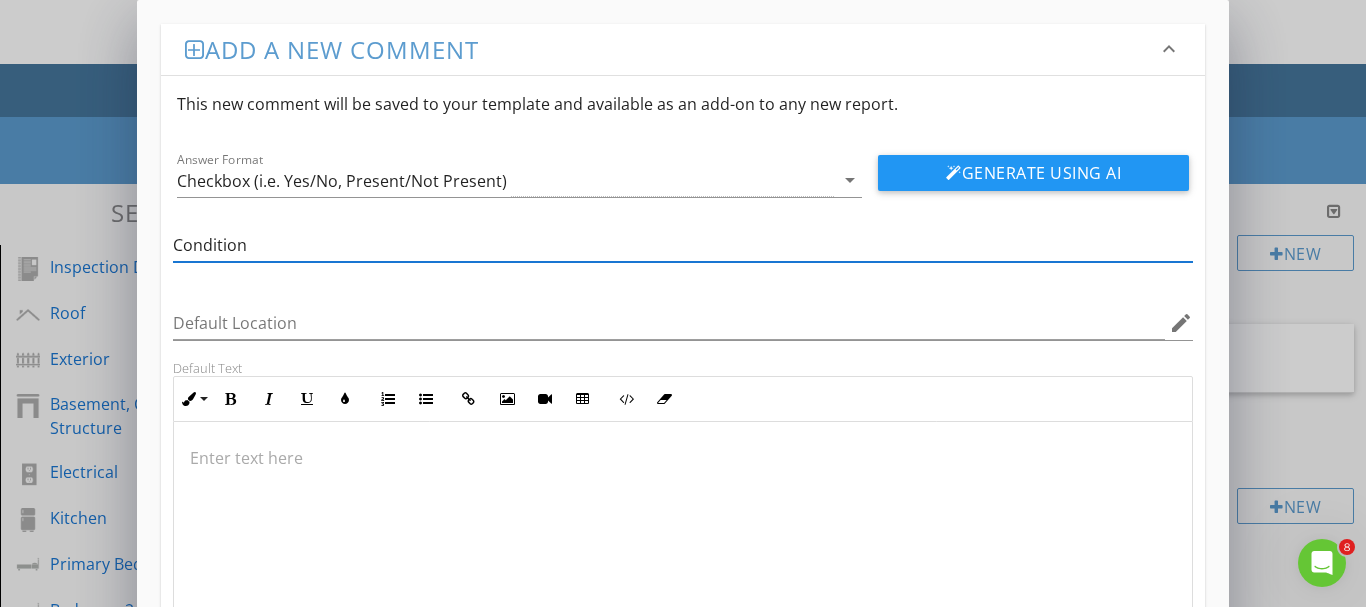 scroll, scrollTop: 1, scrollLeft: 0, axis: vertical 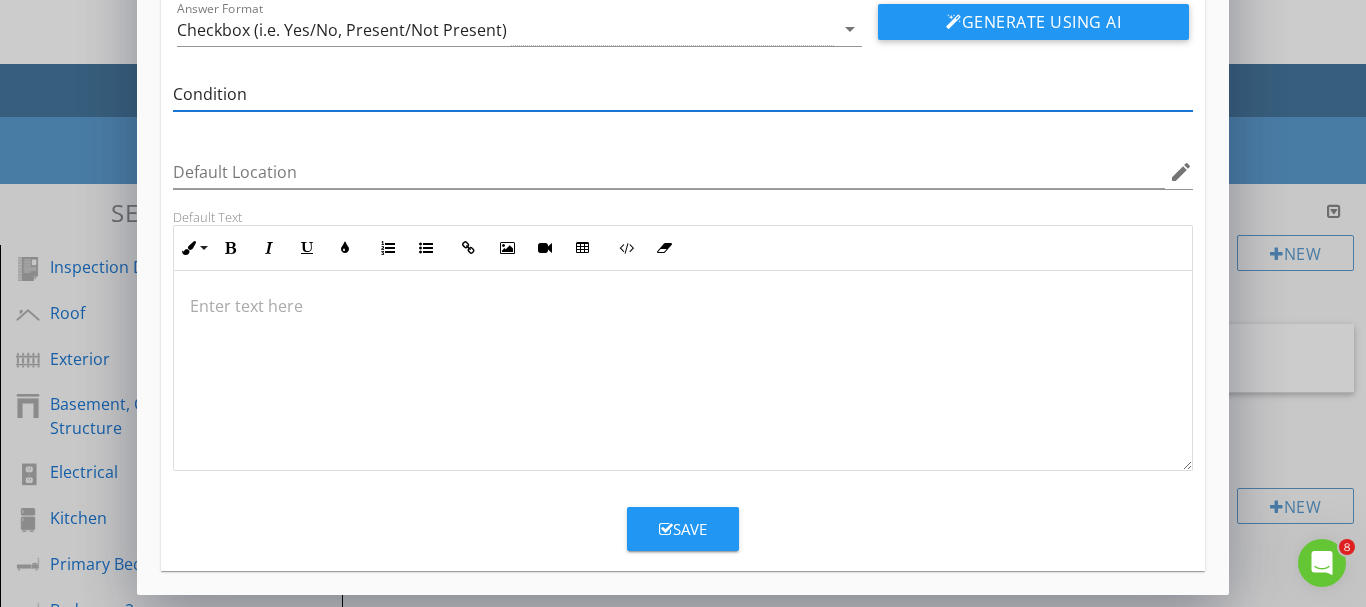 type on "Condition" 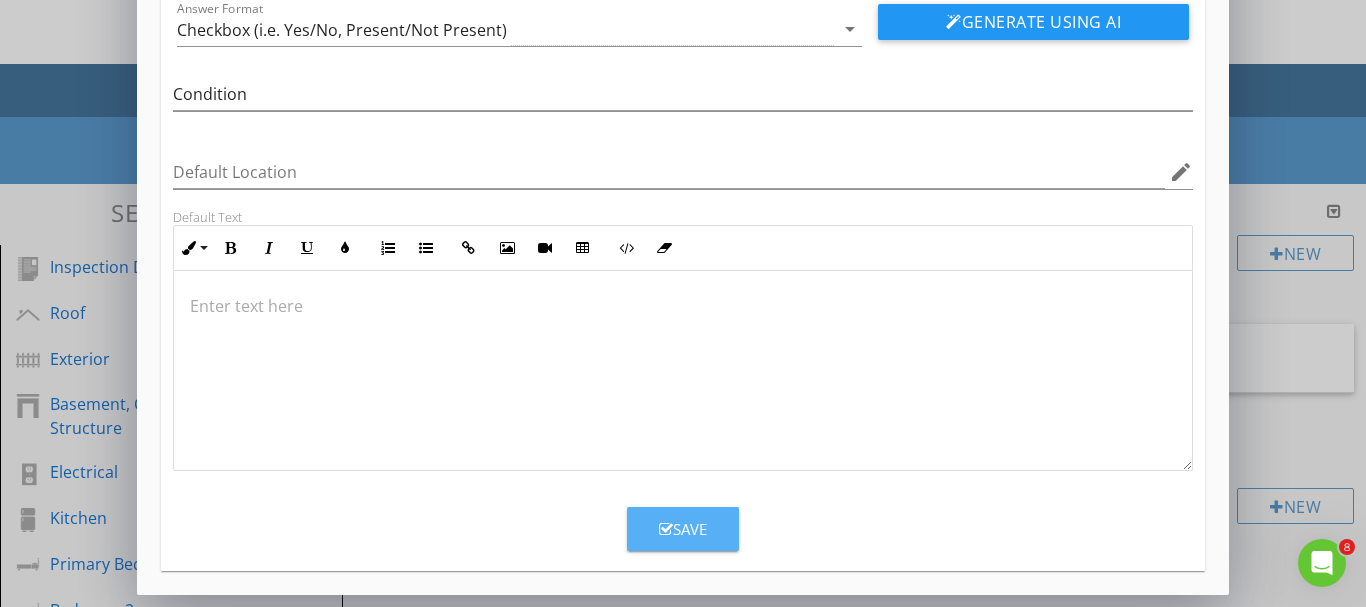 click on "Save" at bounding box center [683, 529] 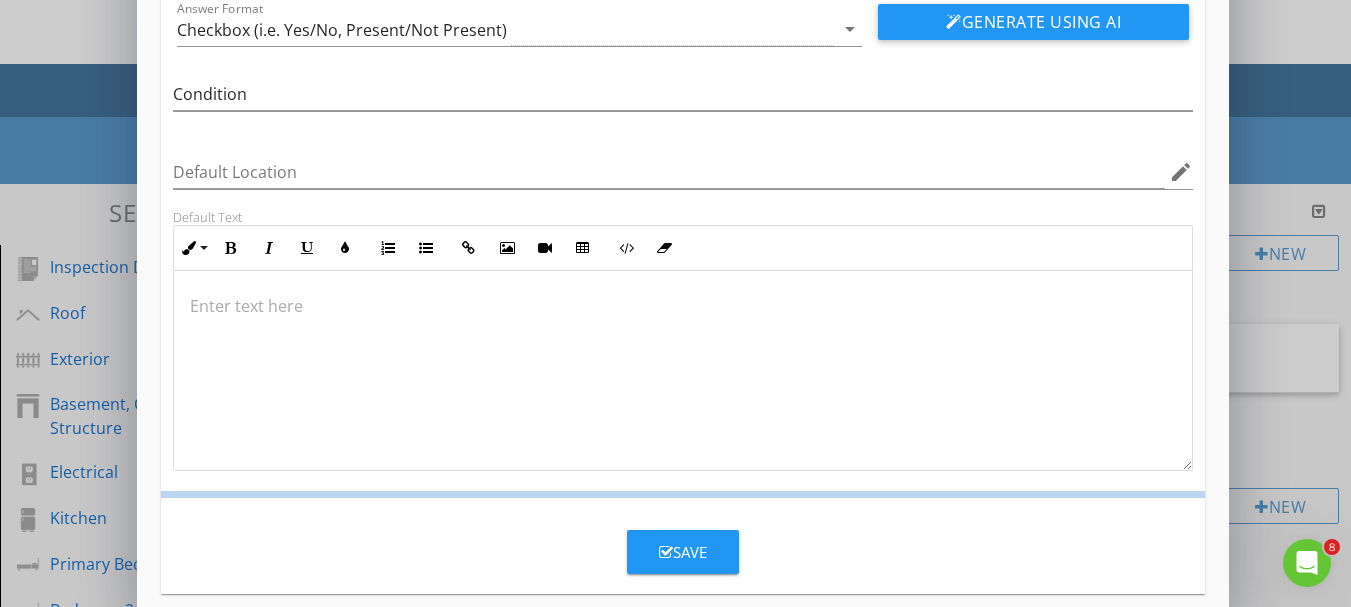 scroll, scrollTop: 54, scrollLeft: 0, axis: vertical 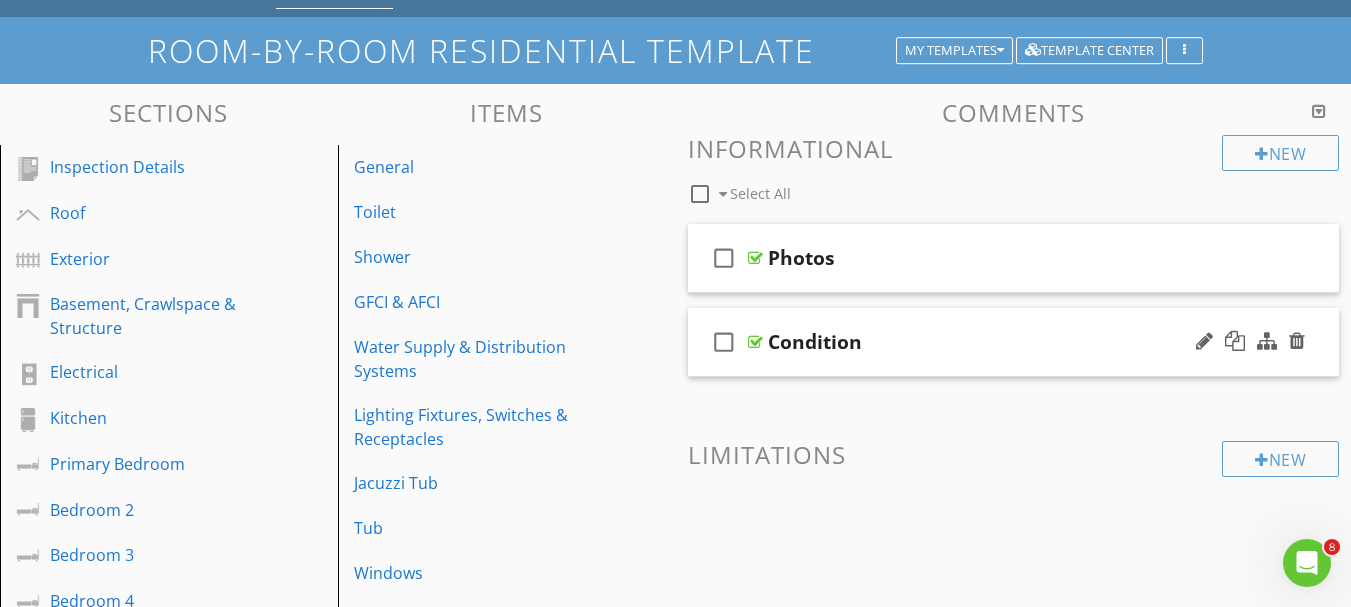 click on "check_box_outline_blank
Condition" at bounding box center (1014, 342) 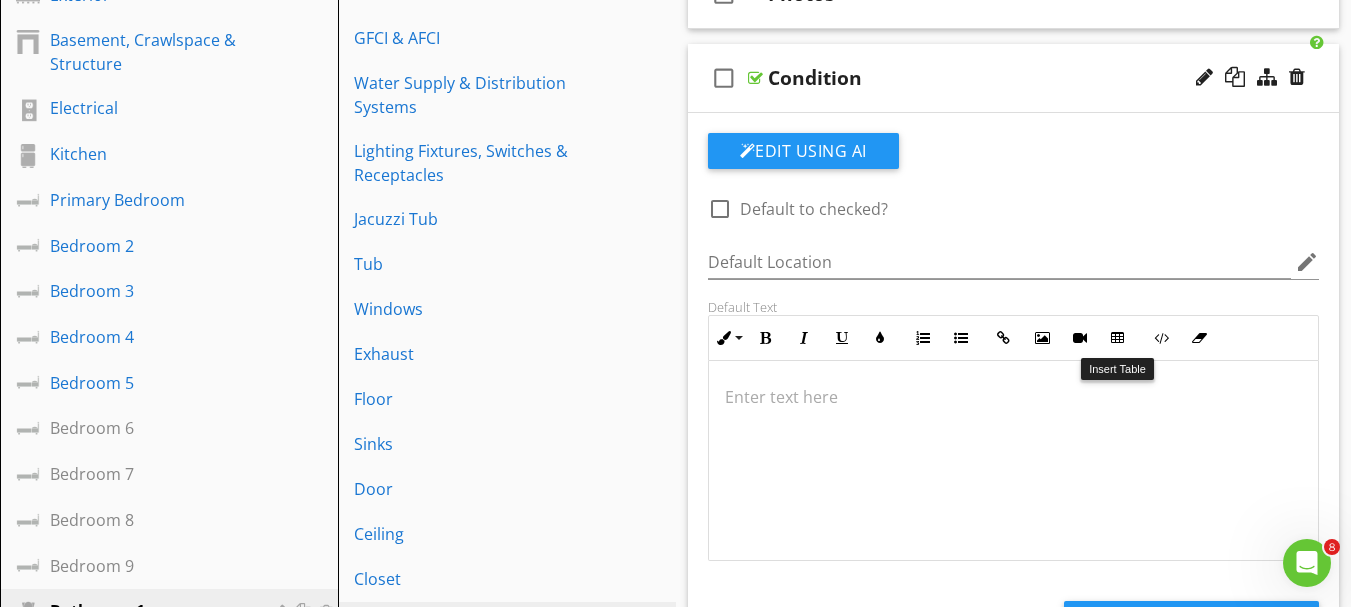 scroll, scrollTop: 400, scrollLeft: 0, axis: vertical 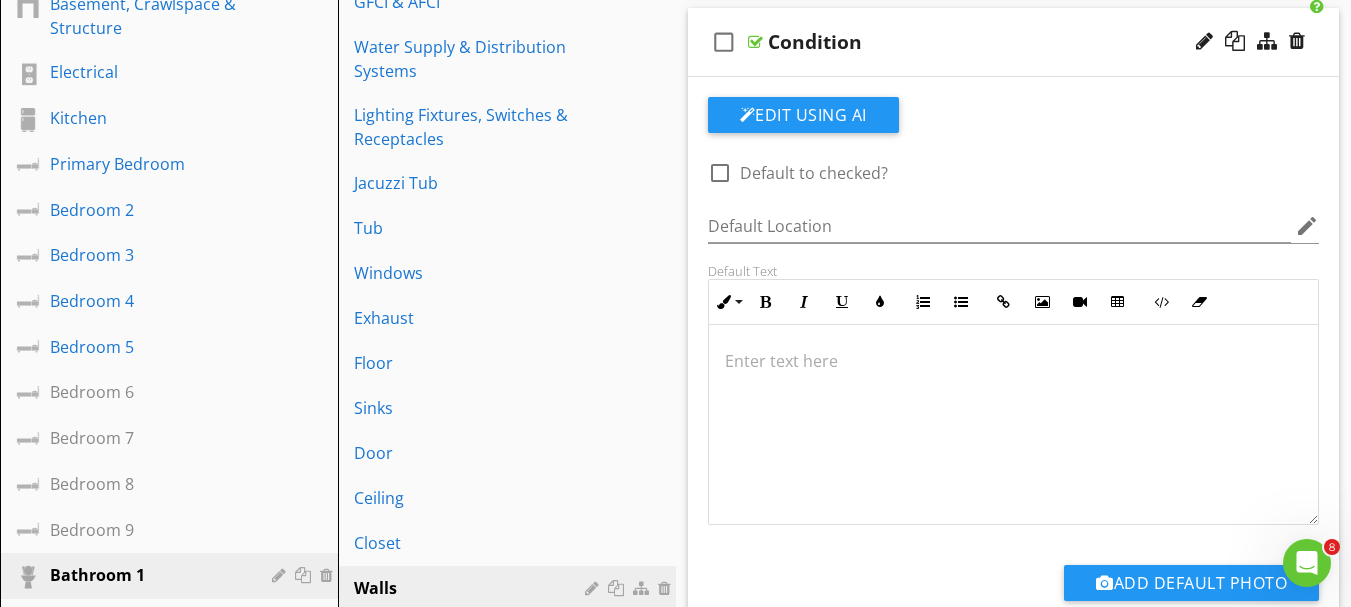 click at bounding box center (1014, 361) 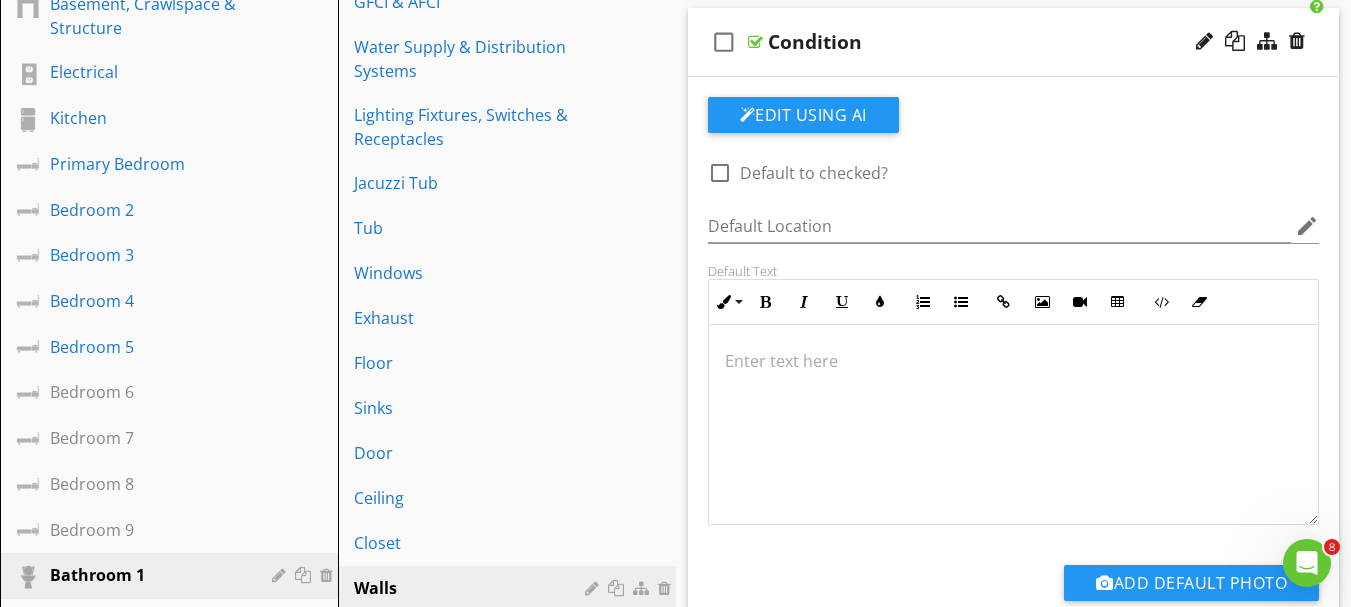 type 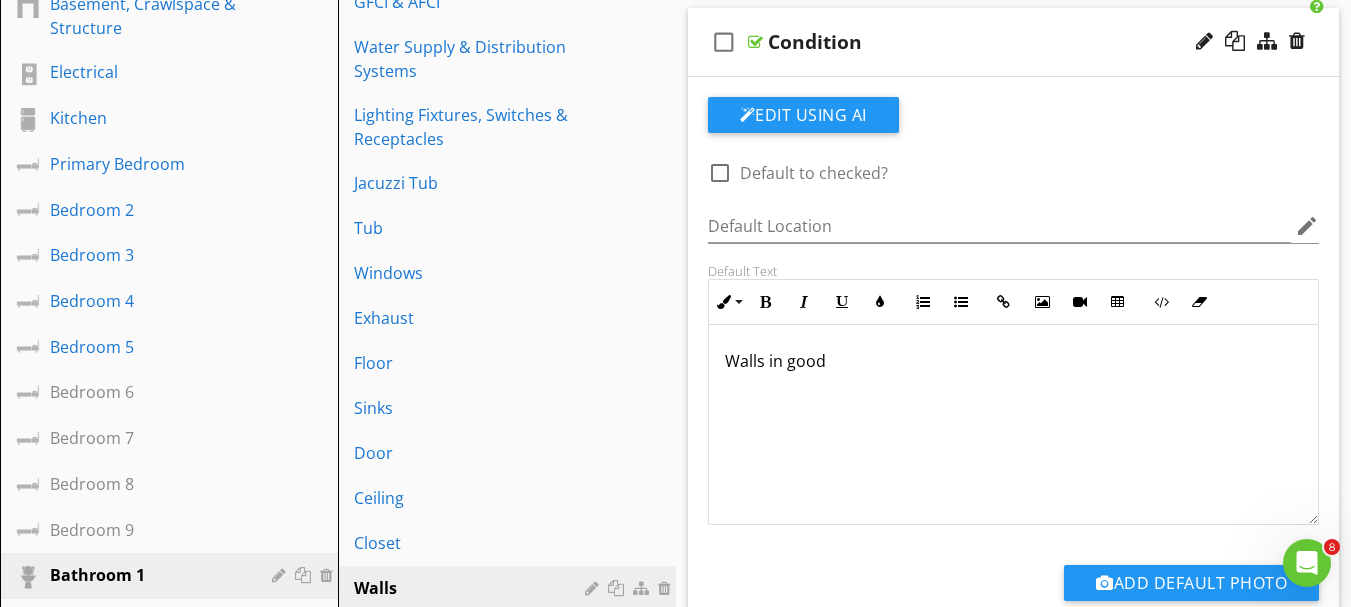 scroll, scrollTop: 1, scrollLeft: 0, axis: vertical 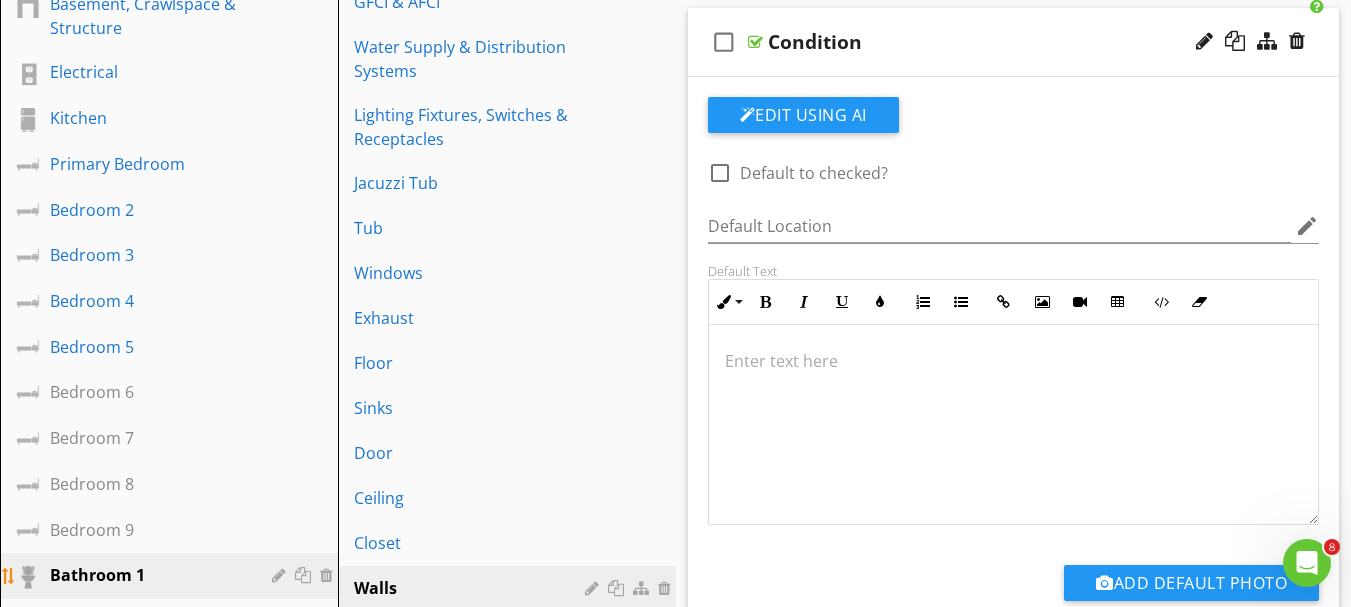 click on "Bathroom 1" at bounding box center [146, 575] 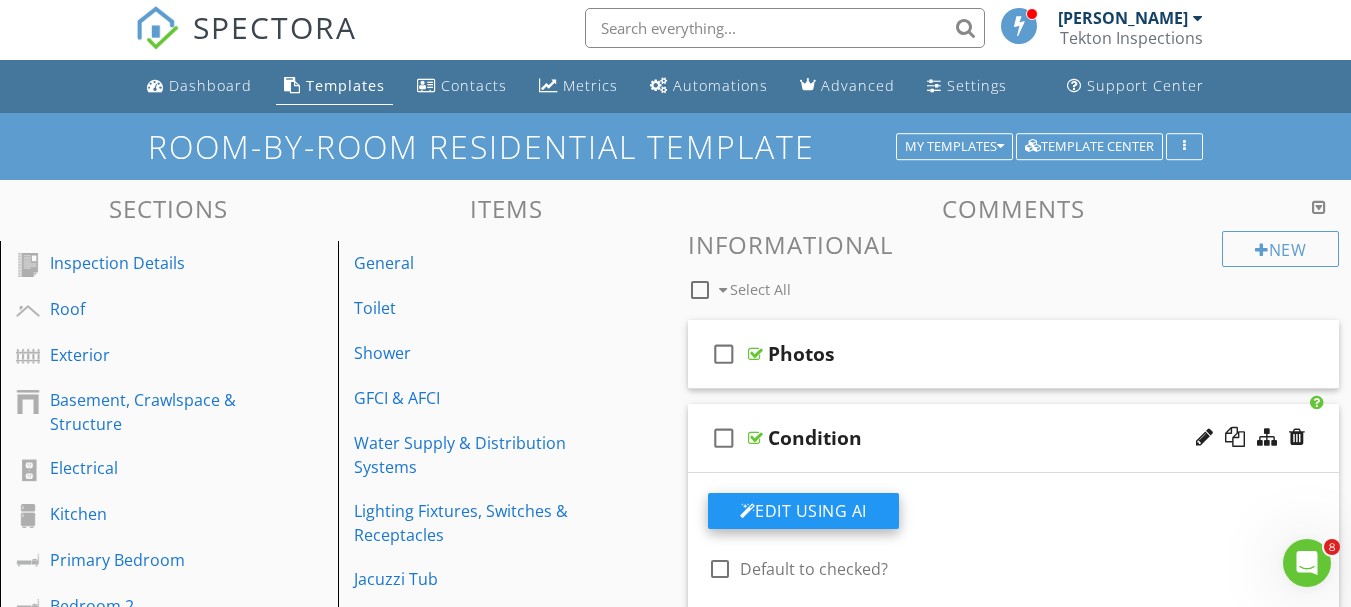 scroll, scrollTop: 0, scrollLeft: 0, axis: both 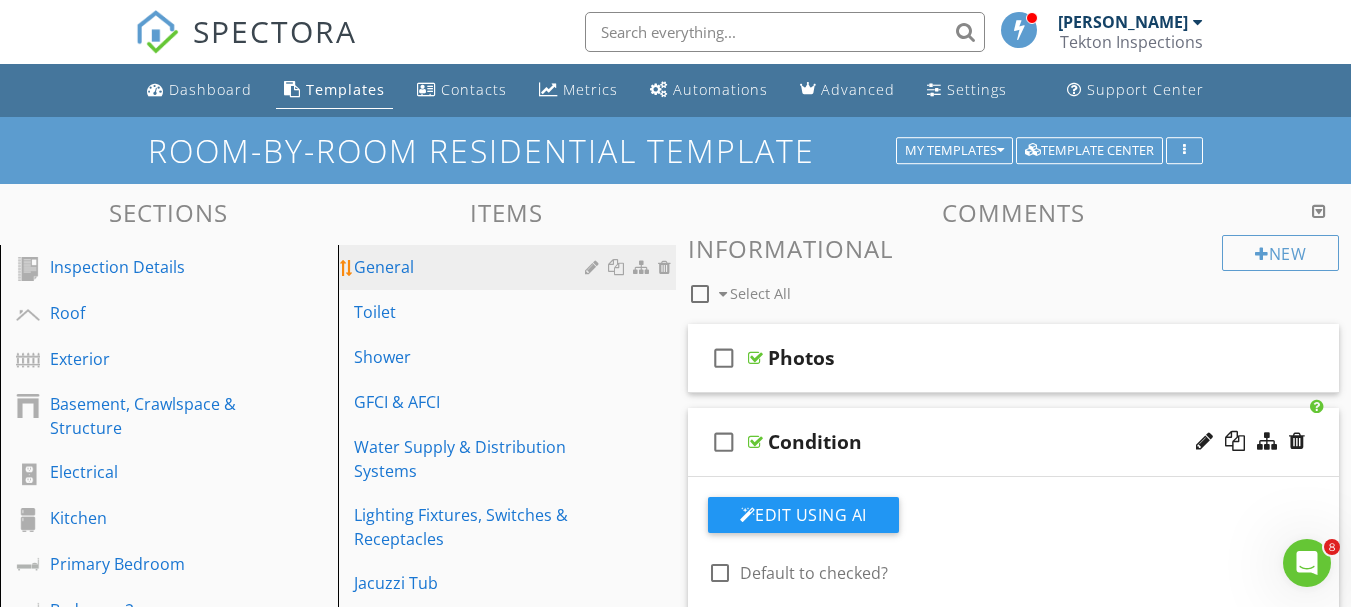 click on "General" at bounding box center (472, 267) 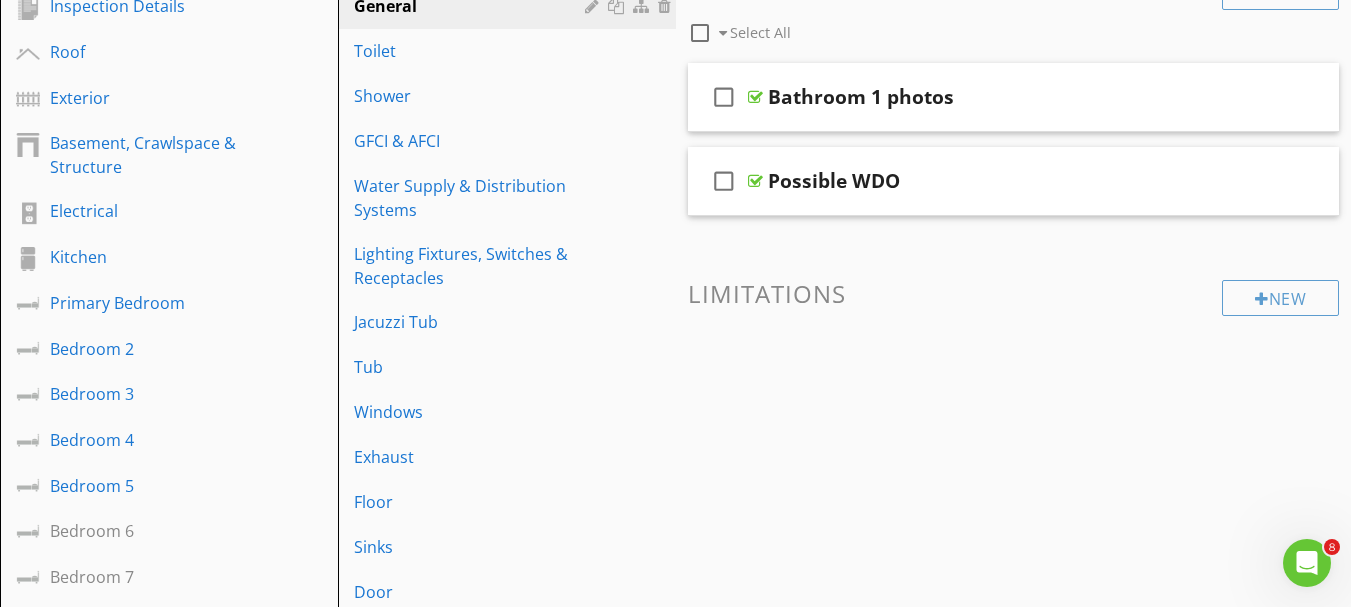 scroll, scrollTop: 200, scrollLeft: 0, axis: vertical 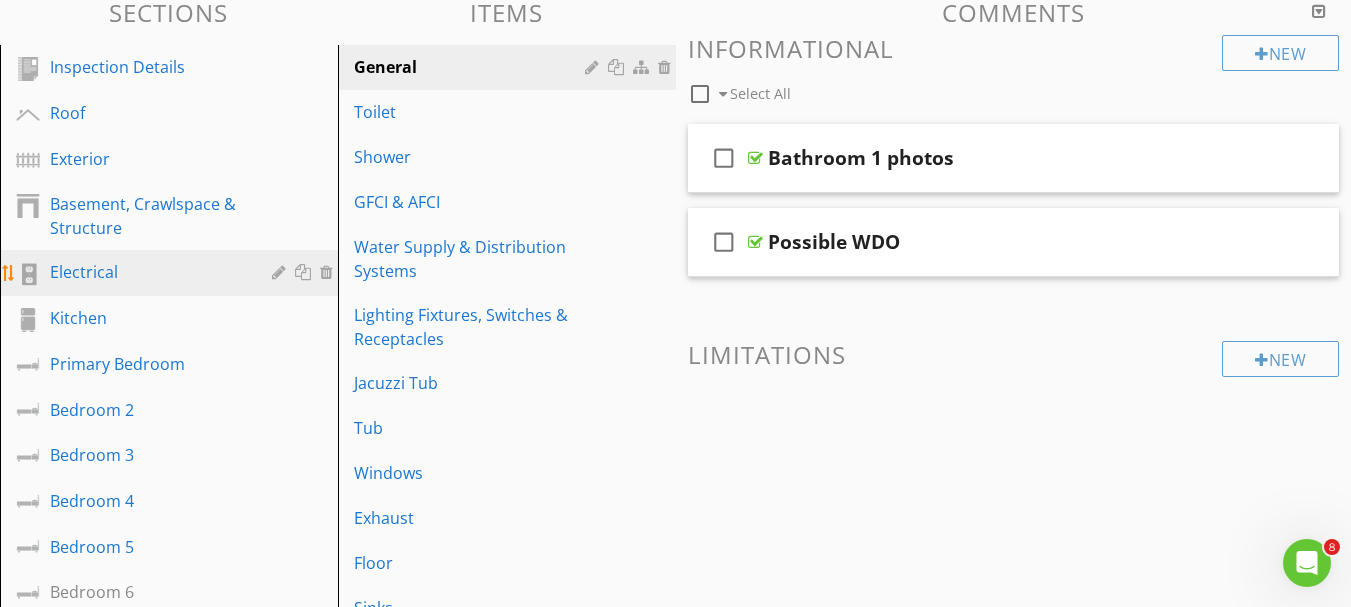click on "Electrical" at bounding box center (146, 272) 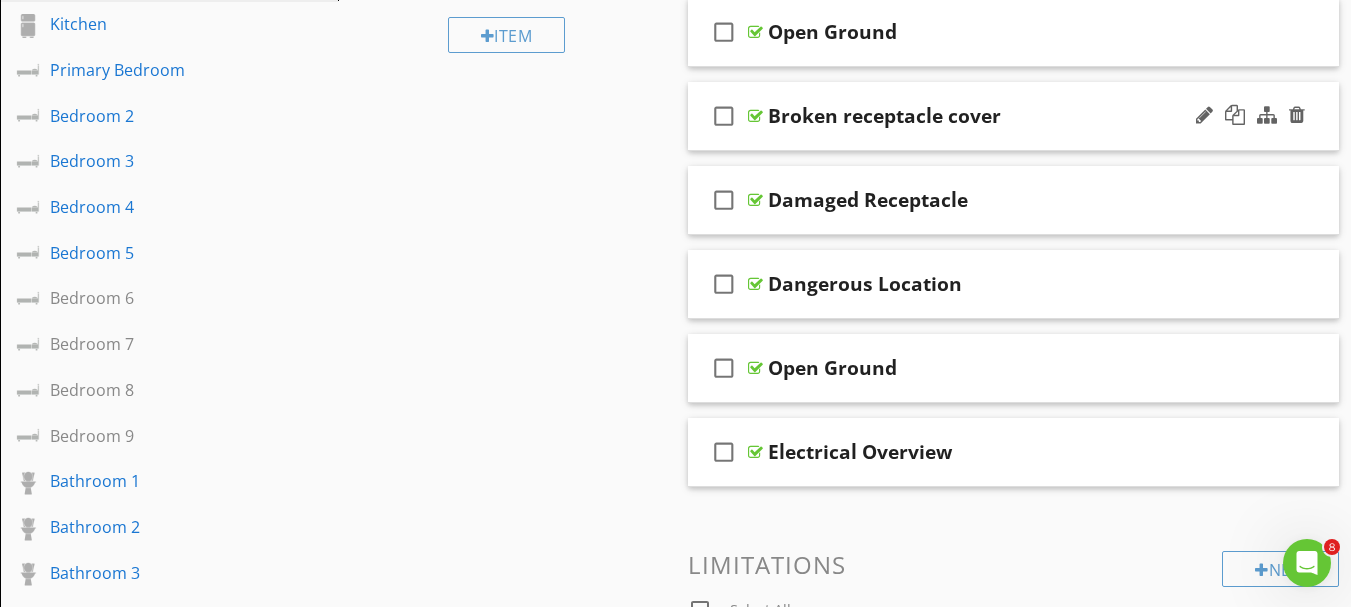 scroll, scrollTop: 500, scrollLeft: 0, axis: vertical 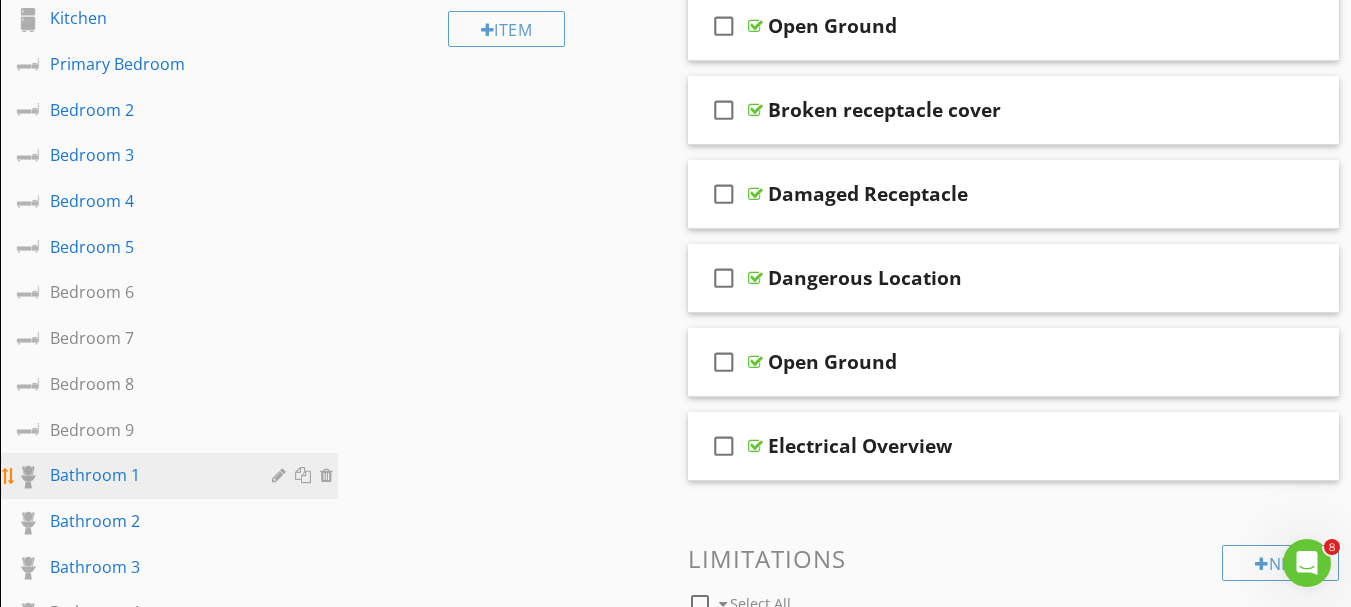 click on "Bathroom 1" at bounding box center (146, 475) 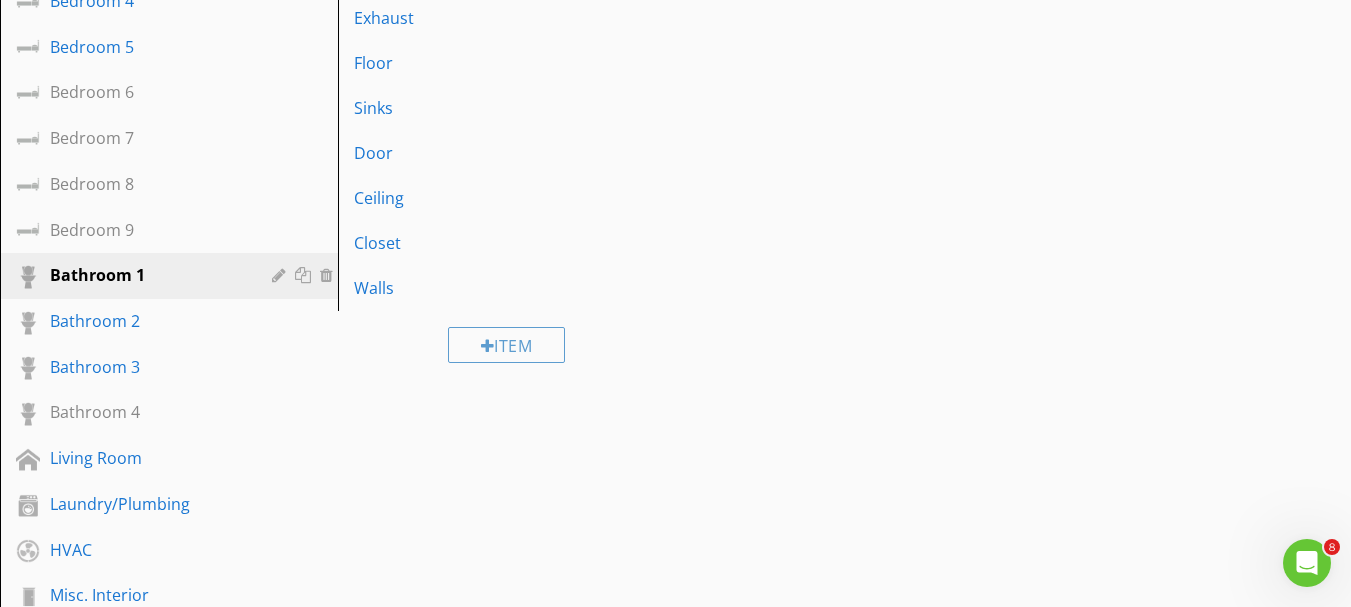 scroll, scrollTop: 800, scrollLeft: 0, axis: vertical 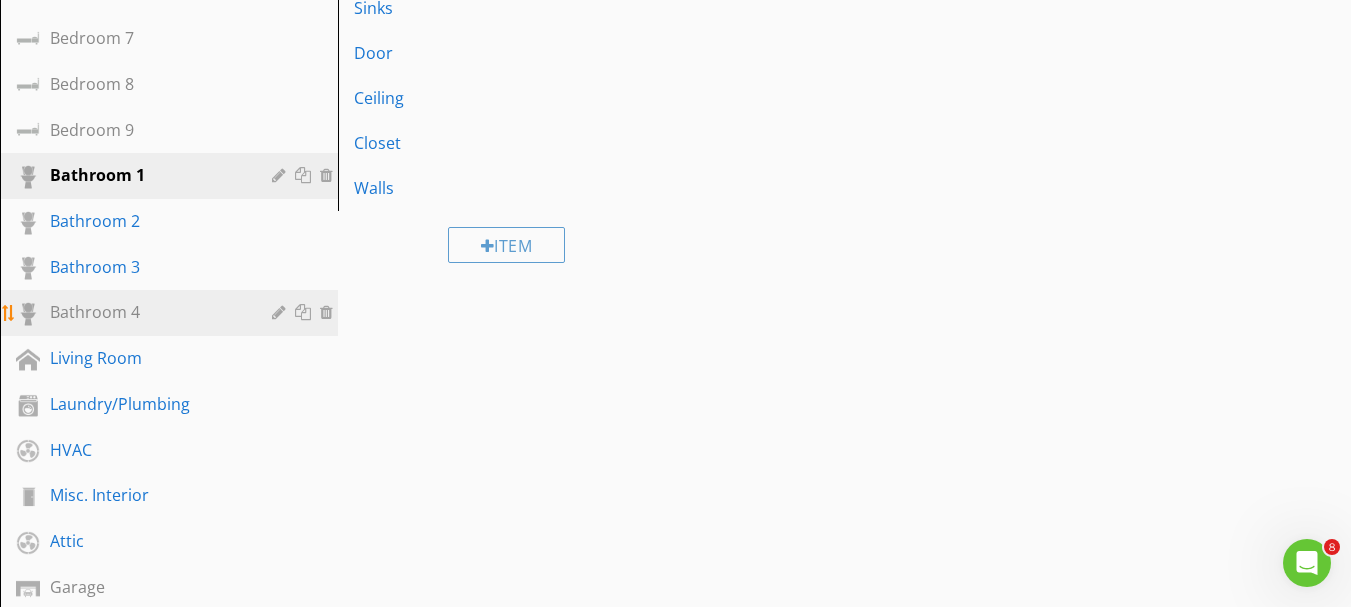 click at bounding box center (329, 312) 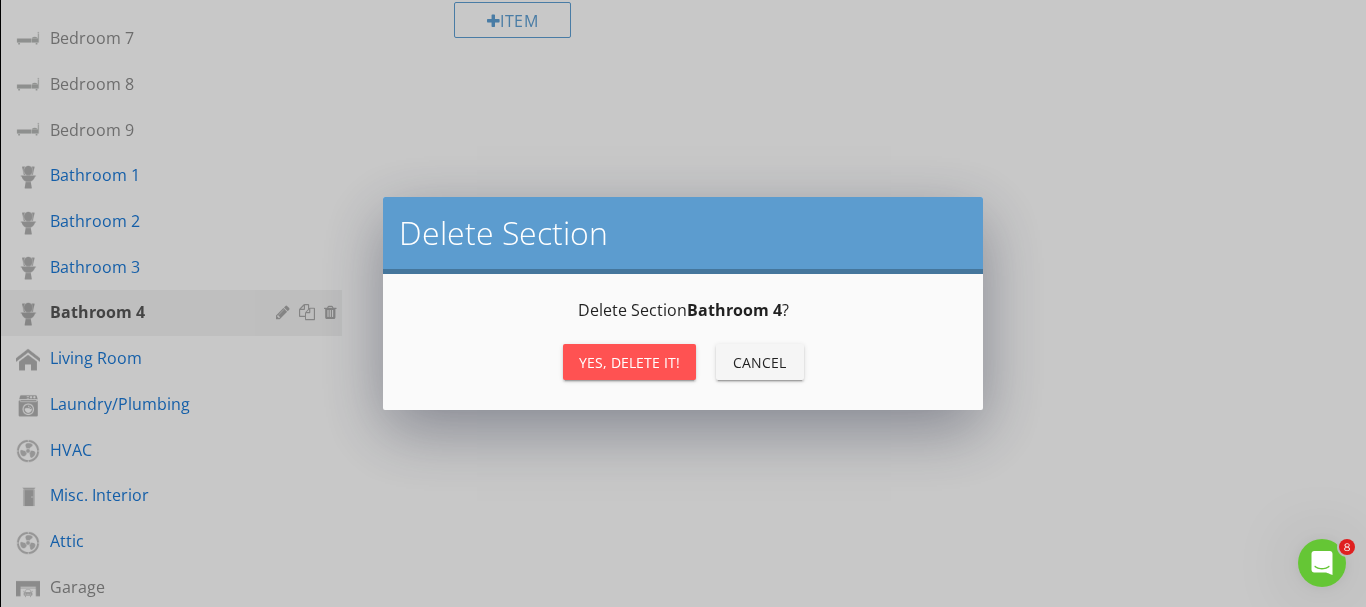 click on "Yes, Delete it!" at bounding box center [629, 362] 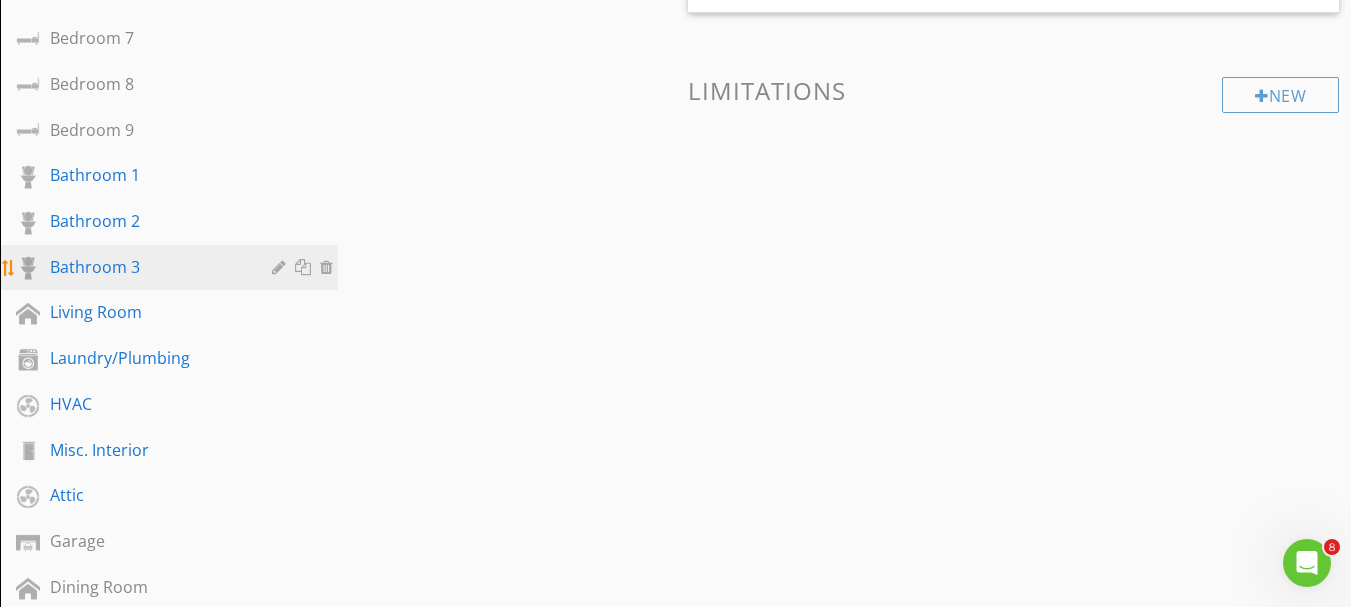 click at bounding box center (329, 267) 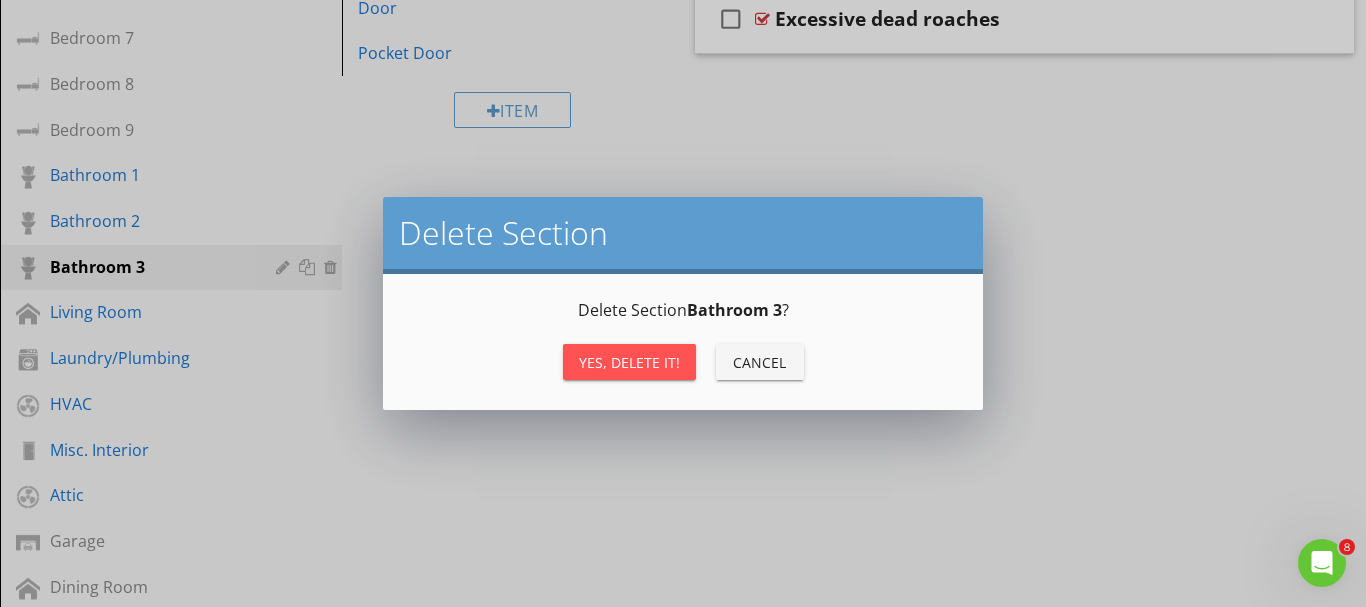 click on "Yes, Delete it!" at bounding box center (629, 362) 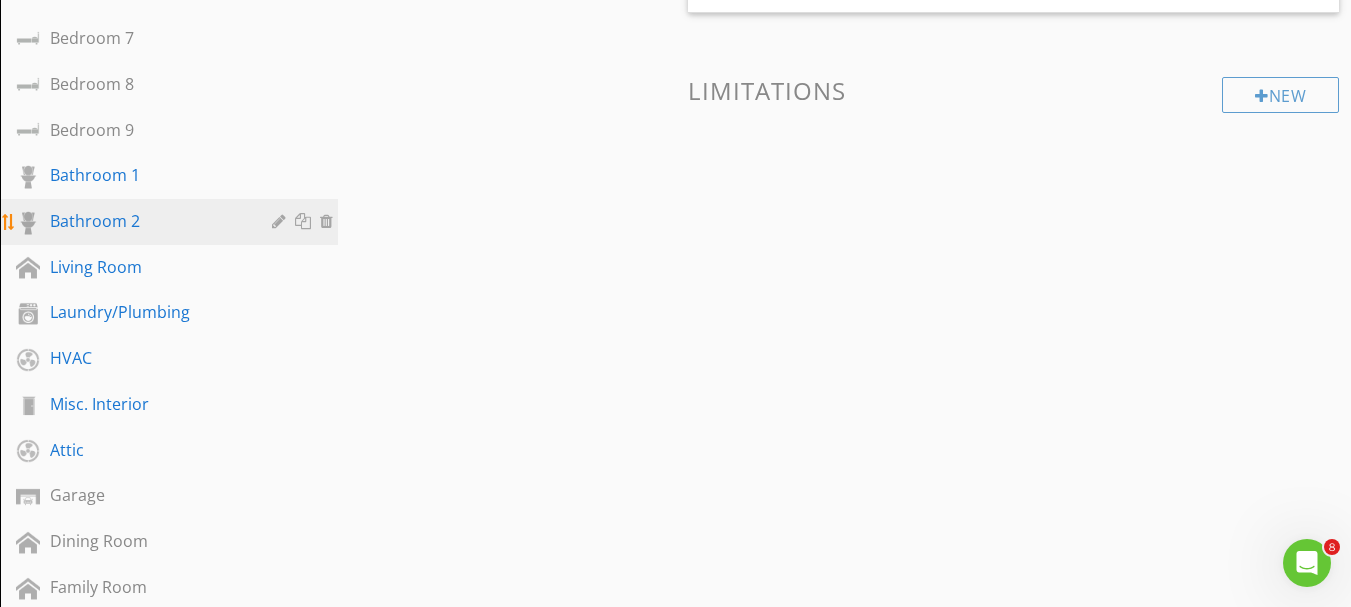click at bounding box center (329, 221) 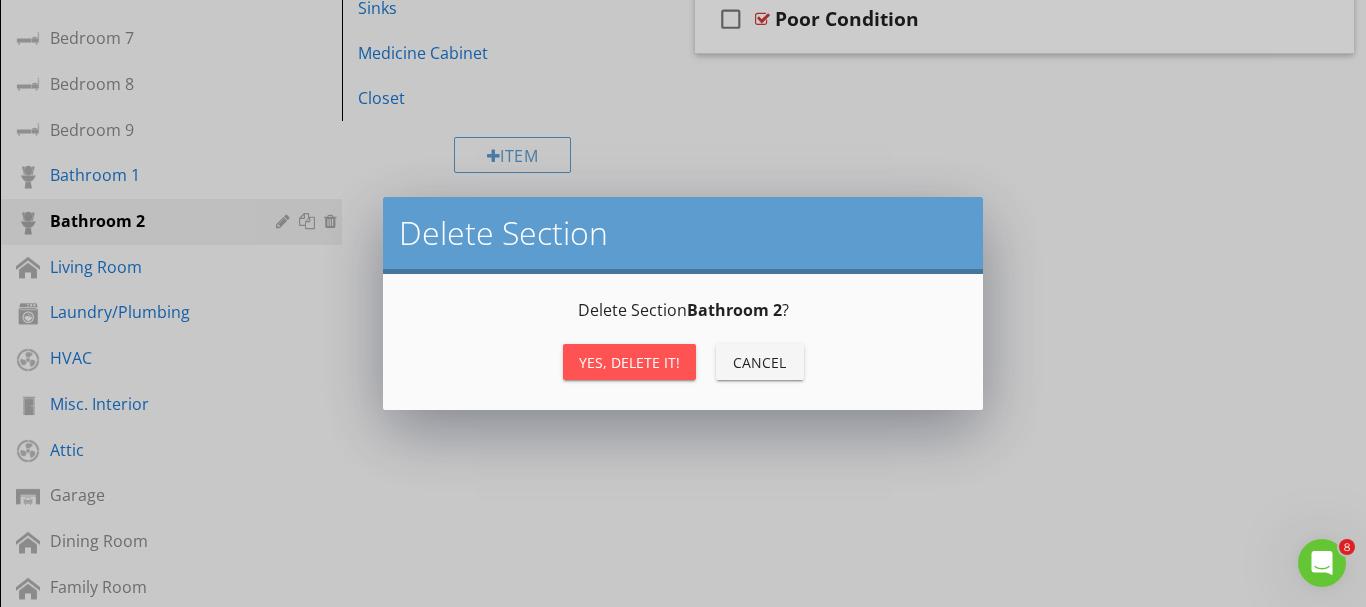 click on "Yes, Delete it!" at bounding box center (629, 362) 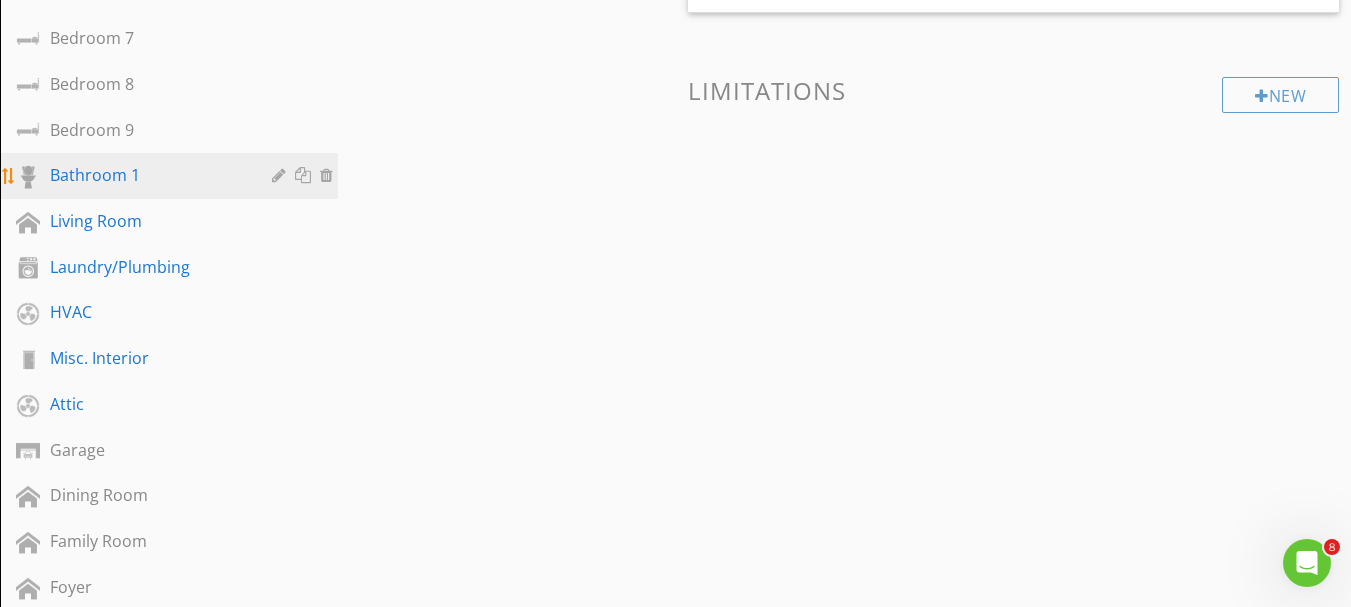 click at bounding box center [305, 175] 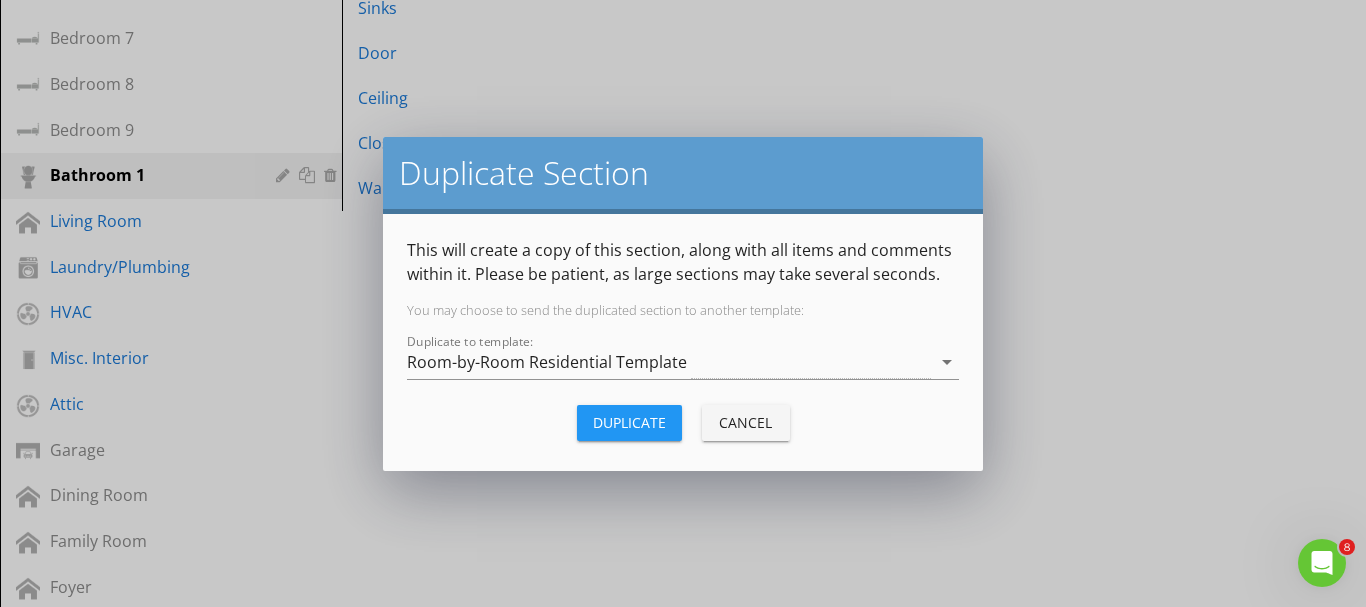 click on "Duplicate" at bounding box center [629, 422] 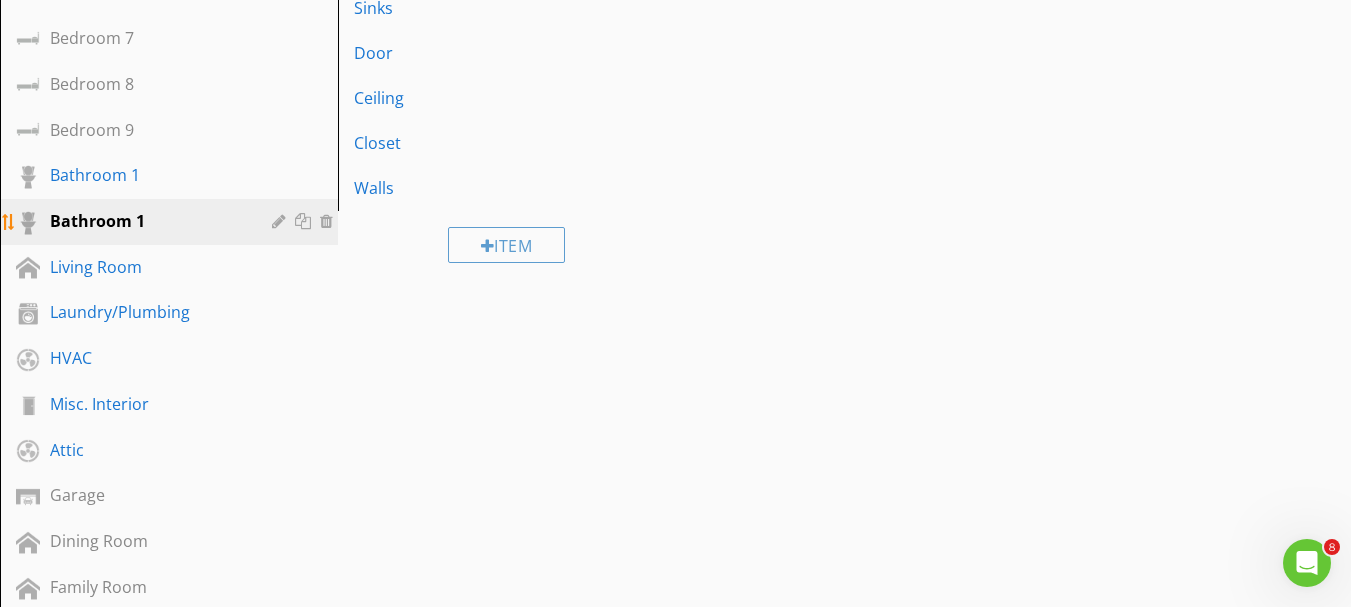 click at bounding box center [305, 221] 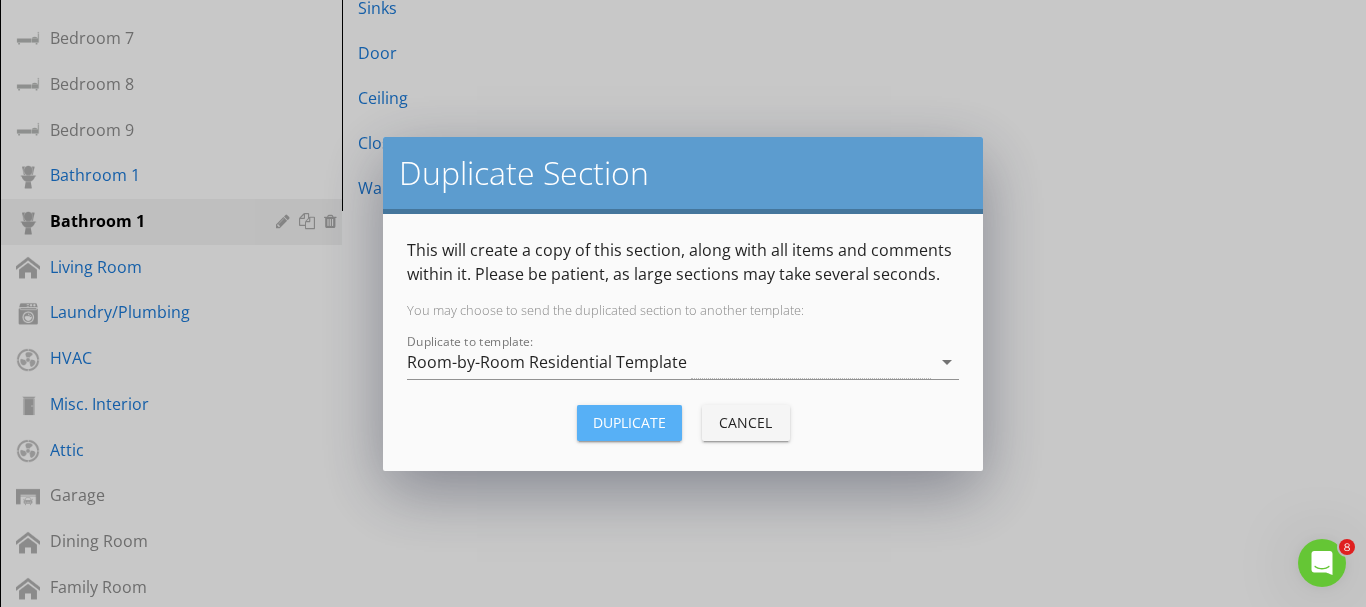 click on "Duplicate" at bounding box center [629, 422] 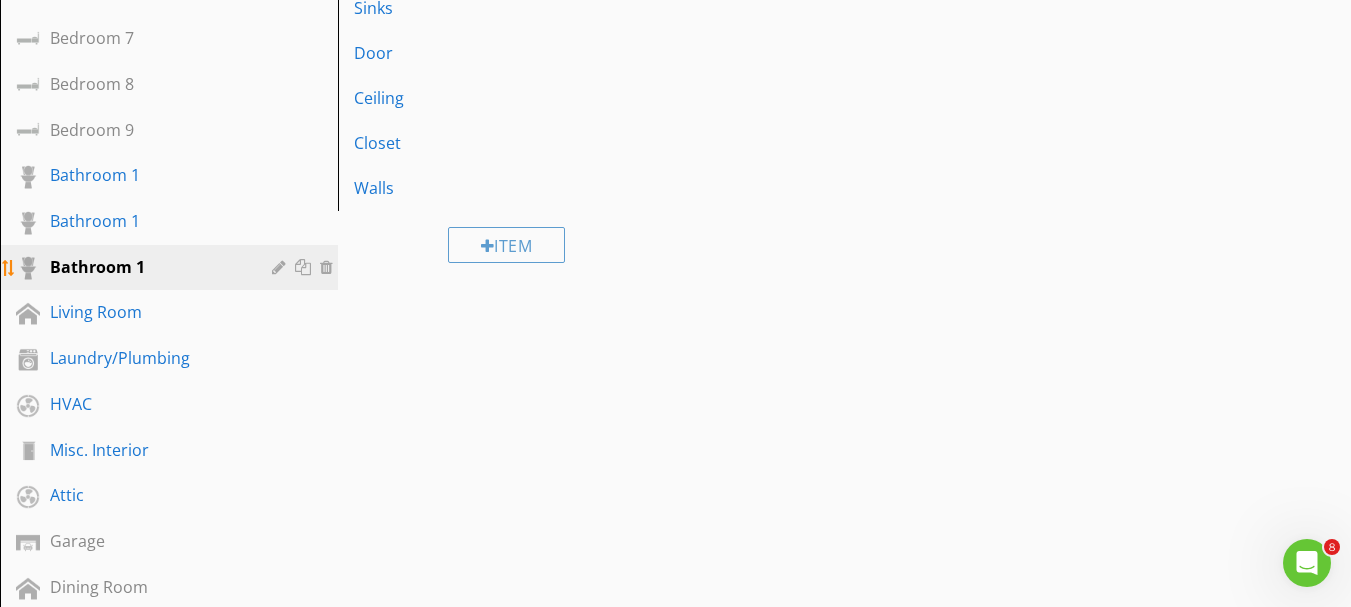 click at bounding box center [305, 267] 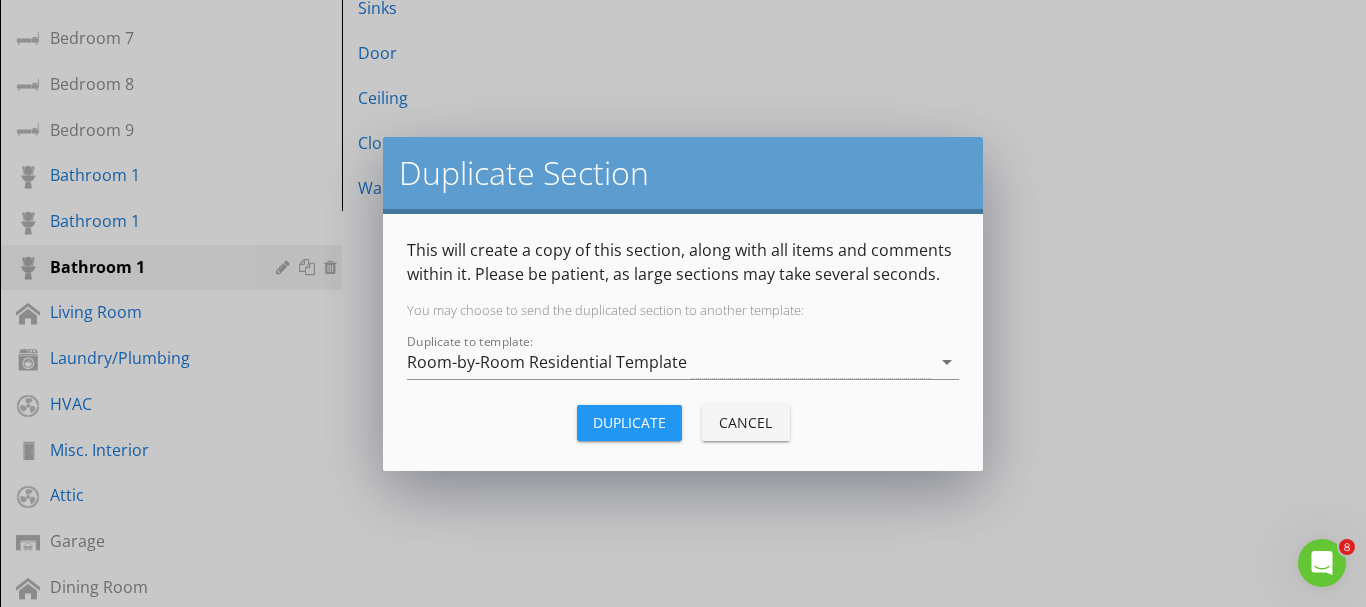 click on "Duplicate" at bounding box center (629, 422) 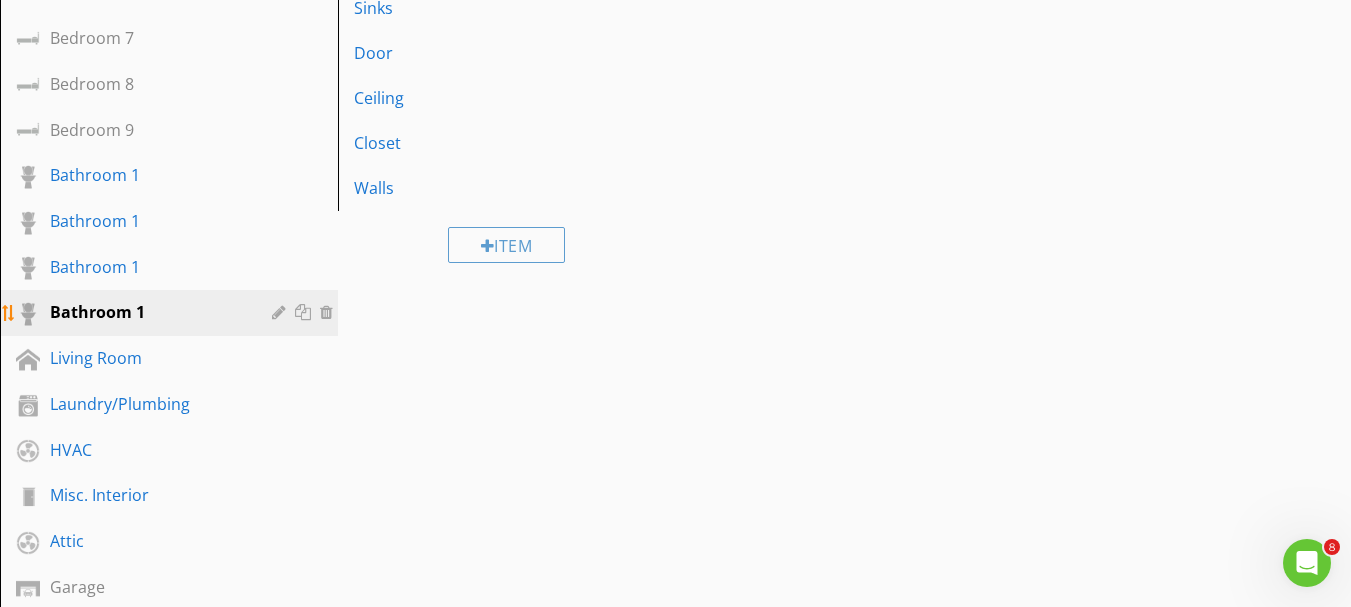 click at bounding box center [305, 312] 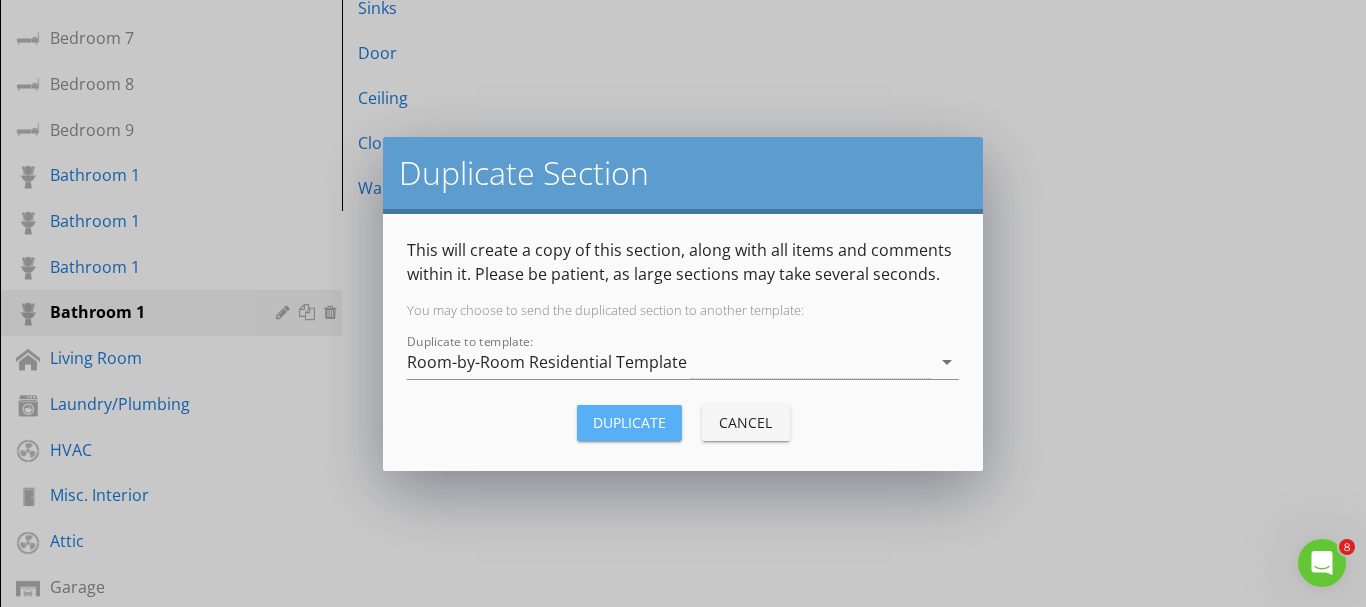 click on "Duplicate" at bounding box center [629, 422] 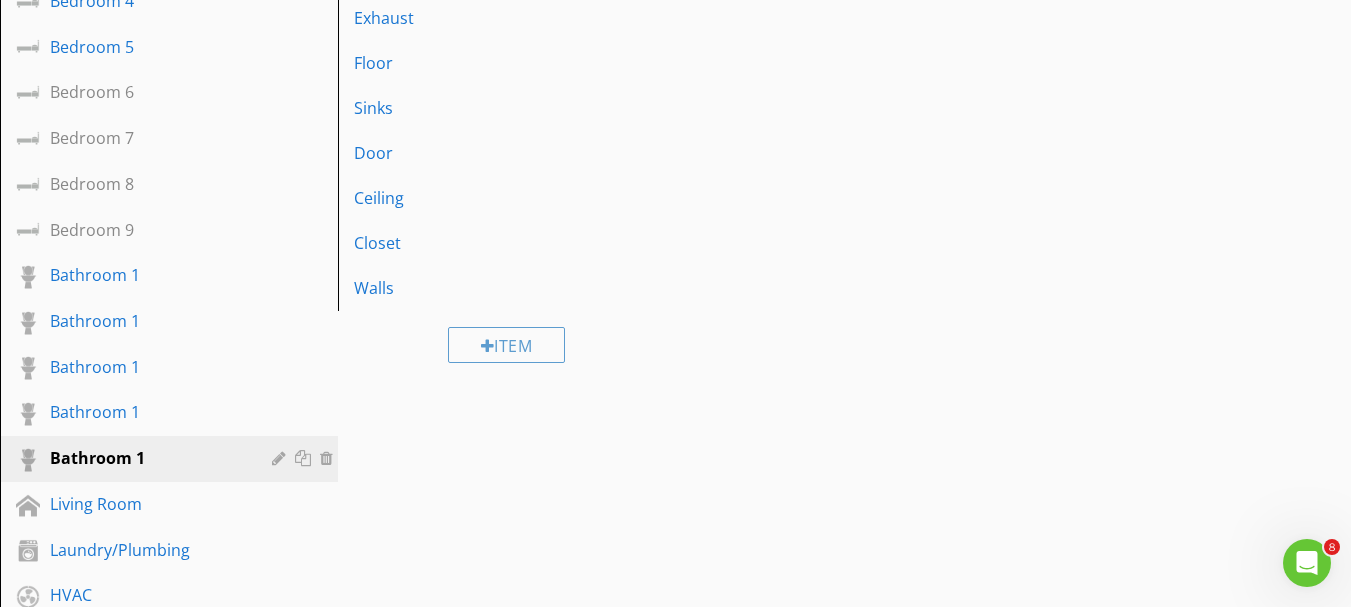 scroll, scrollTop: 300, scrollLeft: 0, axis: vertical 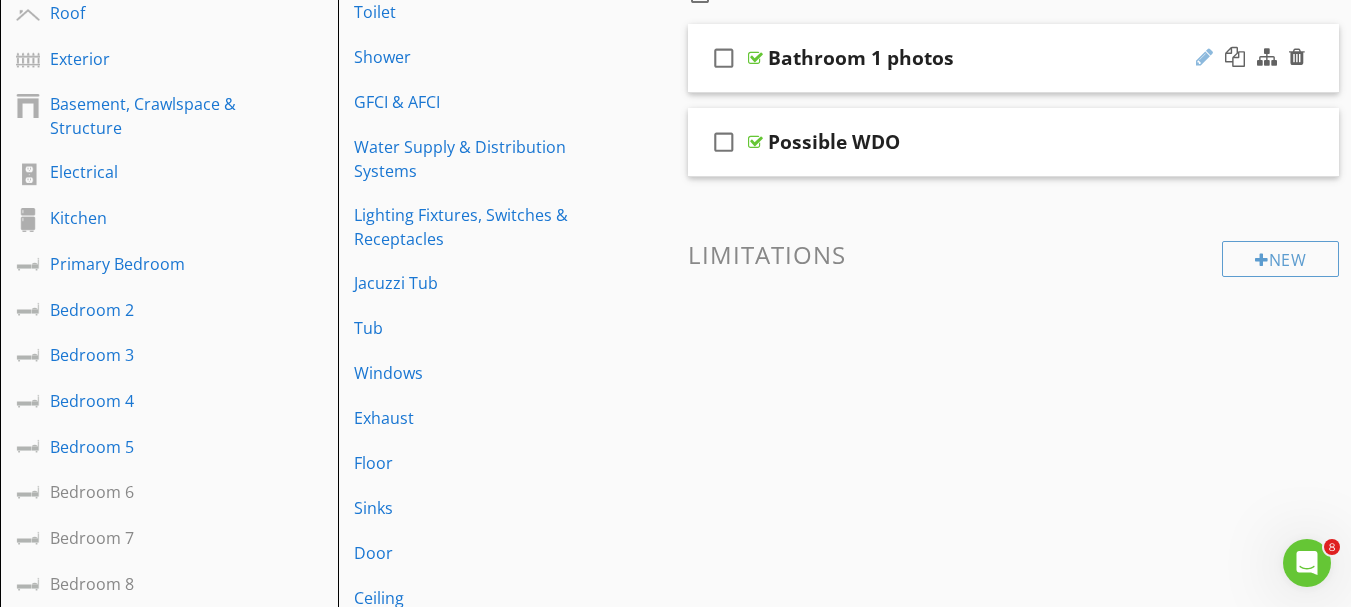 click at bounding box center (1204, 57) 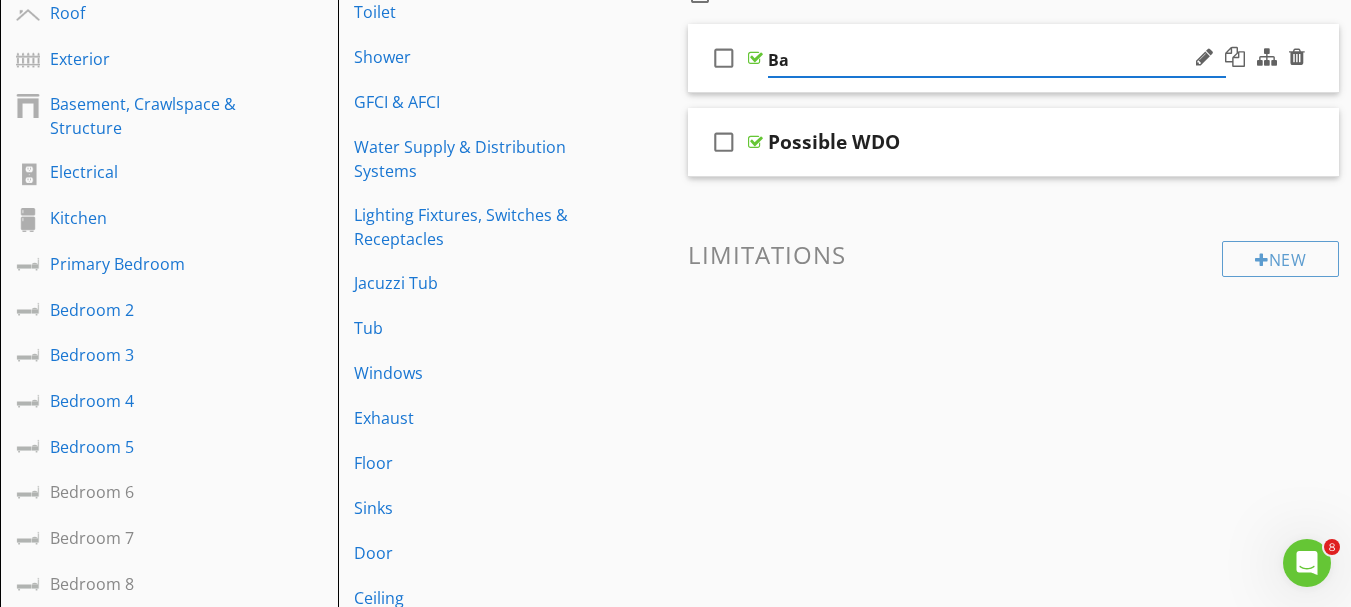 type on "B" 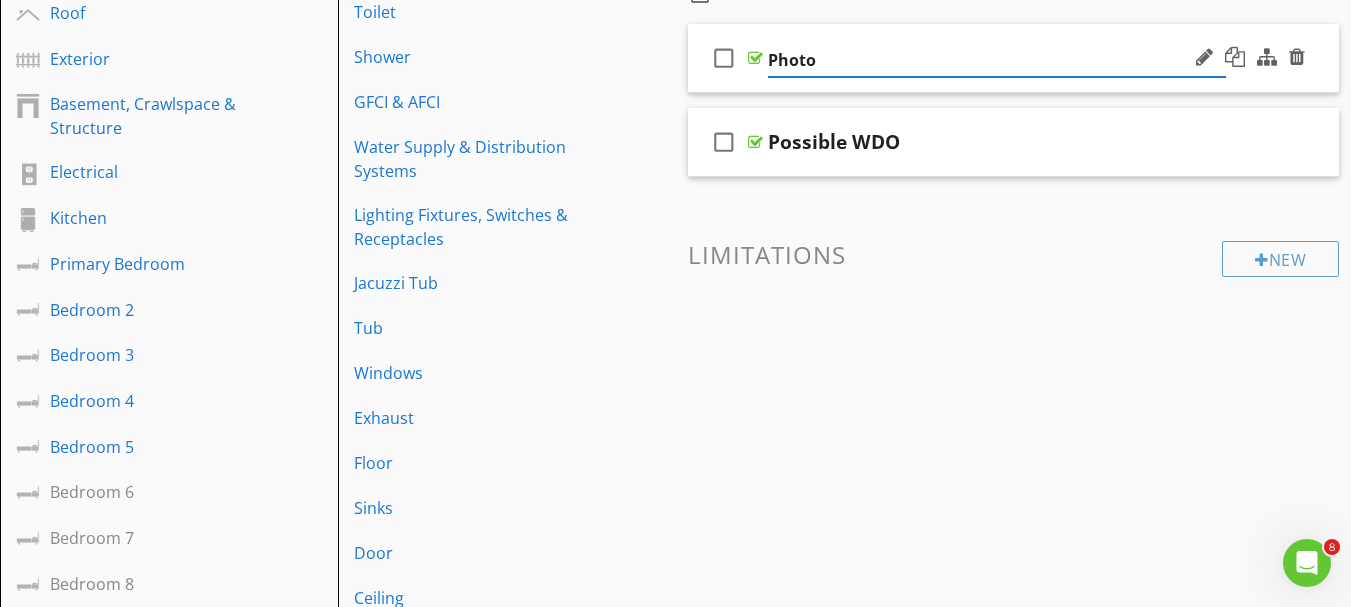 type on "Photos" 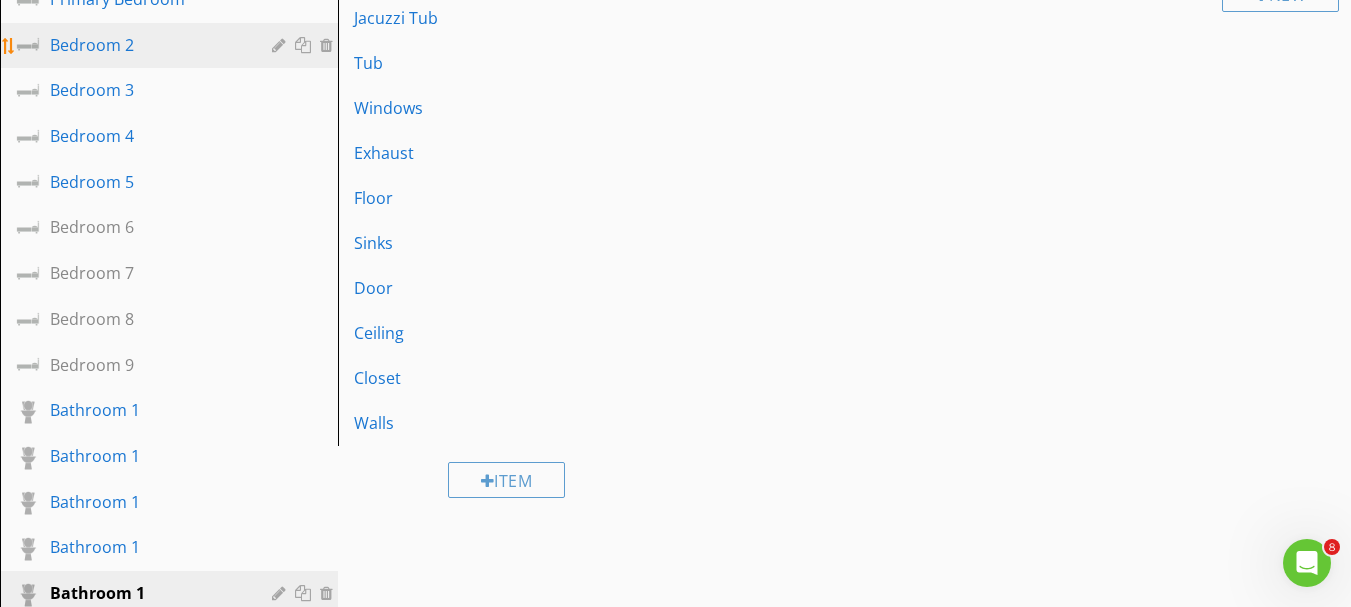 scroll, scrollTop: 600, scrollLeft: 0, axis: vertical 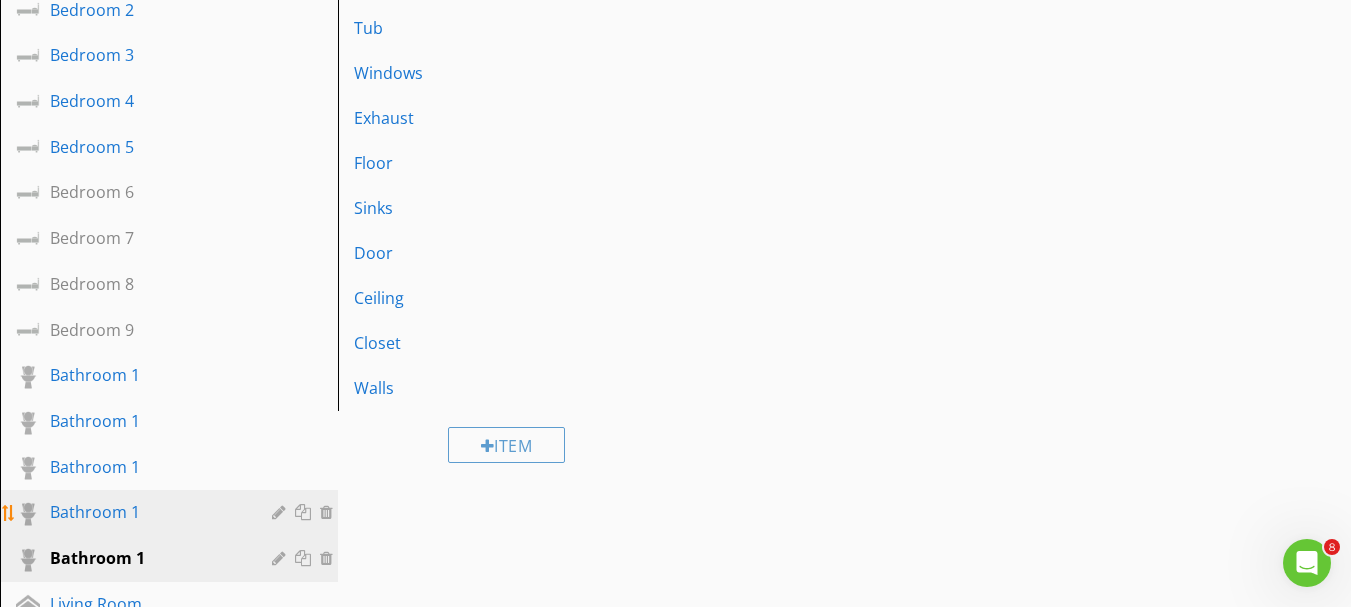 click on "Bathroom 1" at bounding box center [146, 512] 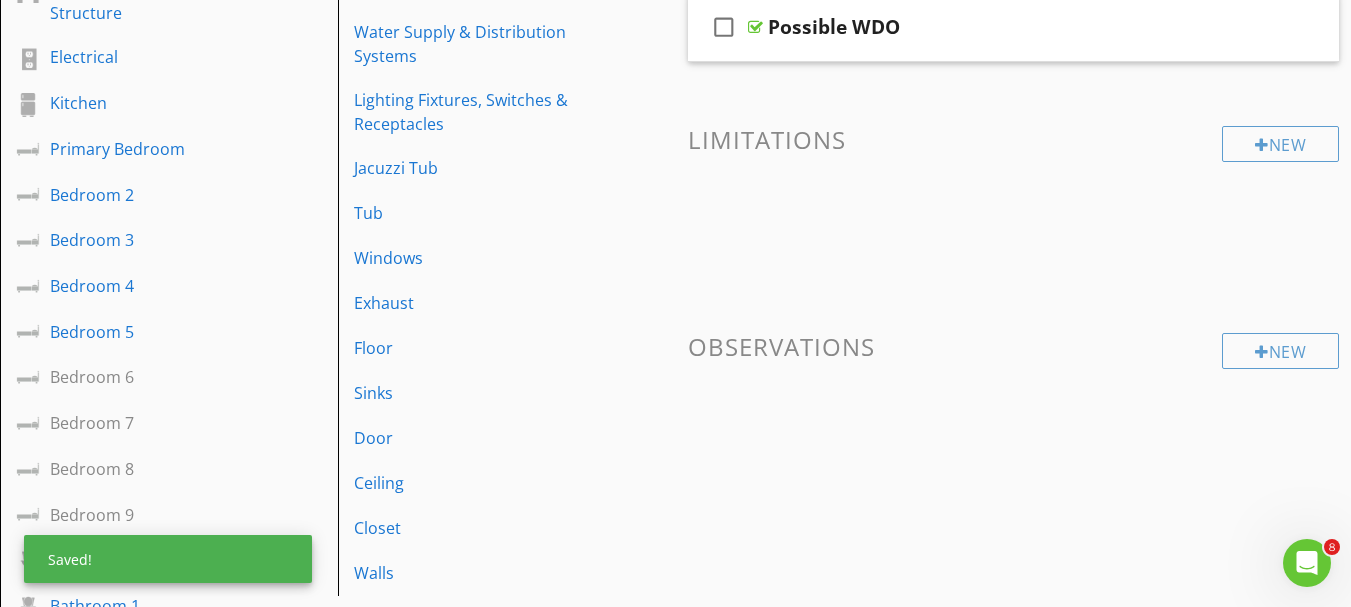 scroll, scrollTop: 200, scrollLeft: 0, axis: vertical 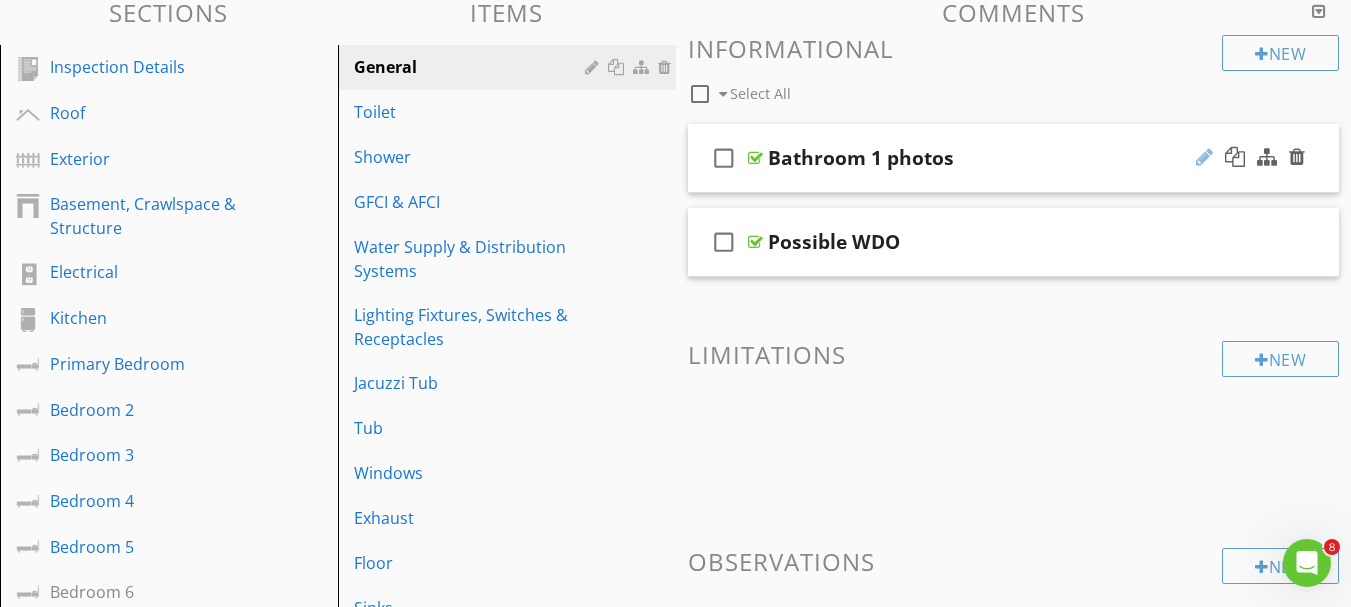 click at bounding box center (1204, 157) 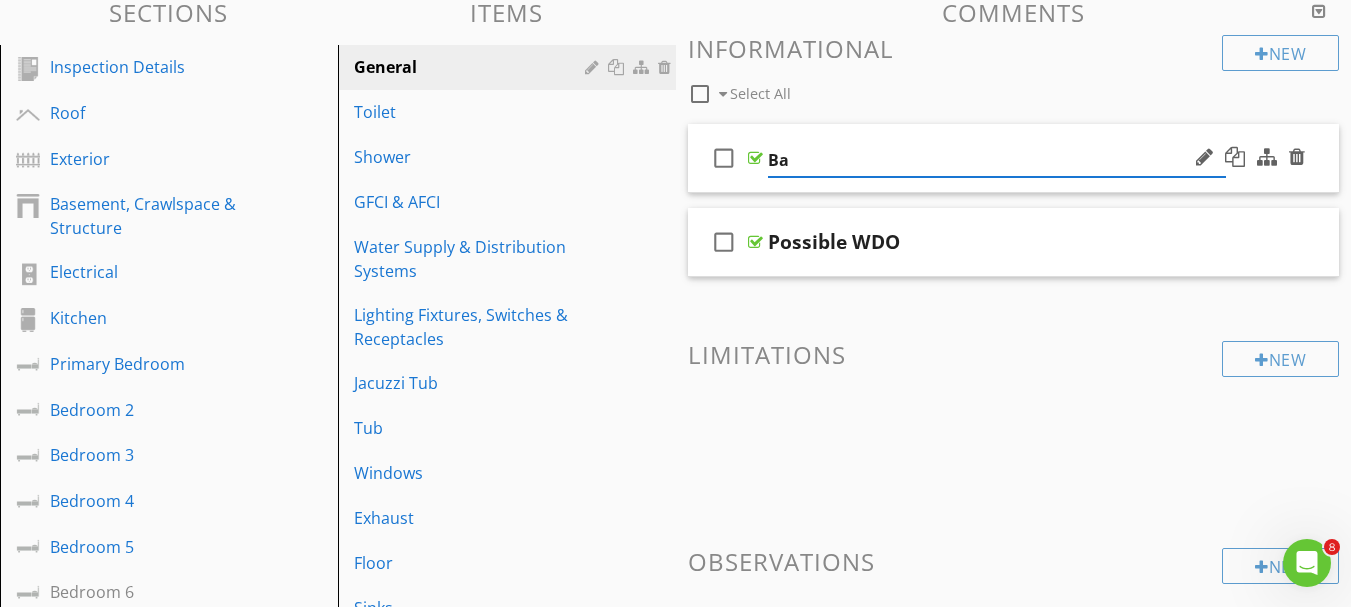 type on "B" 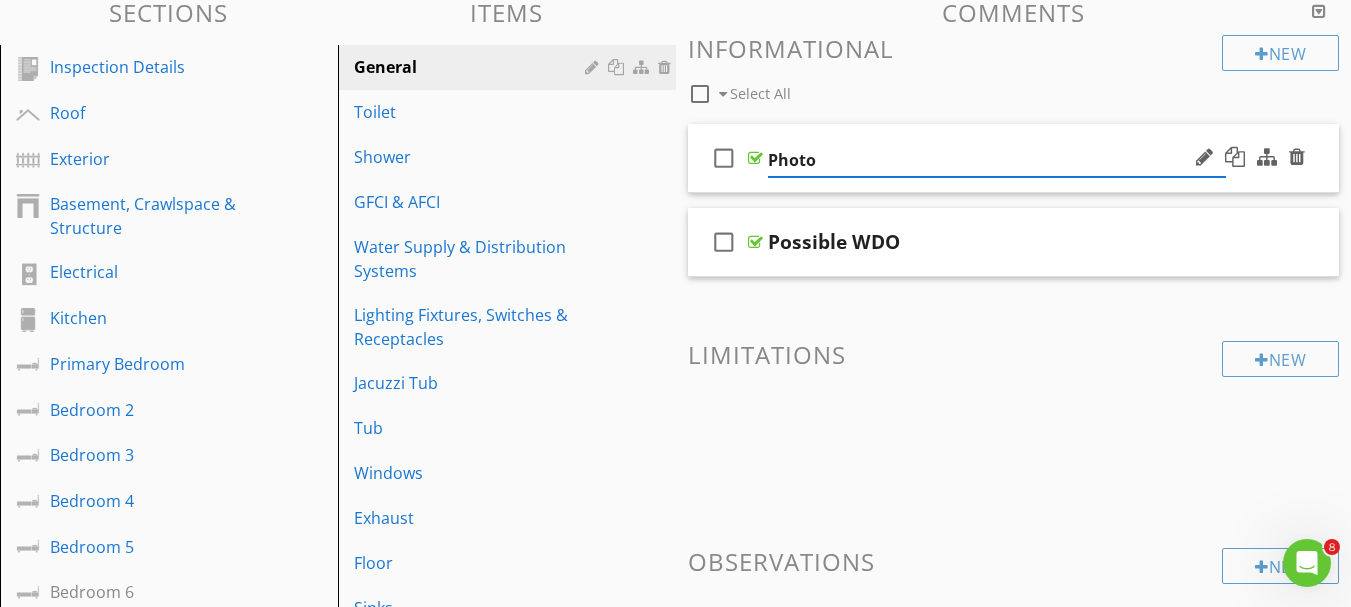 type on "Photos" 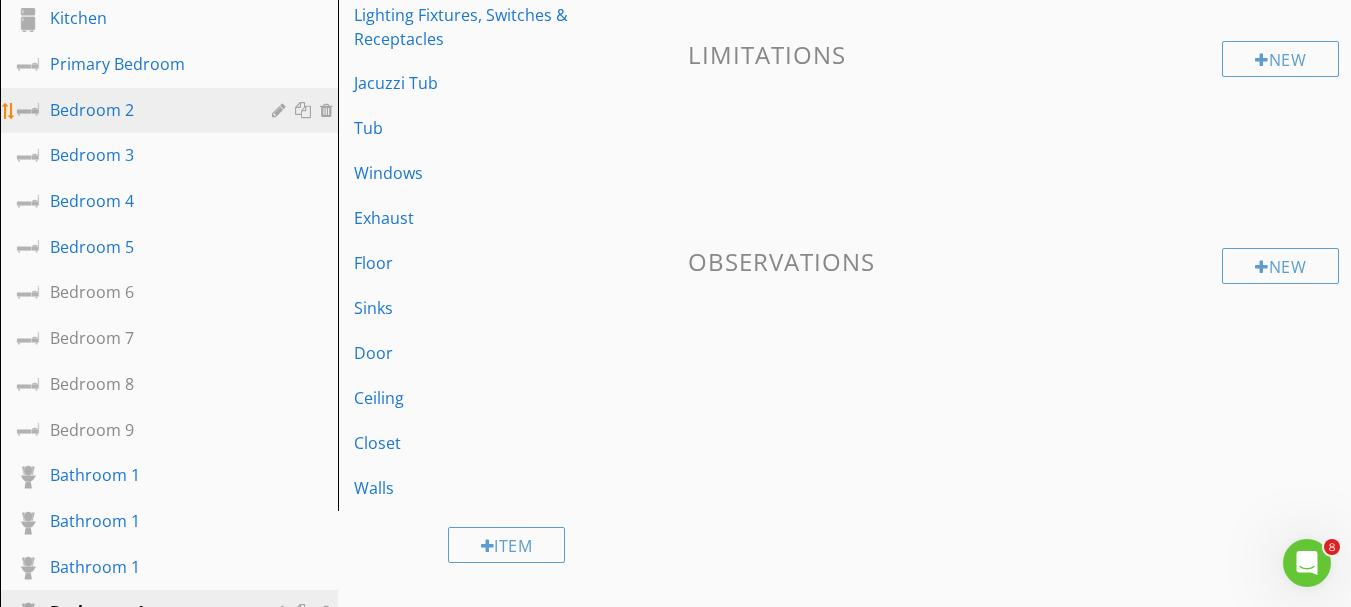 scroll, scrollTop: 600, scrollLeft: 0, axis: vertical 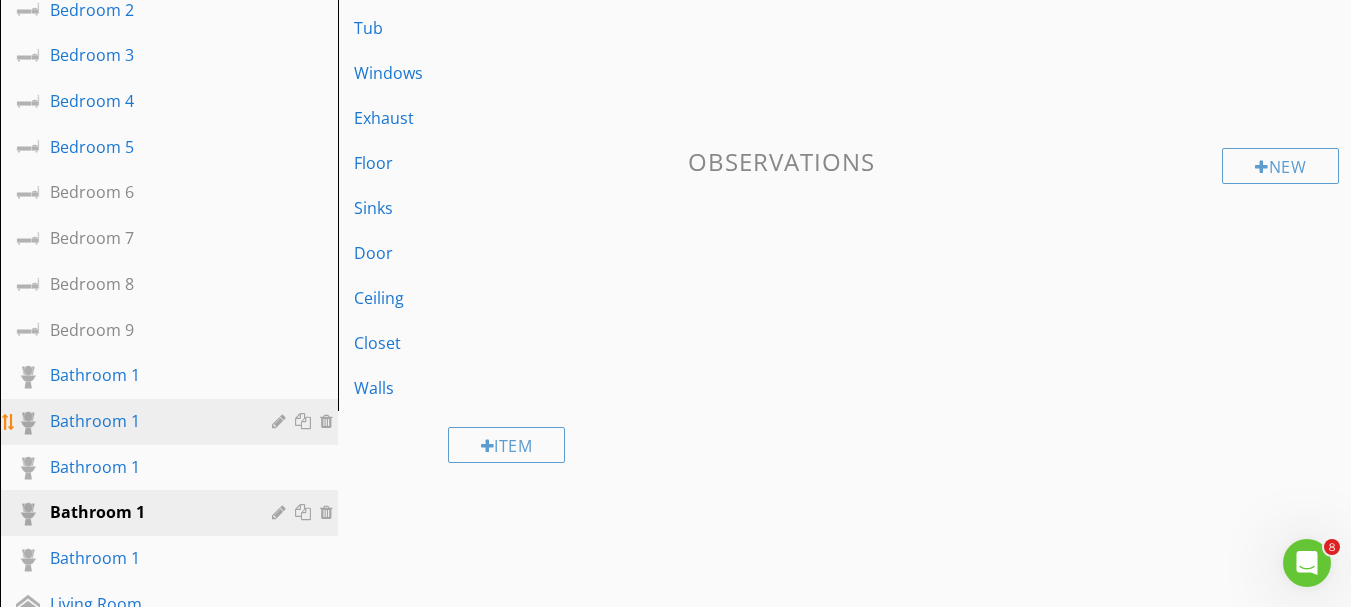 click on "Bathroom 1" at bounding box center (146, 421) 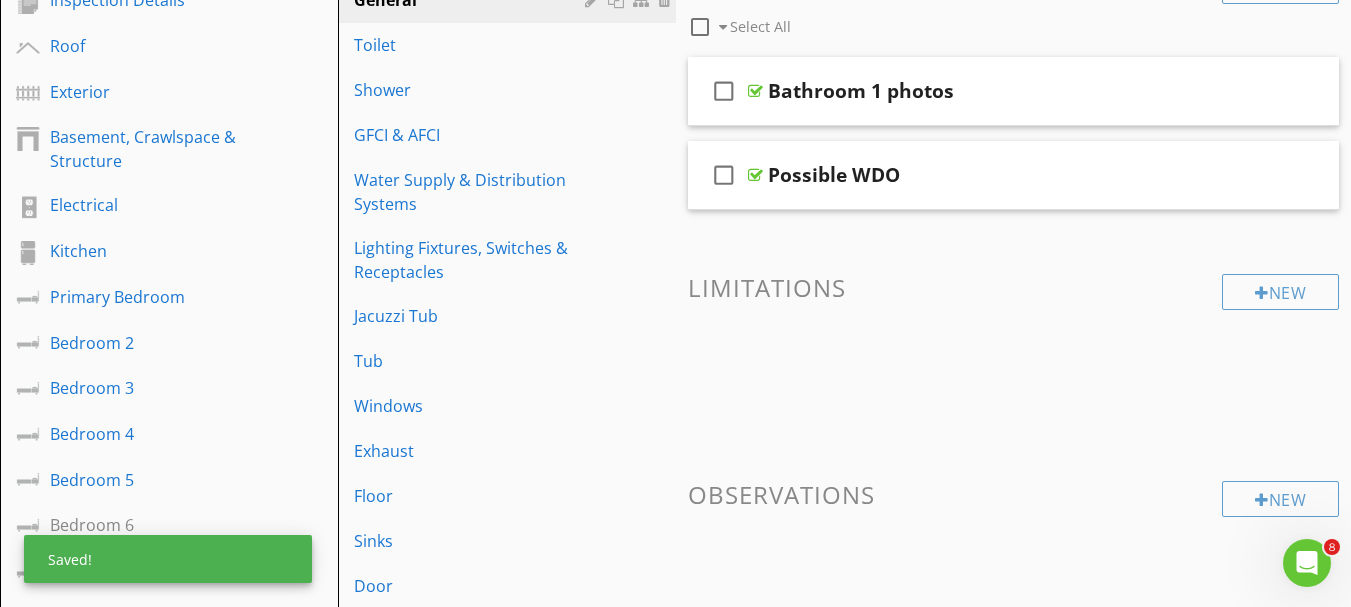 scroll, scrollTop: 200, scrollLeft: 0, axis: vertical 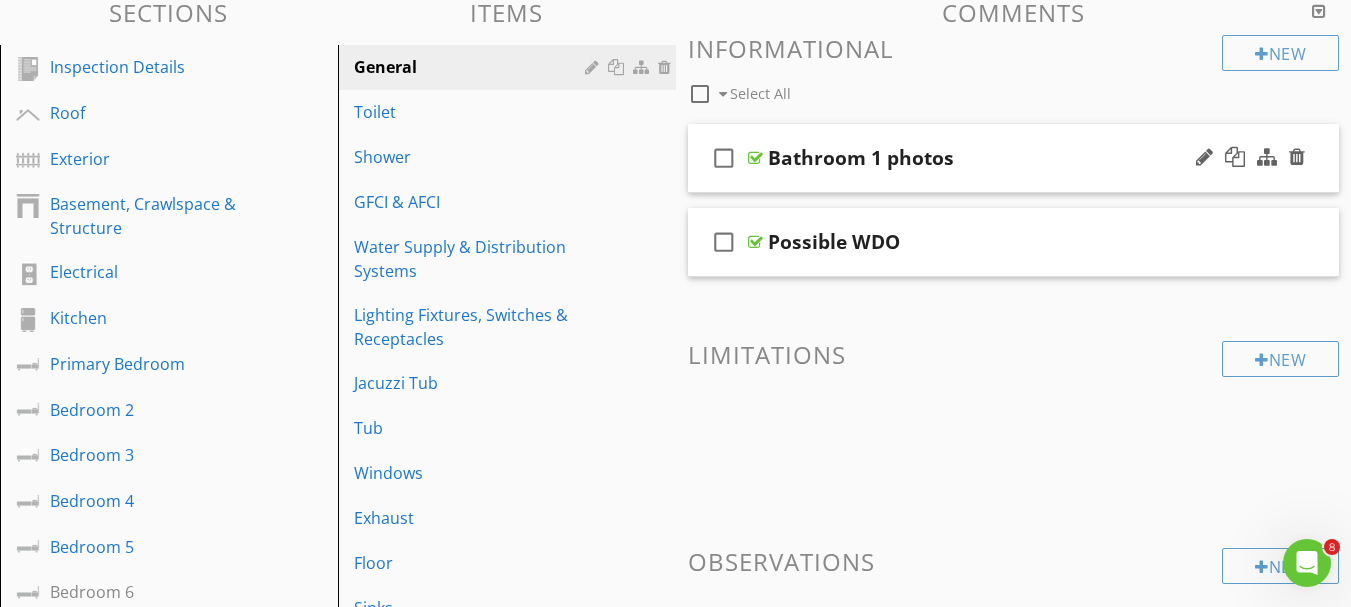 click on "Bathroom 1 photos" at bounding box center [997, 158] 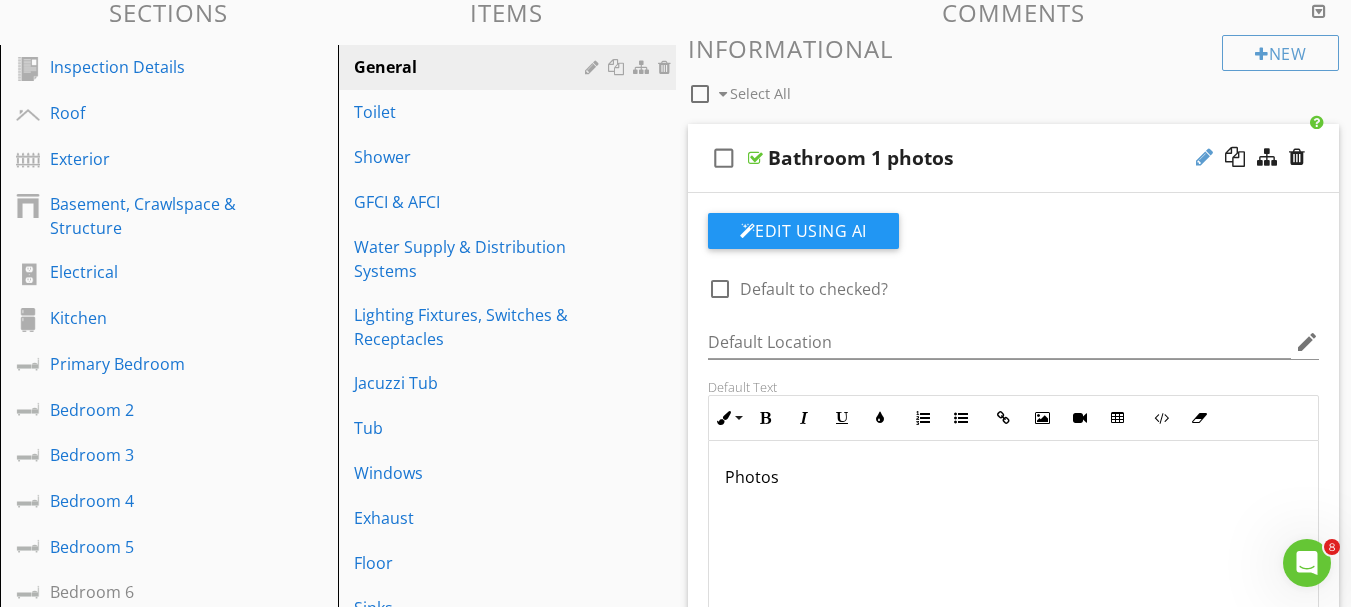 click at bounding box center [1204, 157] 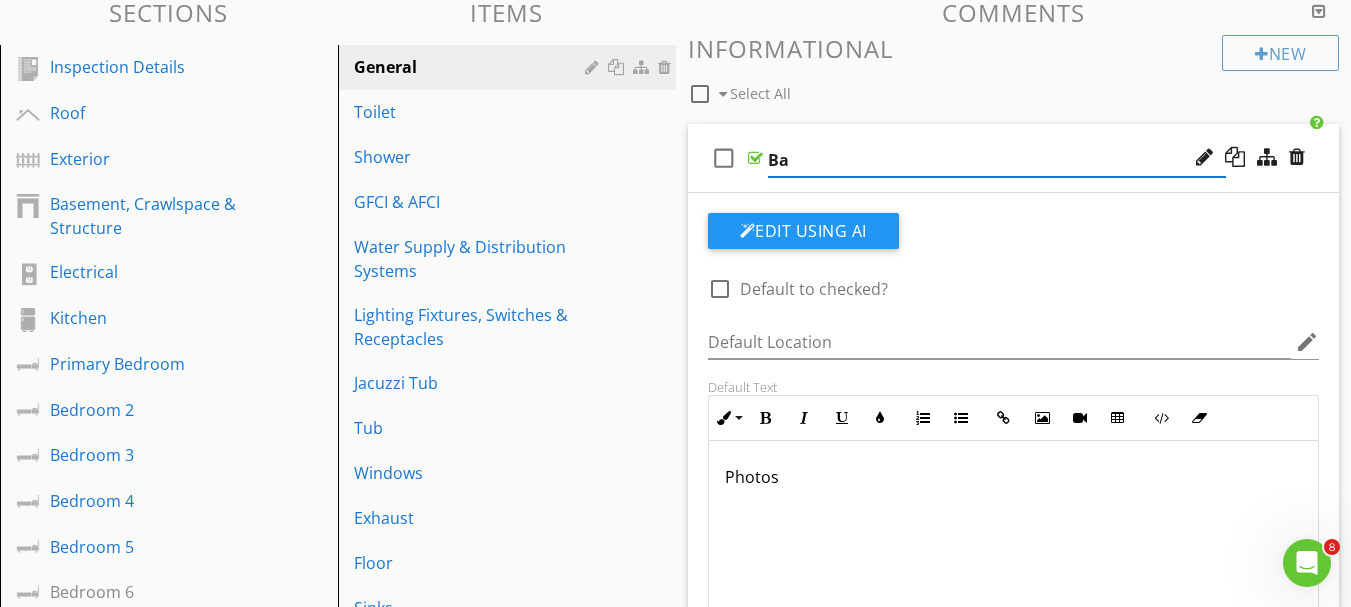 type on "B" 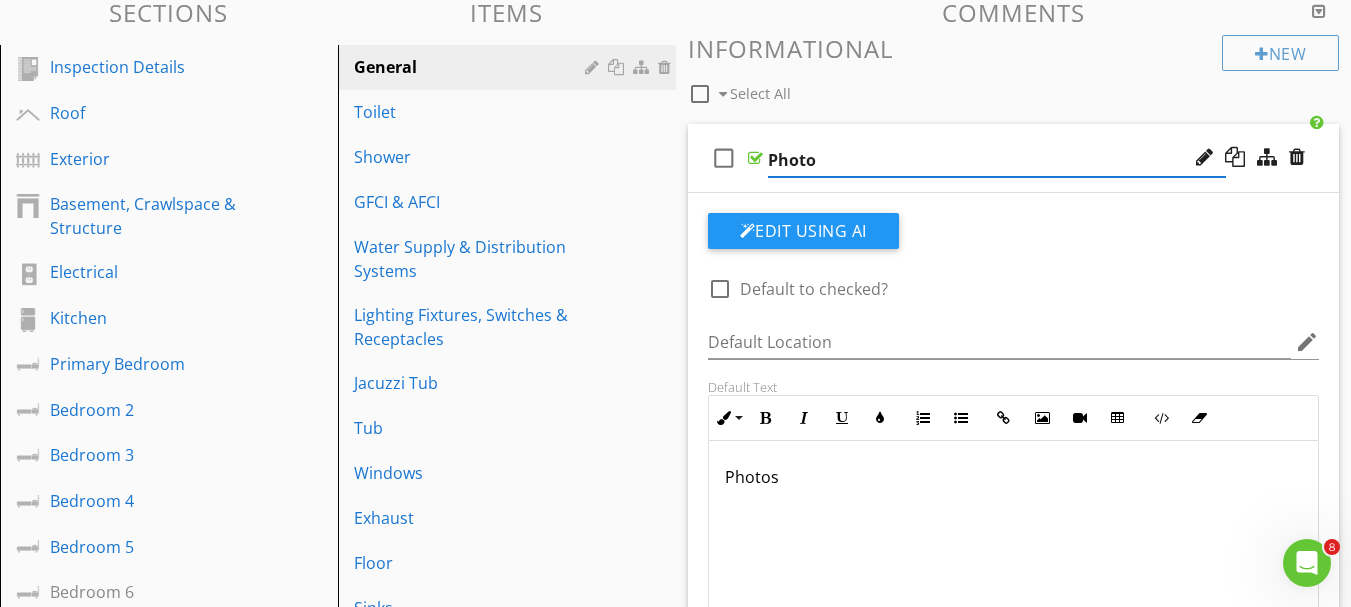 type on "Photos" 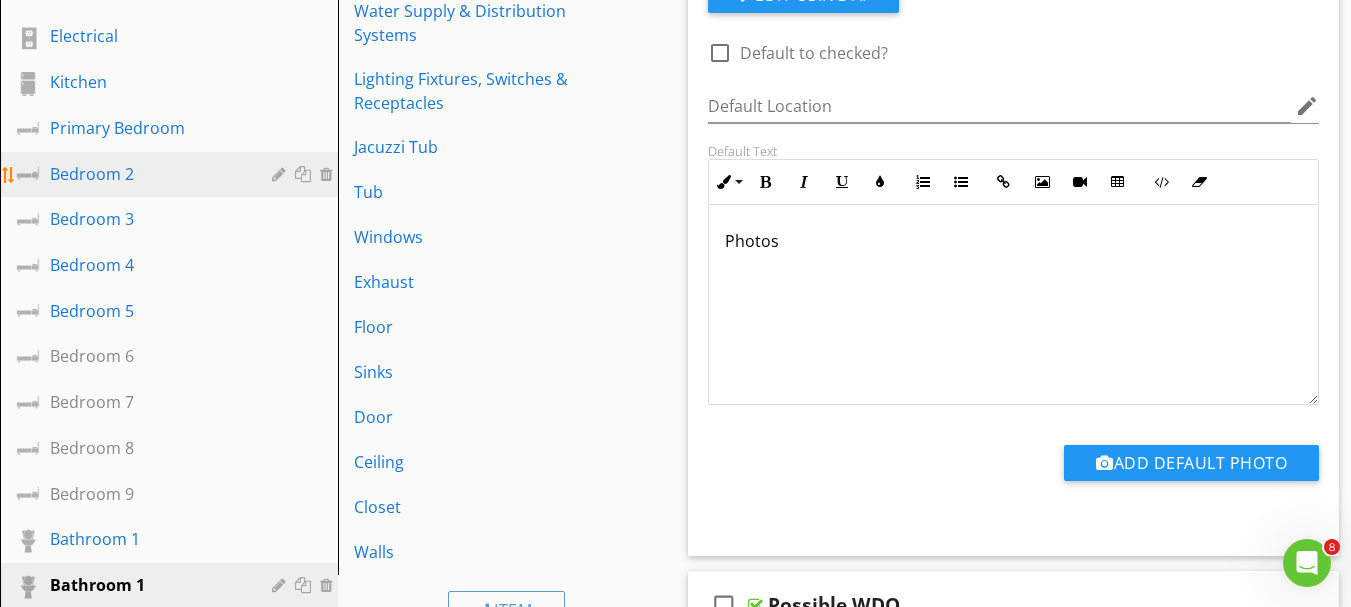 scroll, scrollTop: 500, scrollLeft: 0, axis: vertical 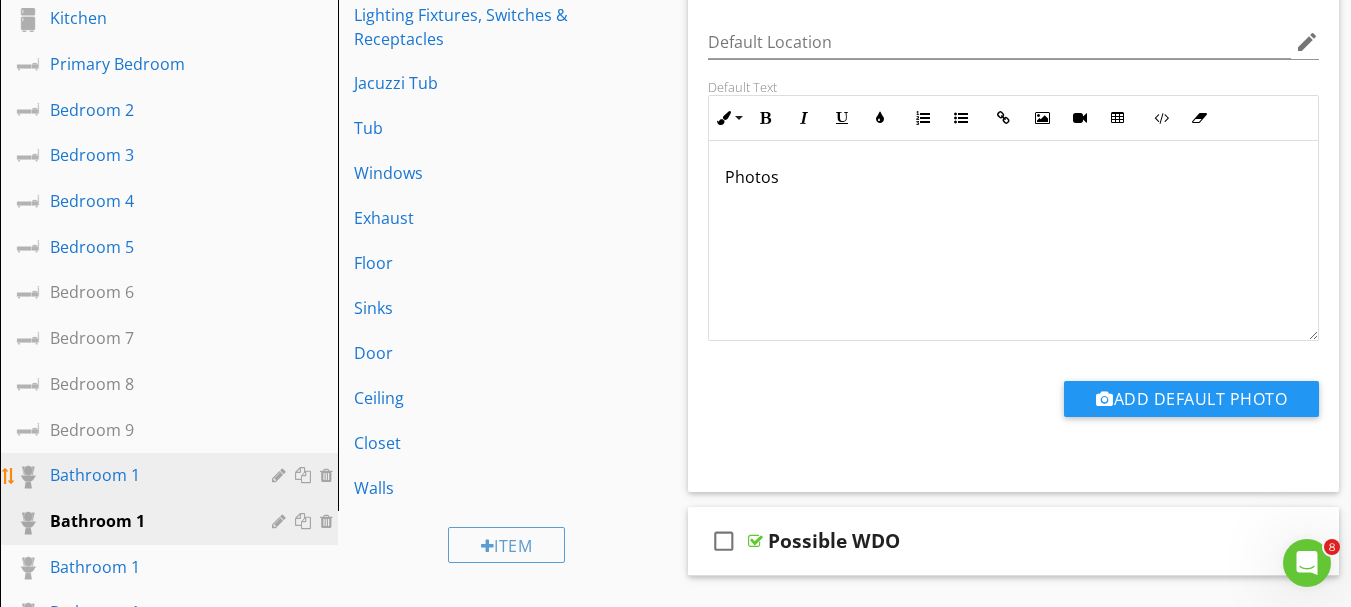 click on "Bathroom 1" at bounding box center [146, 475] 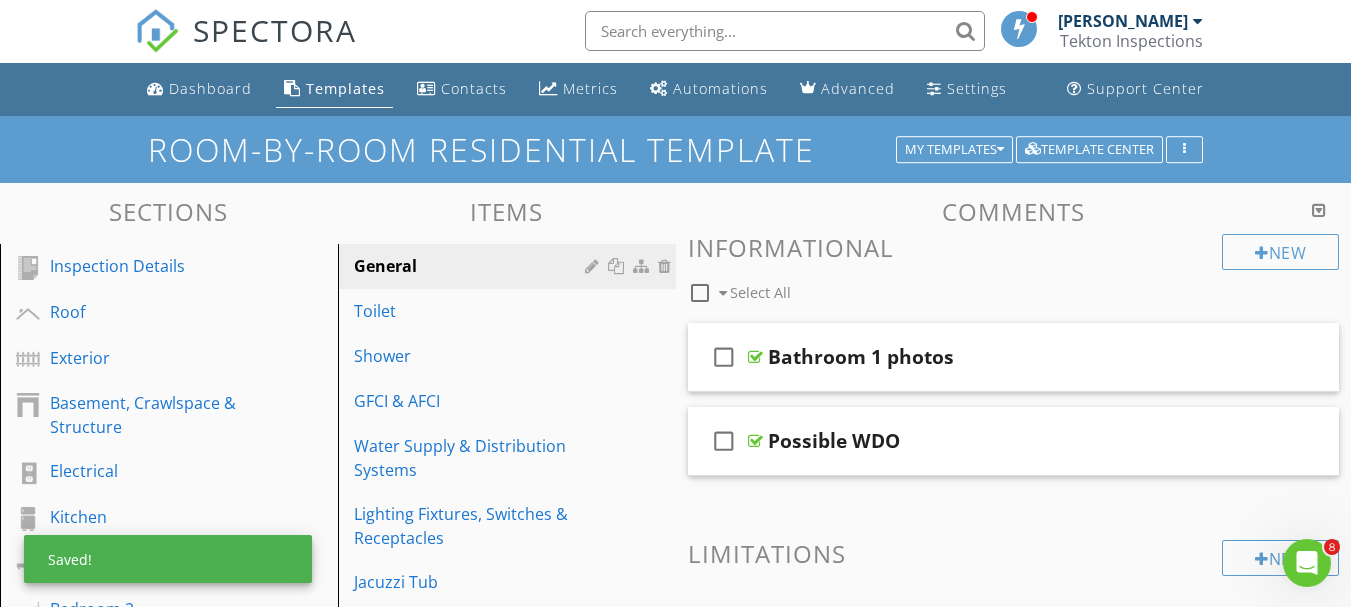 scroll, scrollTop: 0, scrollLeft: 0, axis: both 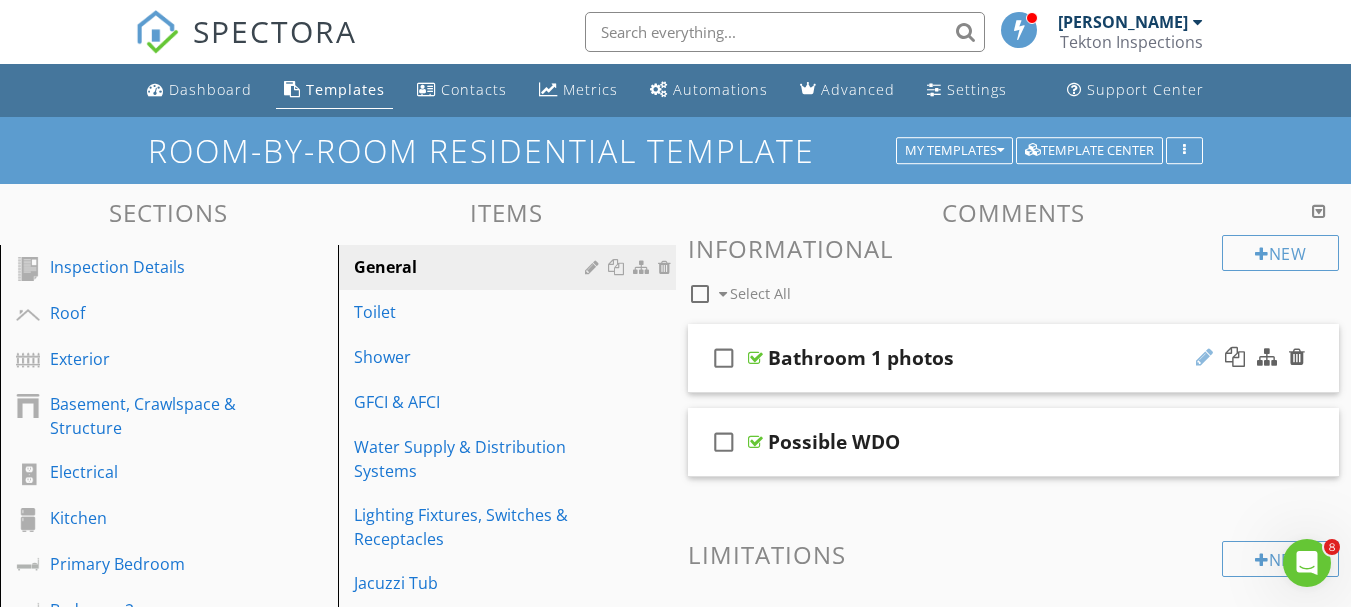 click at bounding box center (1204, 357) 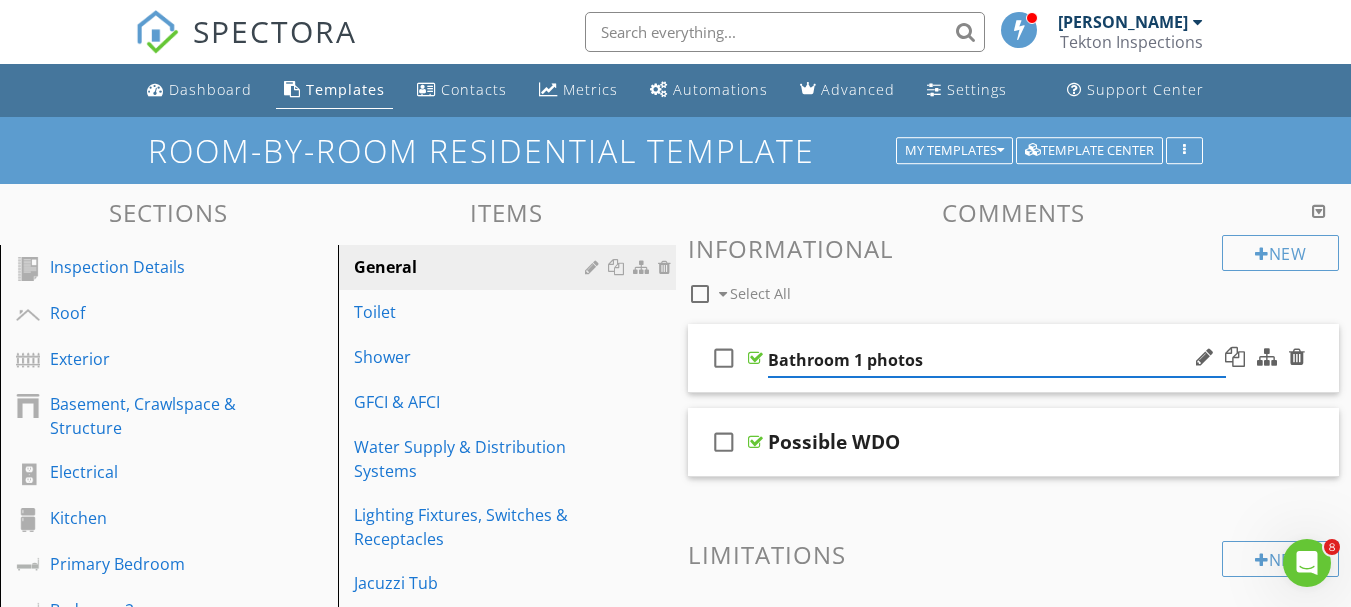 click on "Bathroom 1 photos" at bounding box center [997, 360] 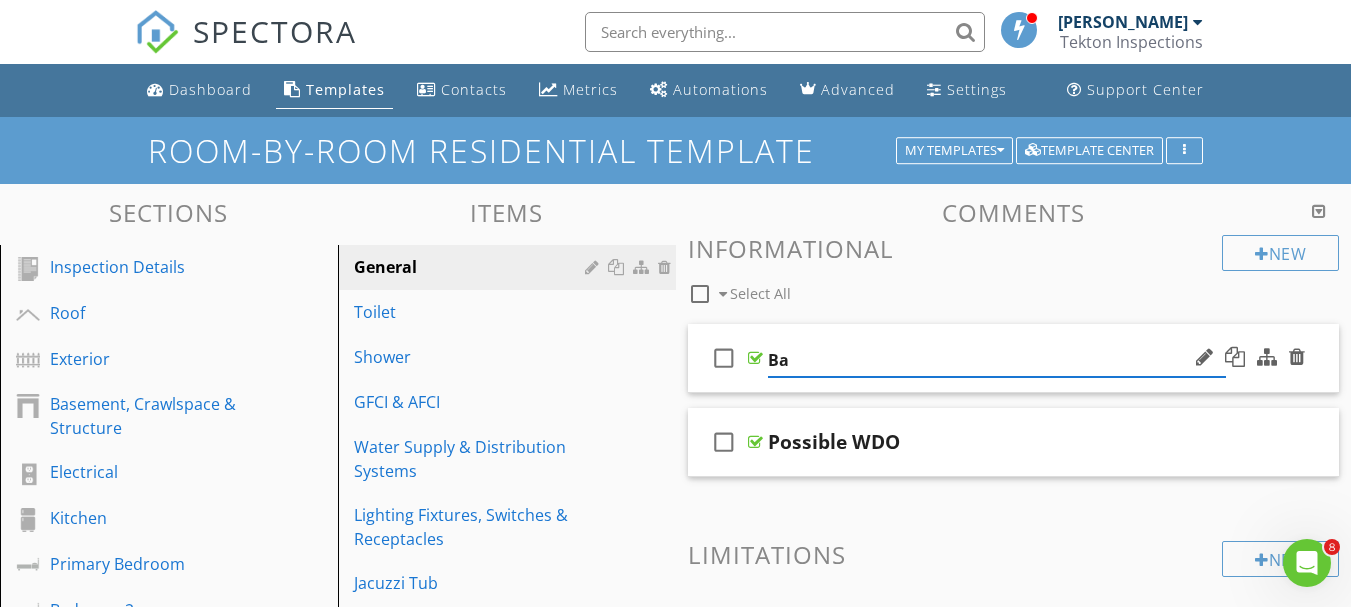 type on "B" 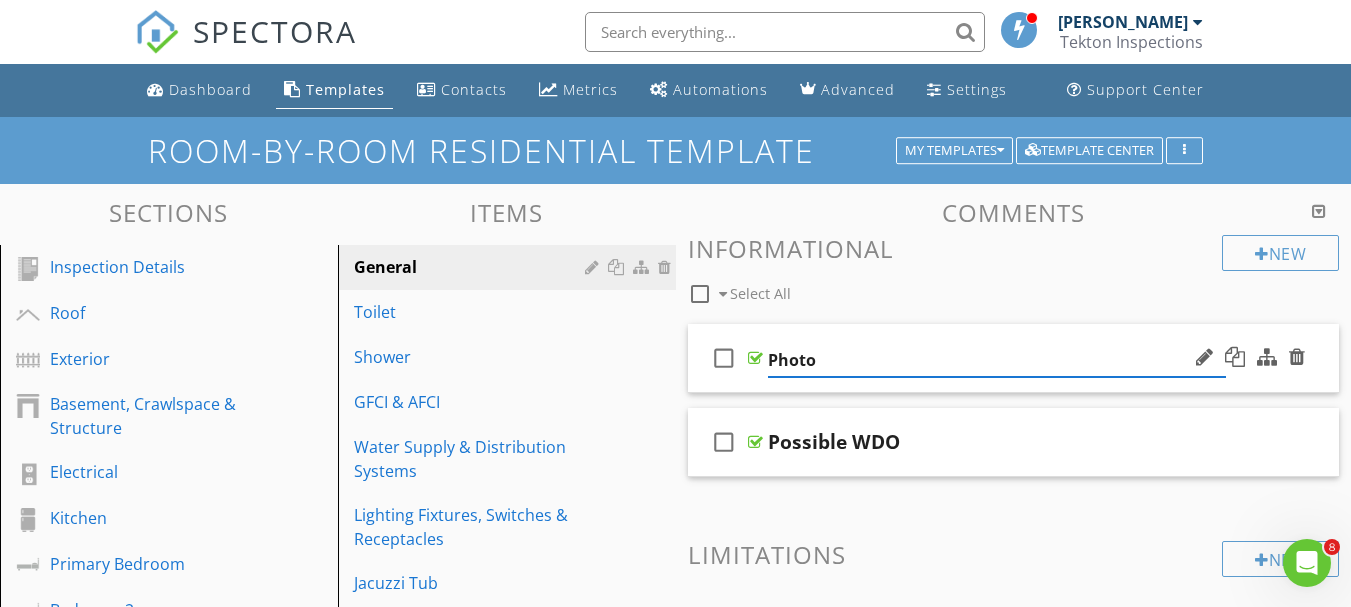 type on "Photos" 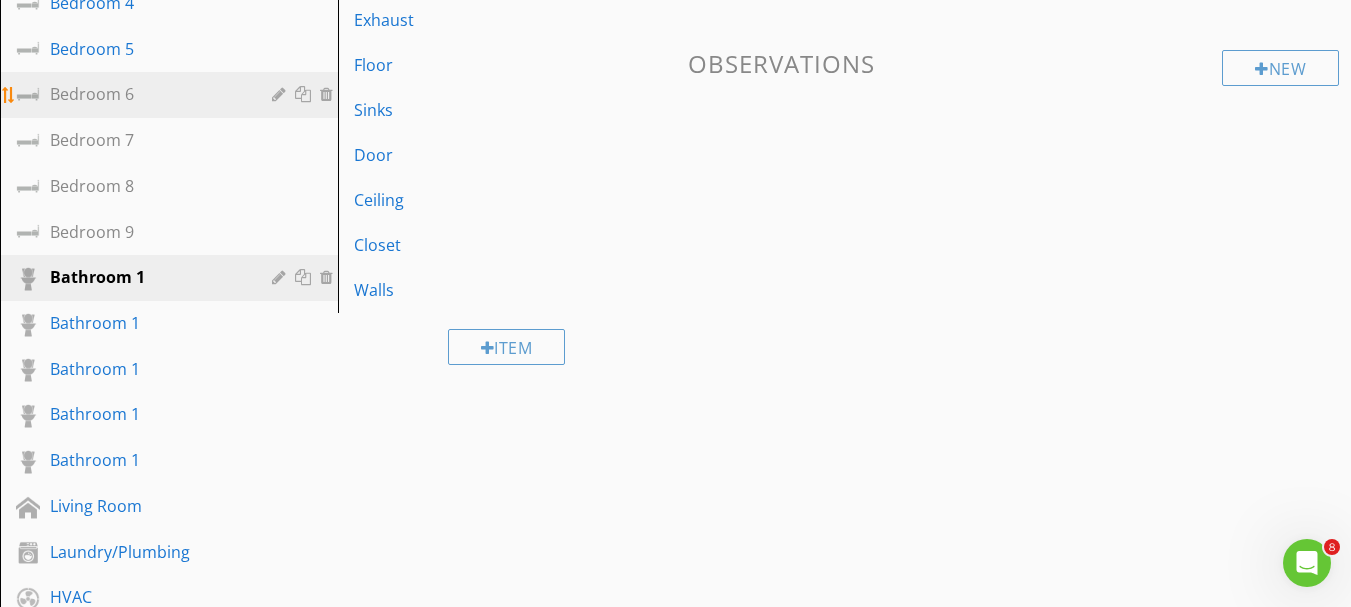 scroll, scrollTop: 700, scrollLeft: 0, axis: vertical 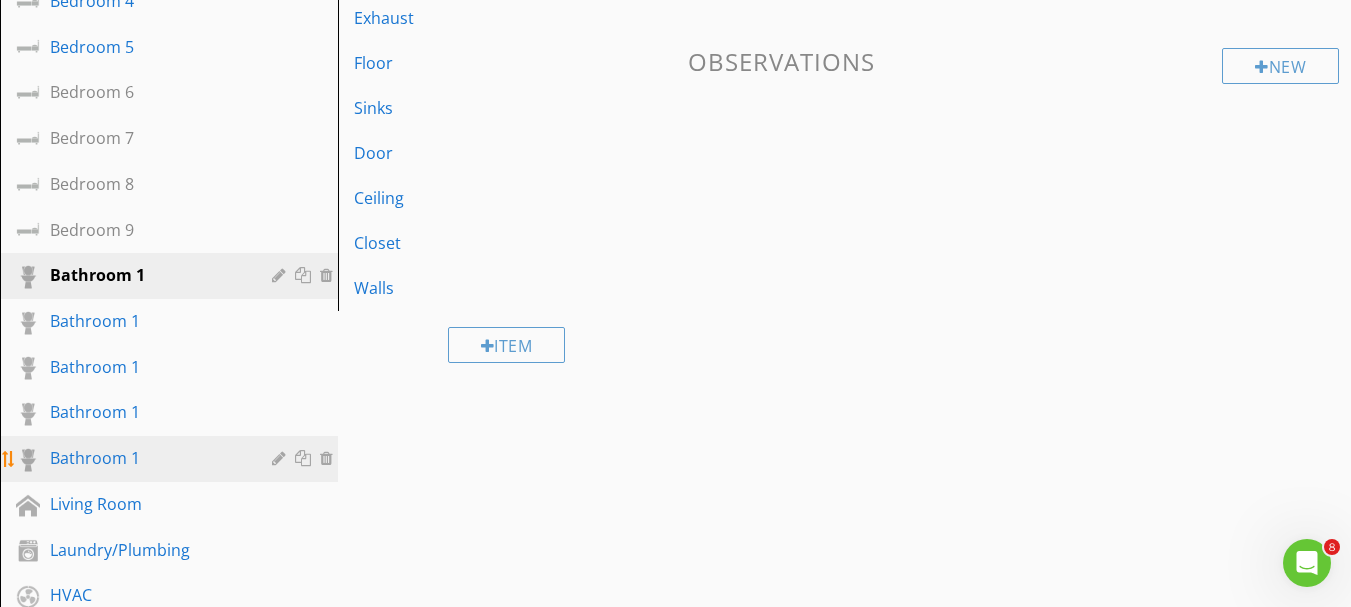 click on "Bathroom 1" at bounding box center [146, 458] 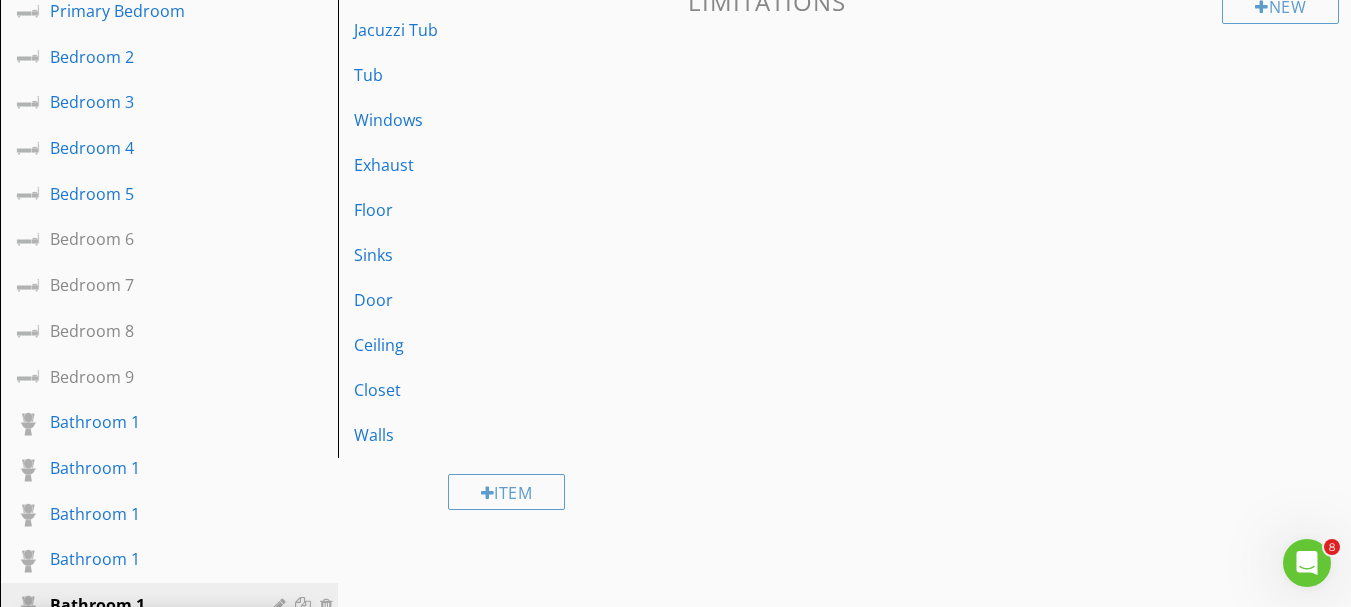 scroll, scrollTop: 700, scrollLeft: 0, axis: vertical 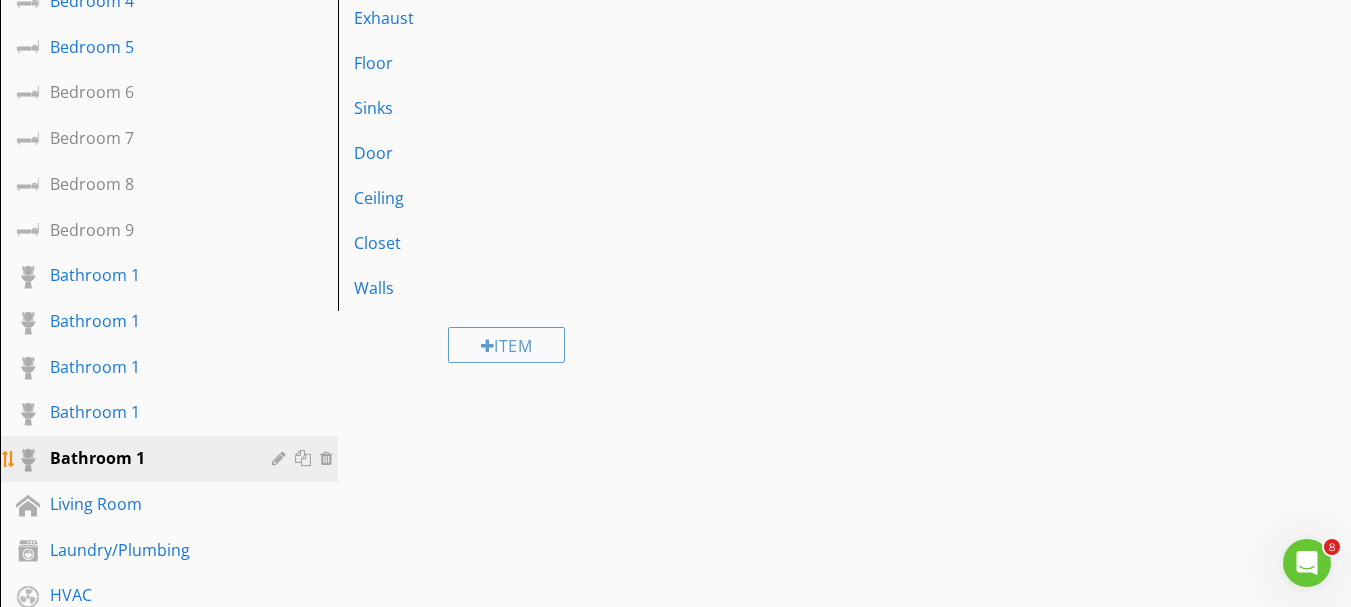 click at bounding box center (305, 458) 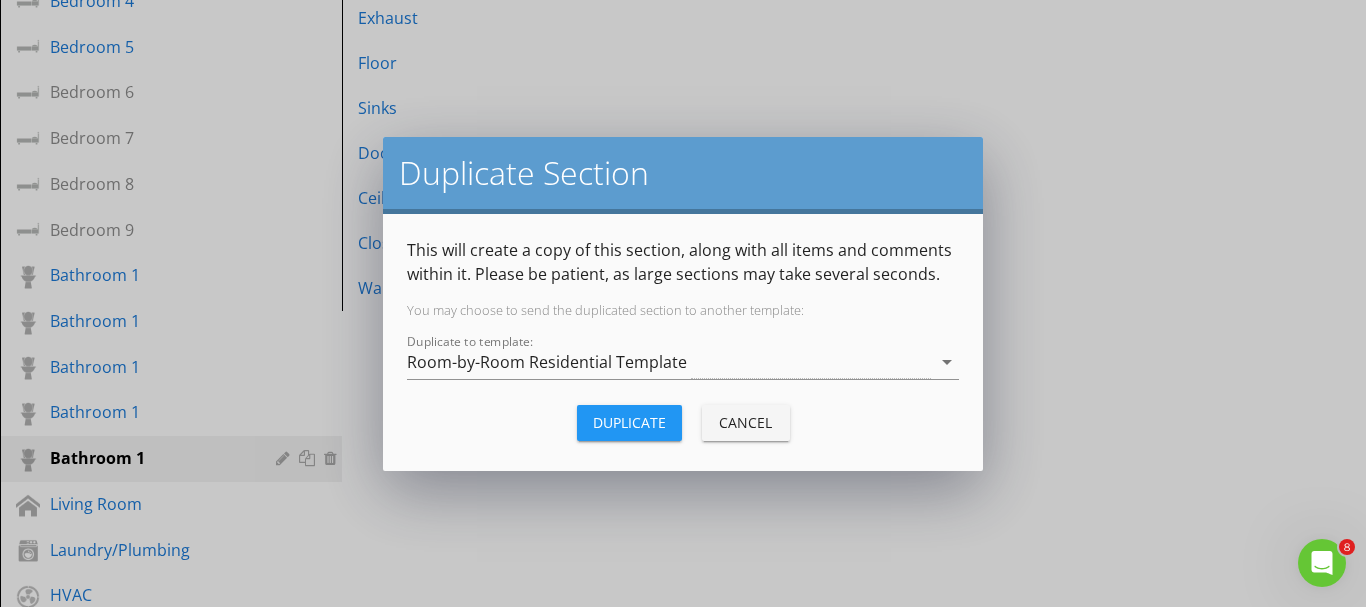 click on "Duplicate" at bounding box center [629, 422] 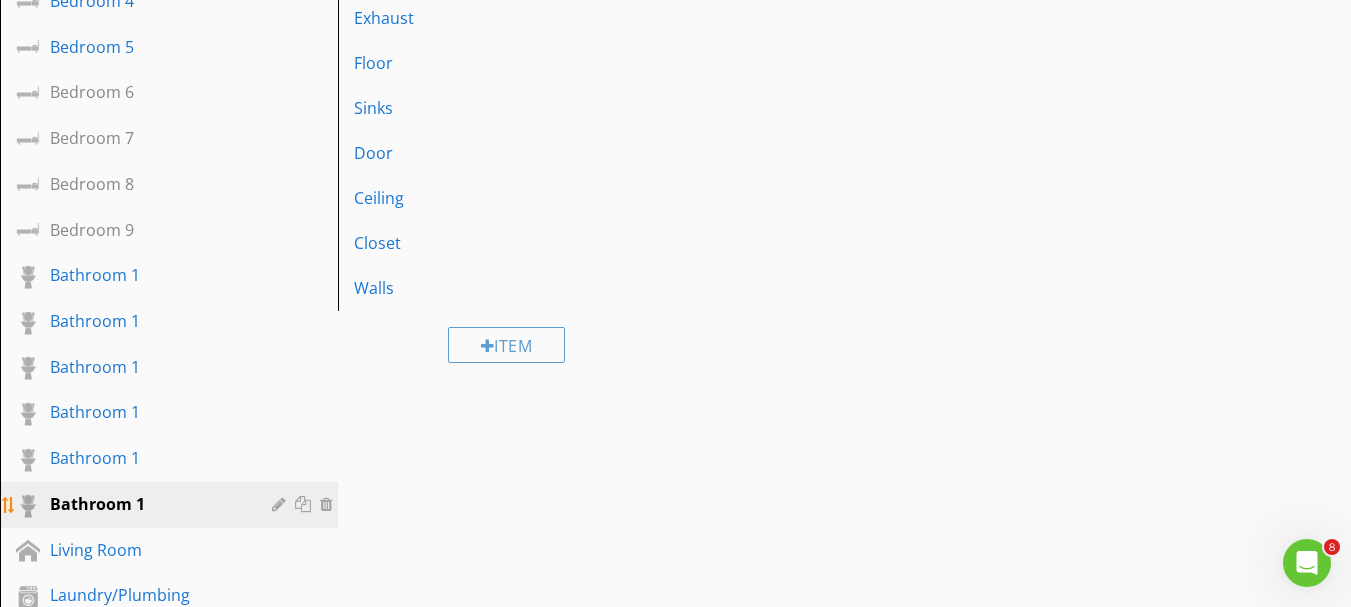 click at bounding box center [305, 504] 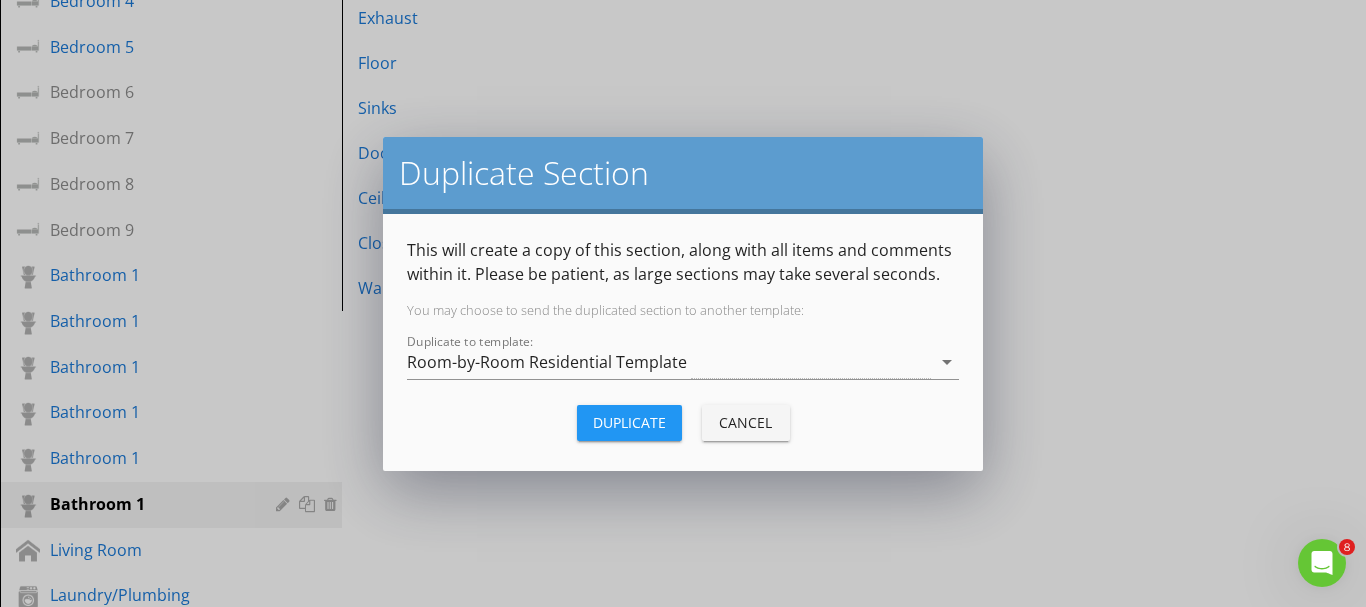 click on "Duplicate" at bounding box center [629, 422] 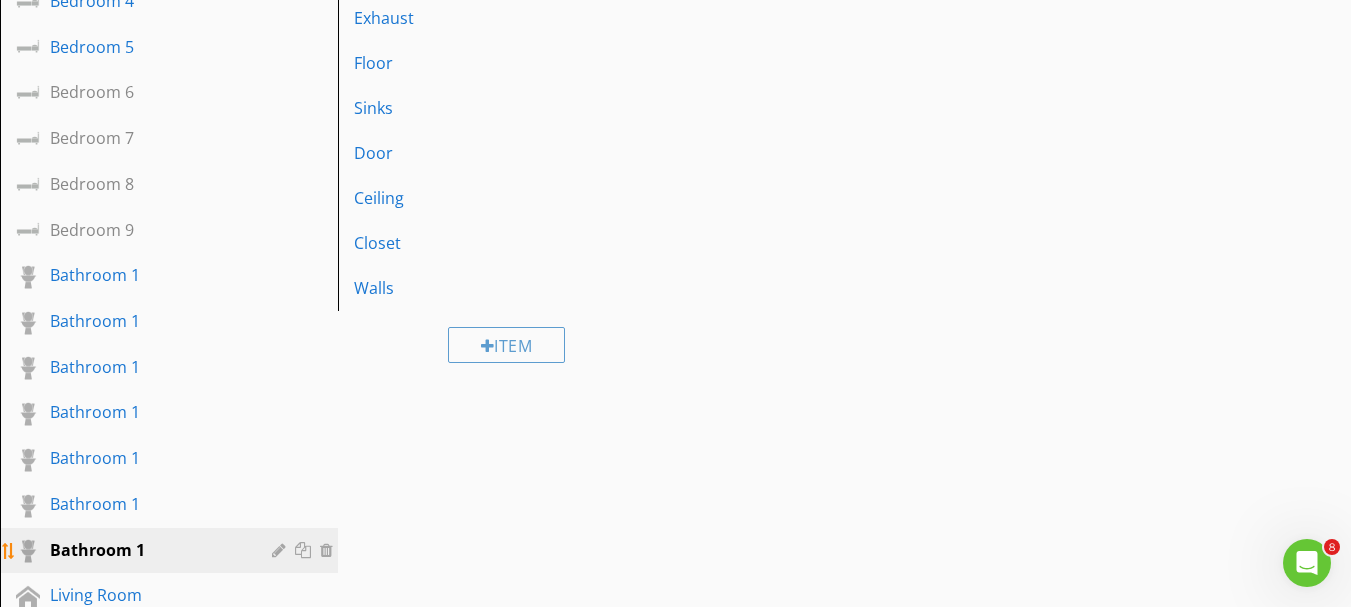 click at bounding box center (305, 550) 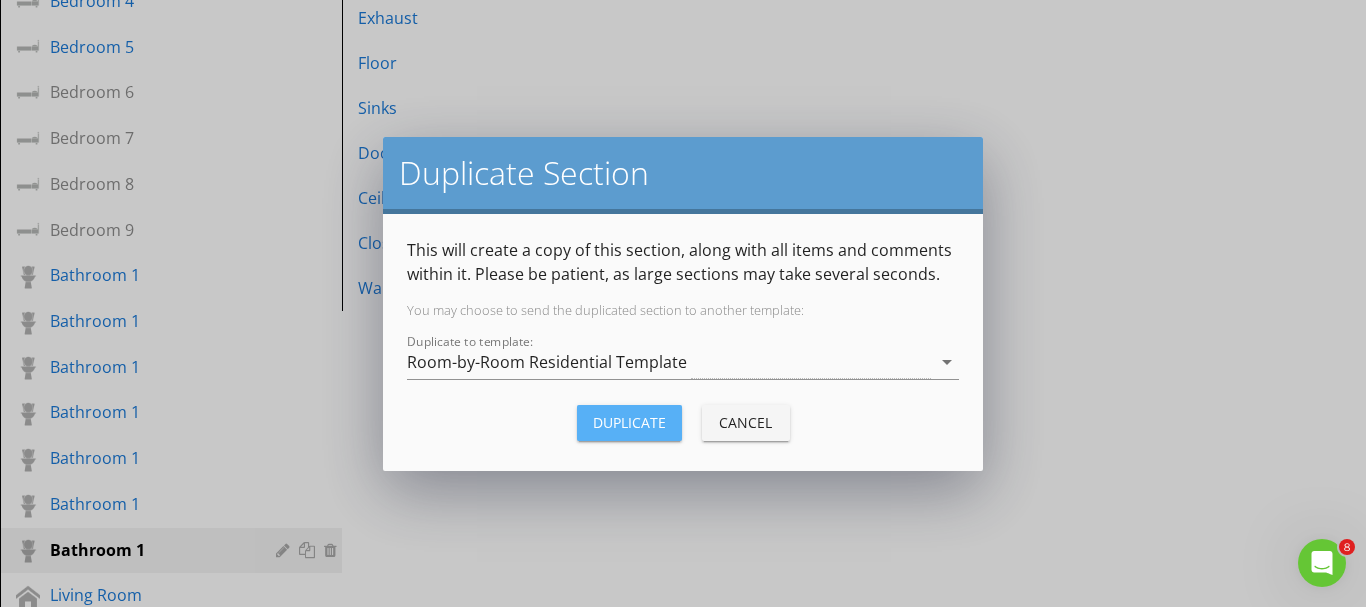 click on "Duplicate" at bounding box center [629, 422] 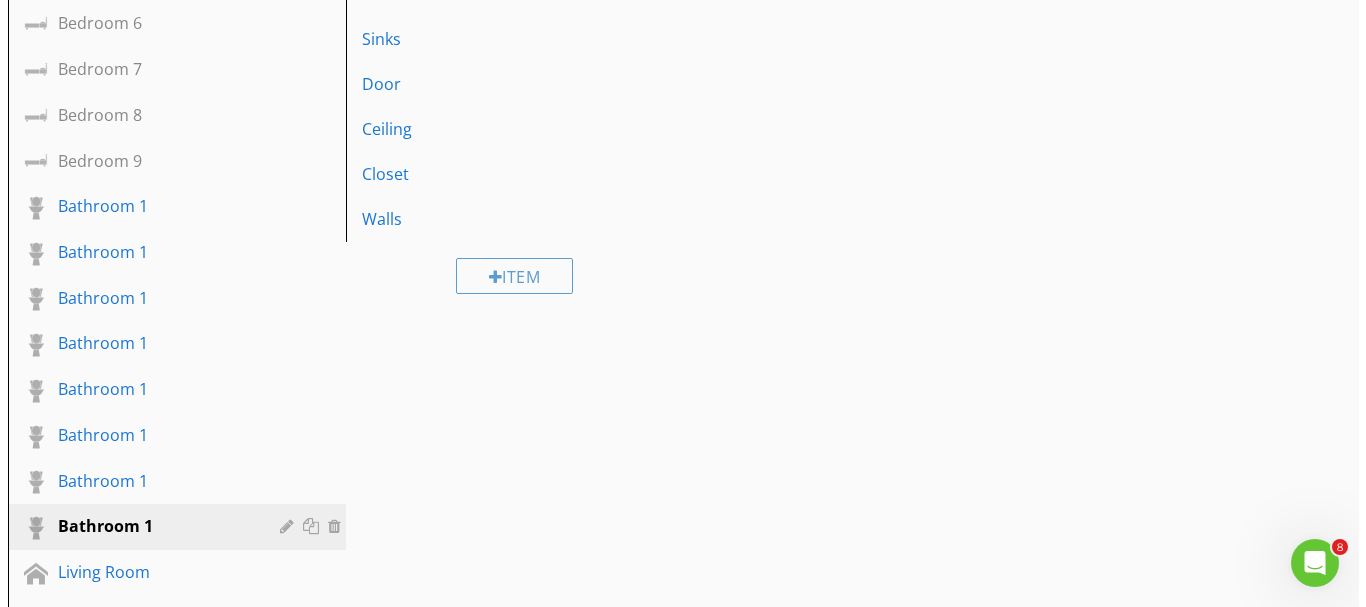 scroll, scrollTop: 800, scrollLeft: 0, axis: vertical 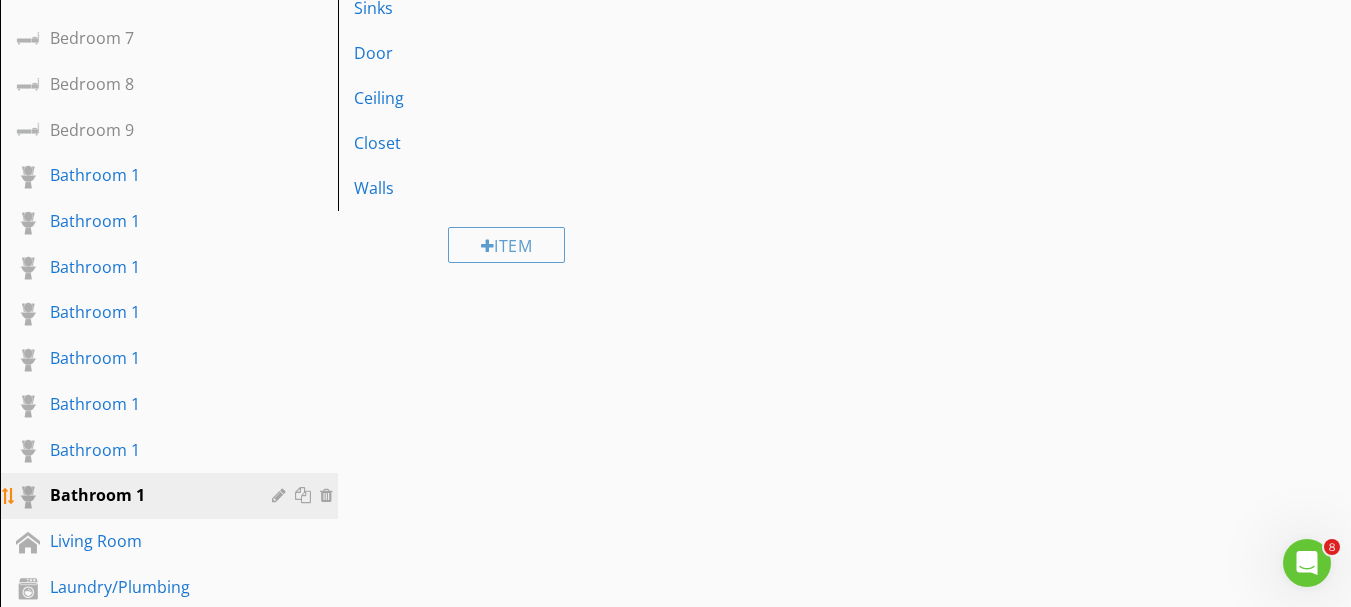 click at bounding box center (305, 495) 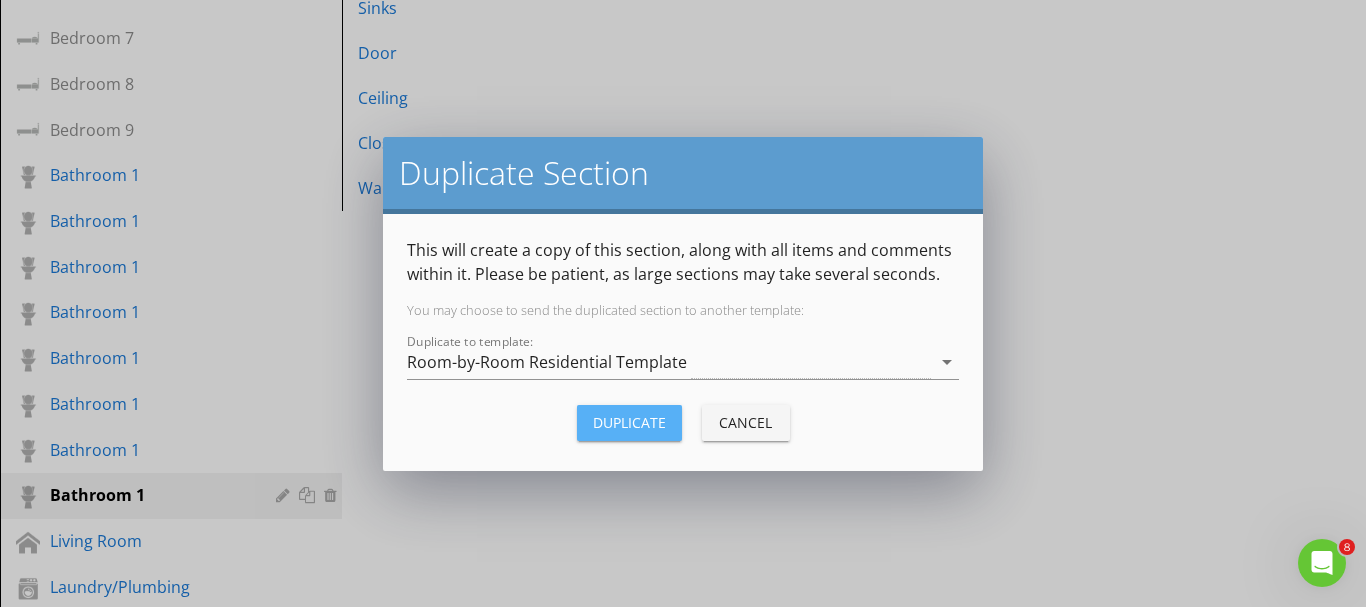 click on "Duplicate" at bounding box center (629, 422) 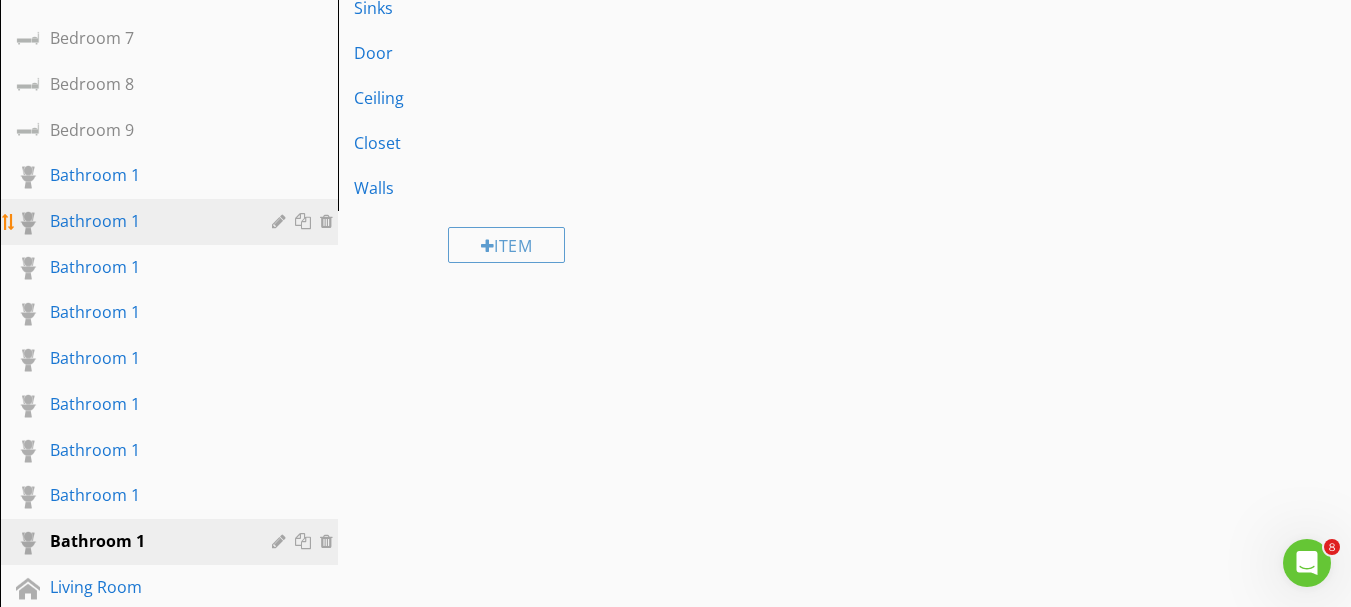 click on "Bathroom 1" at bounding box center [146, 221] 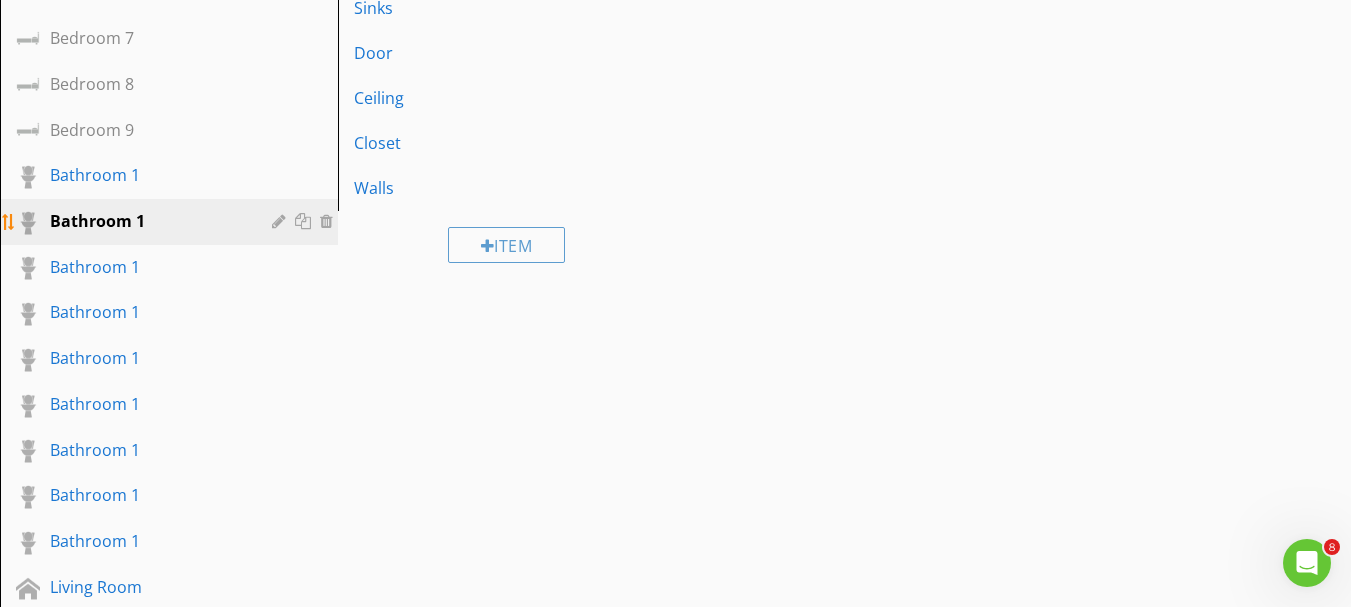 click at bounding box center [281, 221] 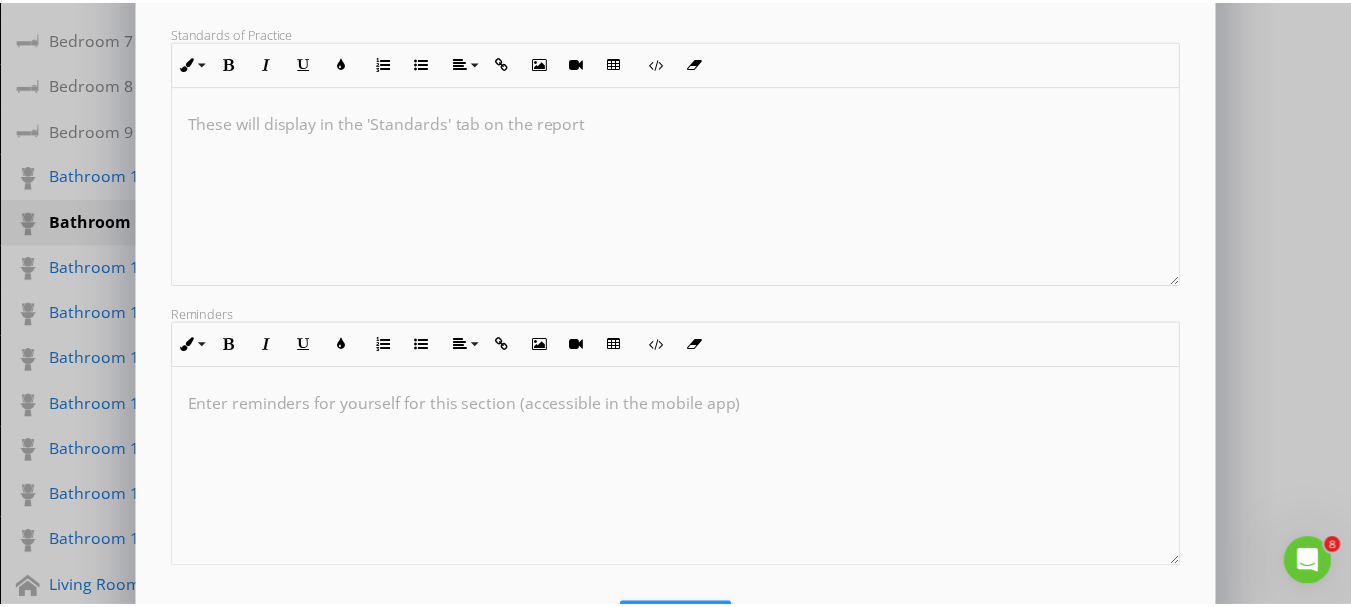scroll, scrollTop: 400, scrollLeft: 0, axis: vertical 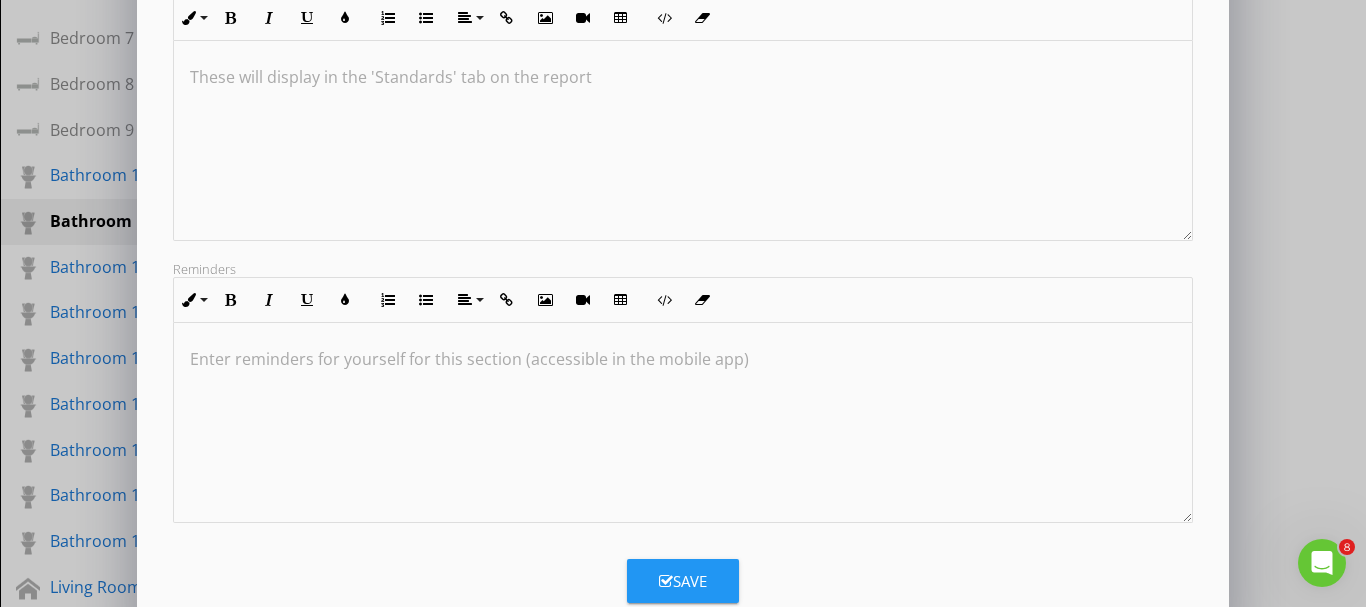type on "Bathroom 2" 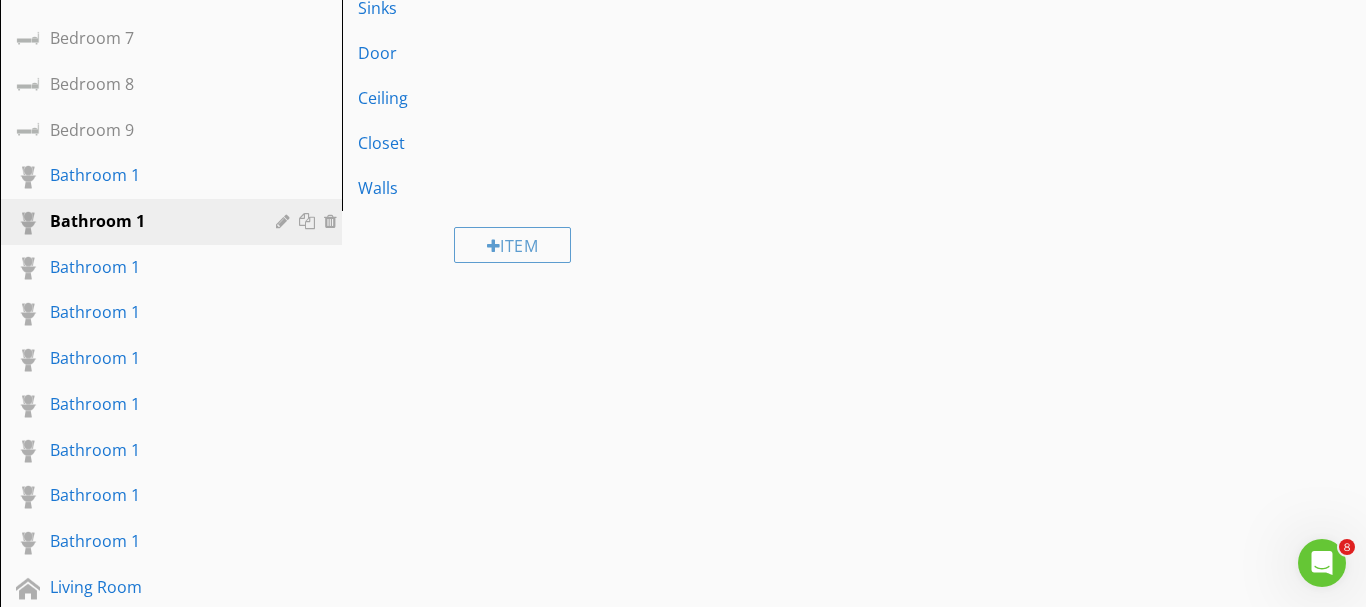 scroll, scrollTop: 235, scrollLeft: 0, axis: vertical 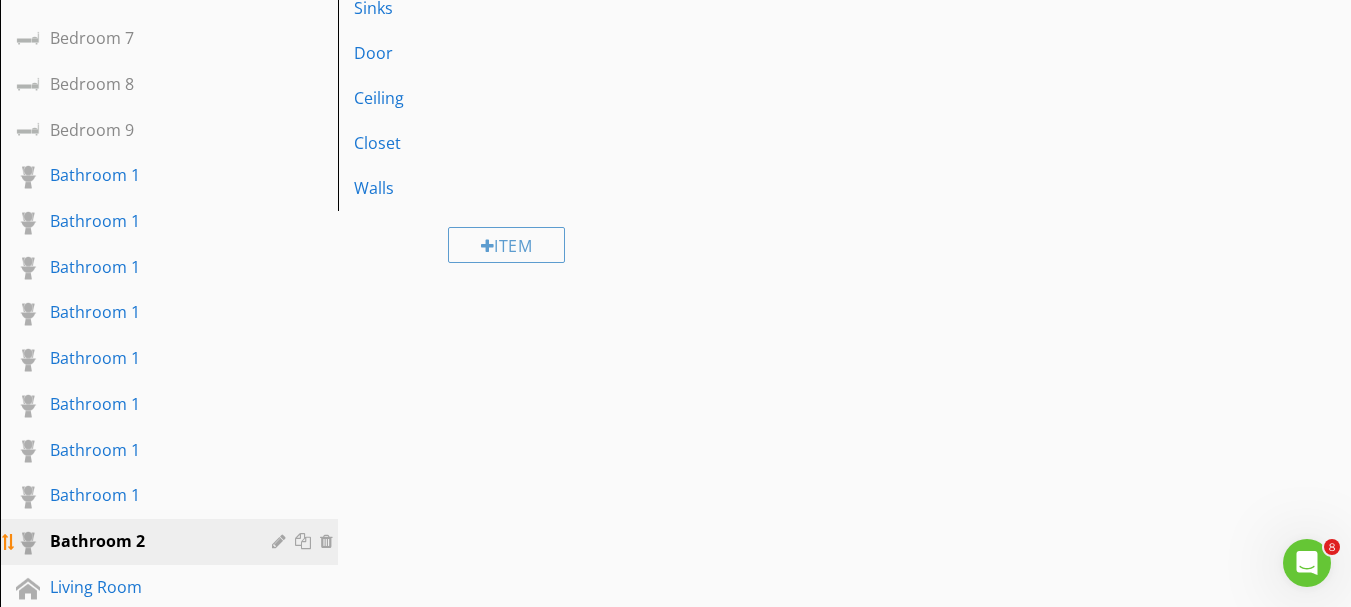 type 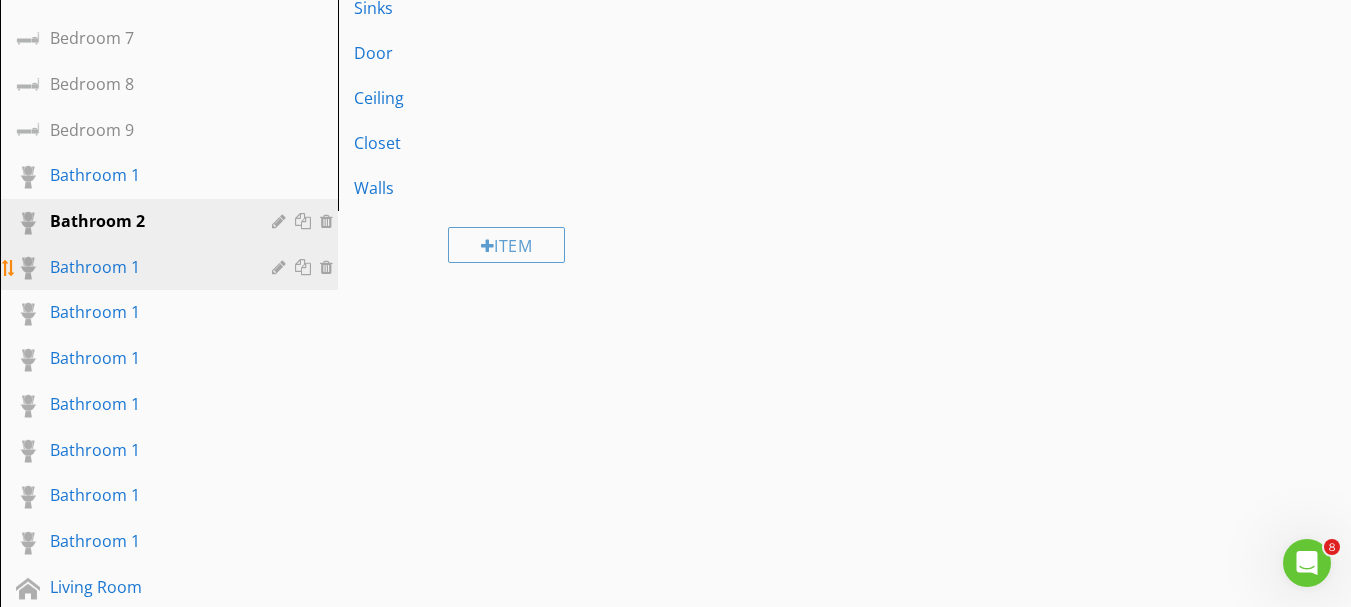 click at bounding box center (281, 267) 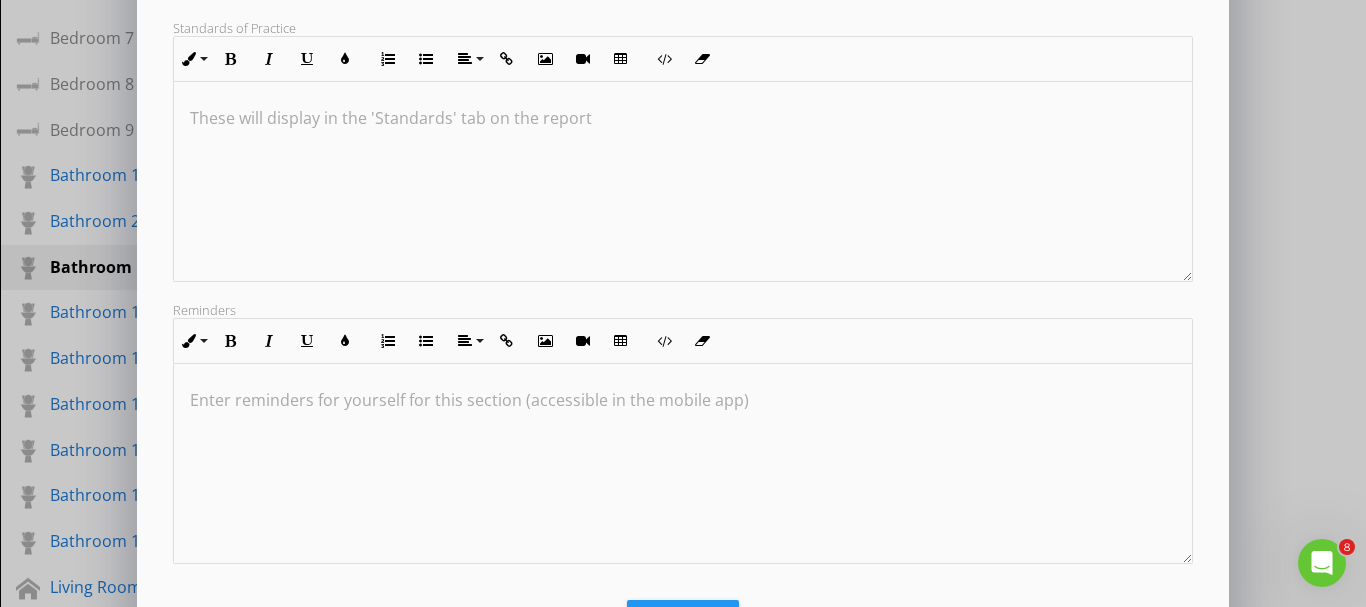 scroll, scrollTop: 452, scrollLeft: 0, axis: vertical 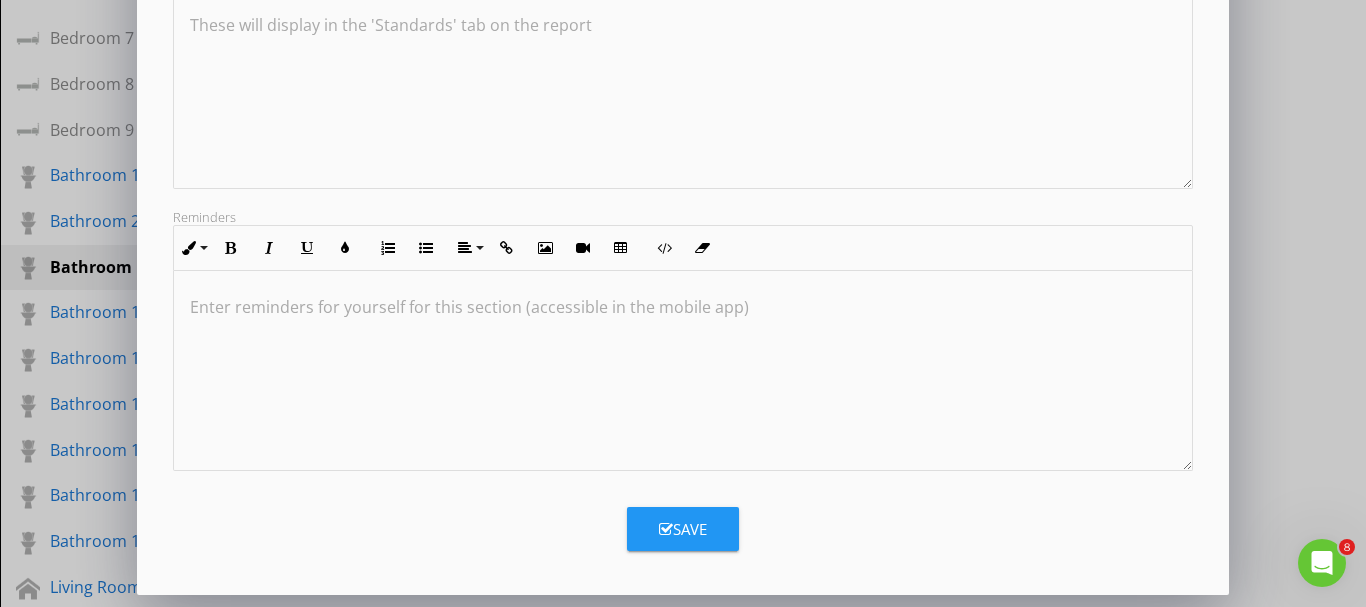 type on "Bathroom 3" 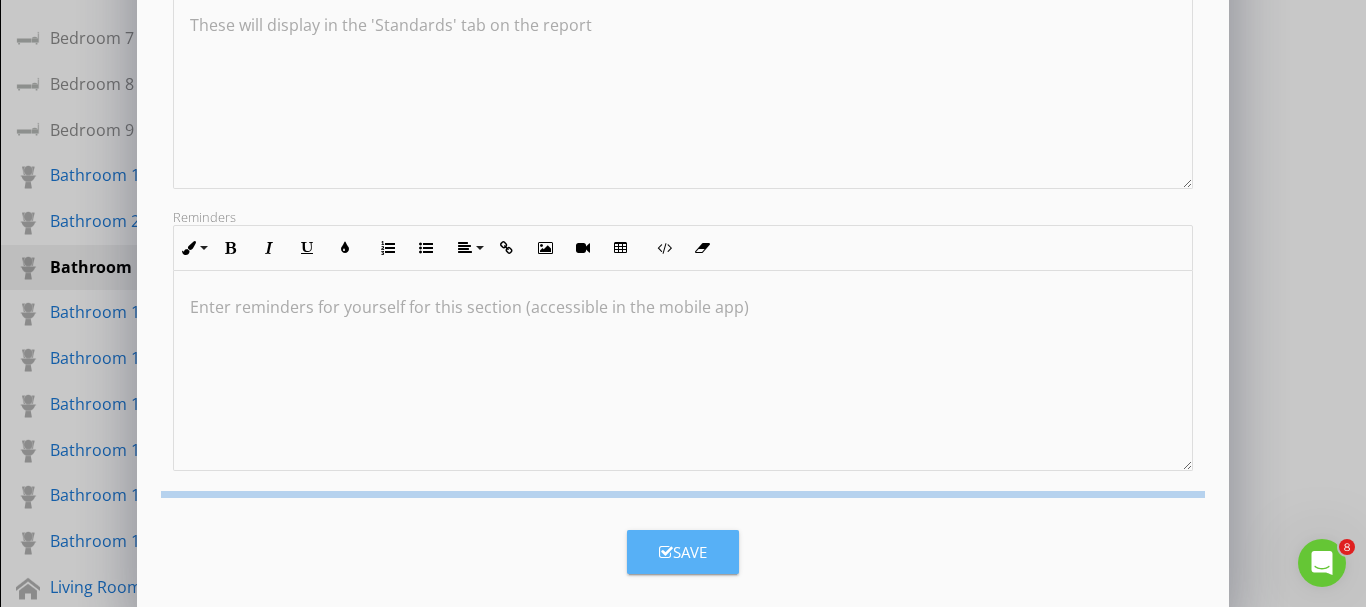 scroll, scrollTop: 235, scrollLeft: 0, axis: vertical 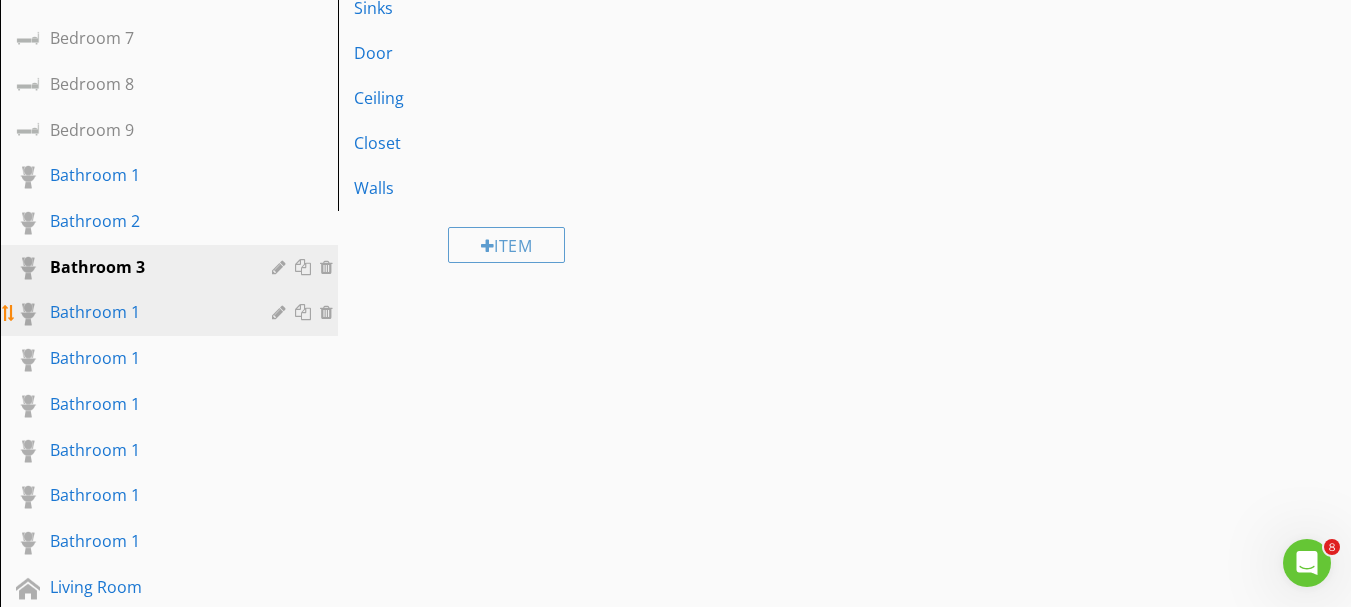 click at bounding box center (281, 312) 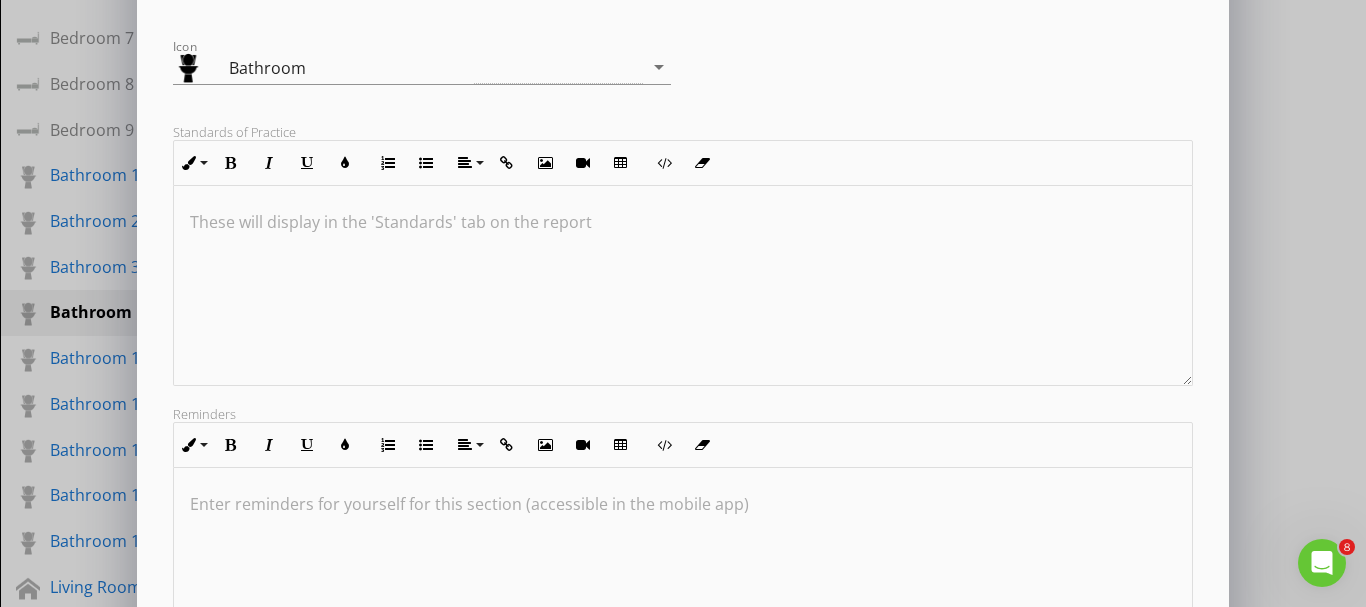 scroll, scrollTop: 300, scrollLeft: 0, axis: vertical 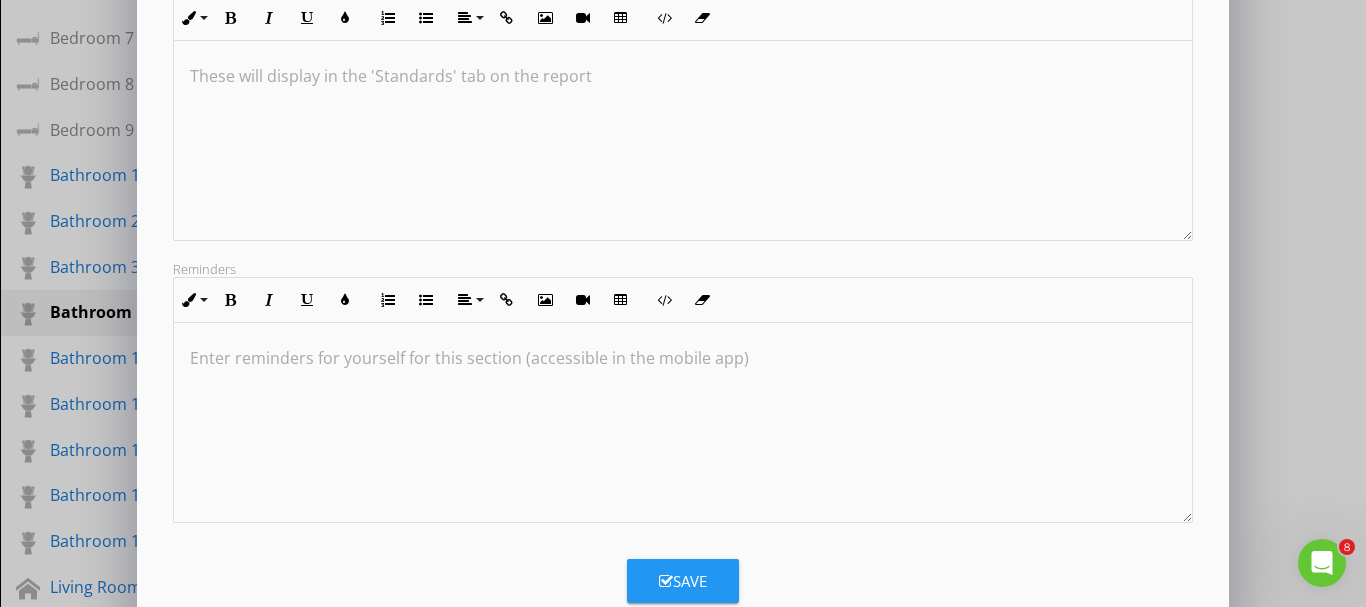 type on "Bathroom 4" 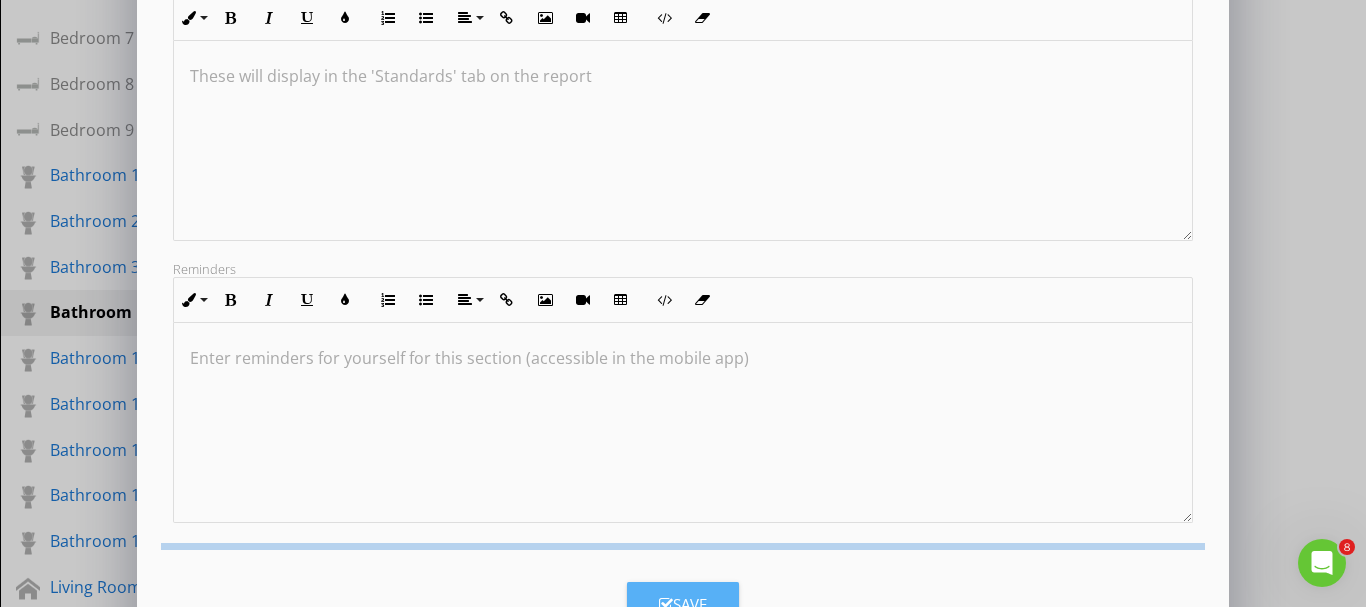 scroll, scrollTop: 235, scrollLeft: 0, axis: vertical 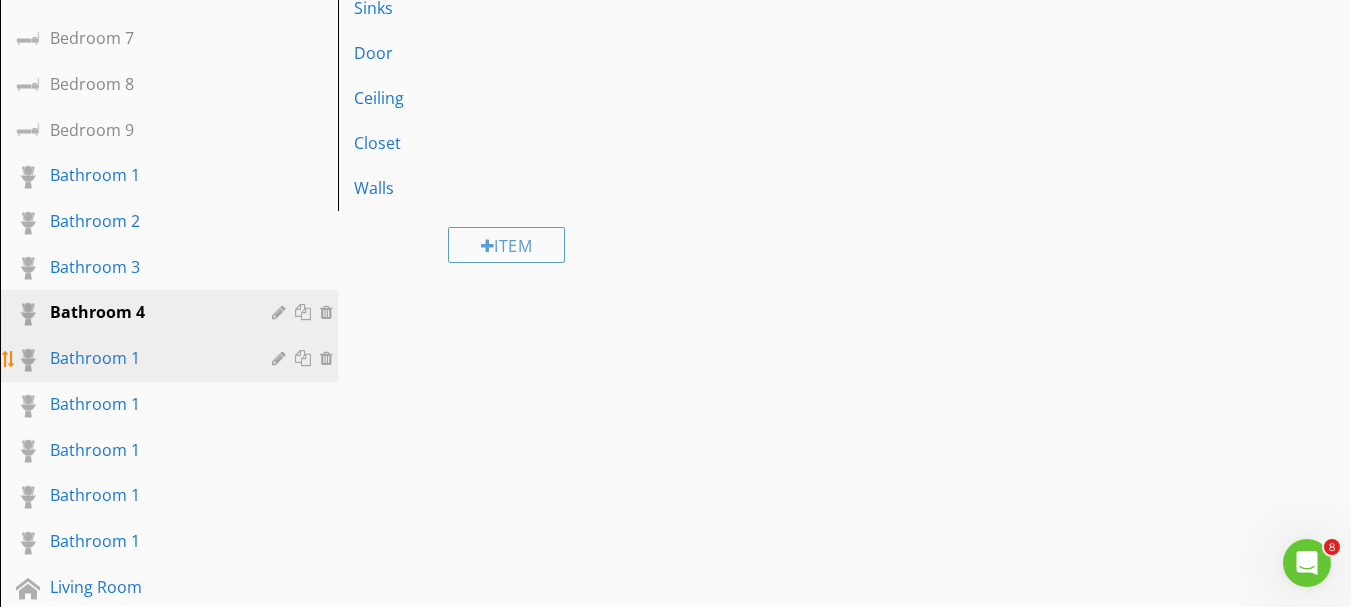 click at bounding box center [281, 358] 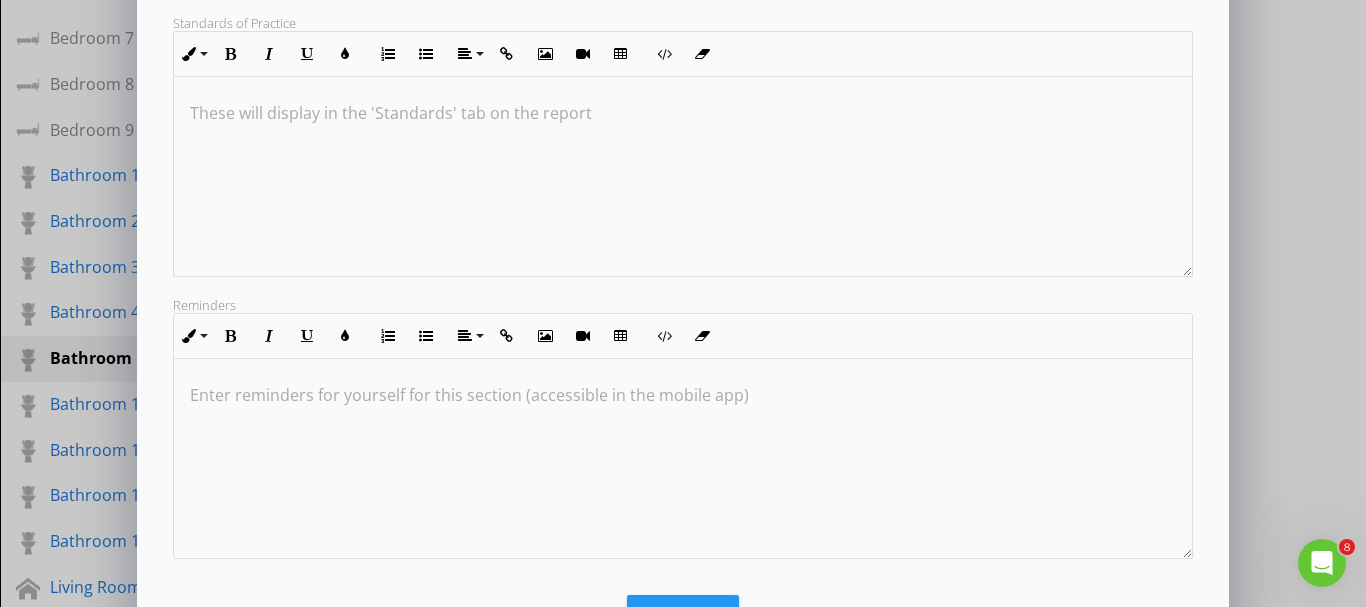 scroll, scrollTop: 452, scrollLeft: 0, axis: vertical 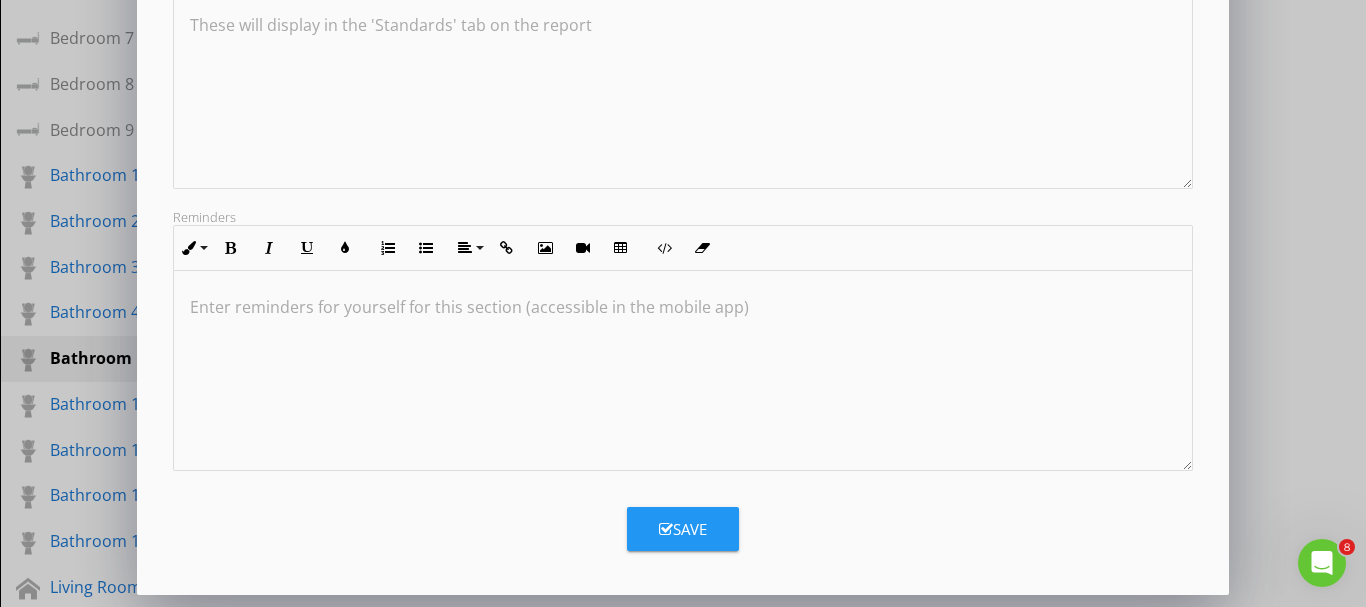 type on "Bathroom 5" 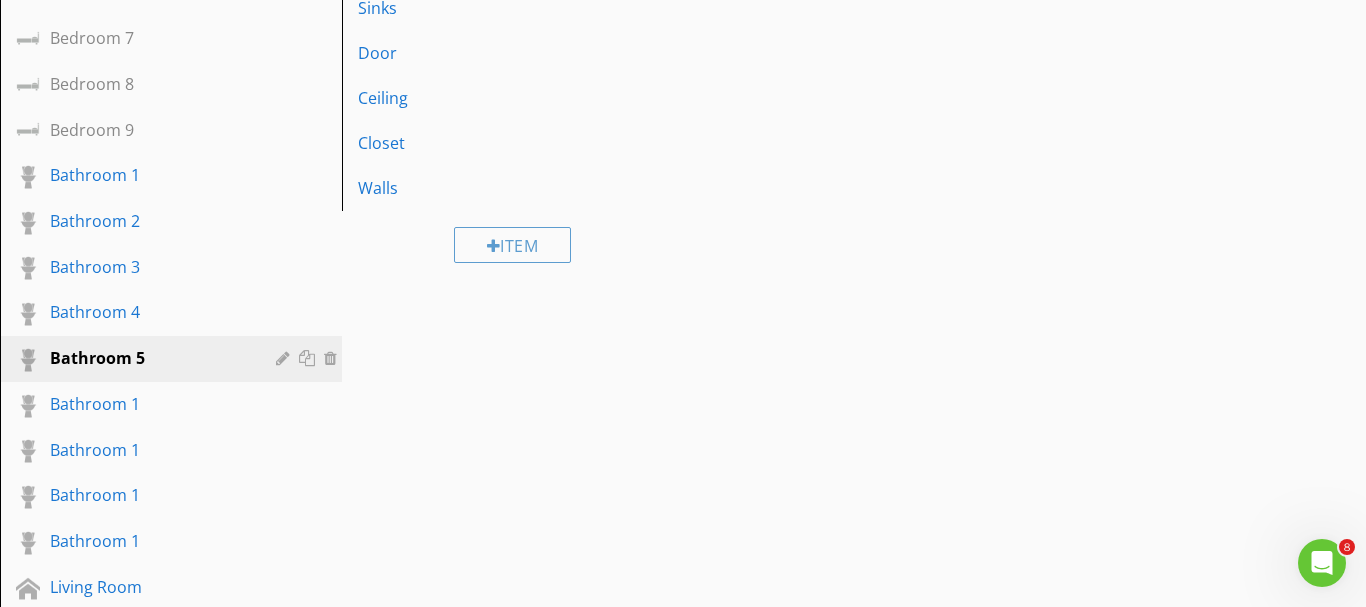 scroll, scrollTop: 235, scrollLeft: 0, axis: vertical 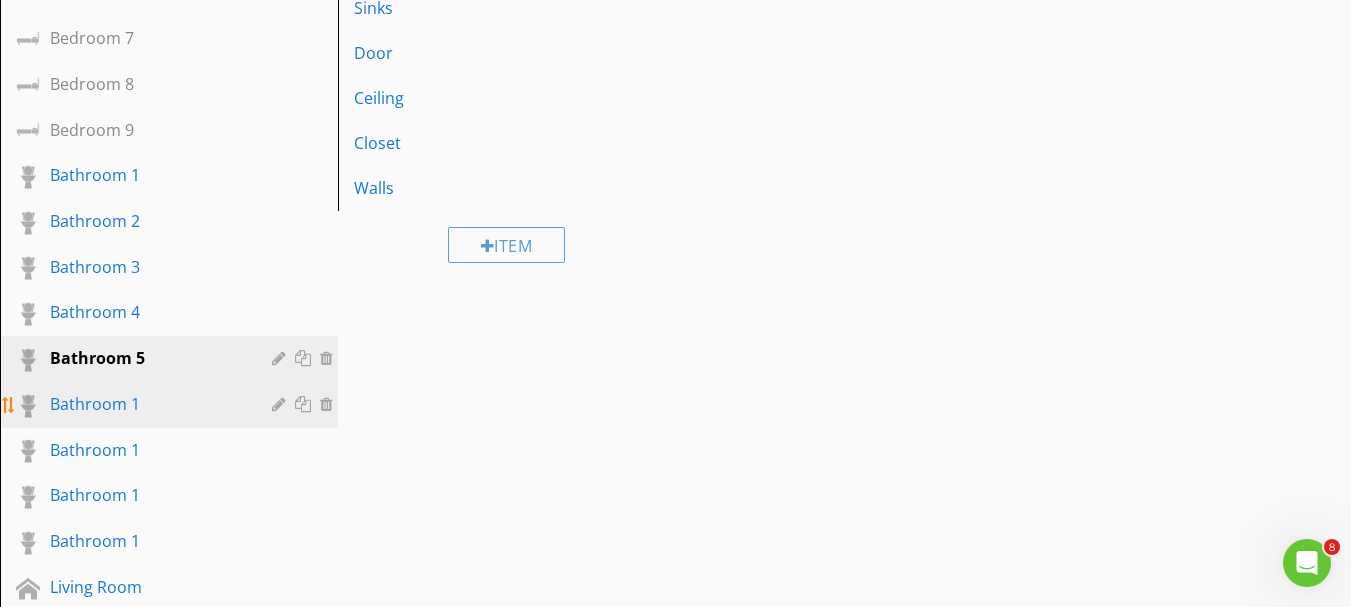 click at bounding box center (281, 404) 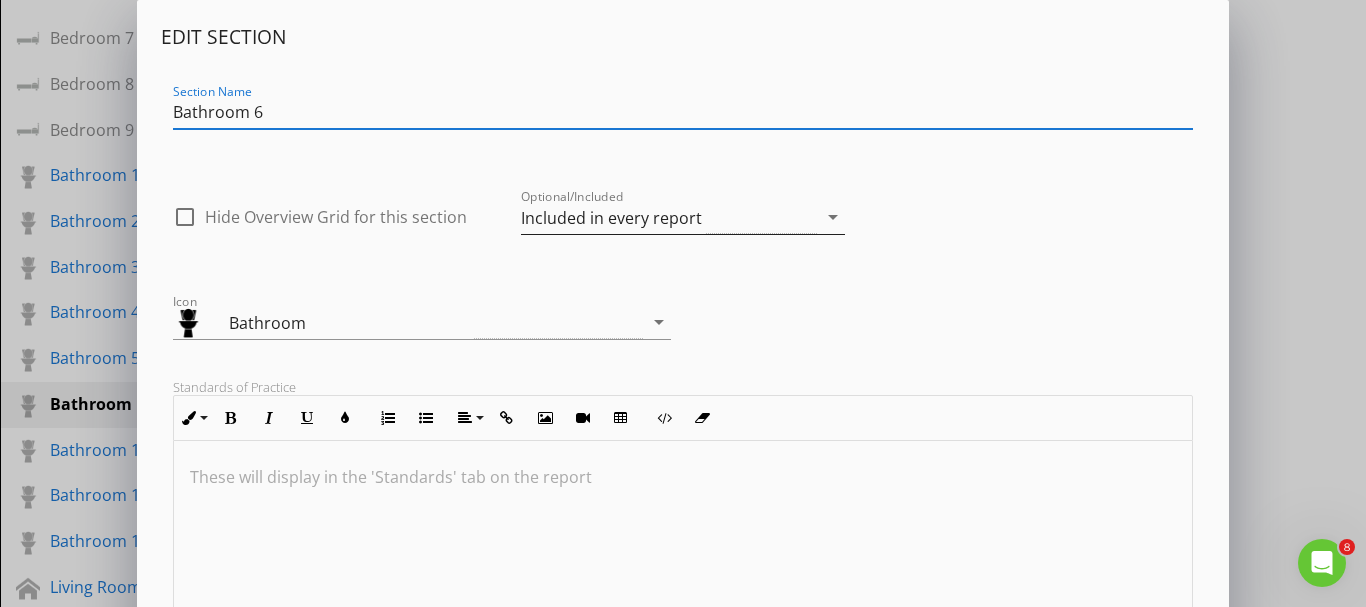 type on "Bathroom 6" 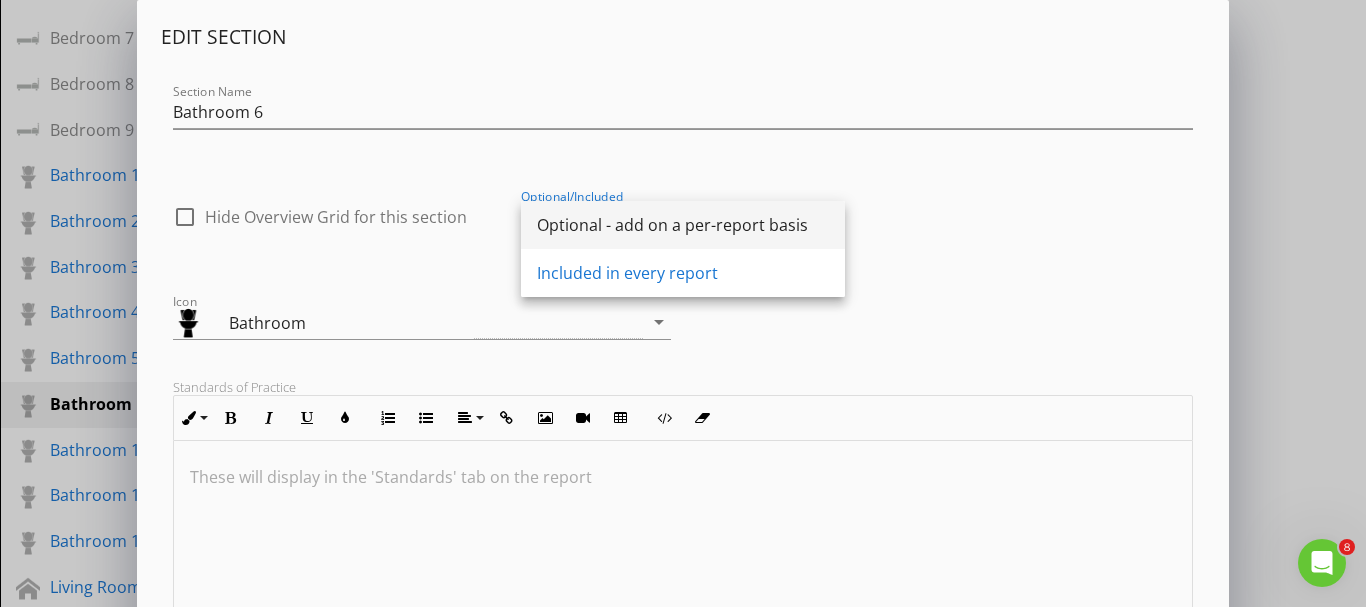 click on "Optional - add on a per-report basis" at bounding box center [683, 225] 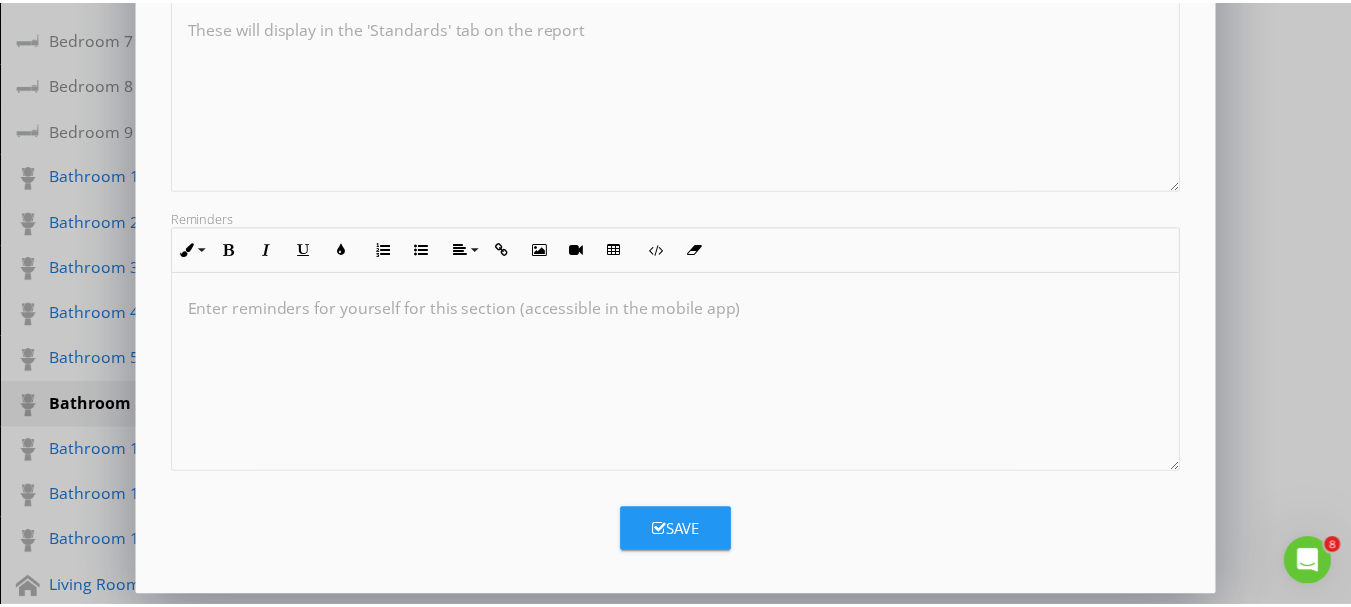 scroll, scrollTop: 469, scrollLeft: 0, axis: vertical 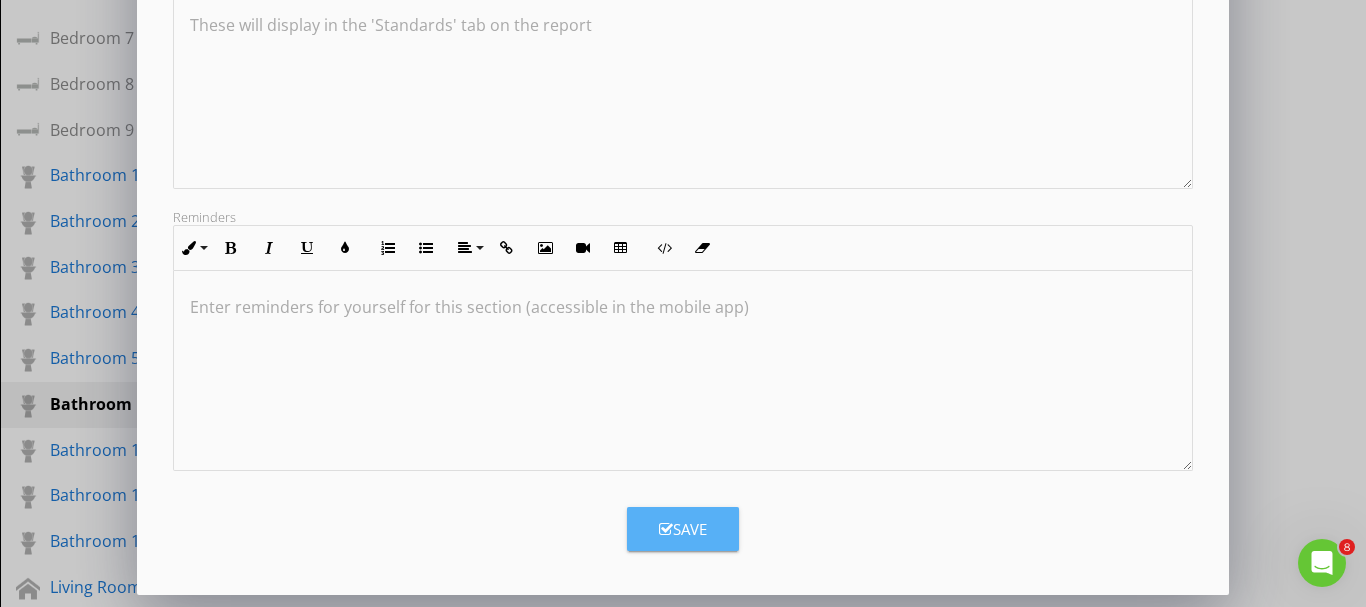 click on "Save" at bounding box center [683, 529] 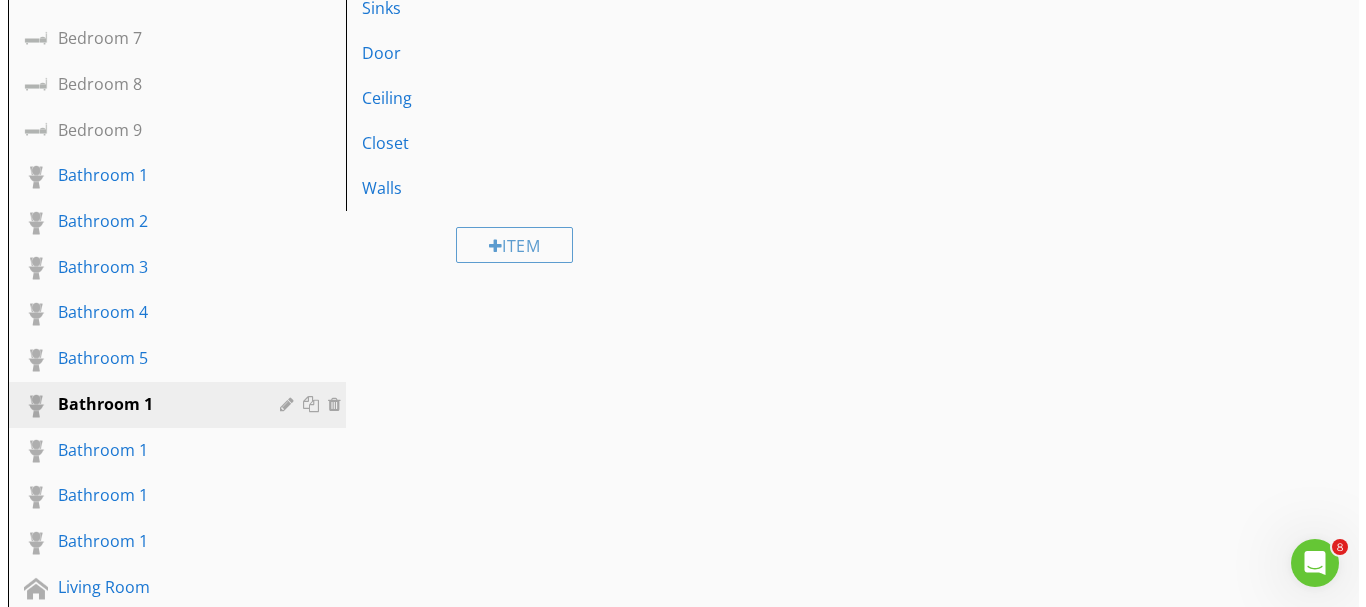 scroll, scrollTop: 252, scrollLeft: 0, axis: vertical 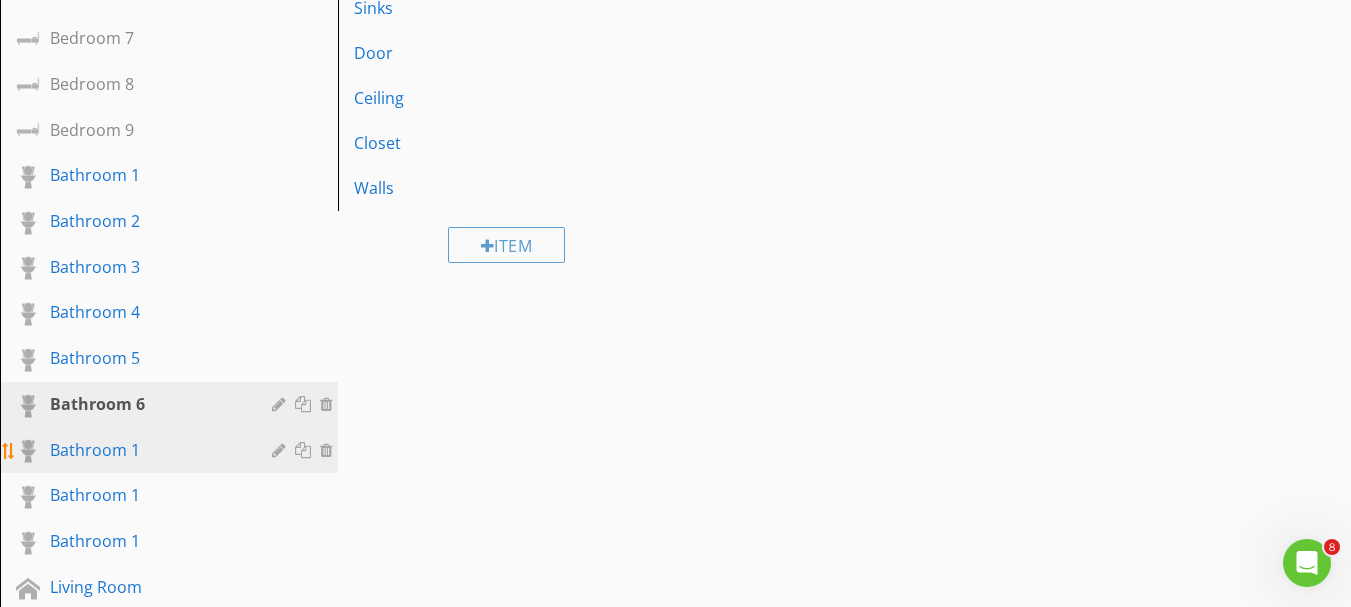 click at bounding box center (281, 450) 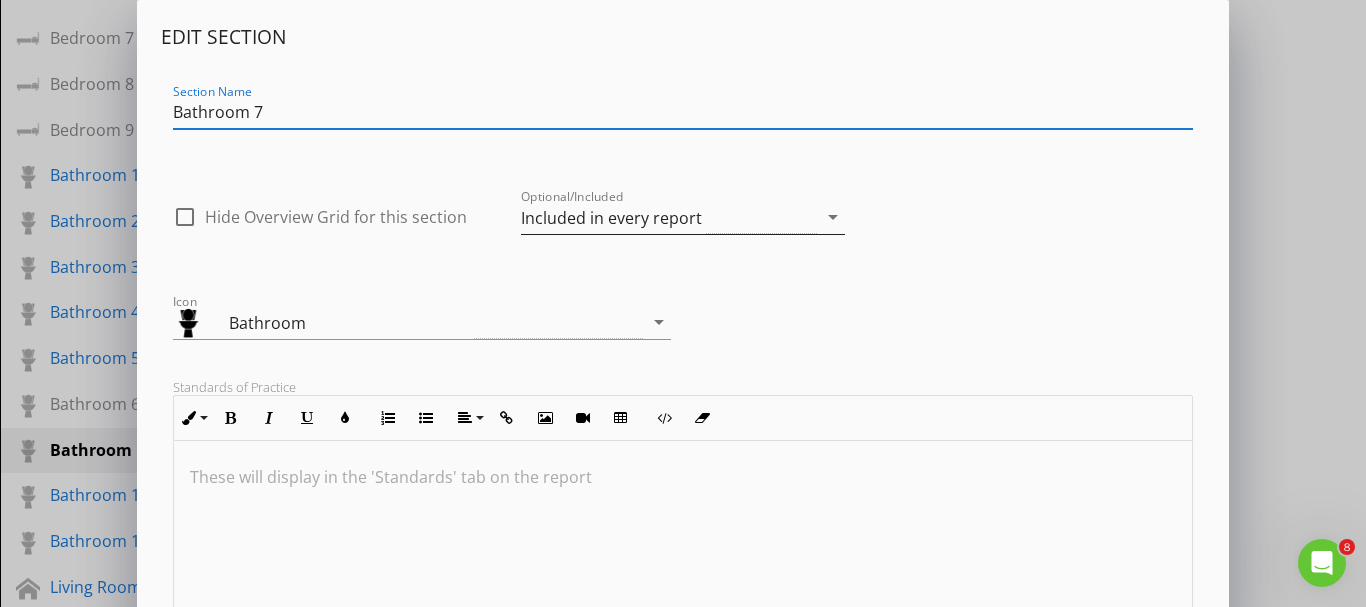 type on "Bathroom 7" 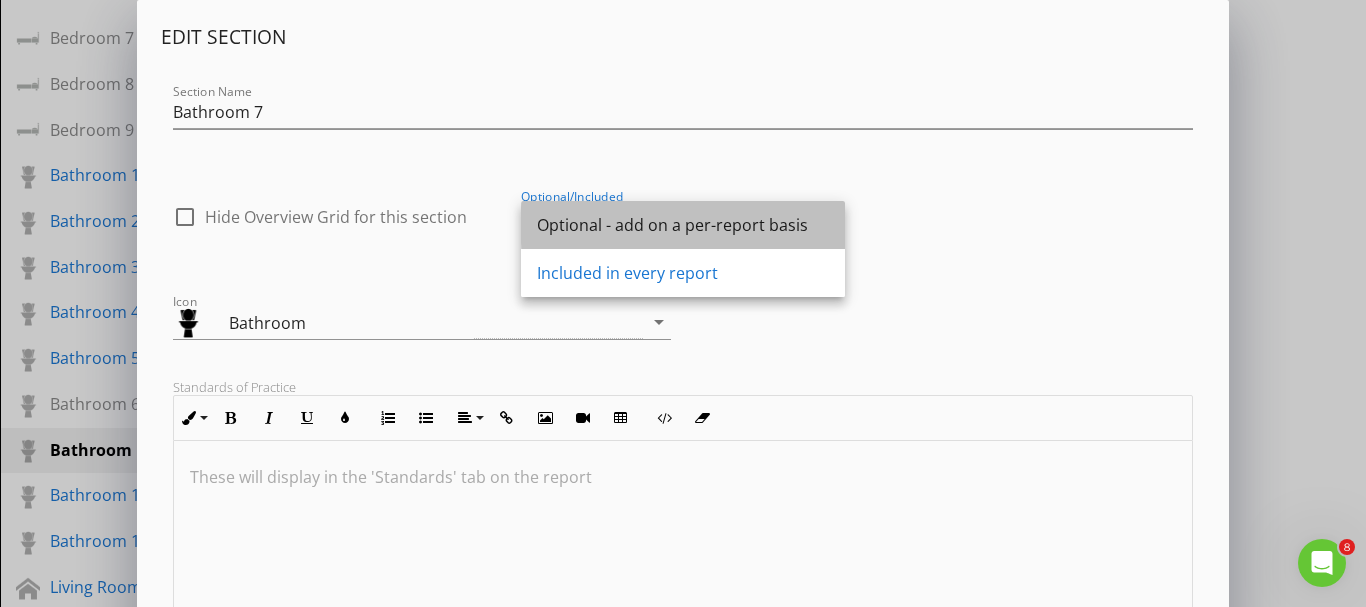 click on "Optional - add on a per-report basis" at bounding box center [683, 225] 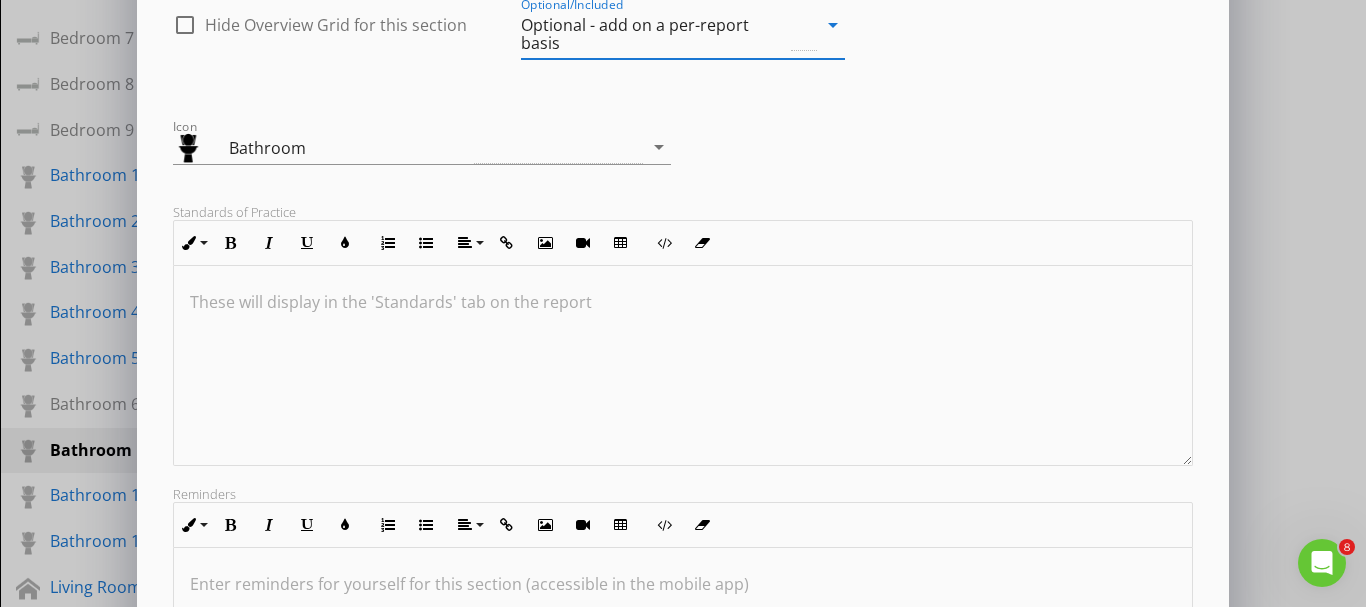 scroll, scrollTop: 200, scrollLeft: 0, axis: vertical 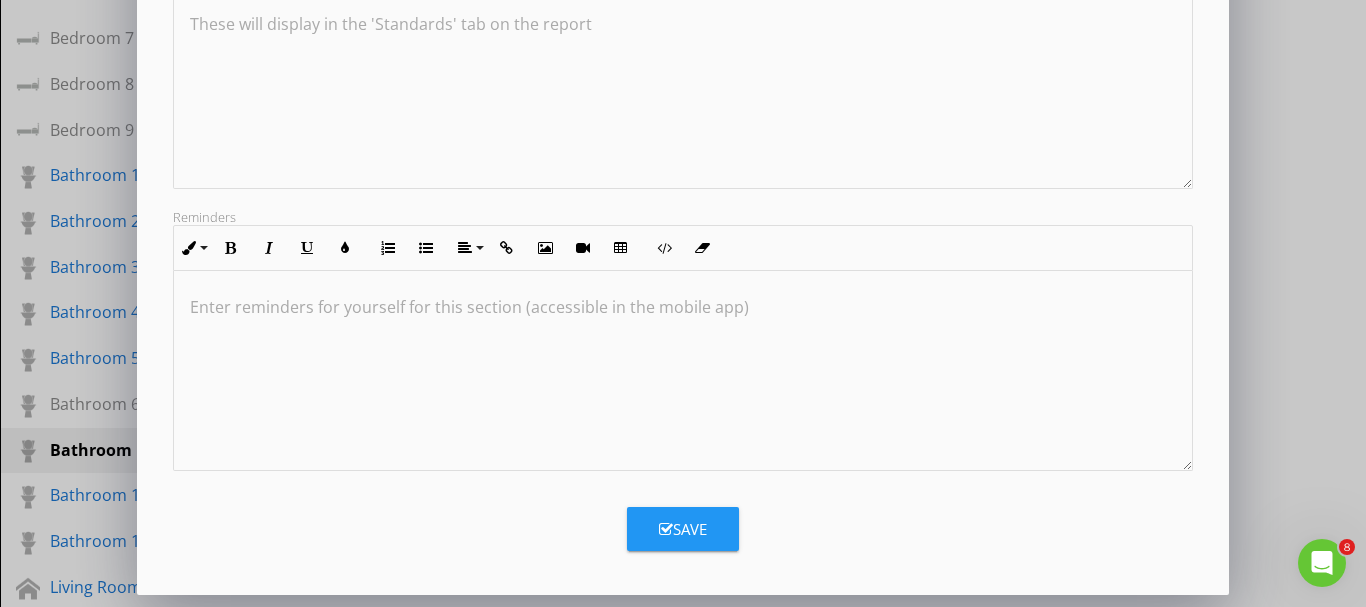 click on "Save" at bounding box center [683, 529] 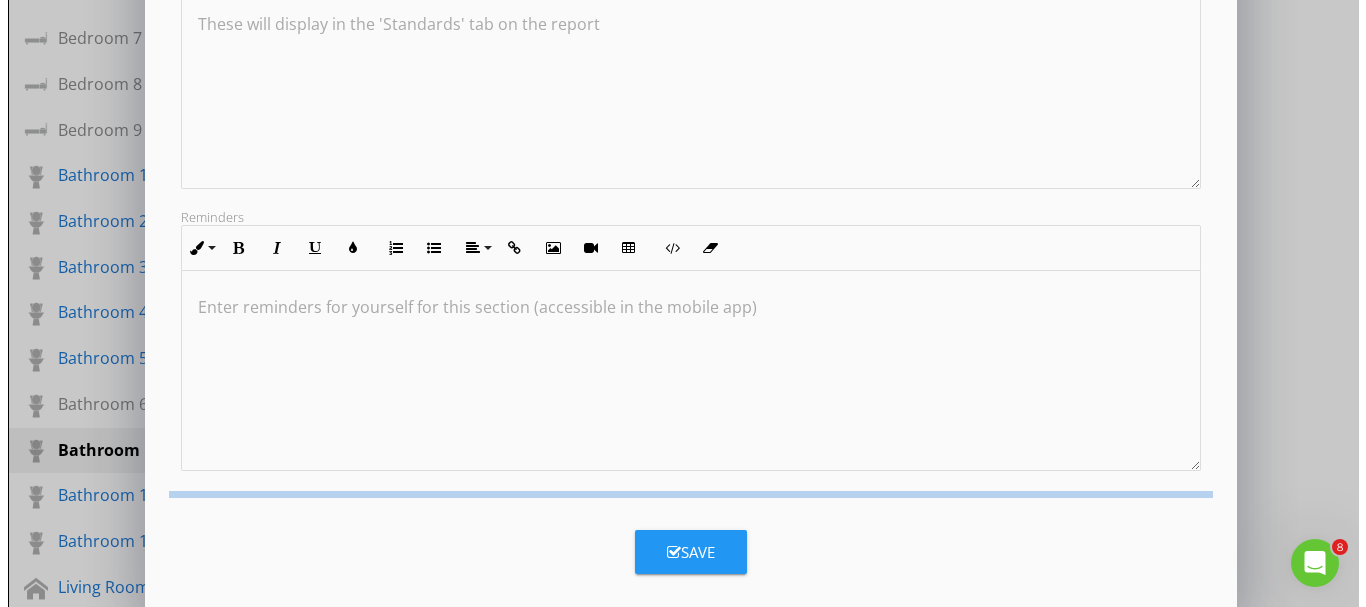 scroll, scrollTop: 252, scrollLeft: 0, axis: vertical 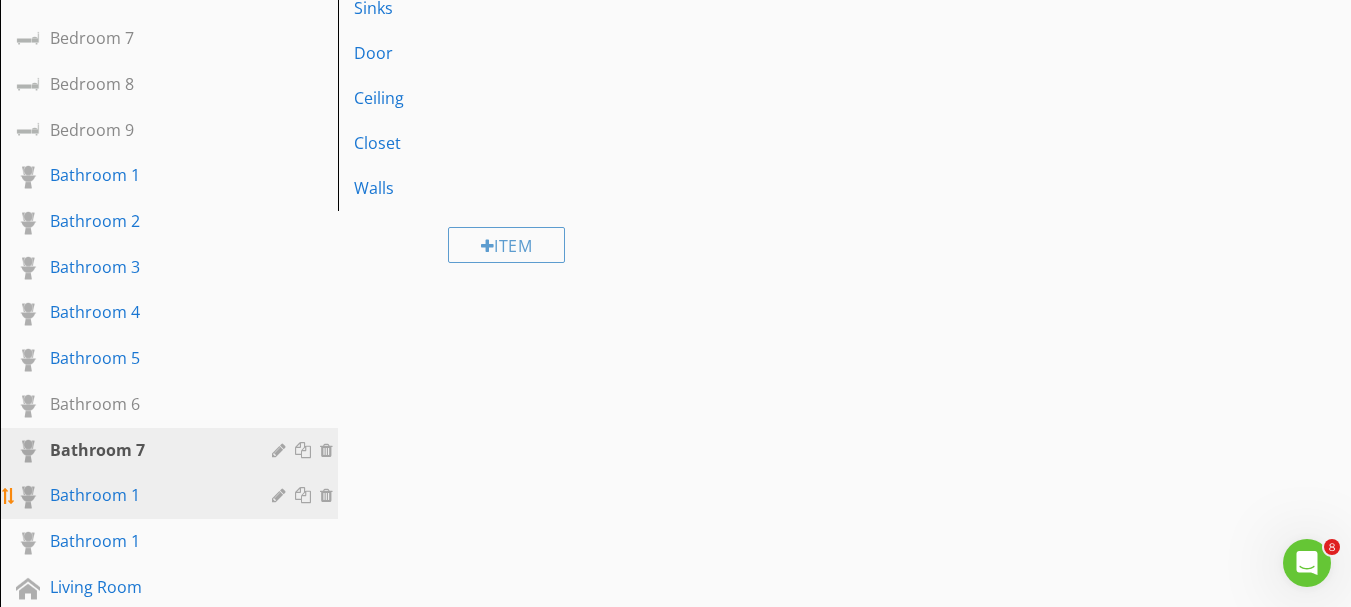 click at bounding box center [281, 495] 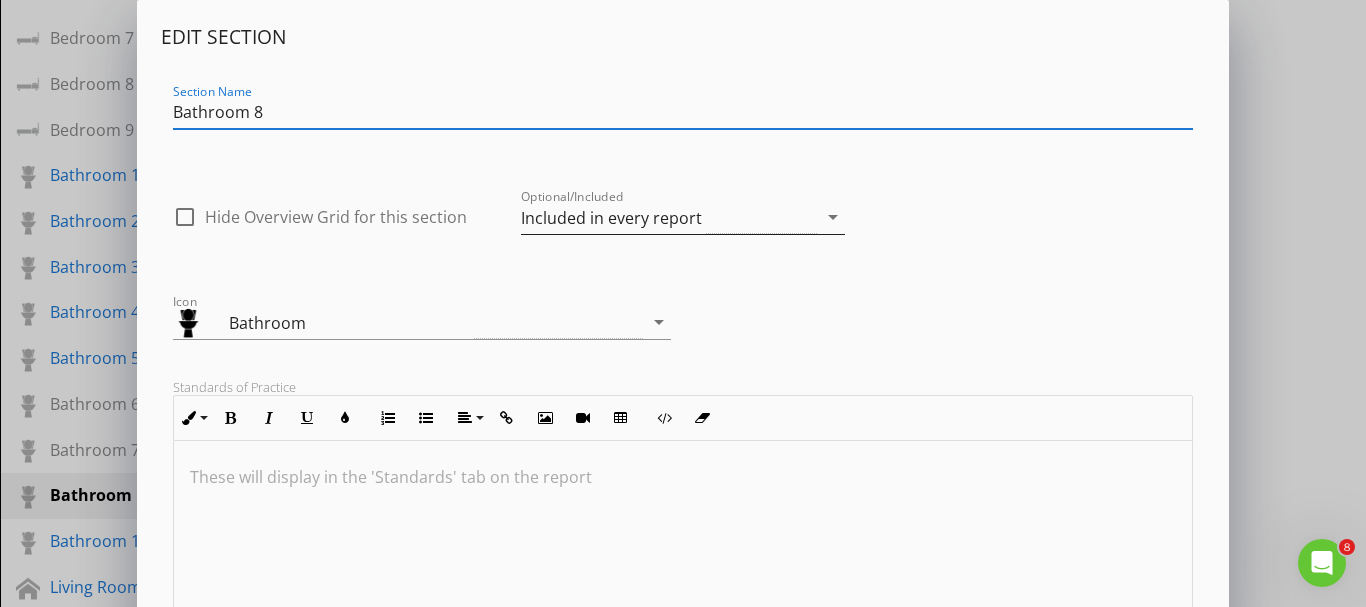 type on "Bathroom 8" 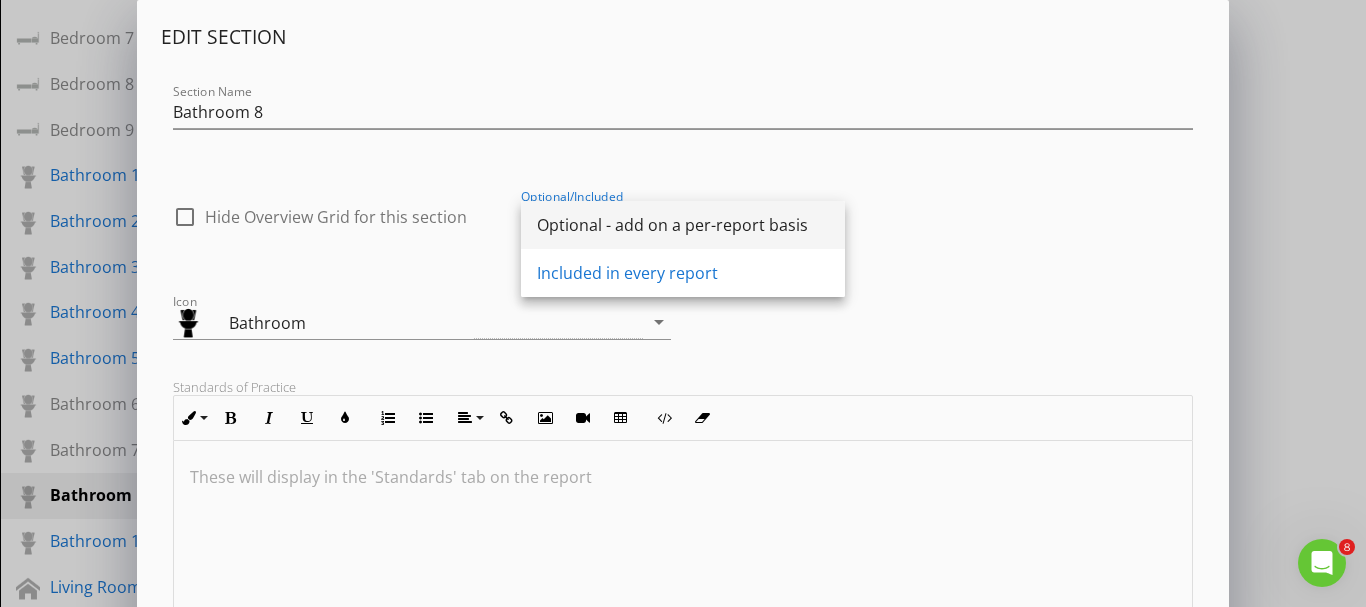 click on "Optional - add on a per-report basis" at bounding box center [683, 225] 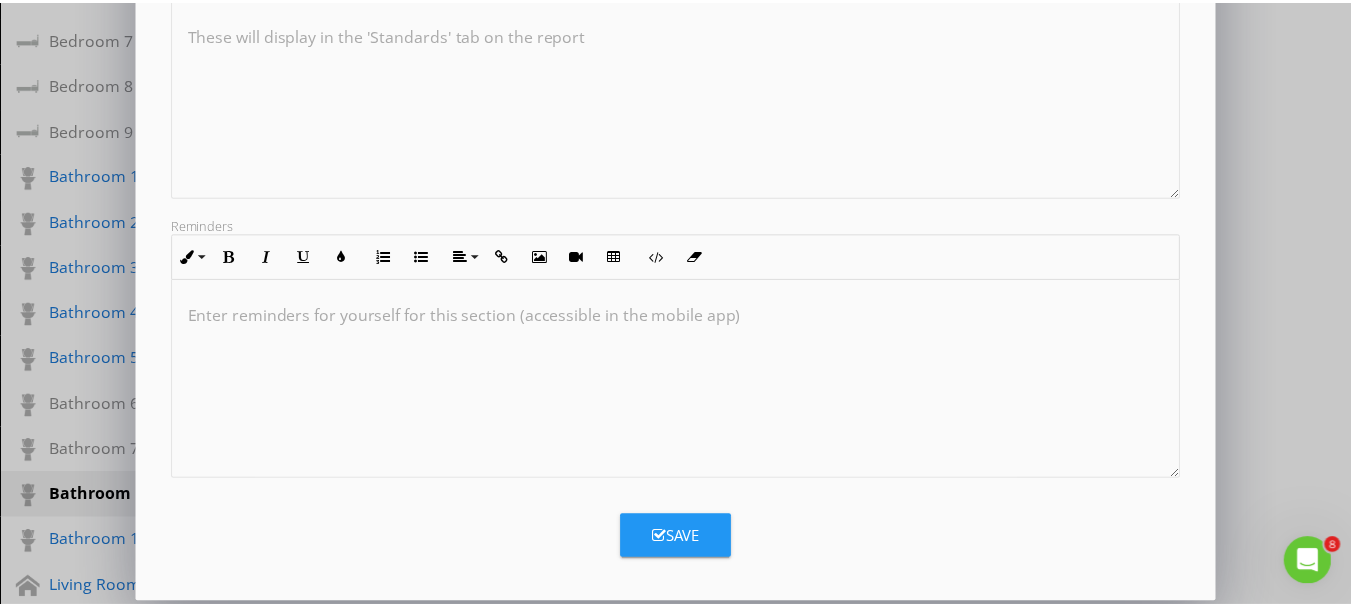 scroll, scrollTop: 469, scrollLeft: 0, axis: vertical 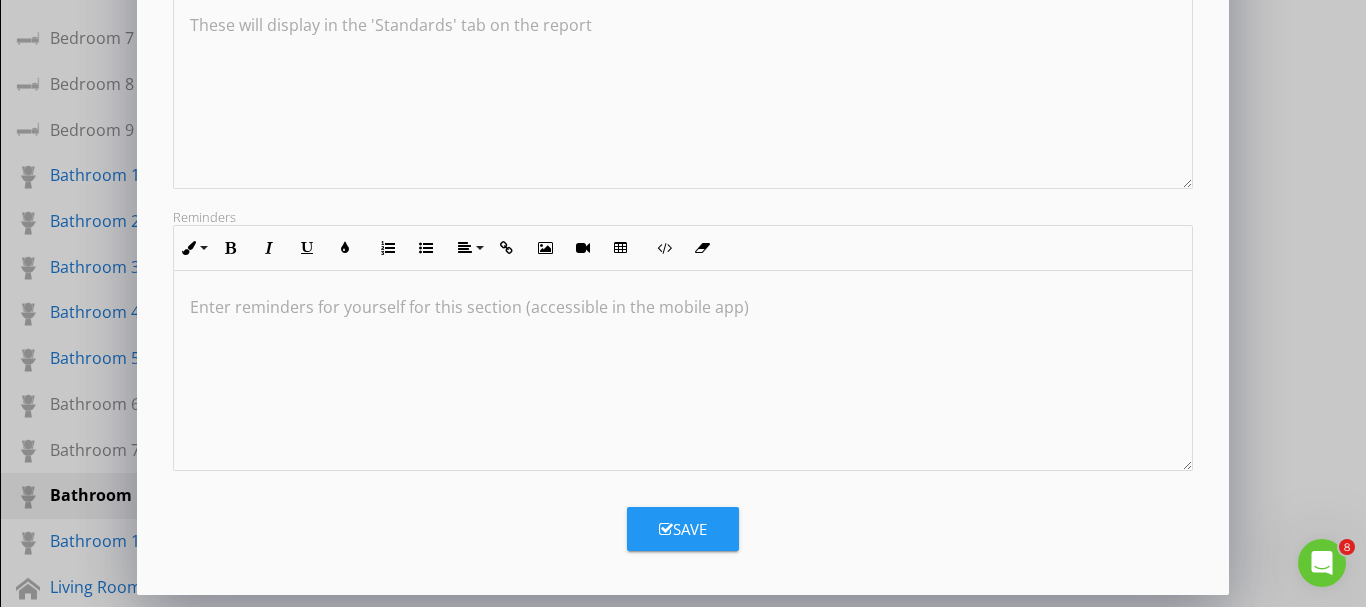 click on "Save" at bounding box center [683, 529] 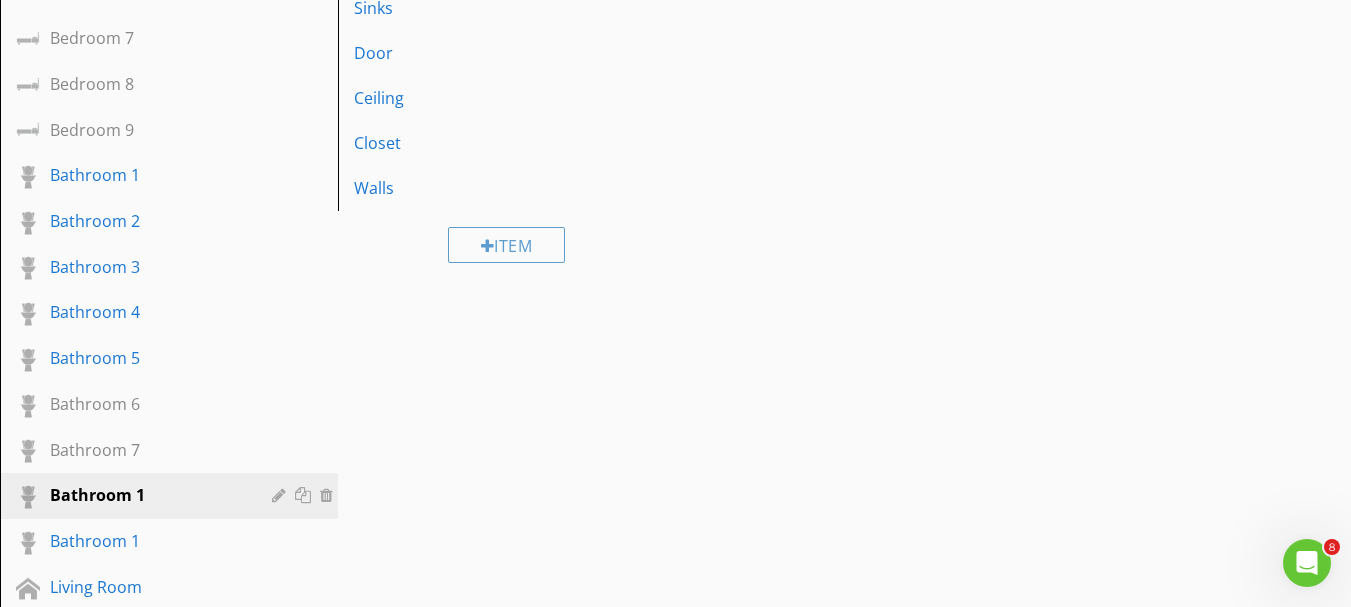 scroll, scrollTop: 252, scrollLeft: 0, axis: vertical 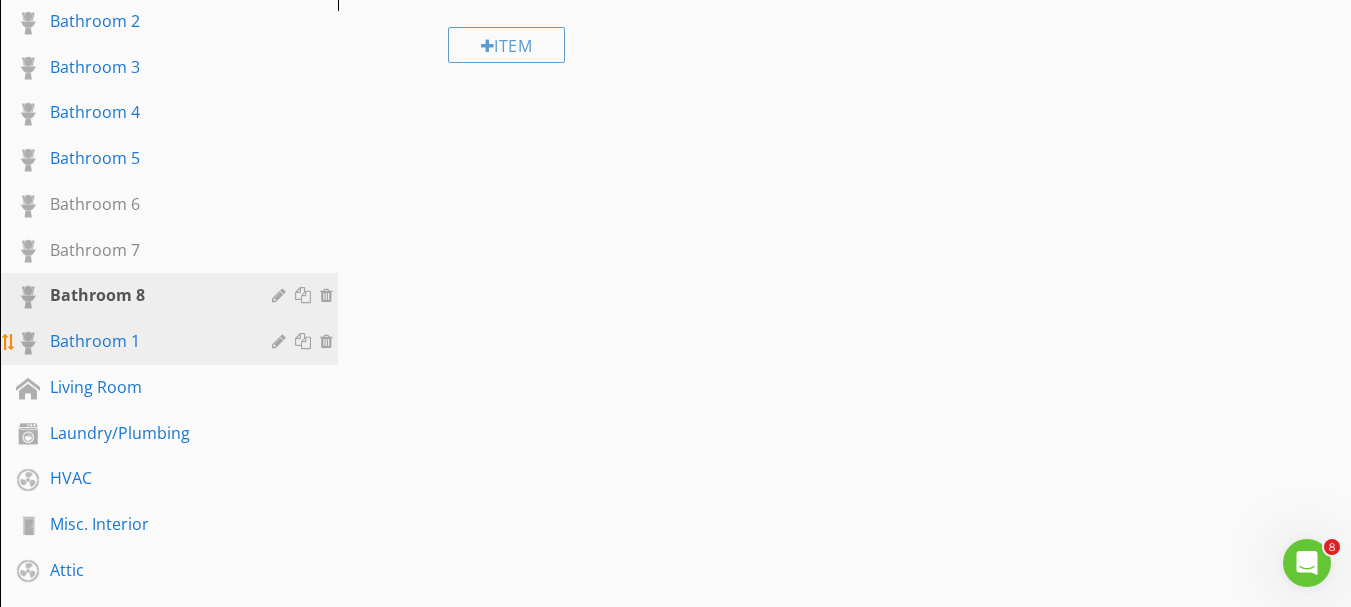 click at bounding box center [281, 341] 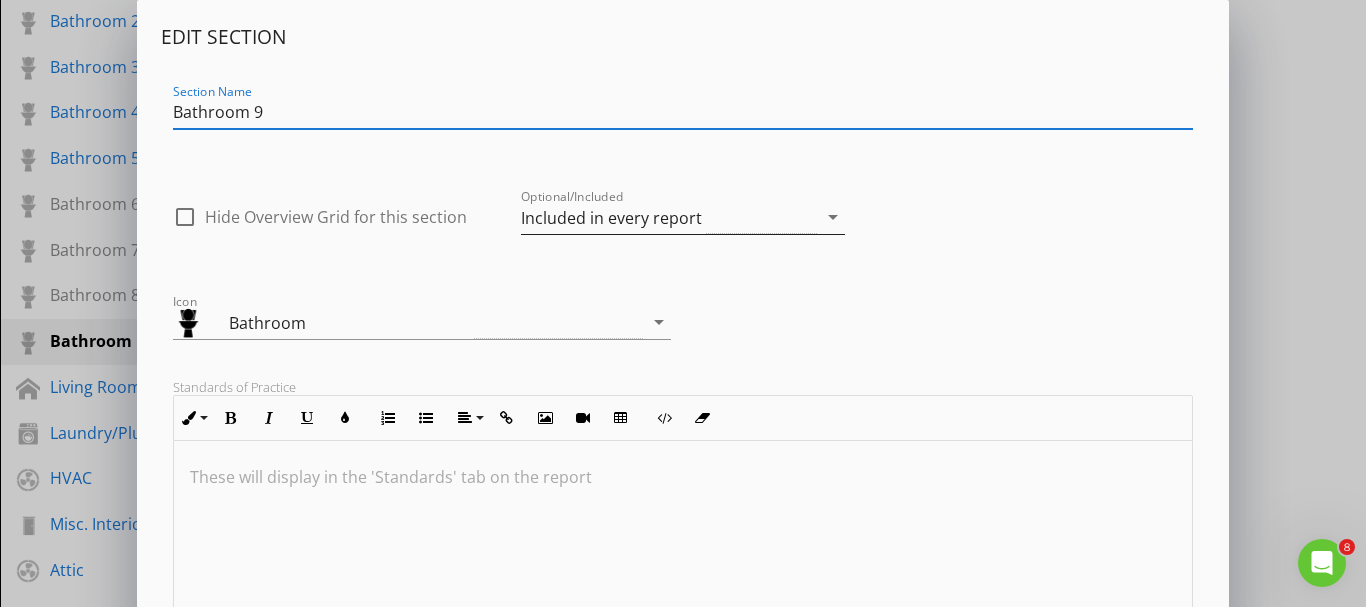 click on "arrow_drop_down" at bounding box center (833, 217) 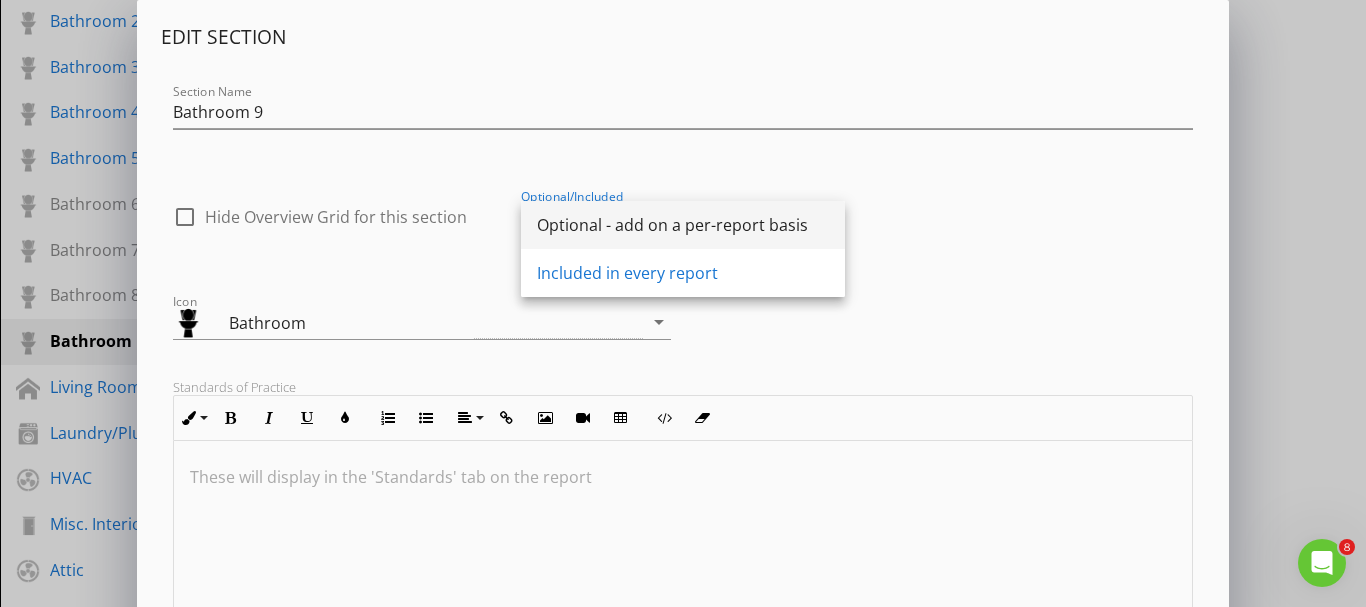 click on "Optional - add on a per-report basis" at bounding box center [683, 225] 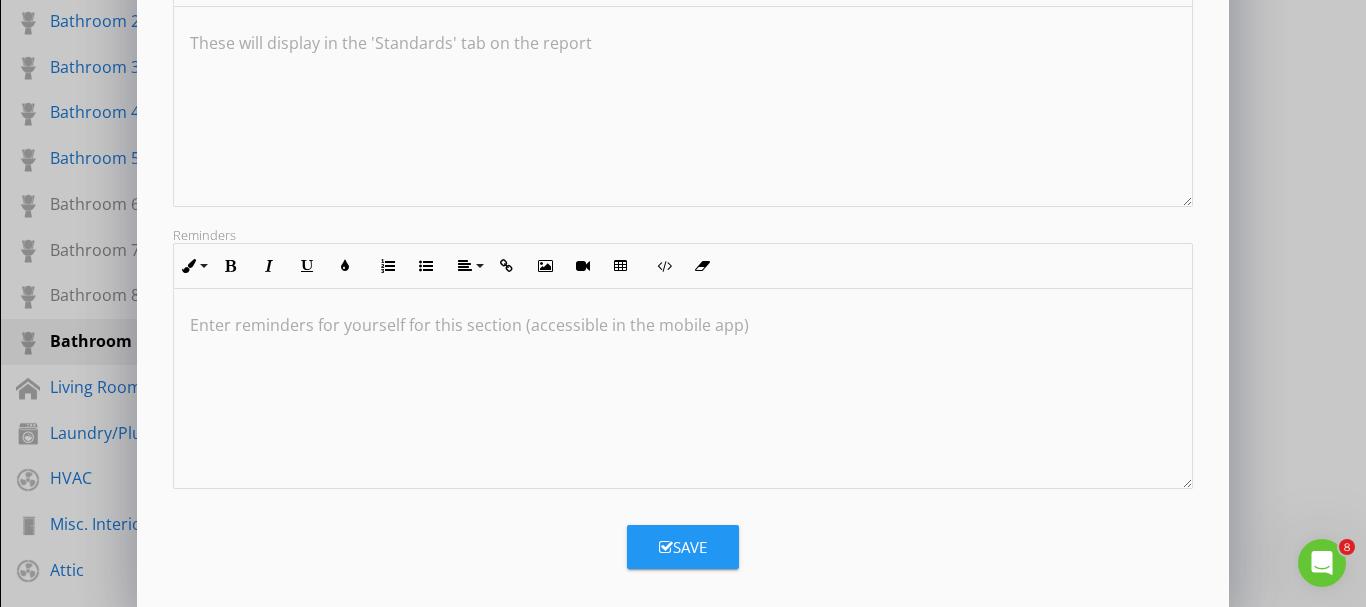 scroll, scrollTop: 469, scrollLeft: 0, axis: vertical 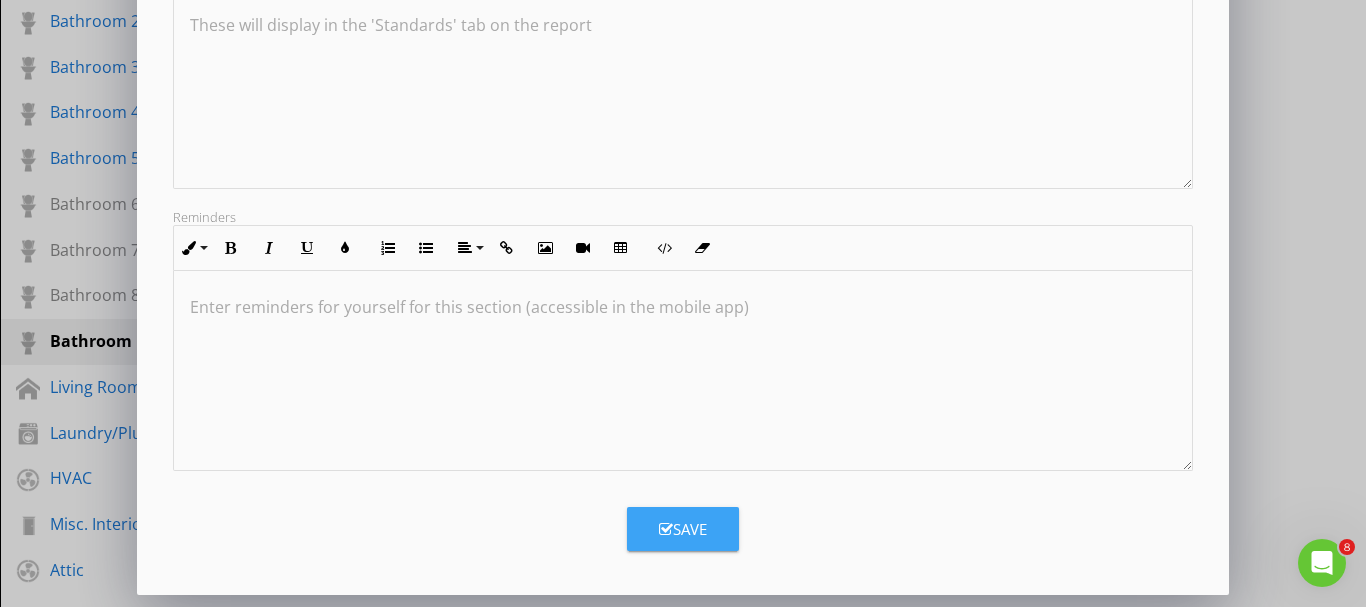 click on "Save" at bounding box center [683, 529] 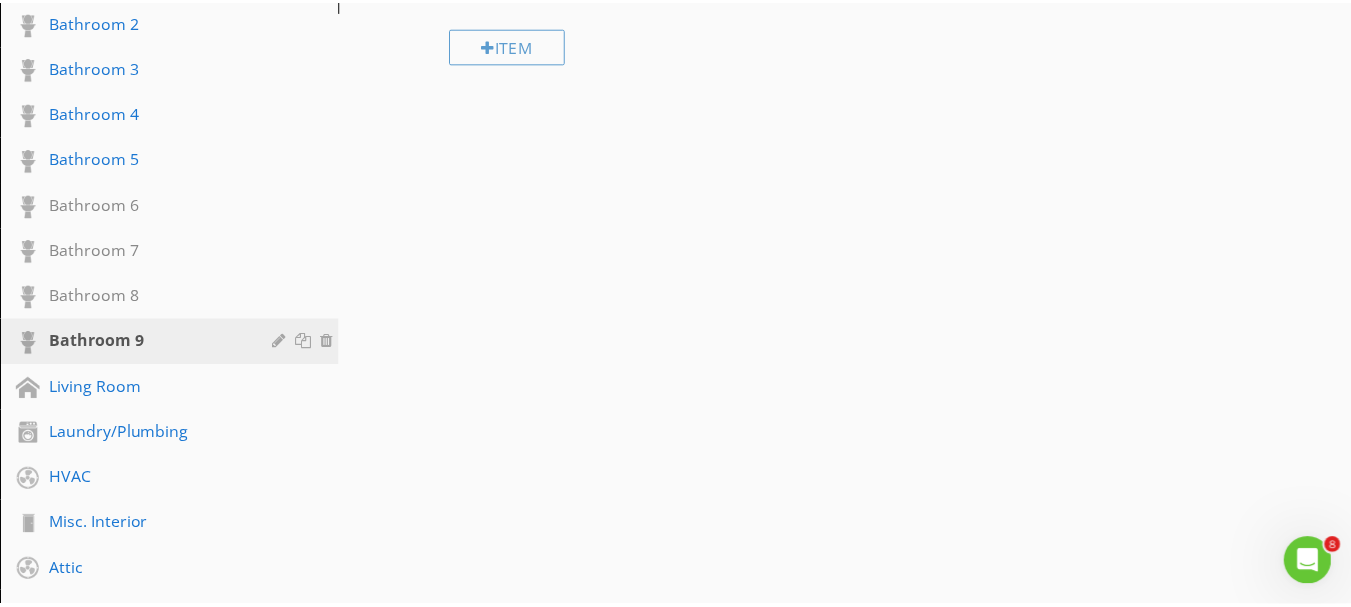 scroll, scrollTop: 252, scrollLeft: 0, axis: vertical 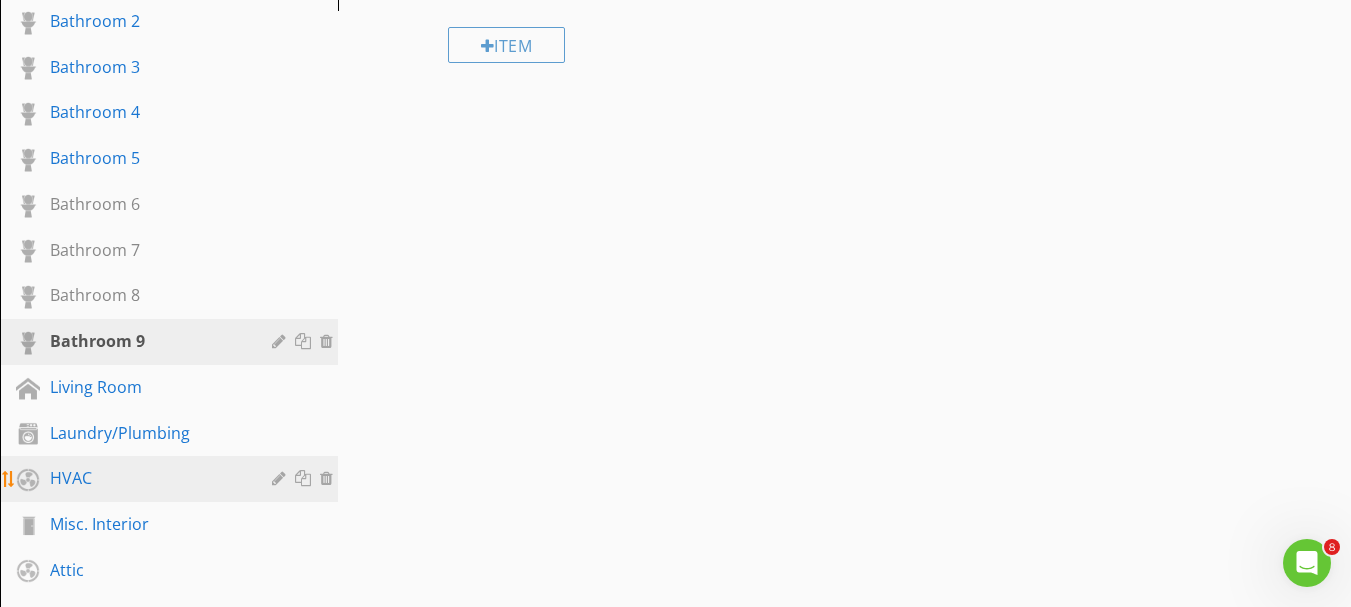 click on "HVAC" at bounding box center (146, 478) 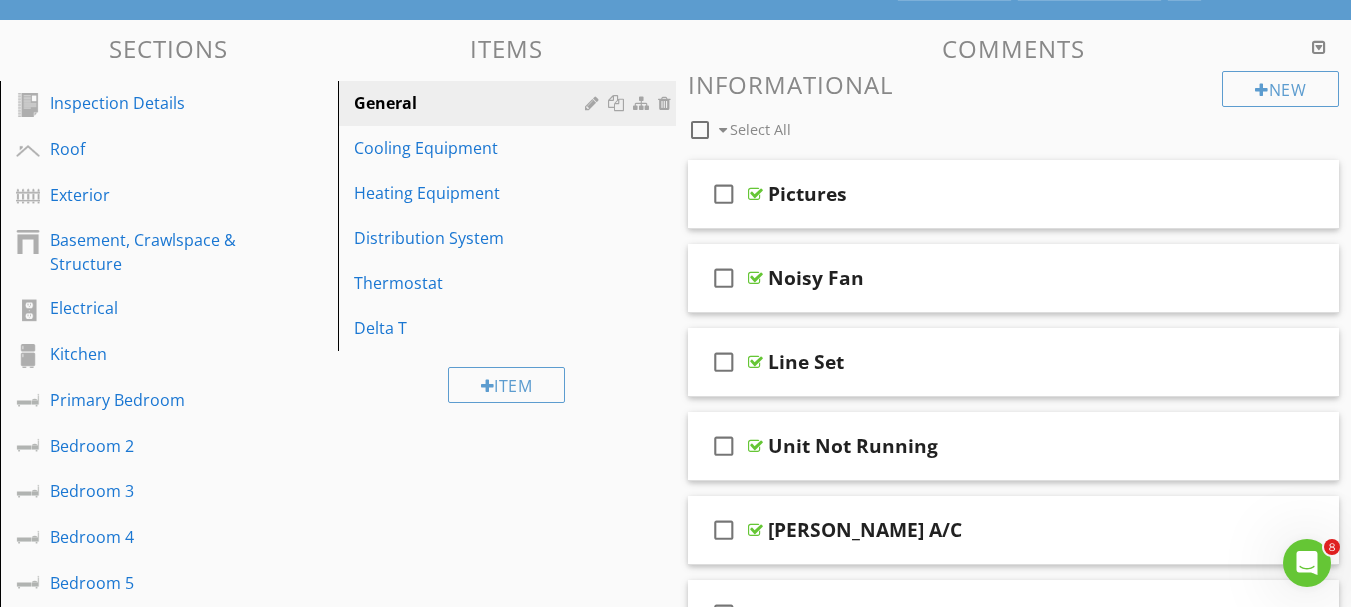 scroll, scrollTop: 200, scrollLeft: 0, axis: vertical 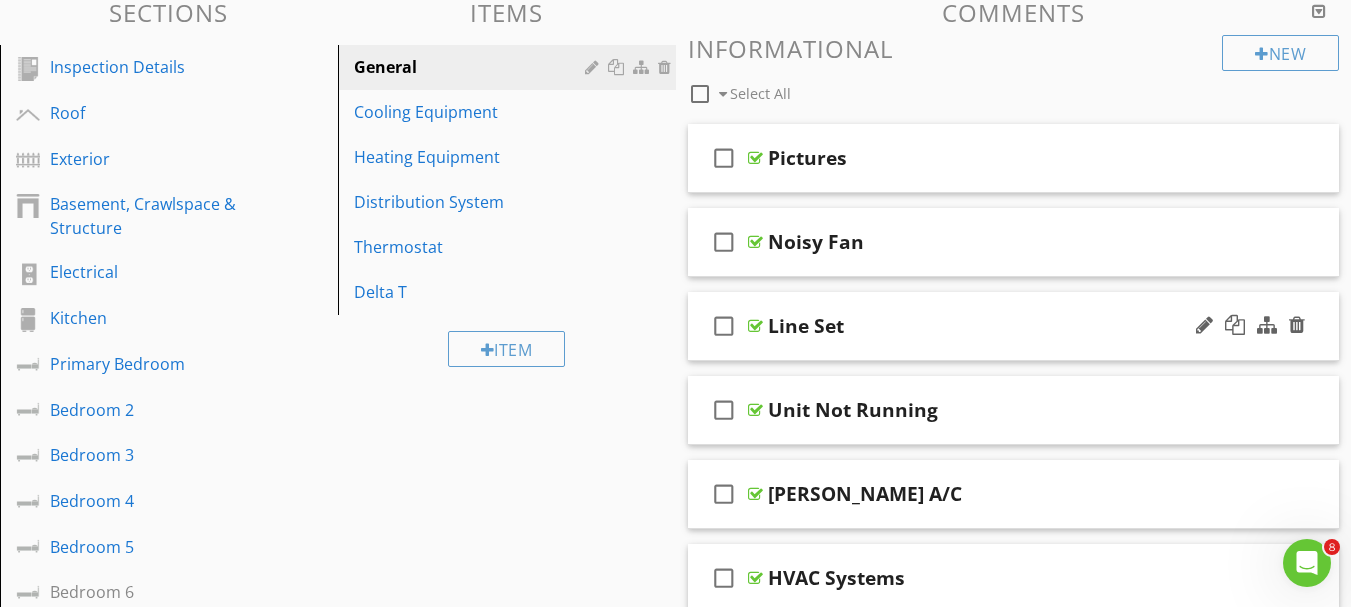 click on "Line Set" at bounding box center [997, 326] 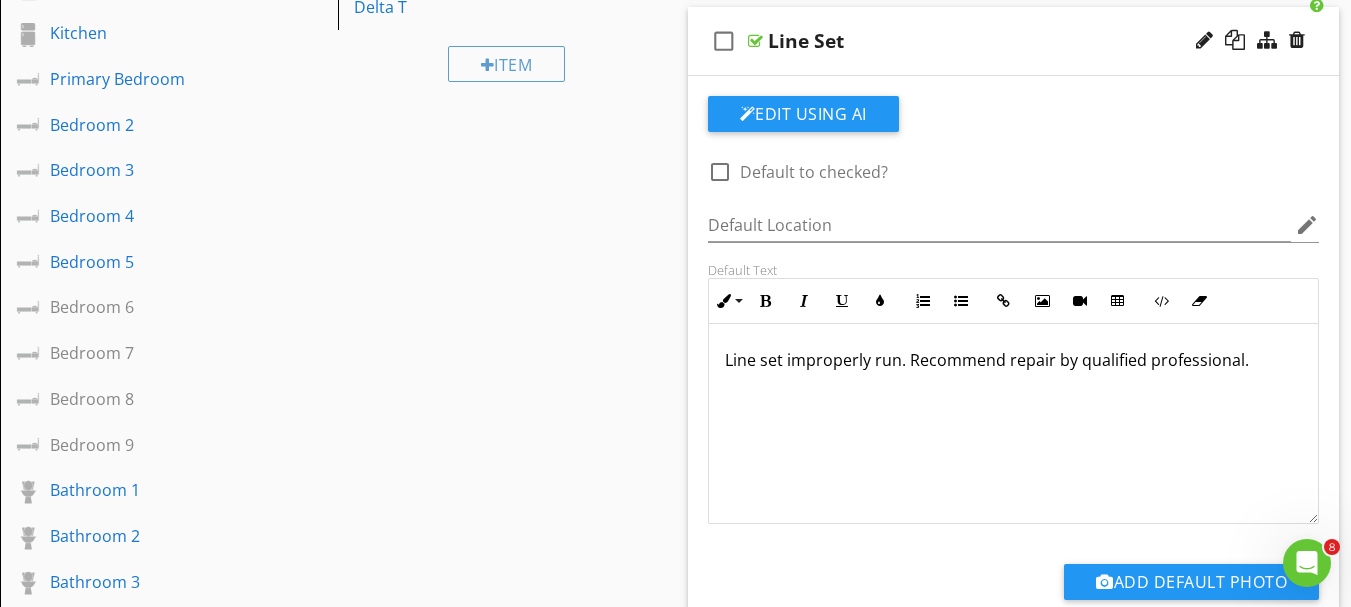 scroll, scrollTop: 500, scrollLeft: 0, axis: vertical 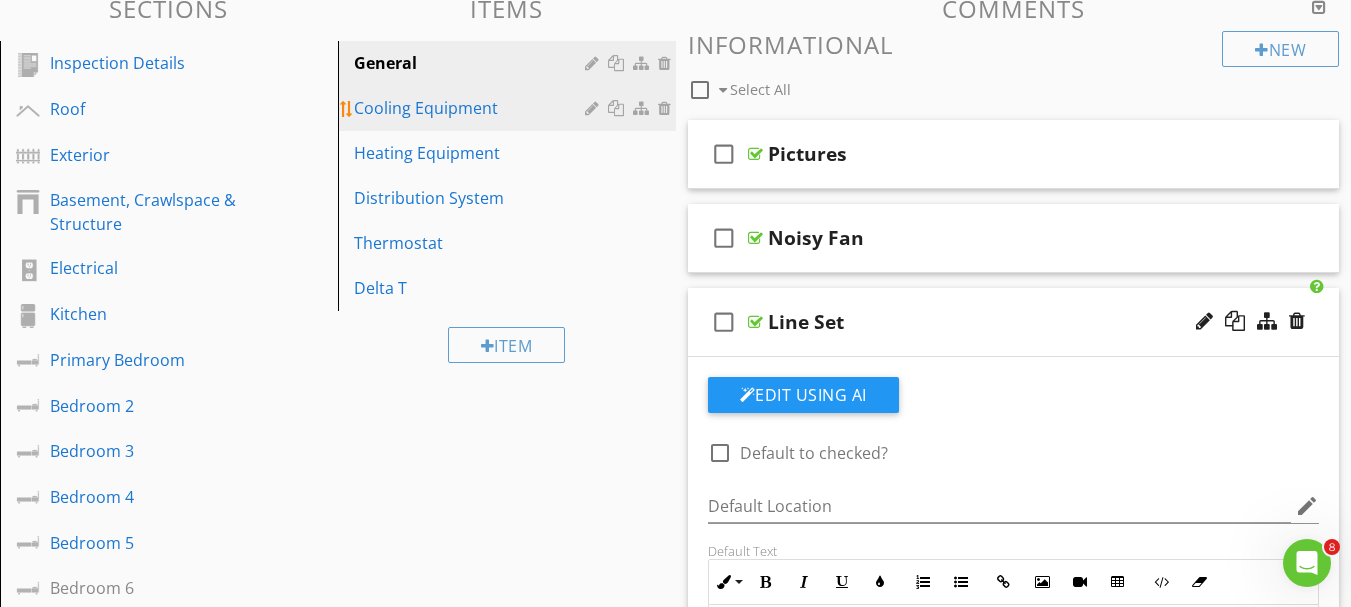 click on "Cooling Equipment" at bounding box center [472, 108] 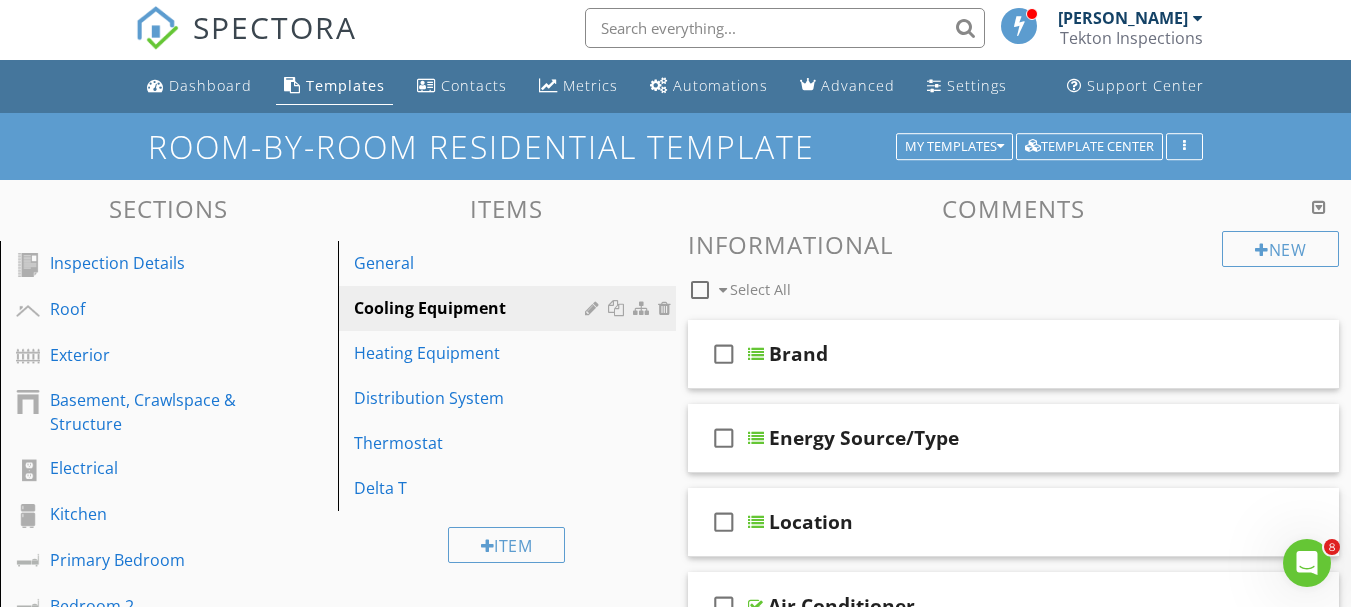 scroll, scrollTop: 0, scrollLeft: 0, axis: both 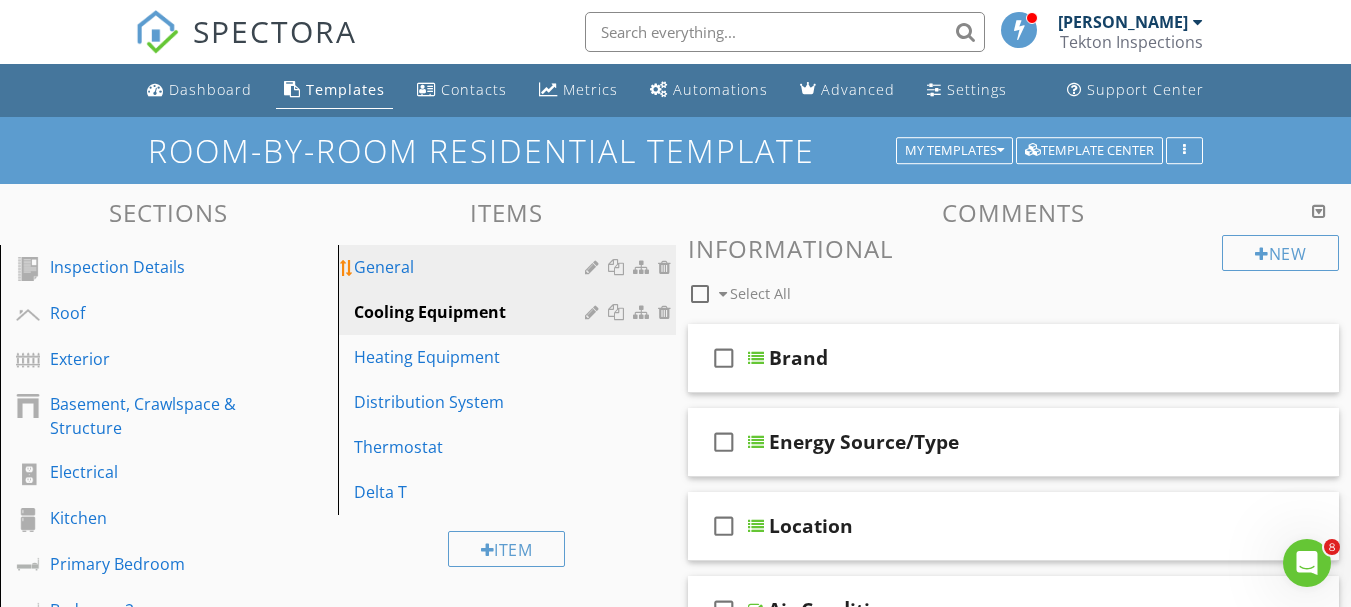 click on "General" at bounding box center (472, 267) 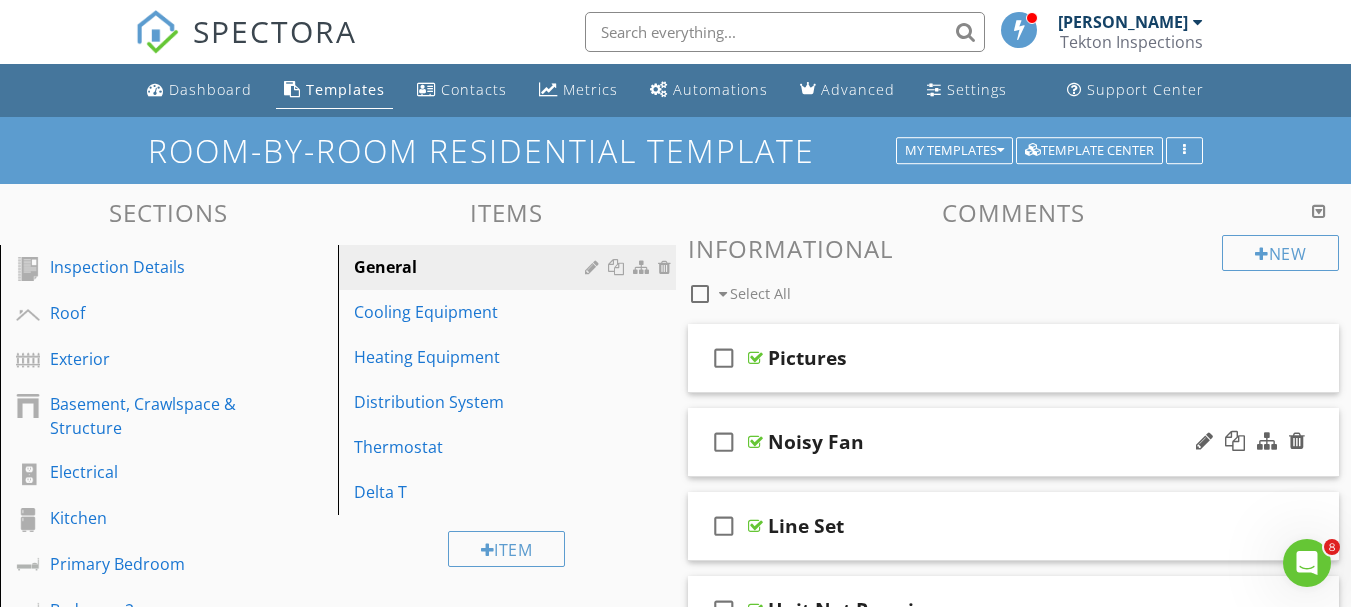 click on "Noisy Fan" at bounding box center [997, 442] 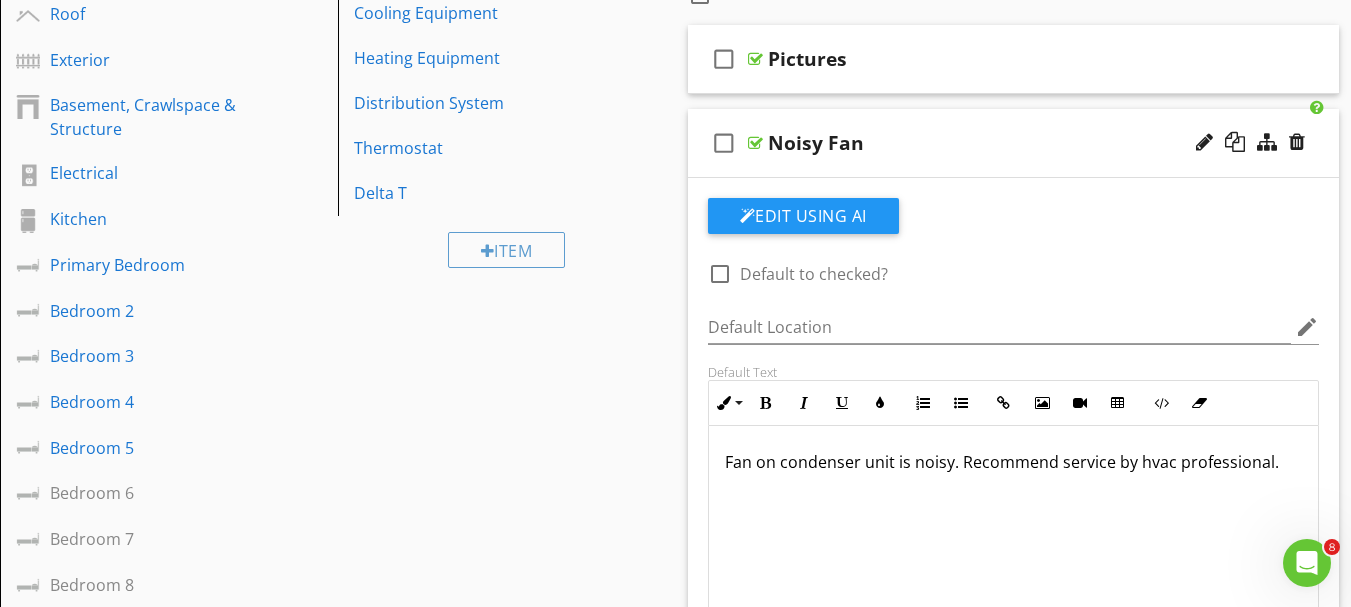 scroll, scrollTop: 400, scrollLeft: 0, axis: vertical 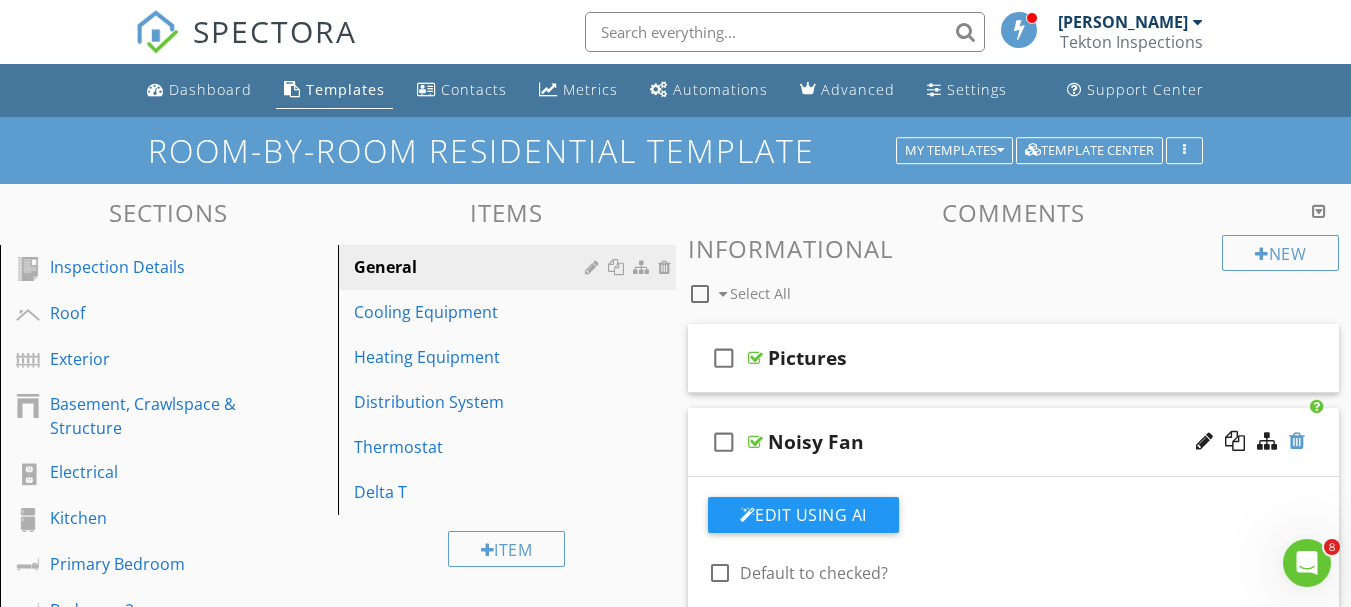 click at bounding box center [1297, 441] 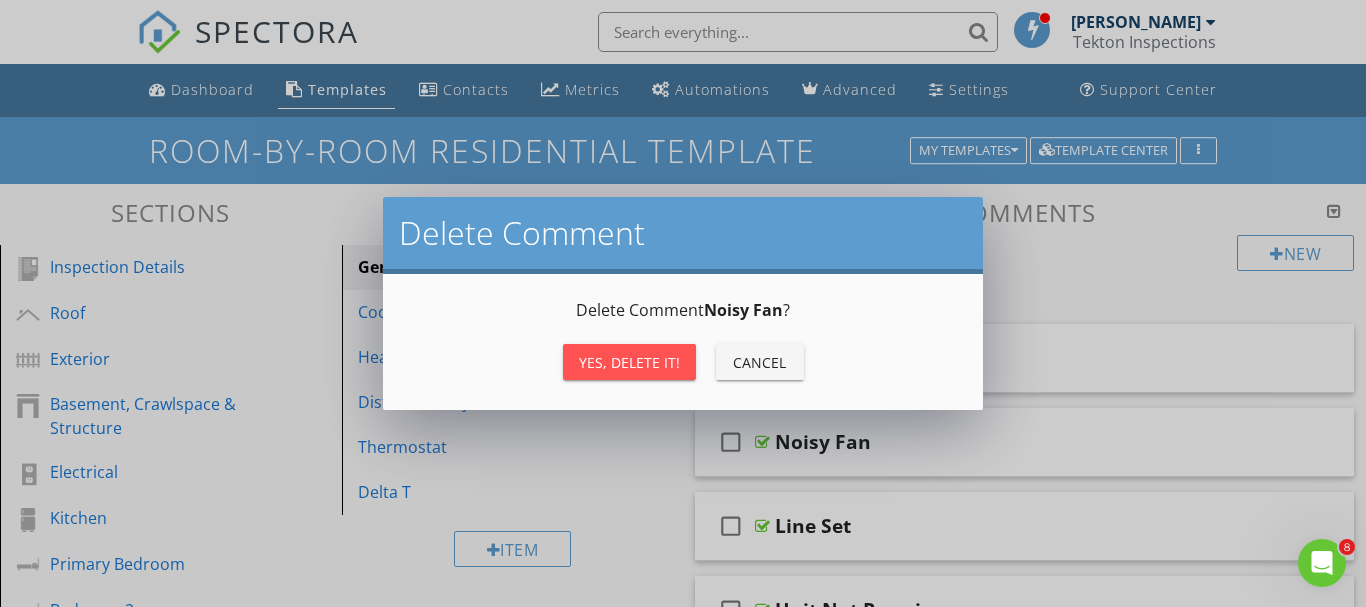 click on "Yes, Delete it!" at bounding box center [629, 362] 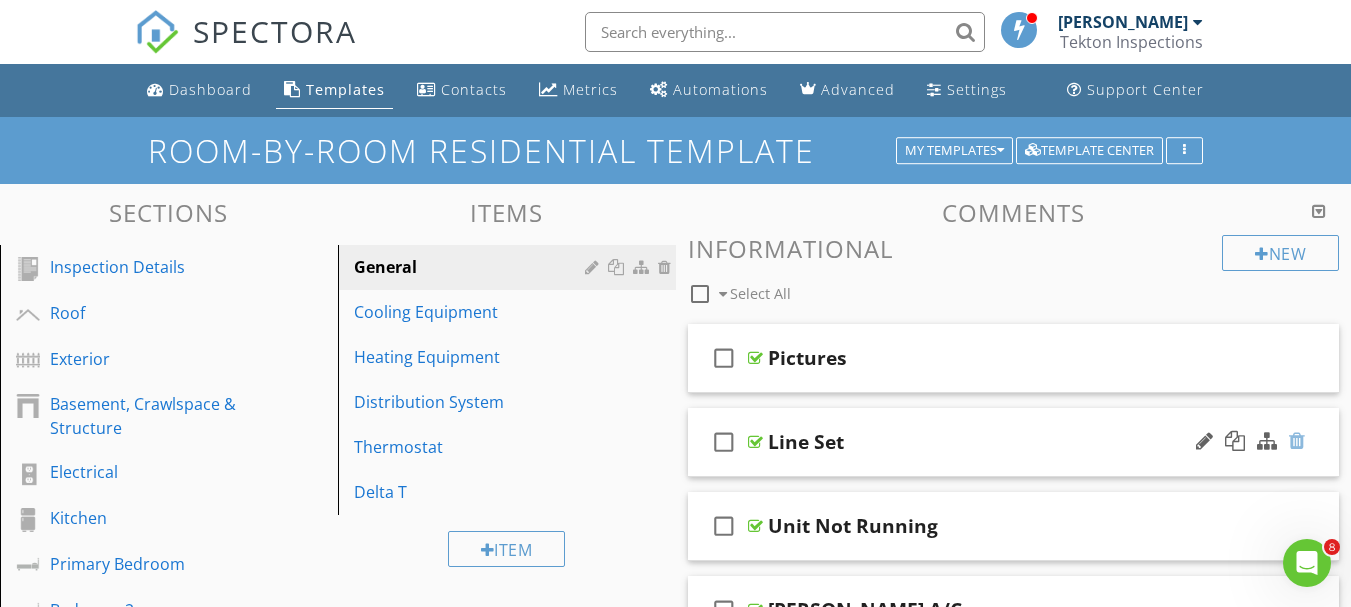 click at bounding box center [1297, 441] 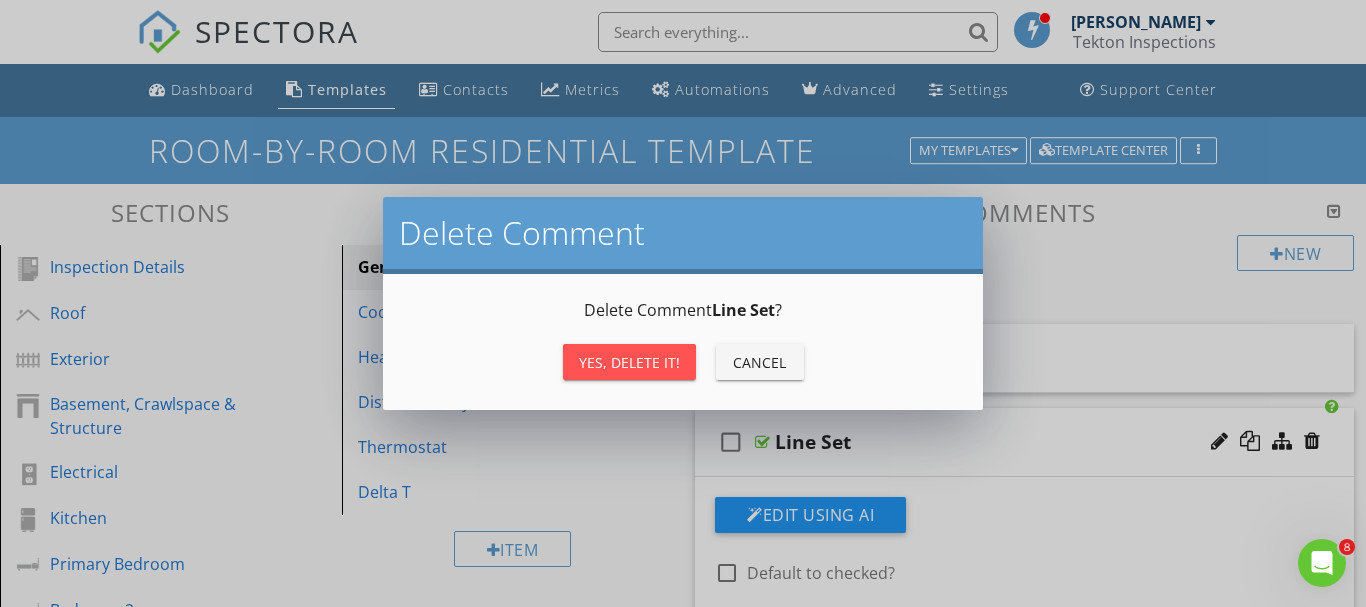 click on "Yes, Delete it!" at bounding box center [629, 362] 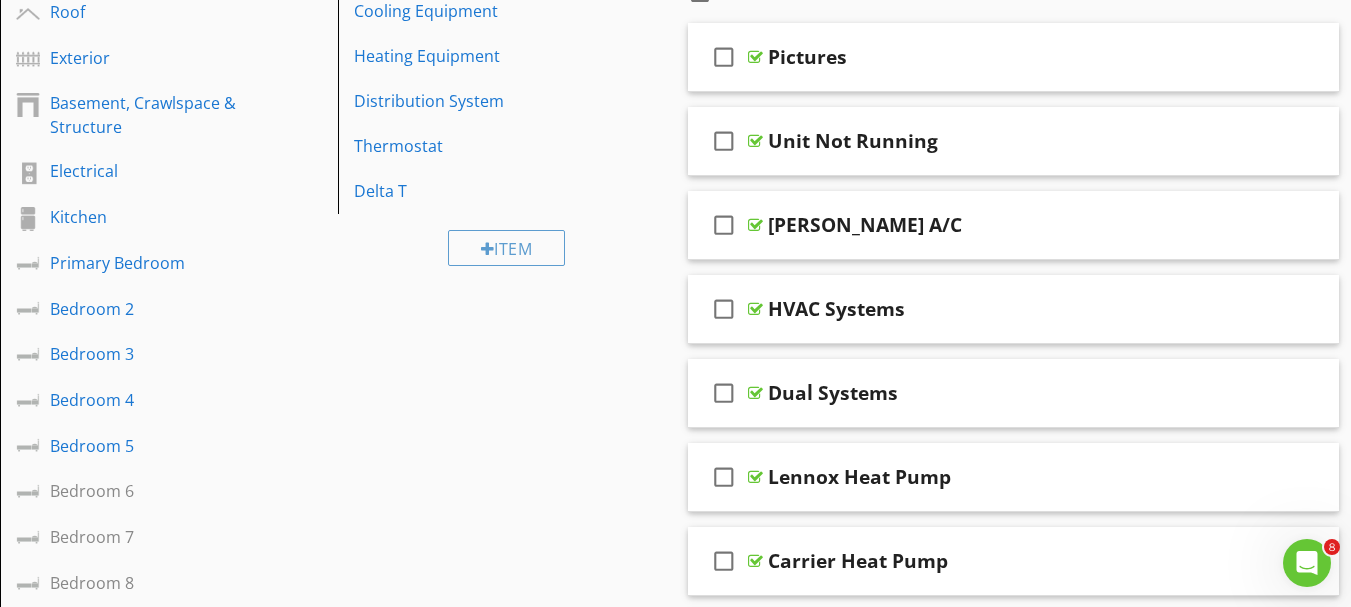 scroll, scrollTop: 300, scrollLeft: 0, axis: vertical 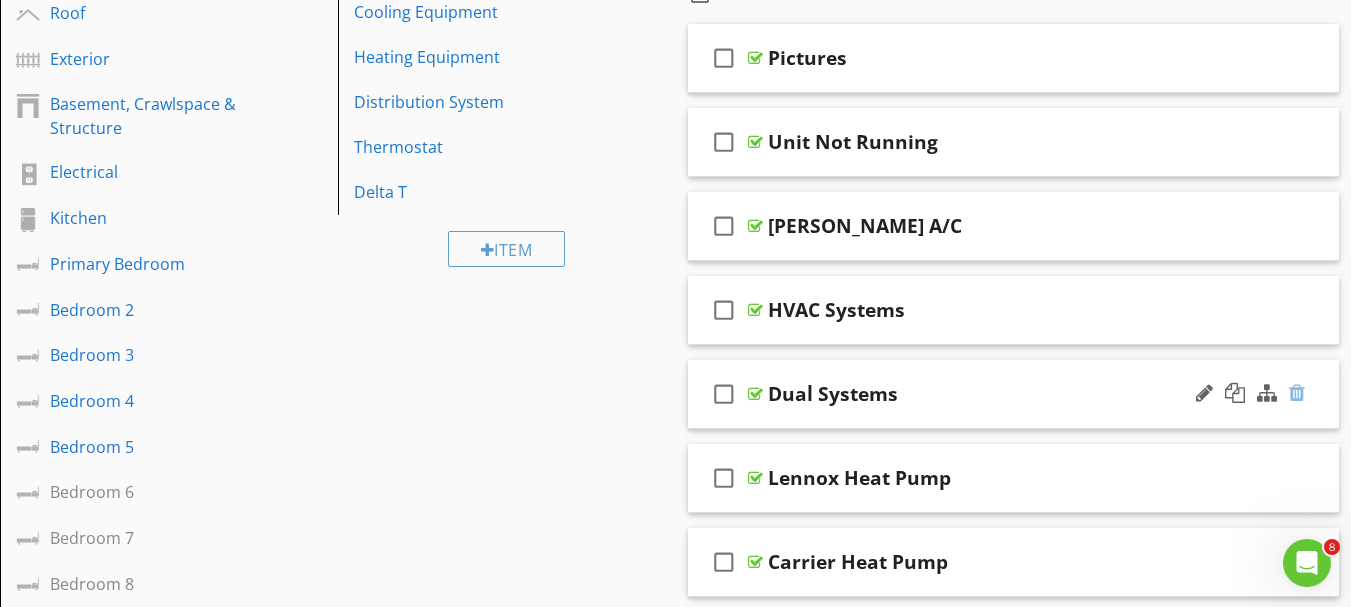 click at bounding box center (1297, 393) 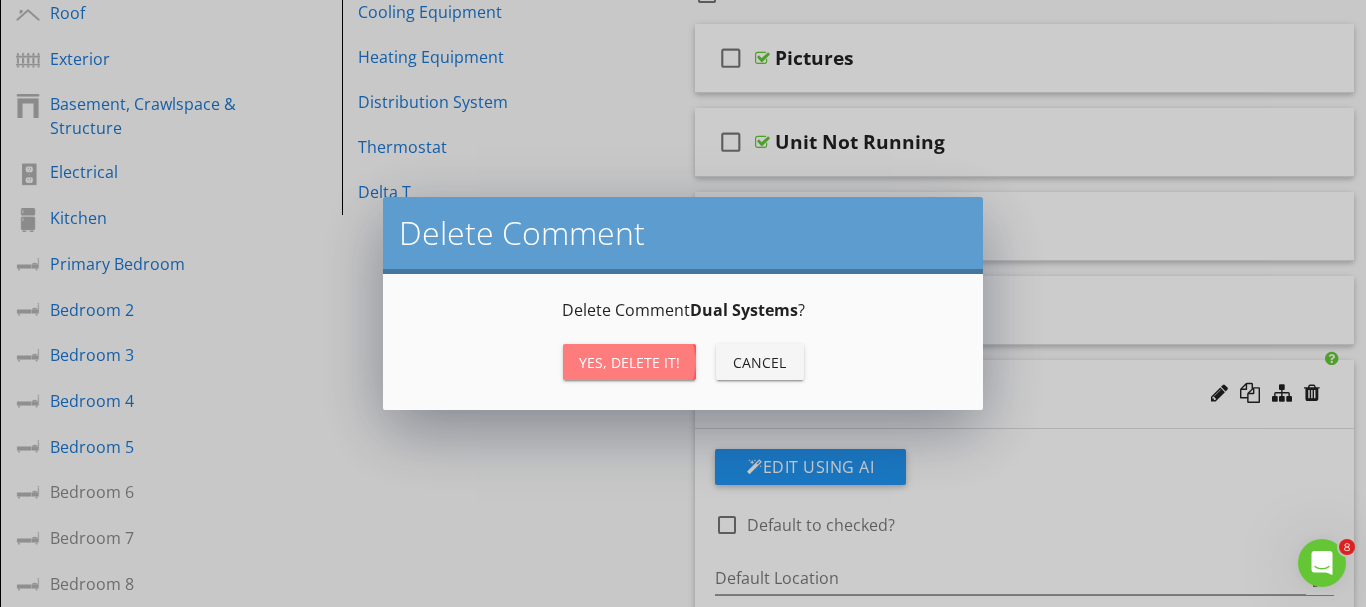 click on "Yes, Delete it!" at bounding box center (629, 362) 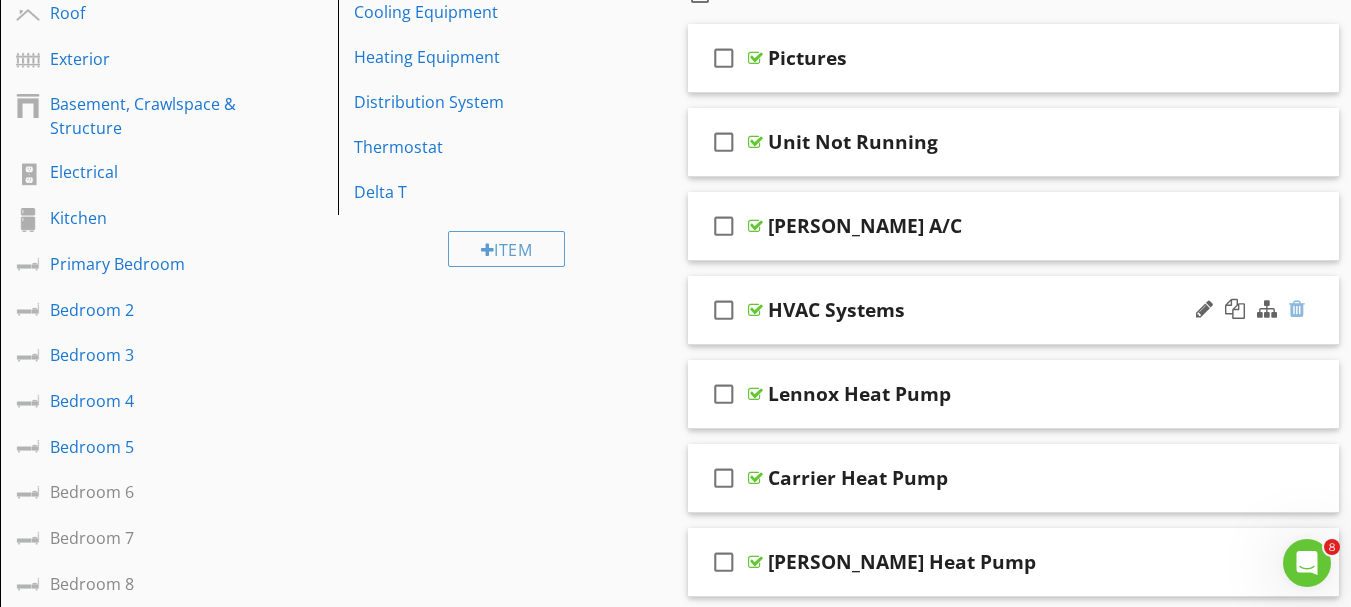 click at bounding box center [1297, 309] 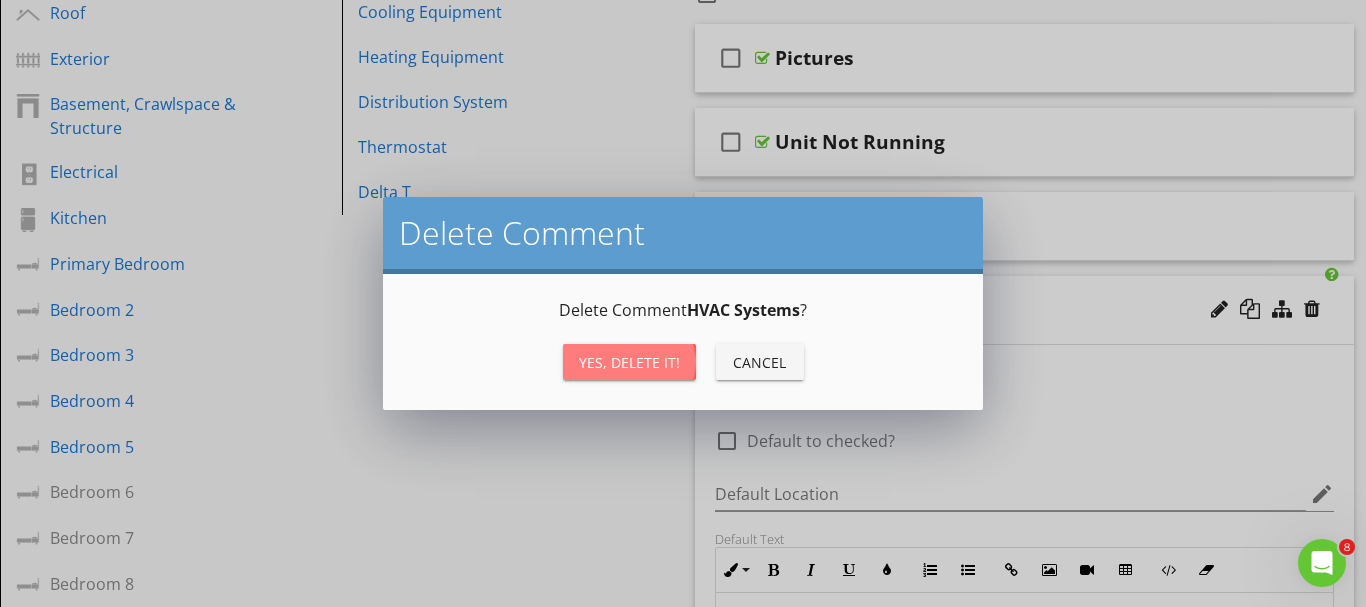 click on "Yes, Delete it!" at bounding box center [629, 362] 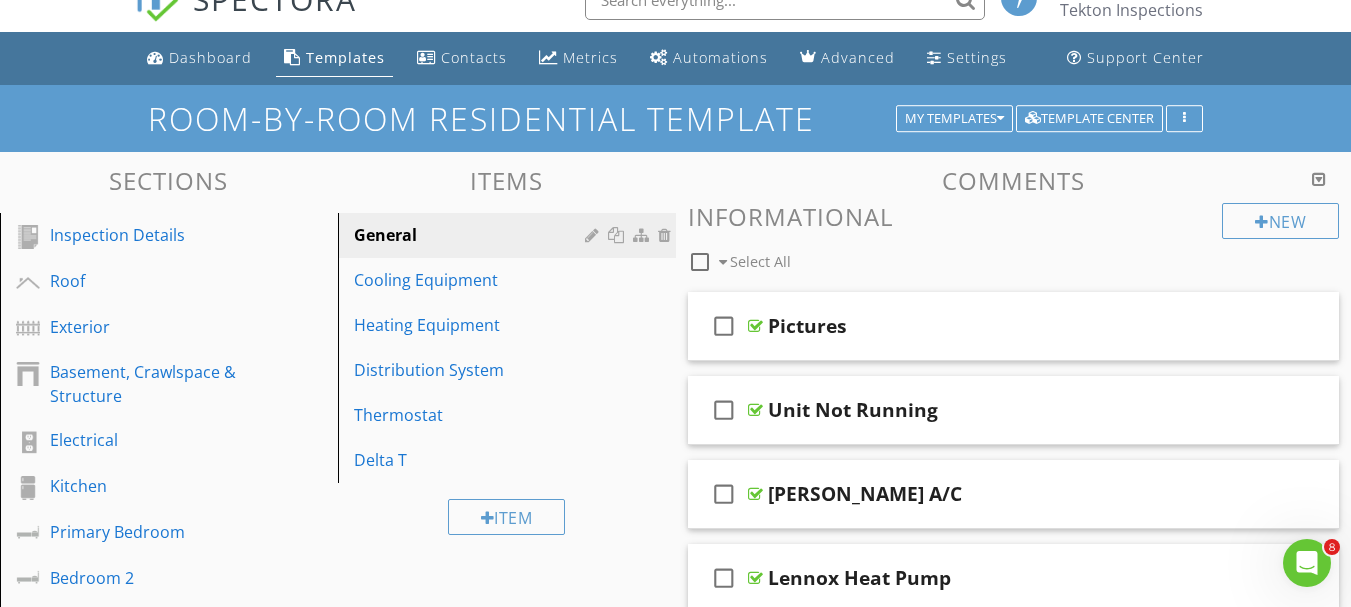 scroll, scrollTop: 0, scrollLeft: 0, axis: both 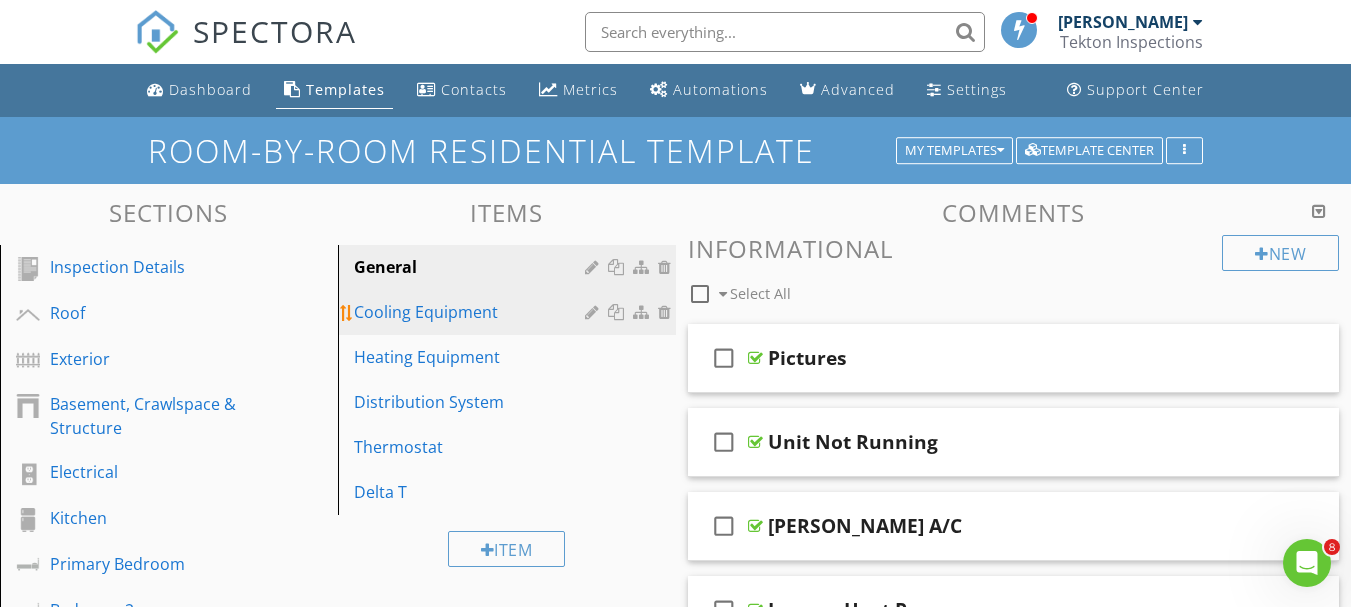 click on "Cooling Equipment" at bounding box center (472, 312) 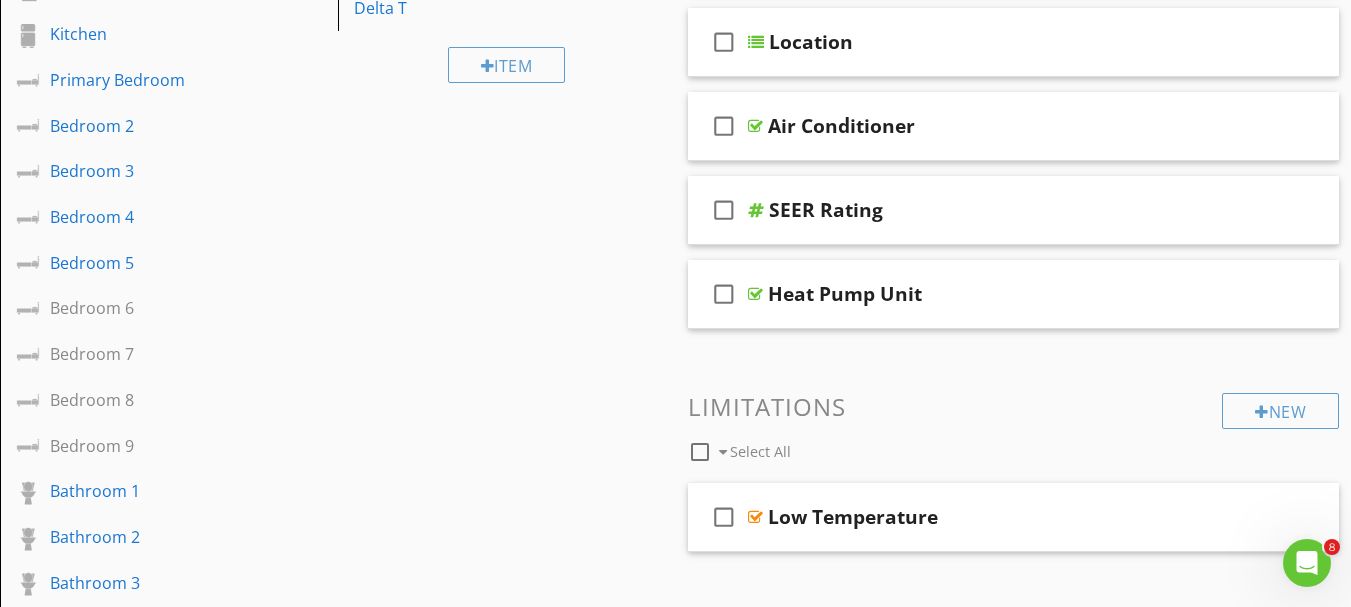 scroll, scrollTop: 300, scrollLeft: 0, axis: vertical 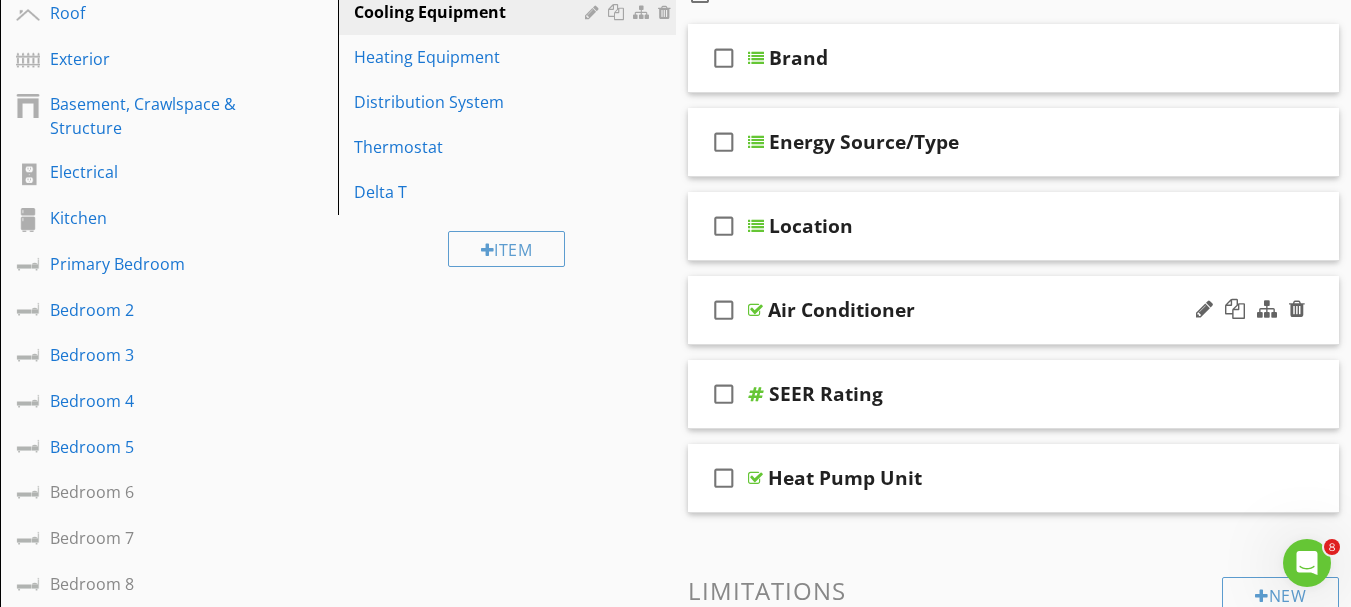click on "check_box_outline_blank
Air Conditioner" at bounding box center (1014, 310) 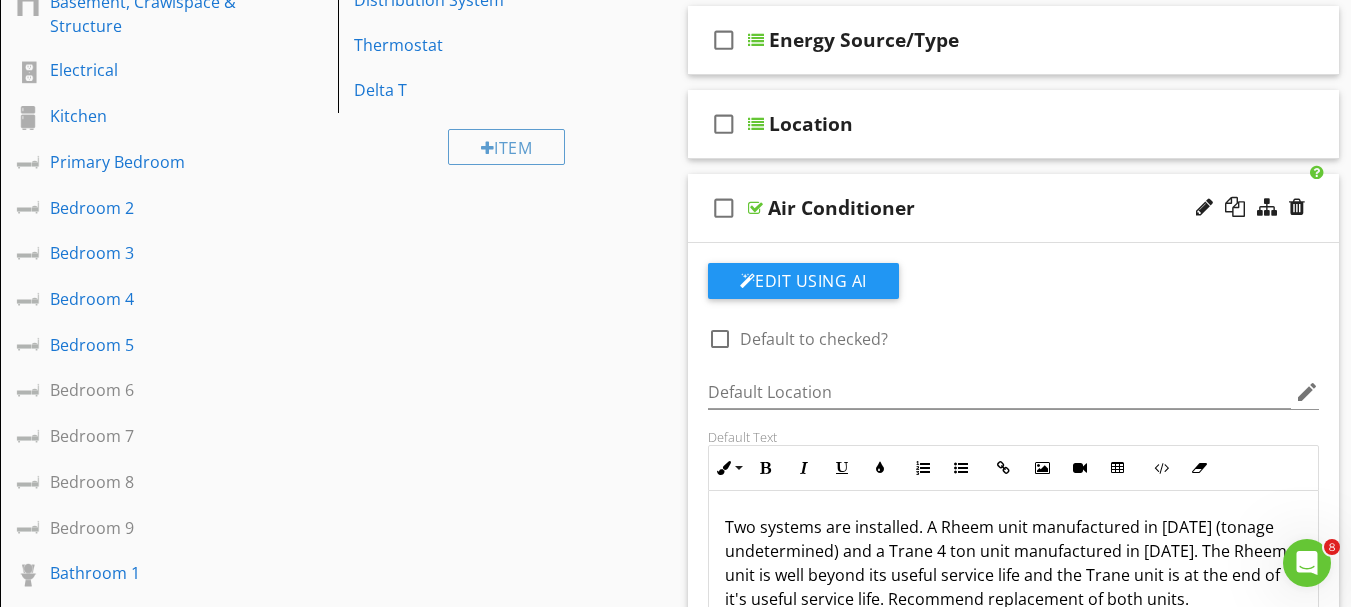 scroll, scrollTop: 400, scrollLeft: 0, axis: vertical 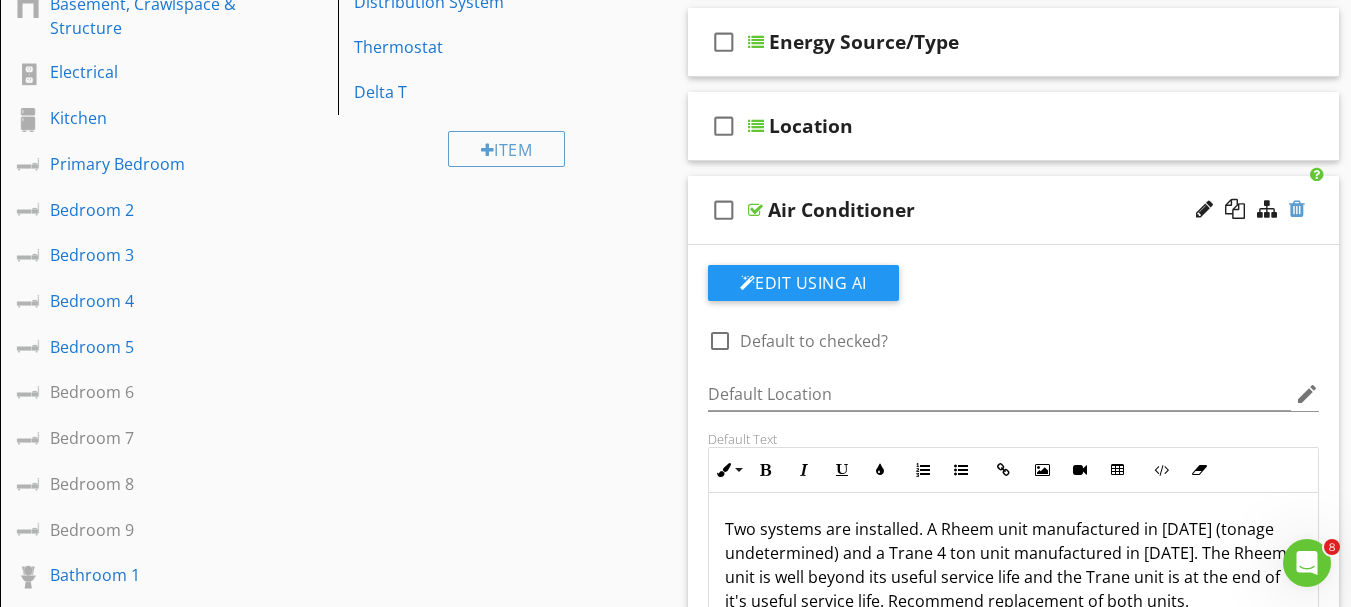 click at bounding box center (1297, 209) 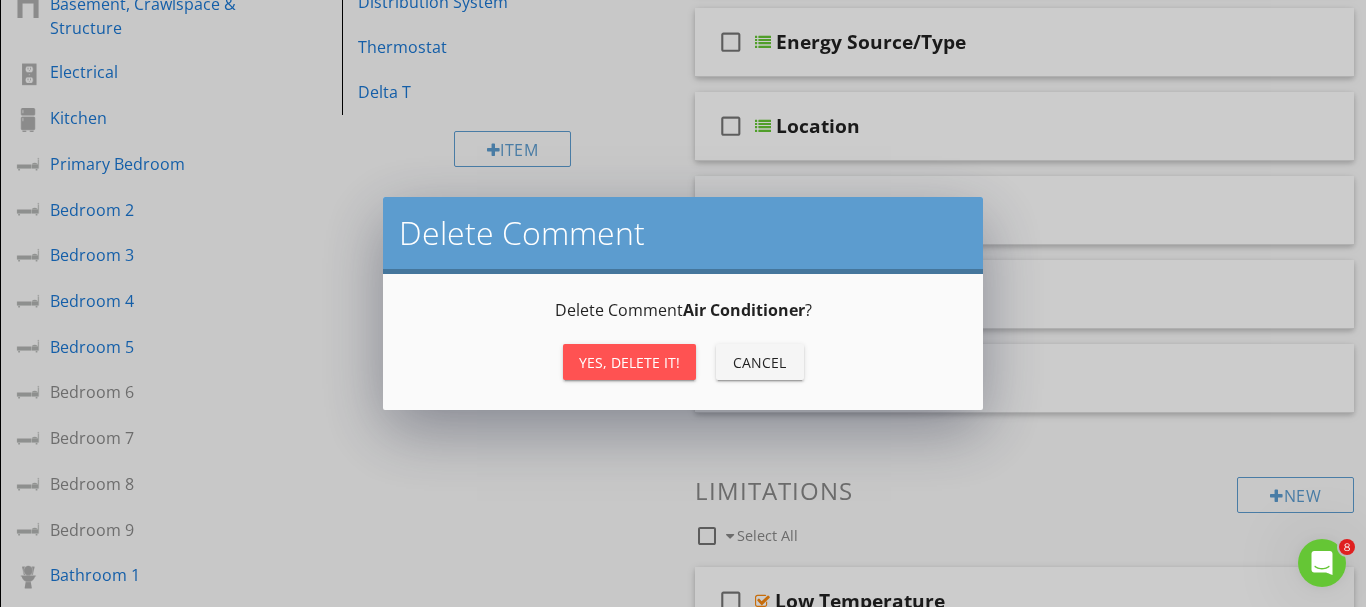 click on "Yes, Delete it!" at bounding box center [629, 362] 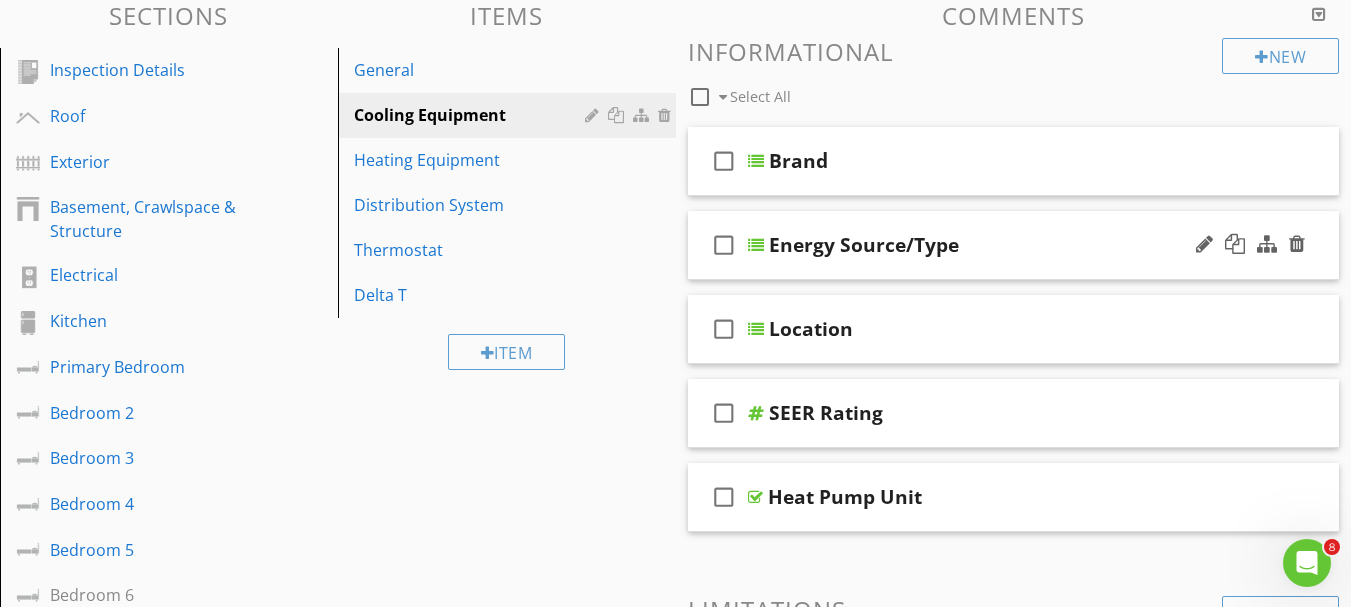 scroll, scrollTop: 200, scrollLeft: 0, axis: vertical 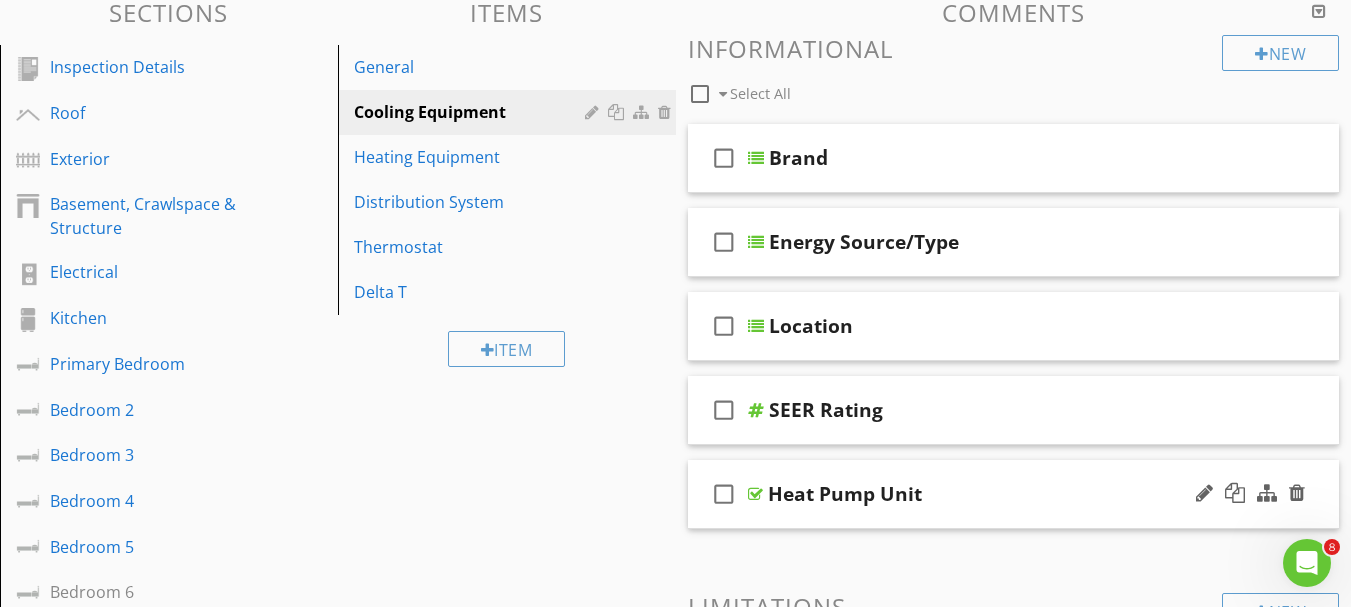 click on "check_box_outline_blank
Heat Pump Unit" at bounding box center [1014, 494] 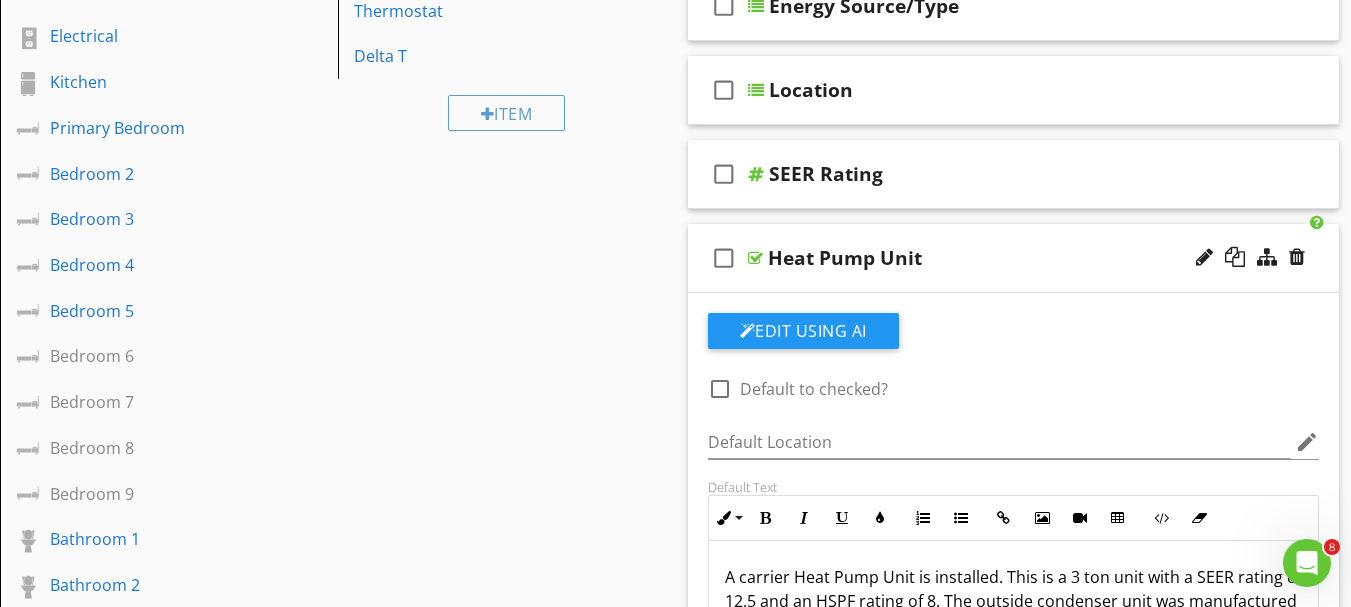 scroll, scrollTop: 400, scrollLeft: 0, axis: vertical 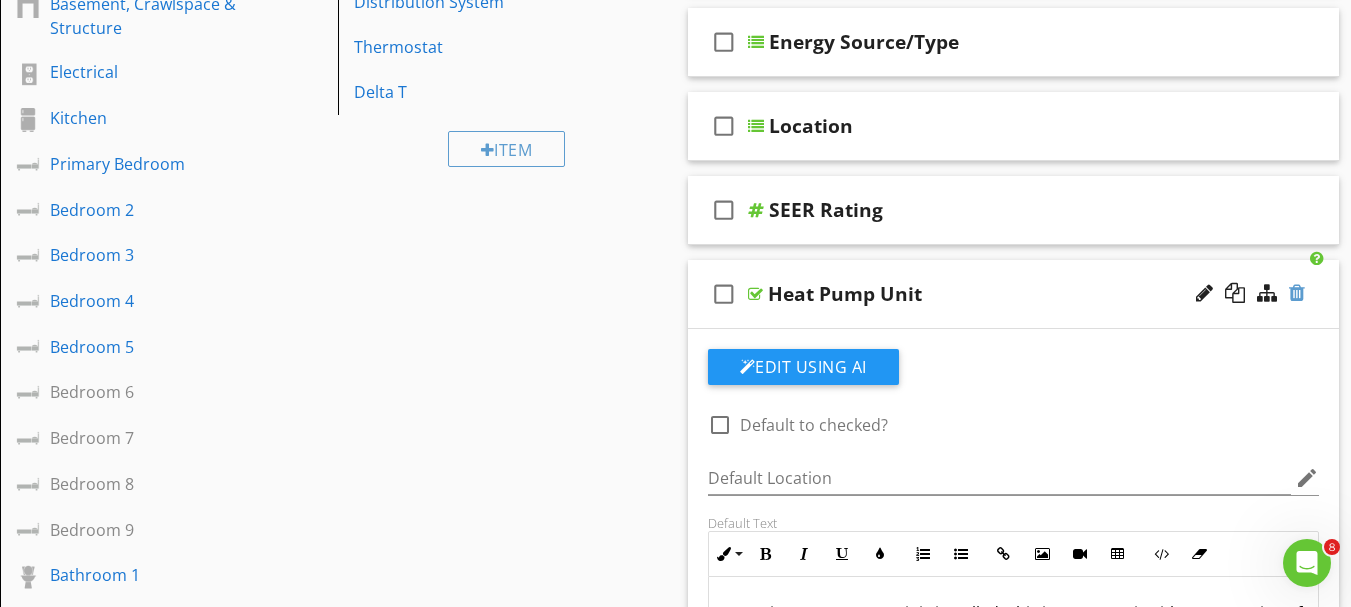 click at bounding box center [1297, 293] 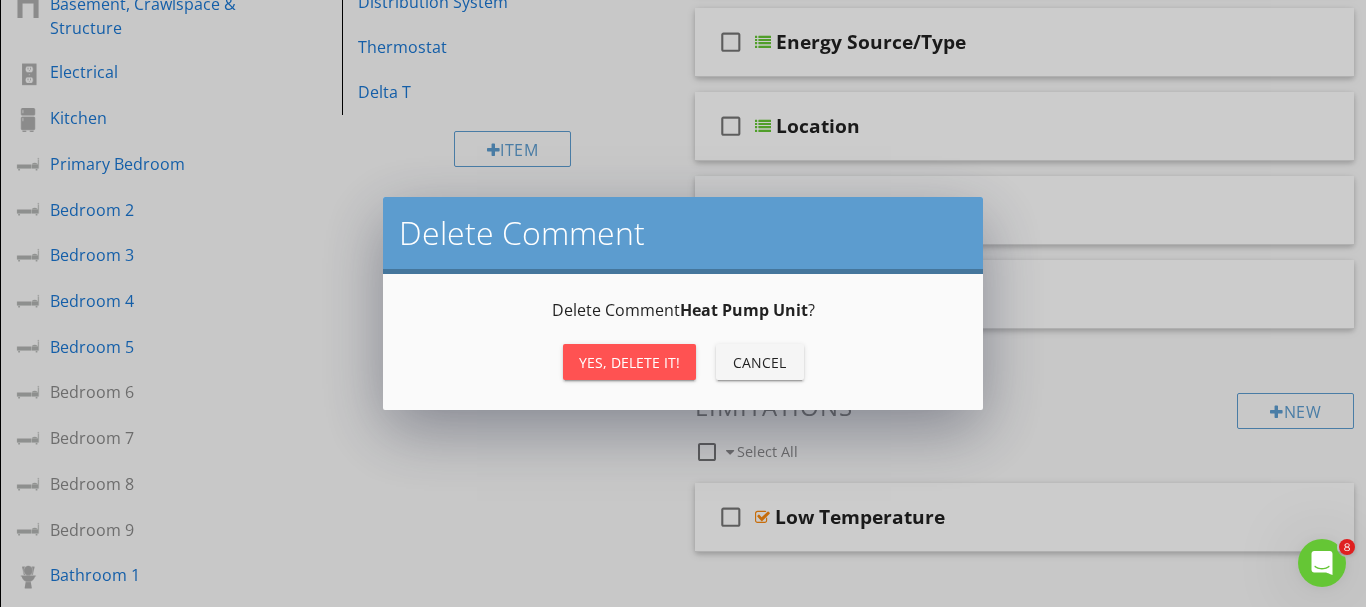 click on "Yes, Delete it!" at bounding box center [629, 362] 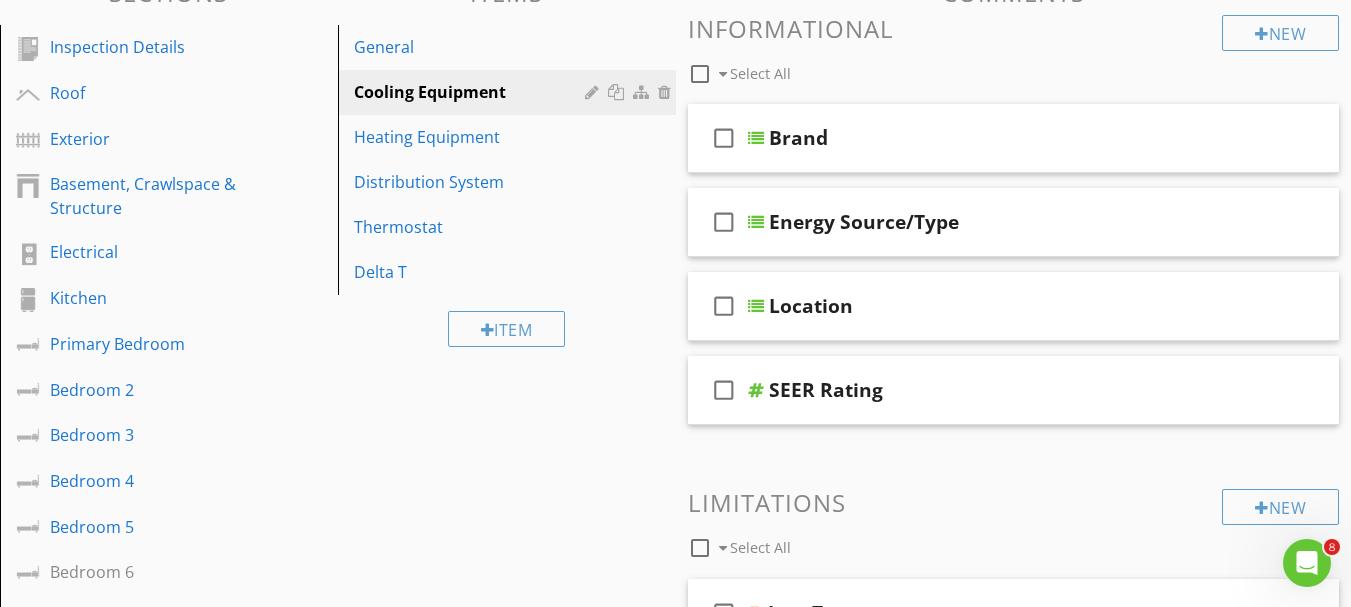scroll, scrollTop: 200, scrollLeft: 0, axis: vertical 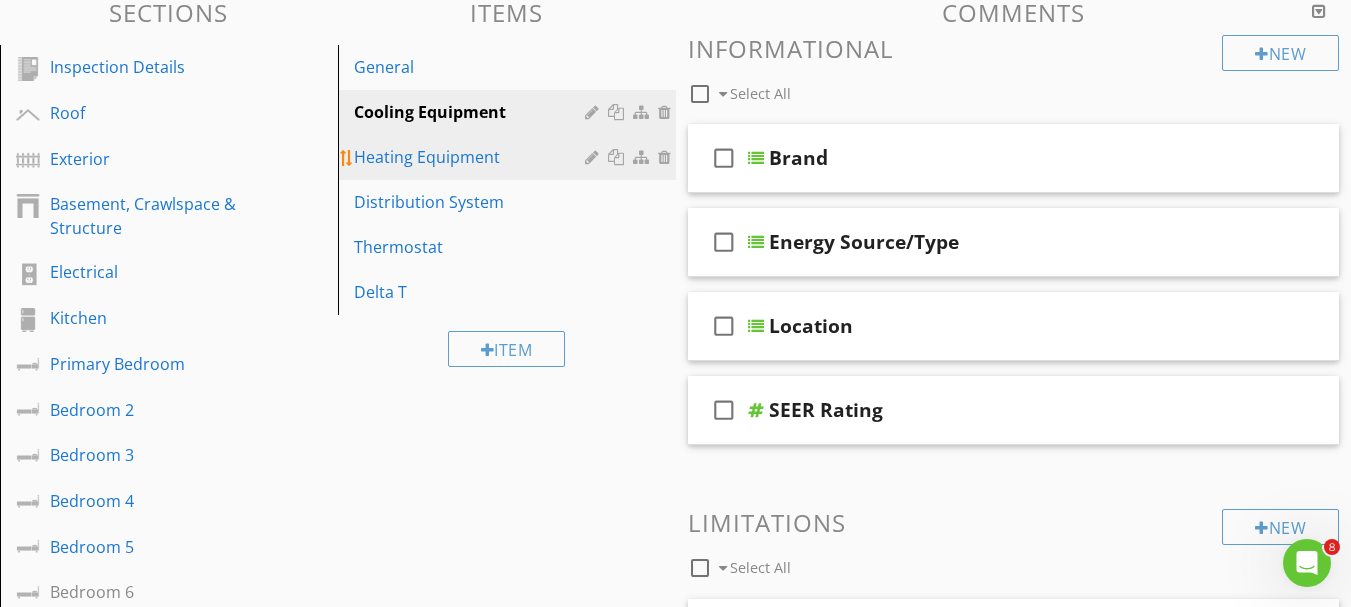 click on "Heating Equipment" at bounding box center (472, 157) 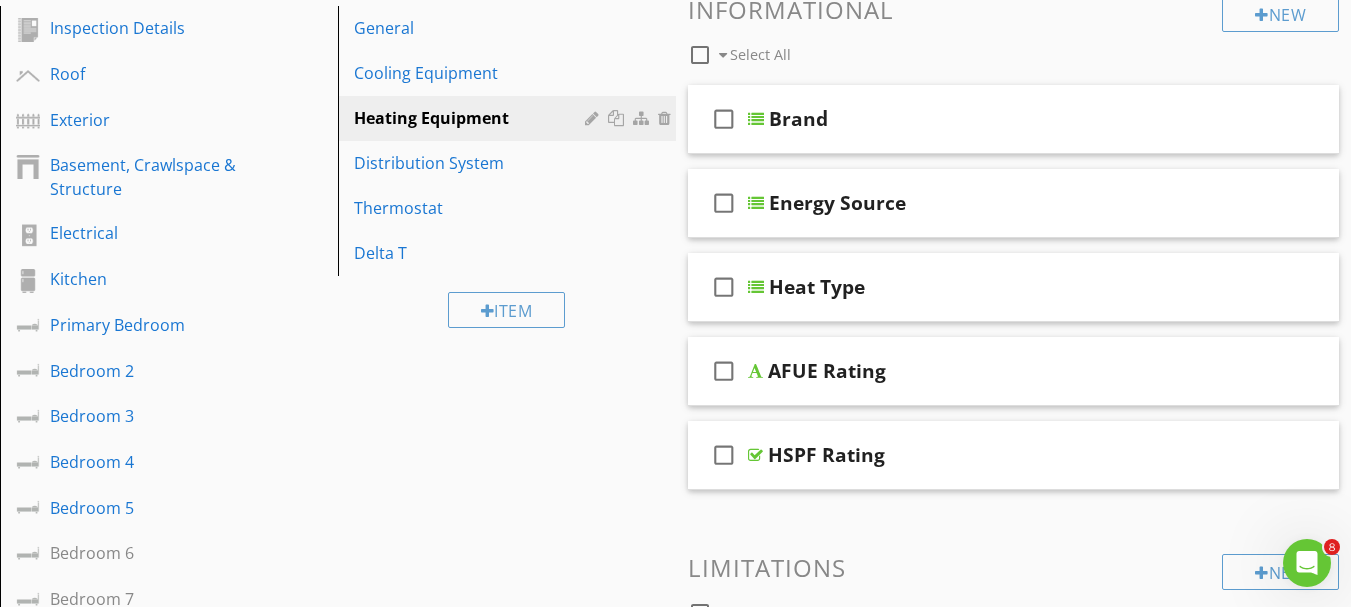 scroll, scrollTop: 300, scrollLeft: 0, axis: vertical 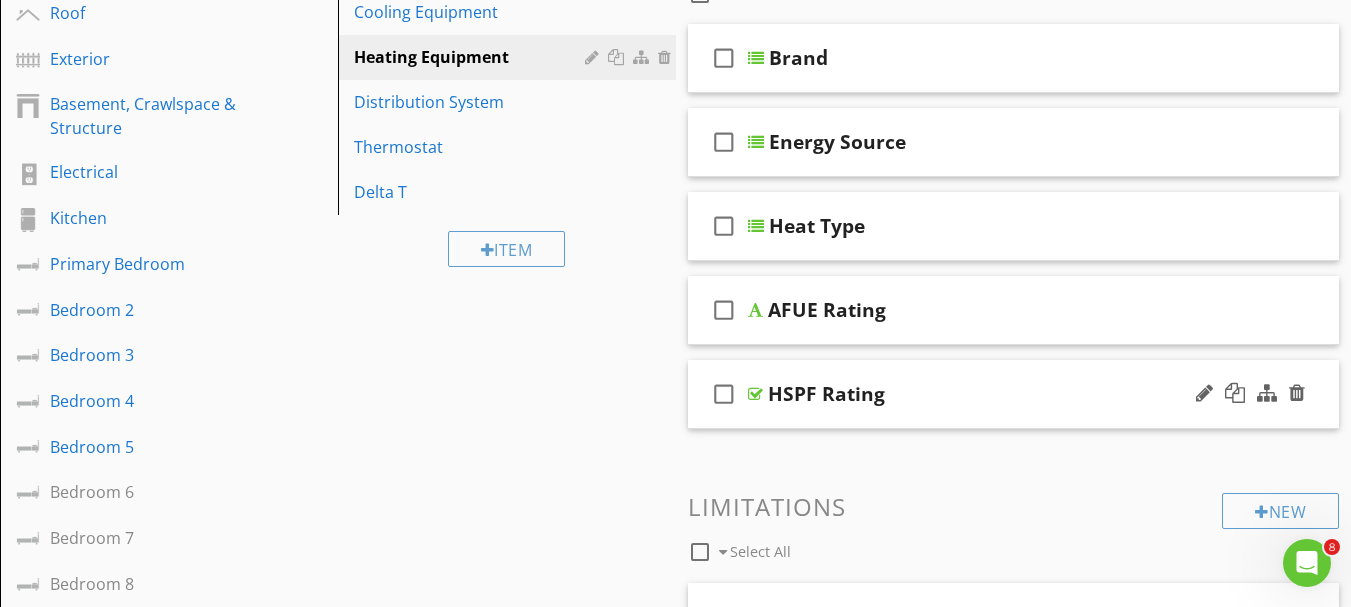 click on "check_box_outline_blank
HSPF Rating" at bounding box center (1014, 394) 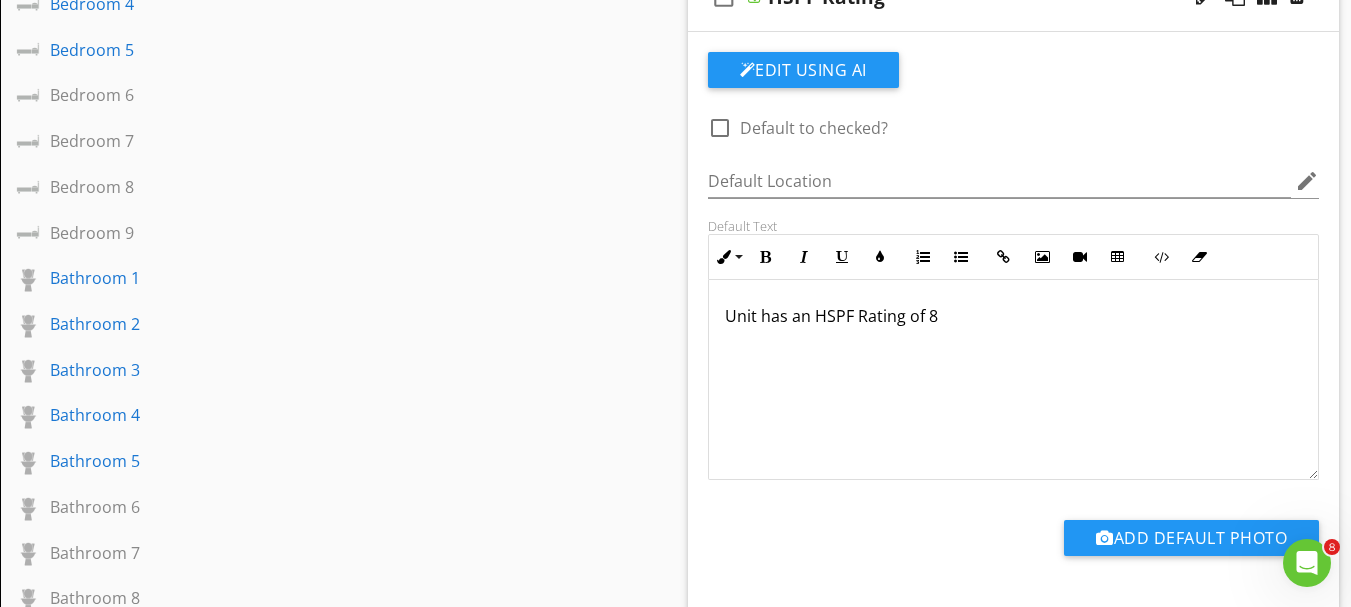 scroll, scrollTop: 700, scrollLeft: 0, axis: vertical 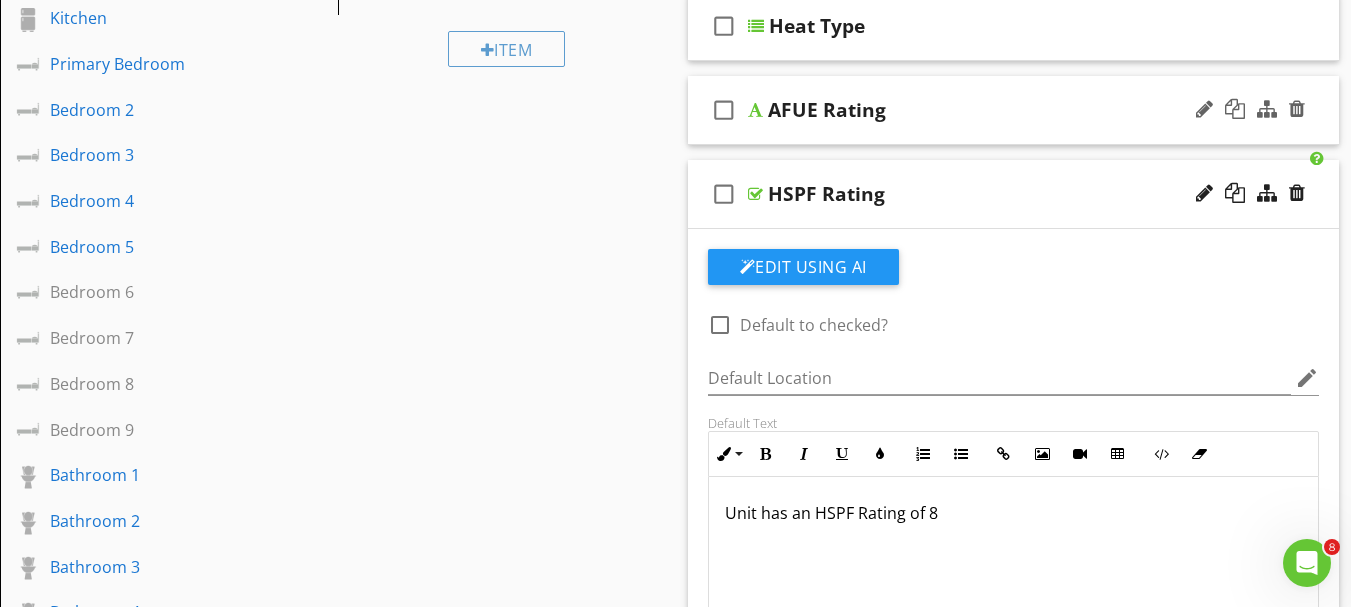 click on "check_box_outline_blank
AFUE Rating" at bounding box center (1014, 110) 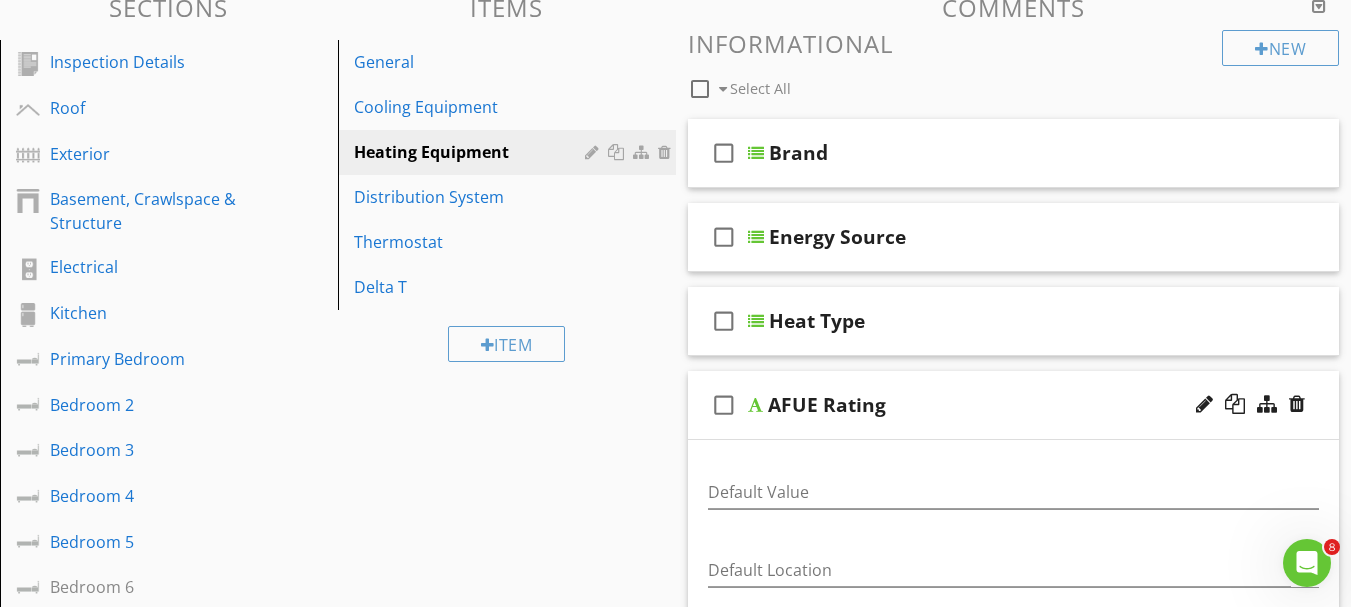 scroll, scrollTop: 200, scrollLeft: 0, axis: vertical 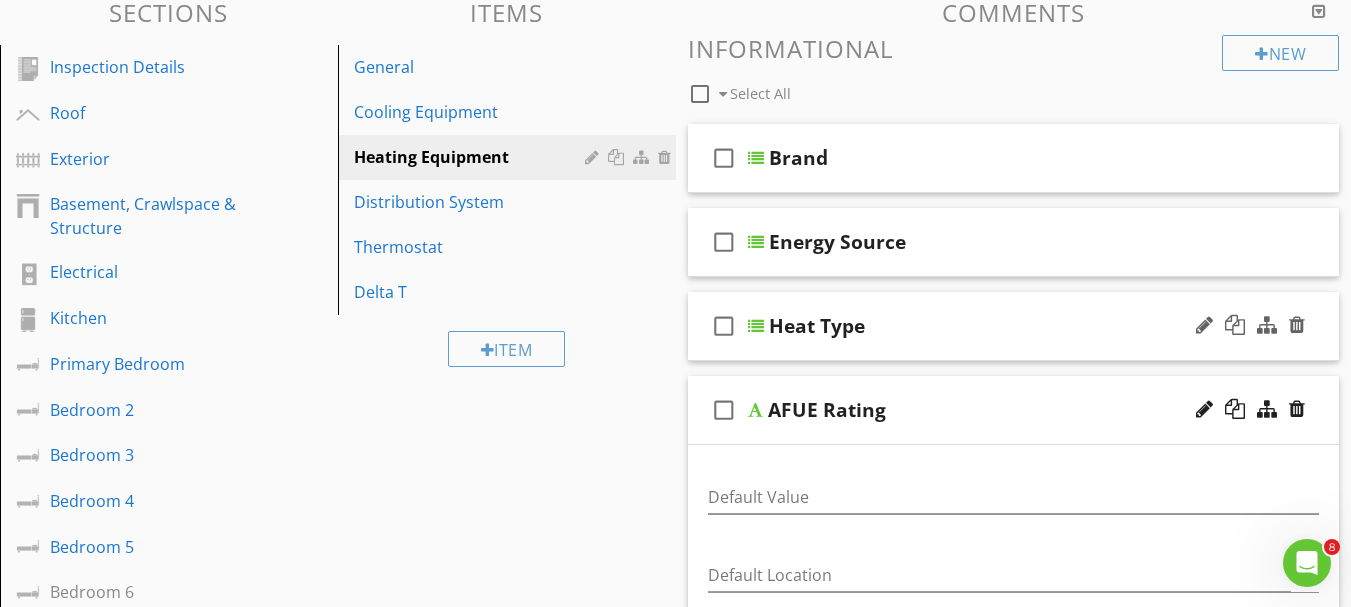 click on "Heat Type" at bounding box center (998, 326) 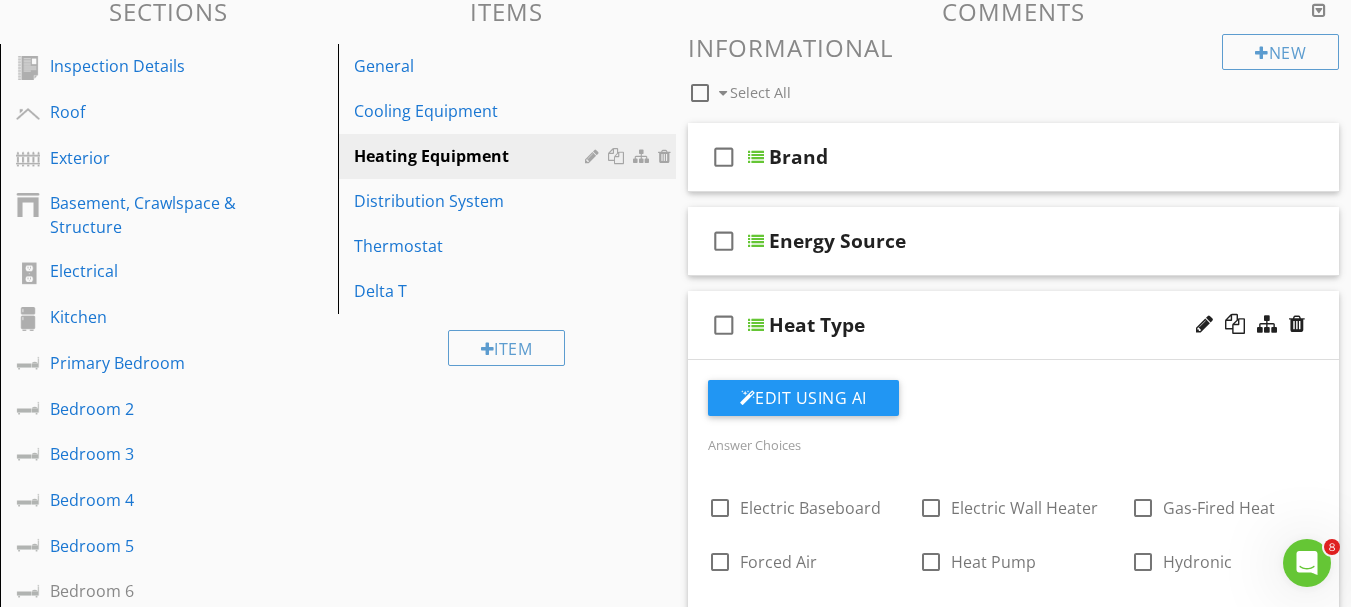 scroll, scrollTop: 200, scrollLeft: 0, axis: vertical 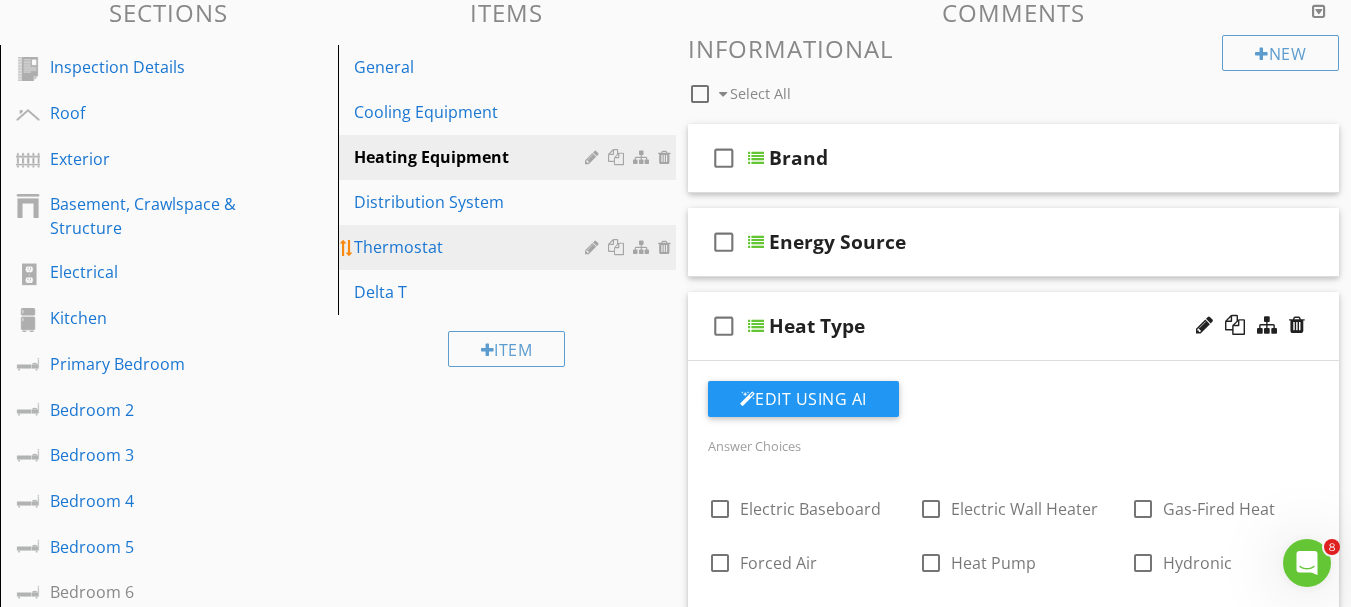 click on "Thermostat" at bounding box center [472, 247] 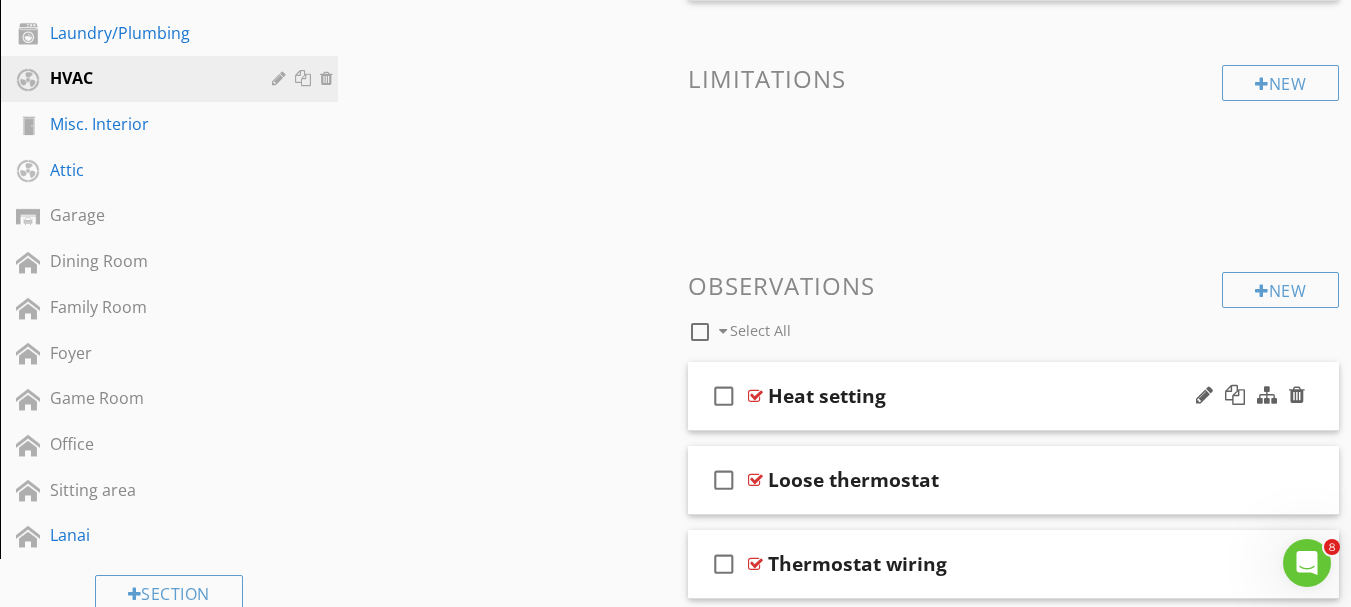 scroll, scrollTop: 1500, scrollLeft: 0, axis: vertical 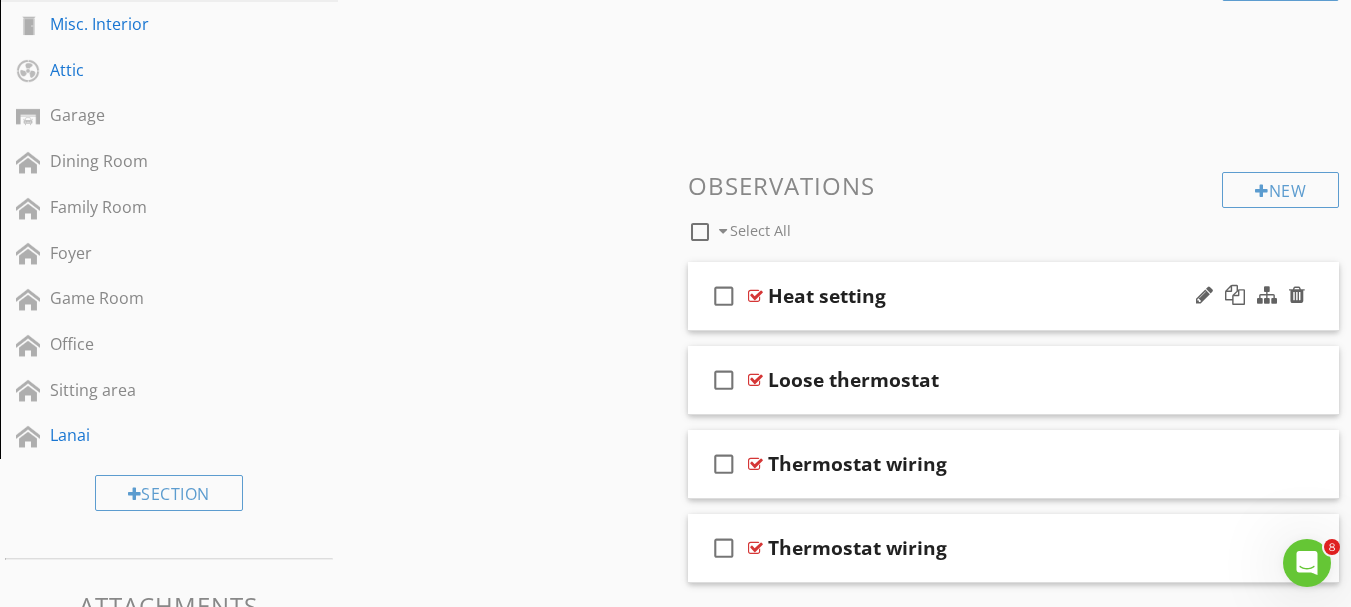 click on "check_box_outline_blank
Heat setting" at bounding box center (1014, 296) 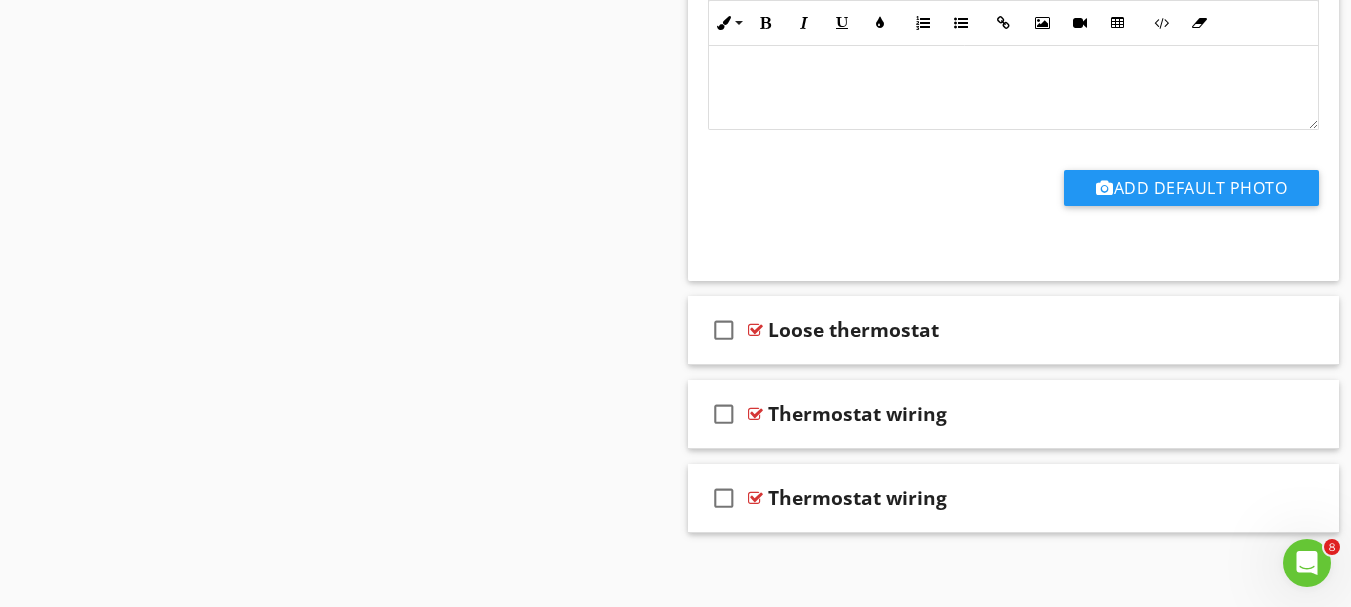 scroll, scrollTop: 2233, scrollLeft: 0, axis: vertical 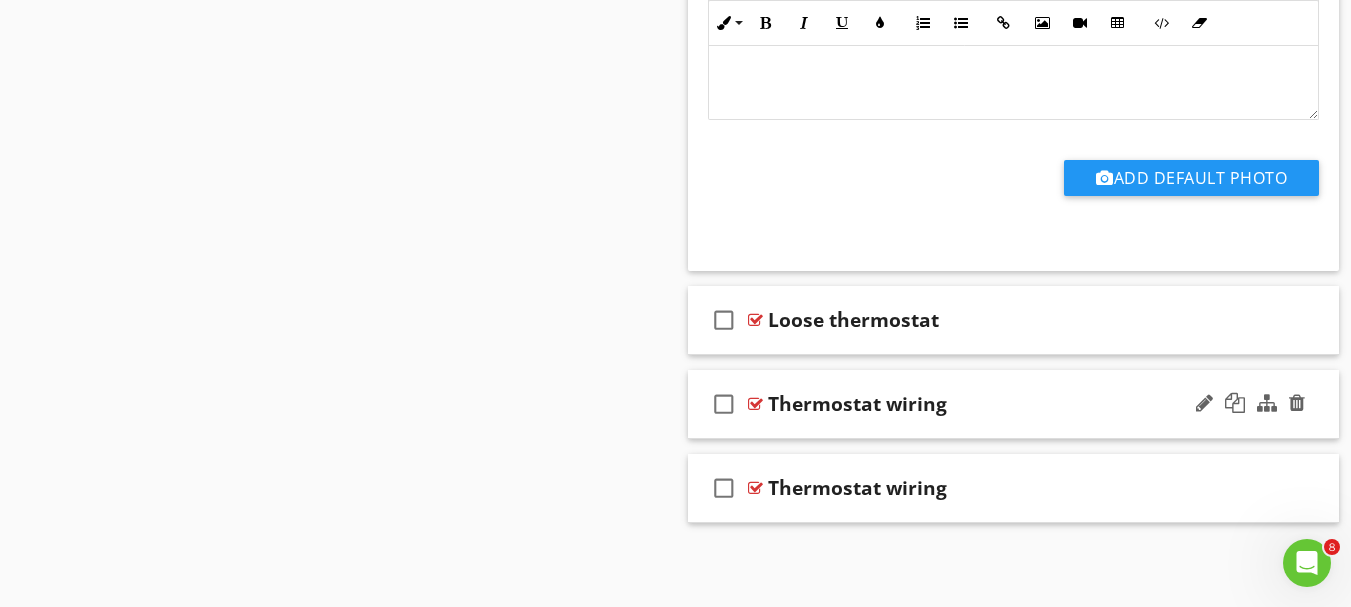 click on "check_box_outline_blank
Thermostat wiring" at bounding box center [1014, 404] 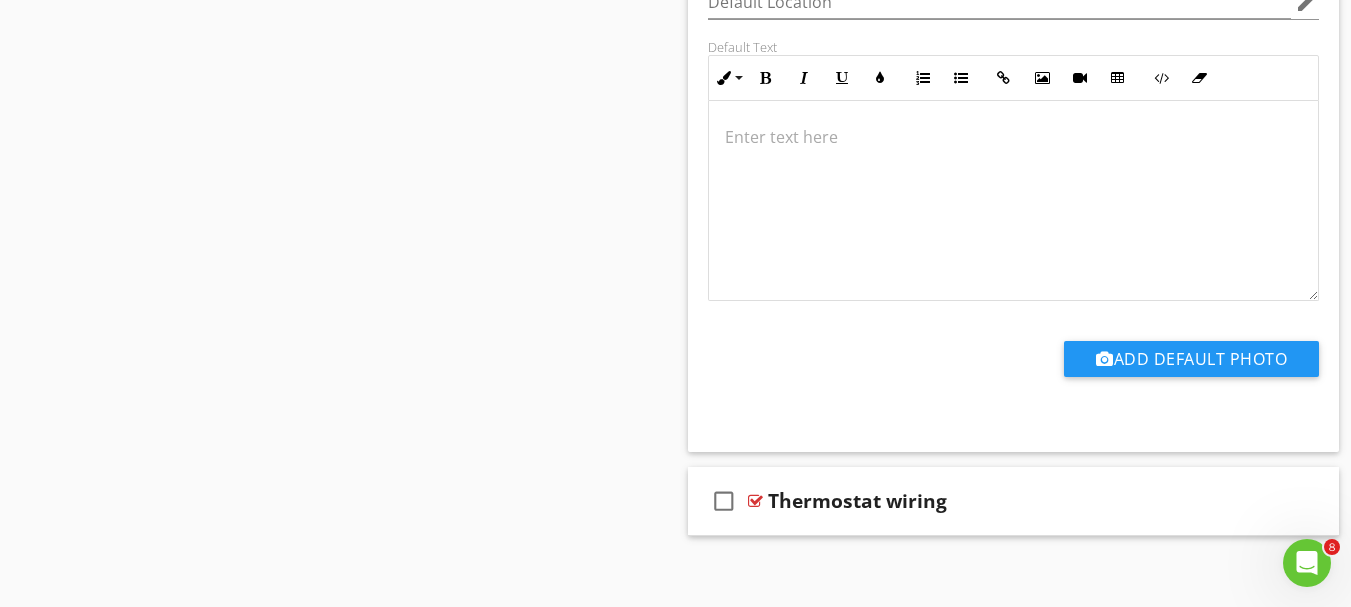scroll, scrollTop: 2906, scrollLeft: 0, axis: vertical 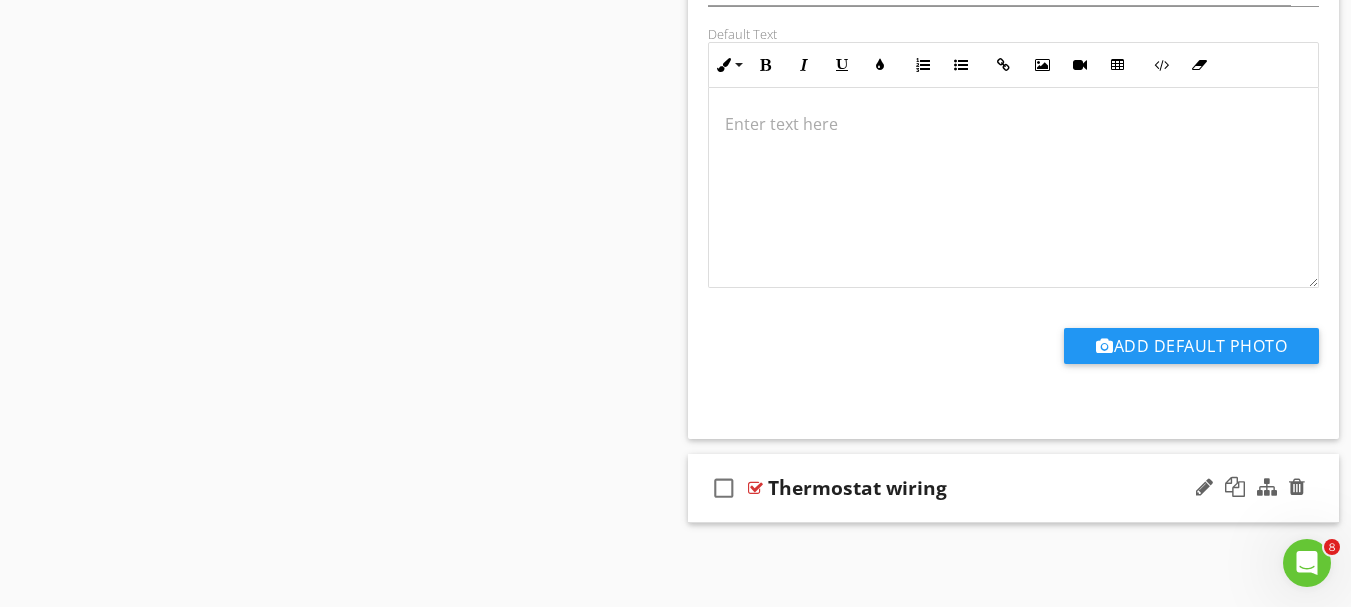 click on "check_box_outline_blank
Thermostat wiring" at bounding box center (1014, 488) 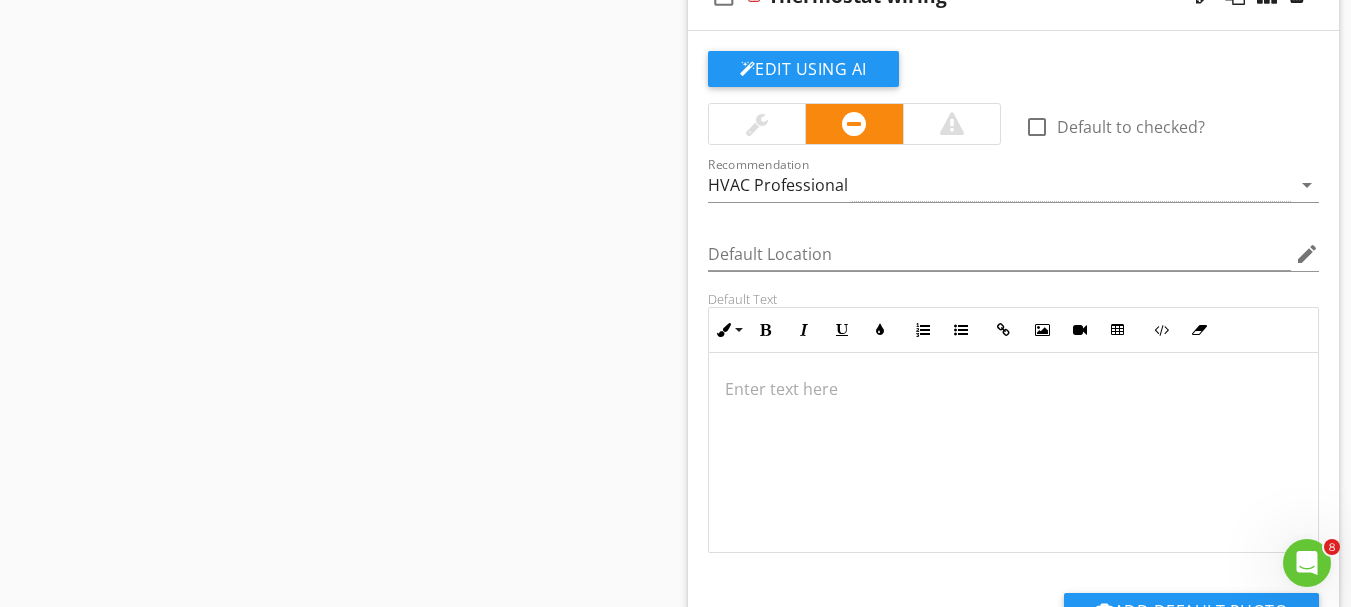 scroll, scrollTop: 2606, scrollLeft: 0, axis: vertical 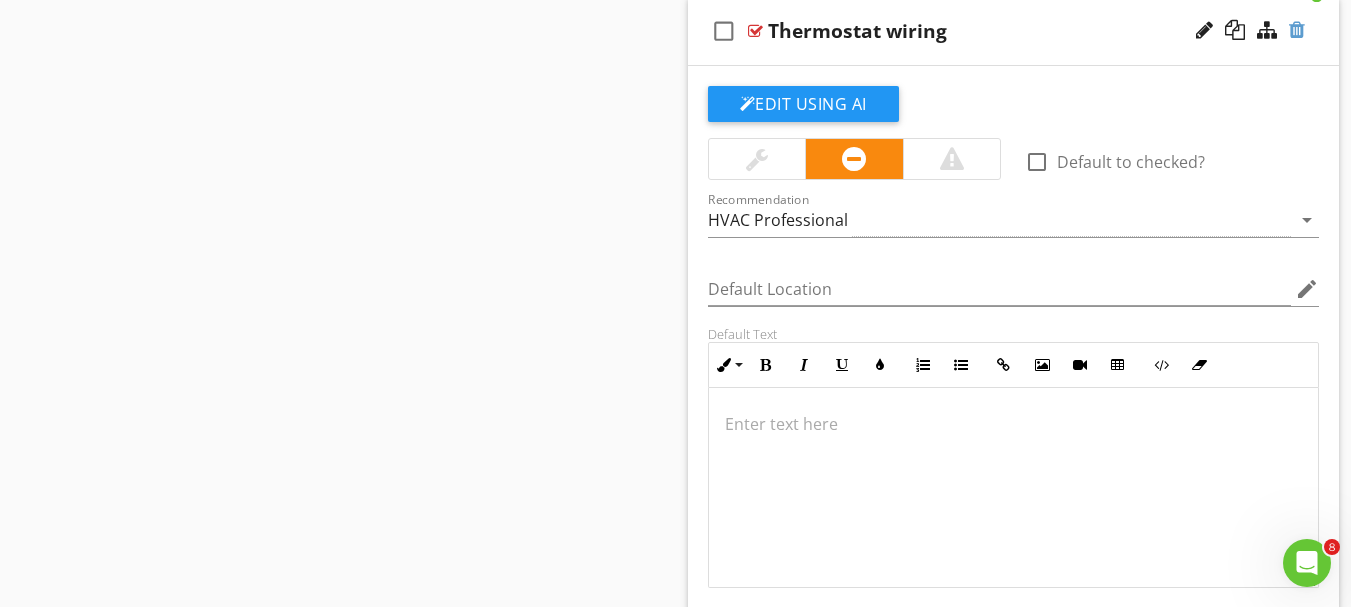 click at bounding box center (1297, 30) 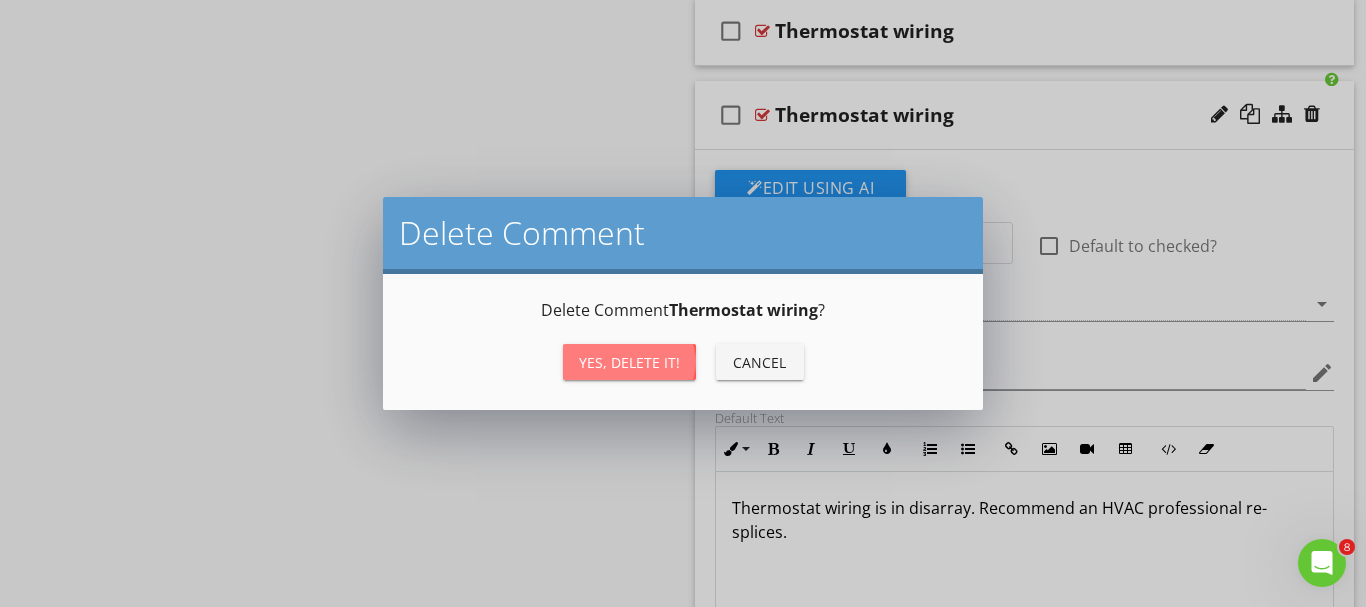 click on "Yes, Delete it!" at bounding box center [629, 362] 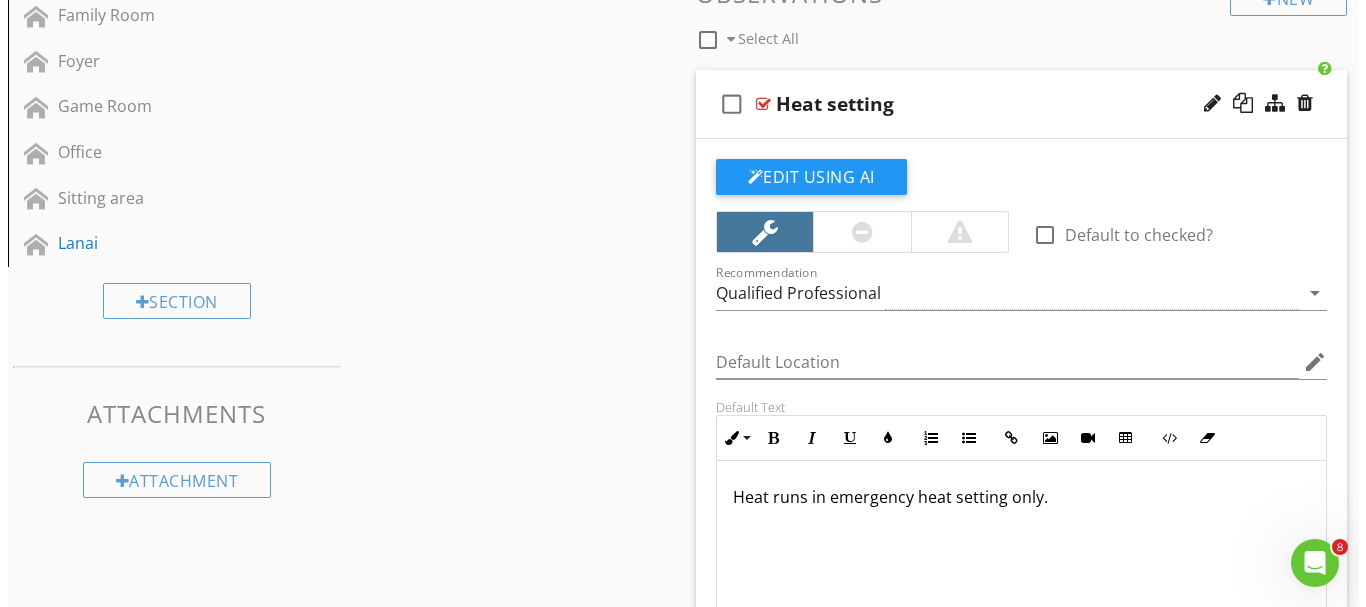 scroll, scrollTop: 1622, scrollLeft: 0, axis: vertical 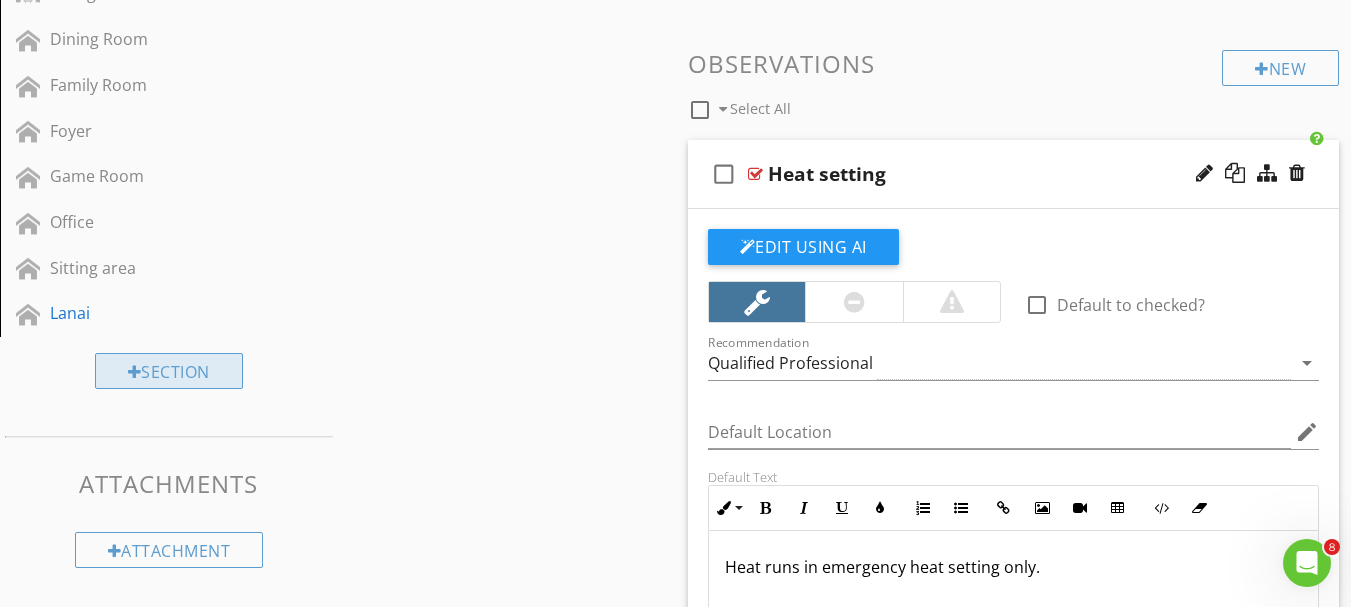 click on "Section" at bounding box center [169, 371] 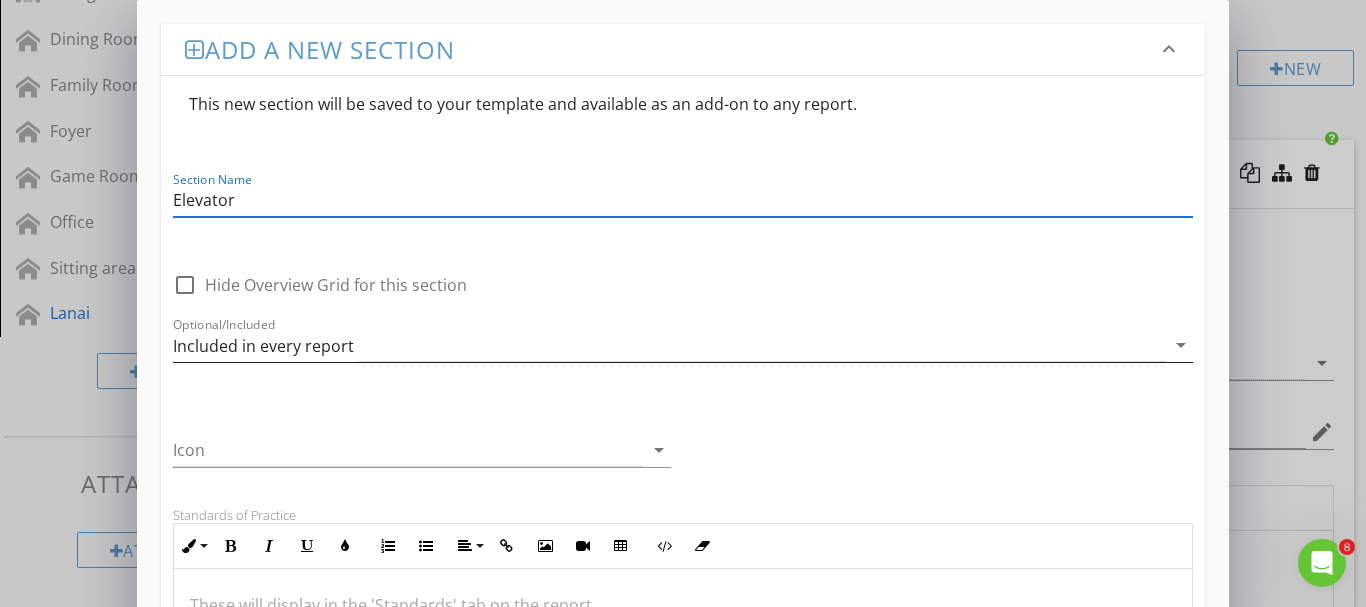 type on "Elevator" 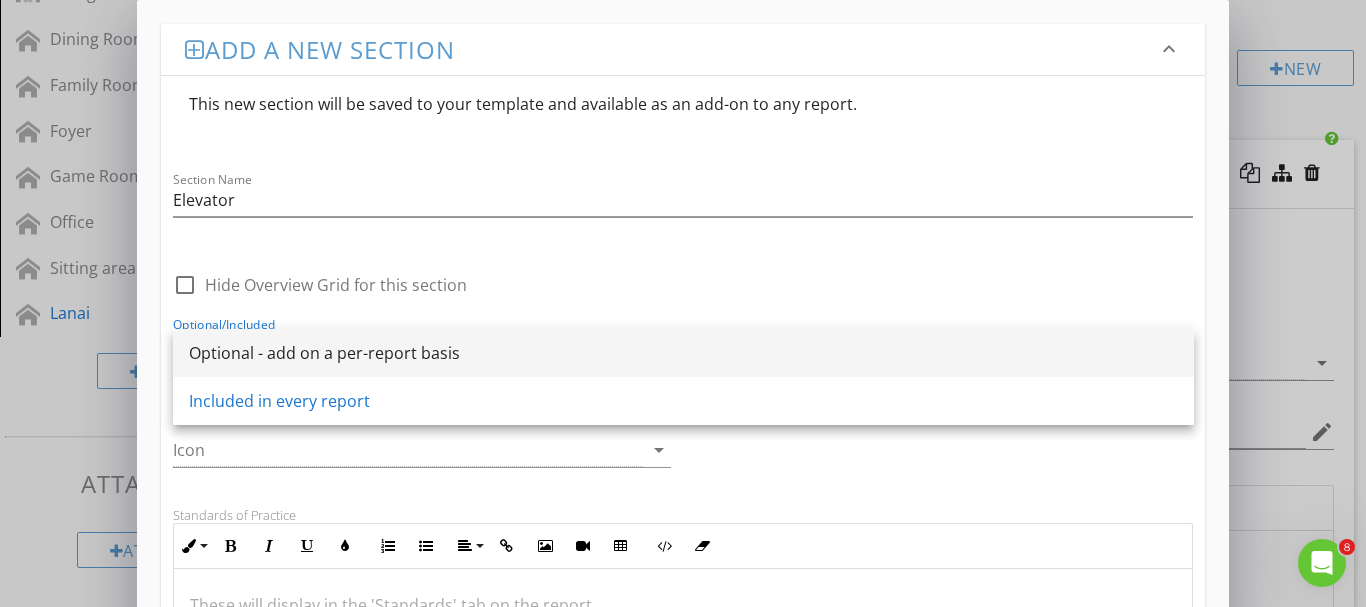click on "Optional - add on a per-report basis" at bounding box center [683, 353] 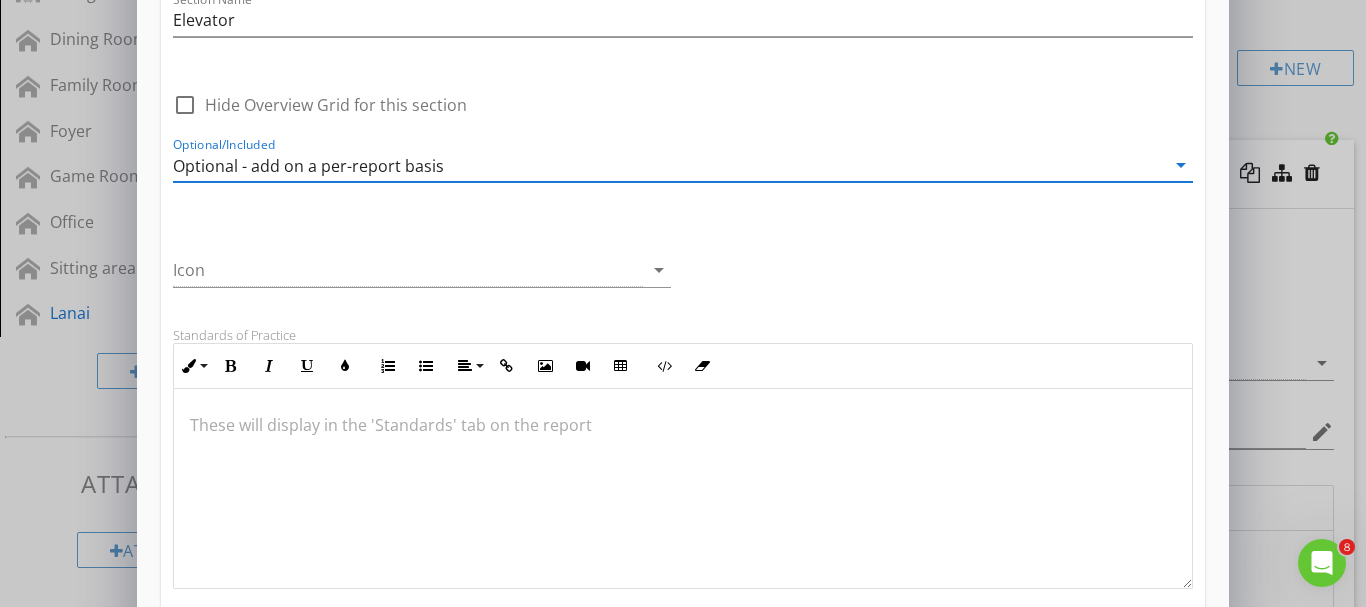 scroll, scrollTop: 200, scrollLeft: 0, axis: vertical 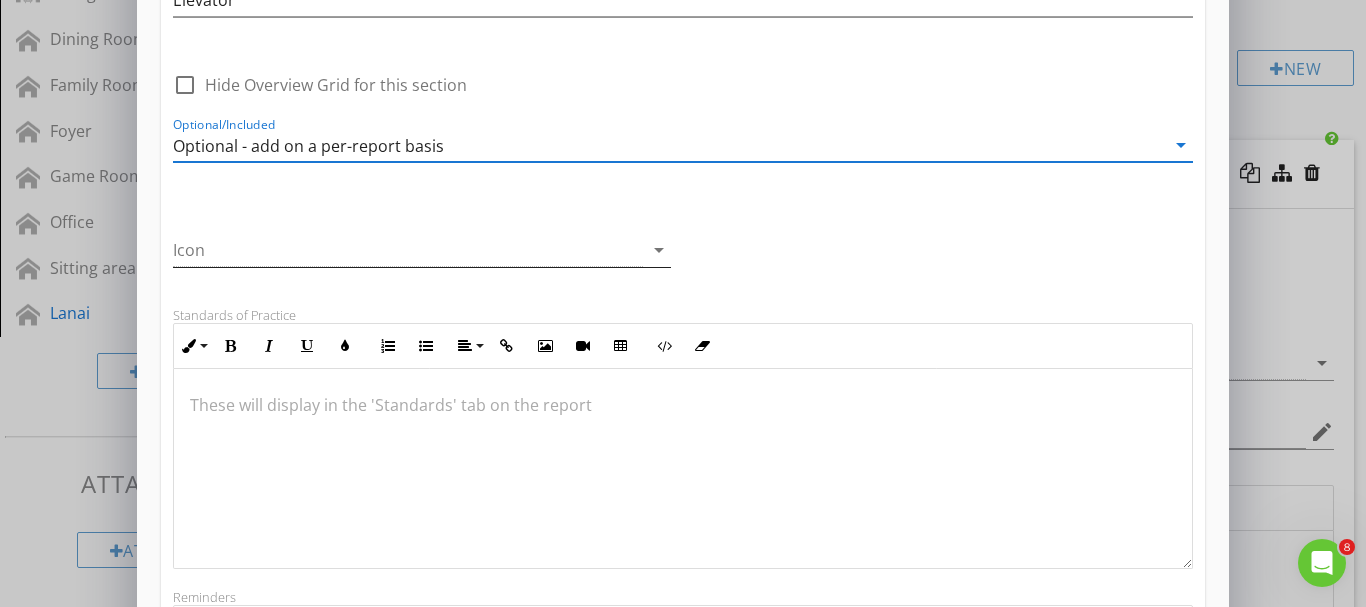 click on "arrow_drop_down" at bounding box center (659, 250) 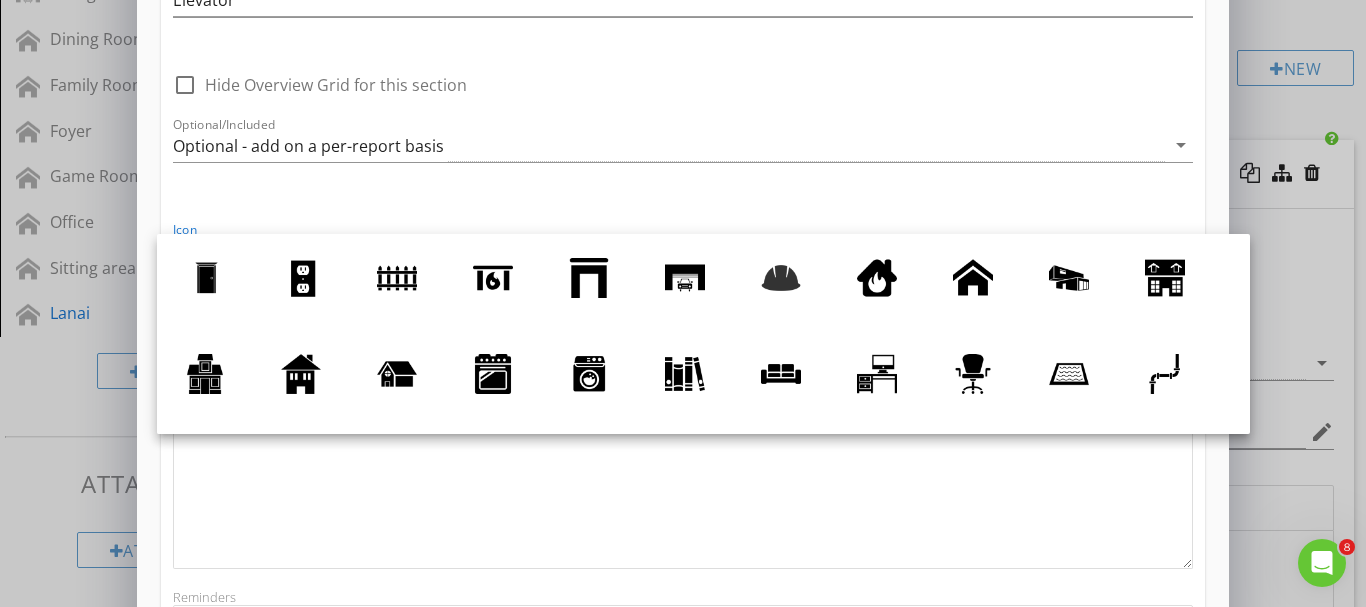 scroll, scrollTop: 184, scrollLeft: 0, axis: vertical 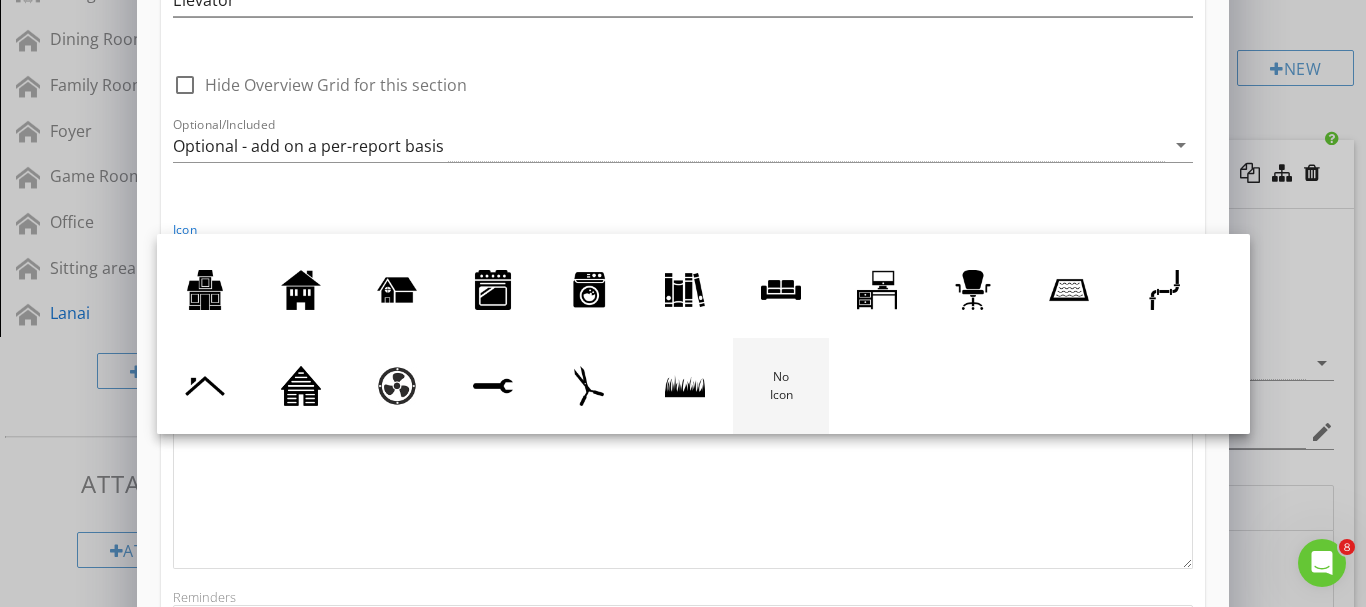 click at bounding box center (781, 386) 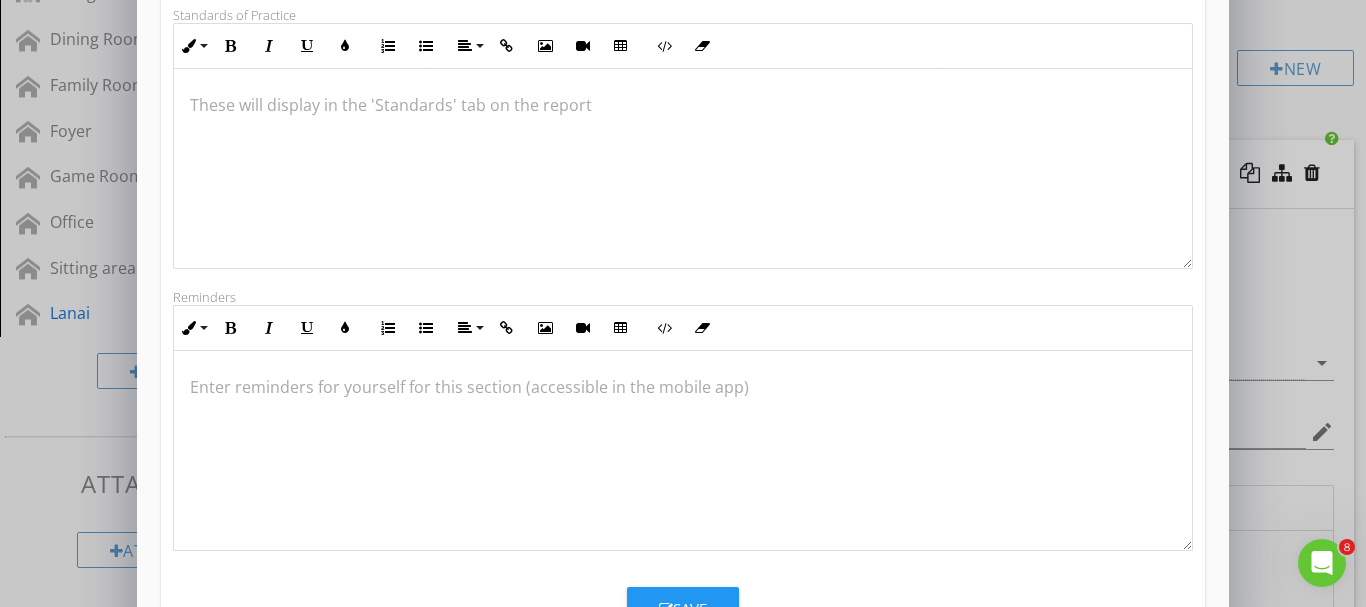scroll, scrollTop: 600, scrollLeft: 0, axis: vertical 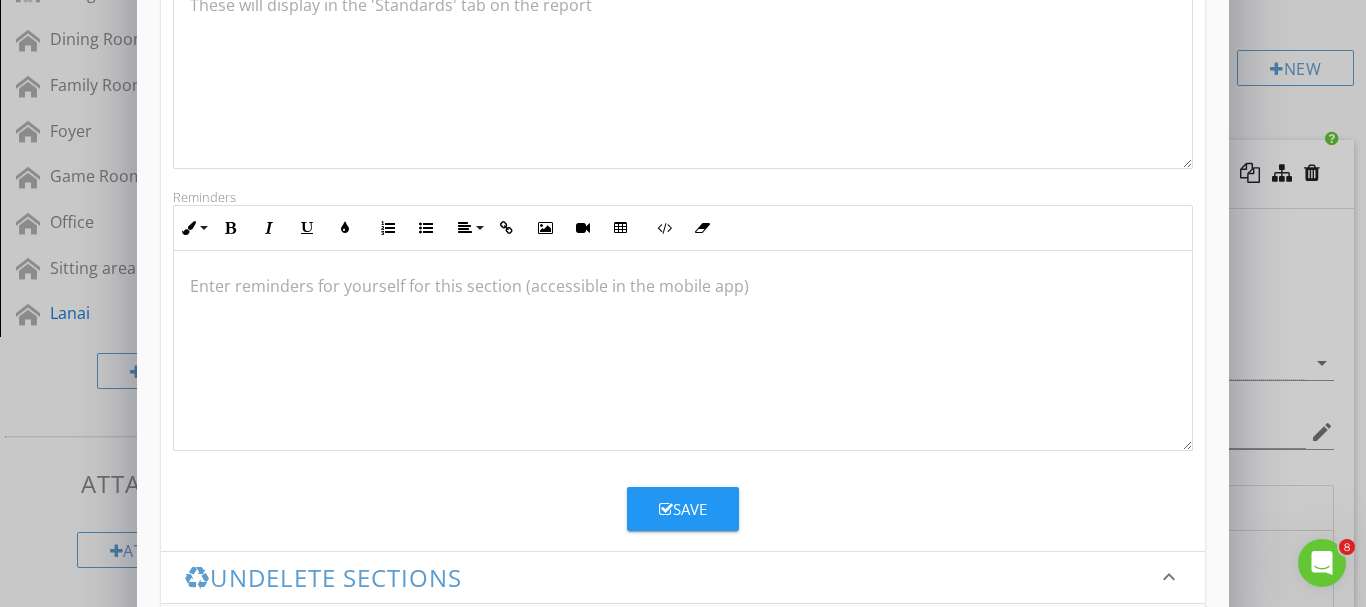 click on "Save" at bounding box center (683, 509) 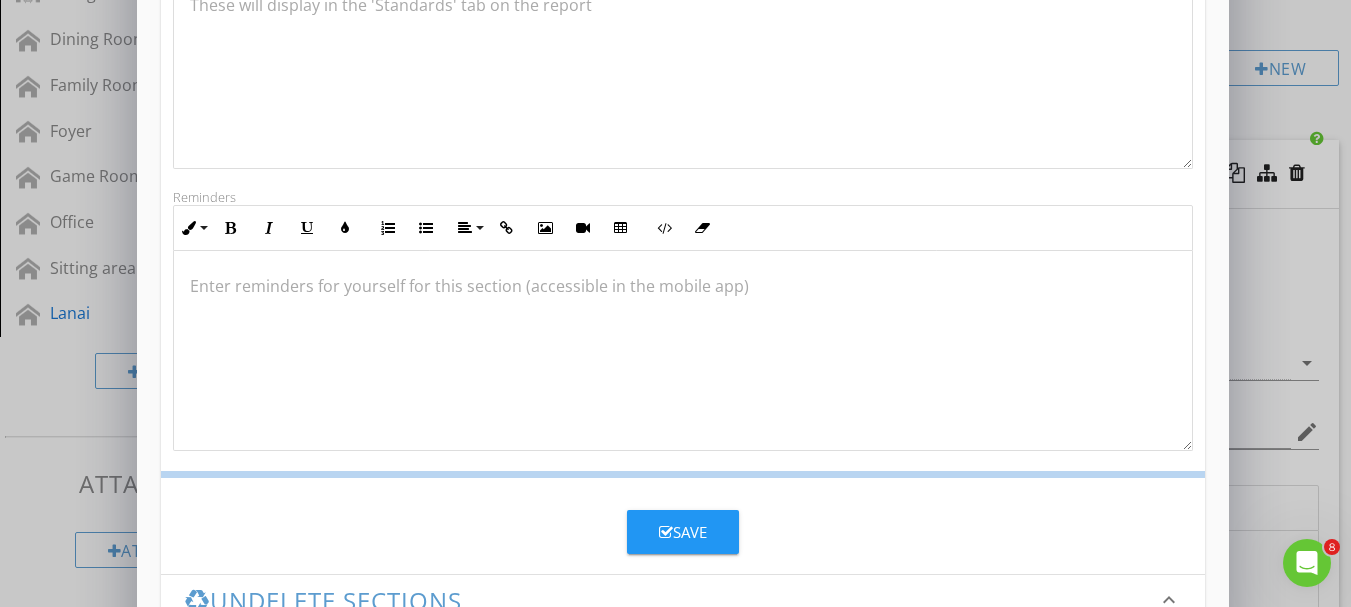 scroll, scrollTop: 547, scrollLeft: 0, axis: vertical 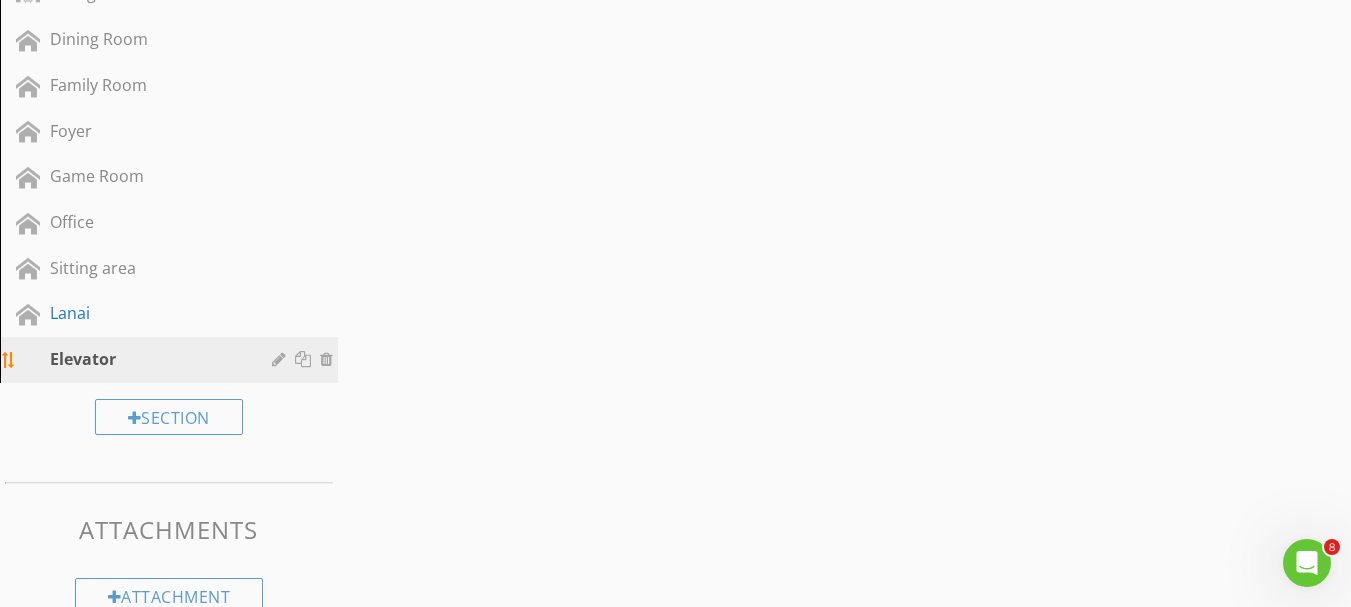 click on "Elevator" at bounding box center [146, 359] 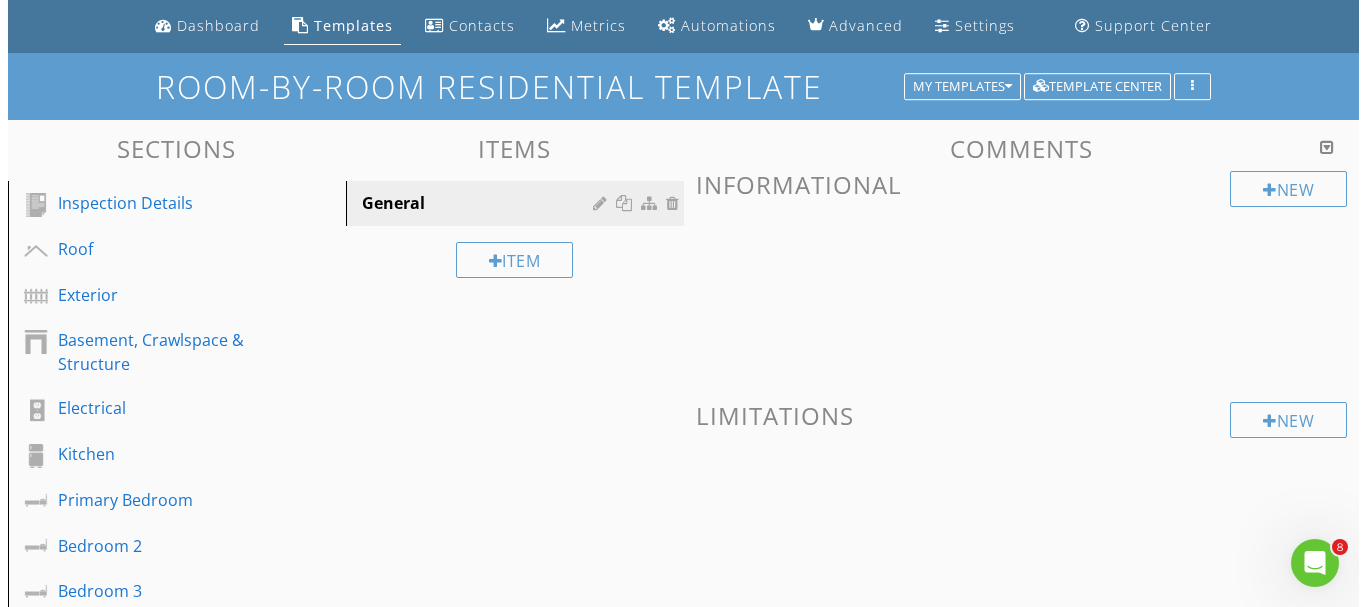 scroll, scrollTop: 100, scrollLeft: 0, axis: vertical 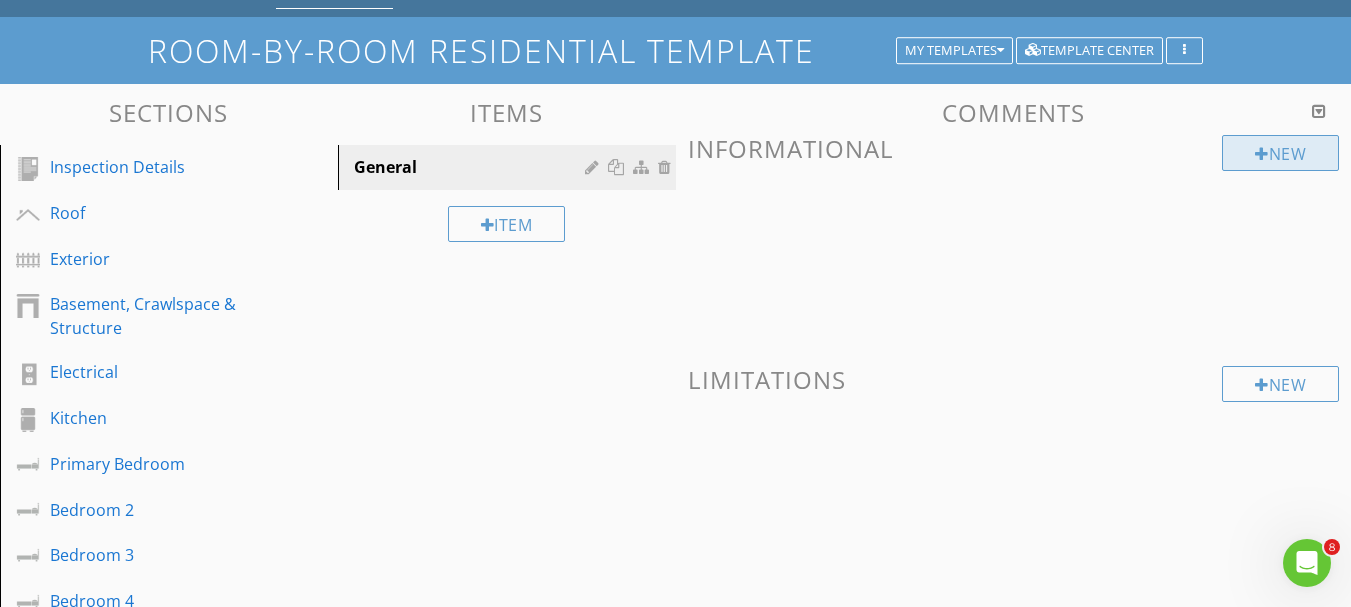 click on "New" at bounding box center (1280, 153) 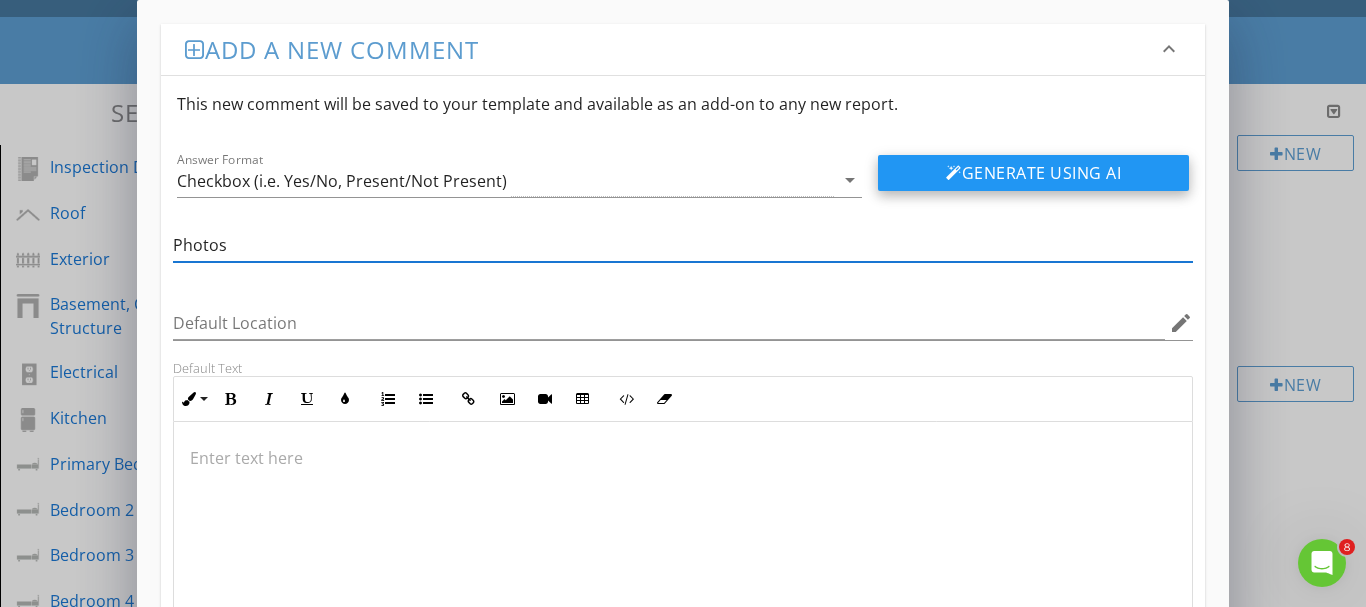 type on "Photos" 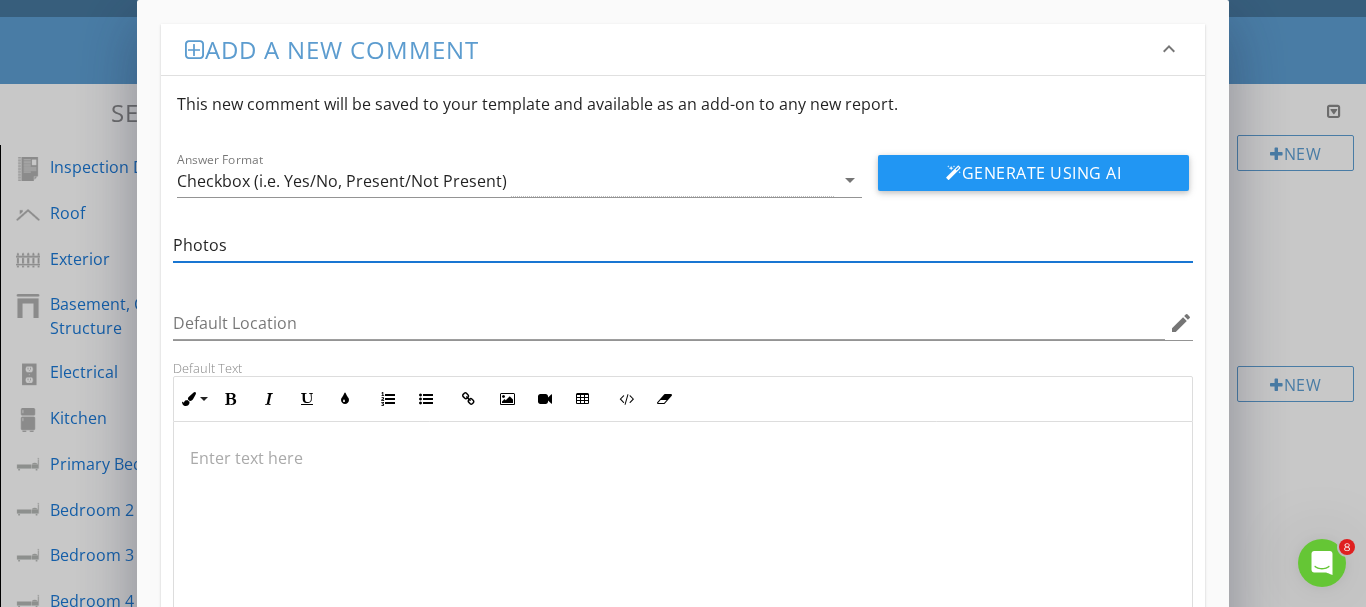 click on "Generate Using AI" at bounding box center [1033, 173] 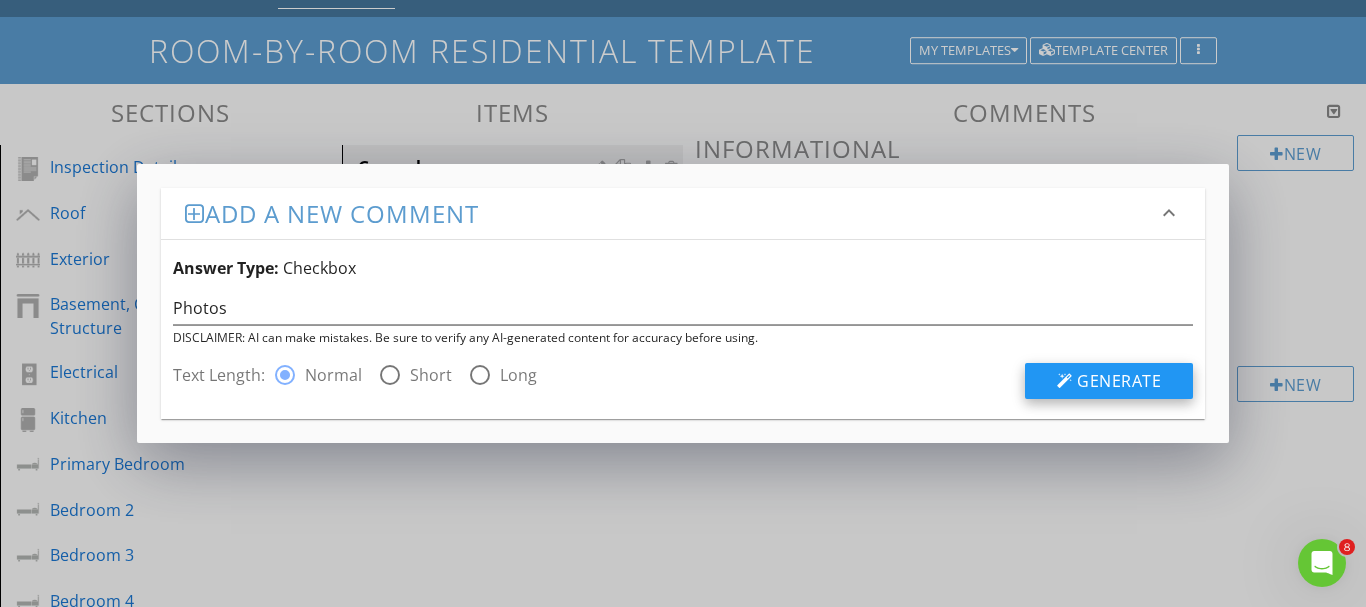 click on "Generate" at bounding box center [1119, 381] 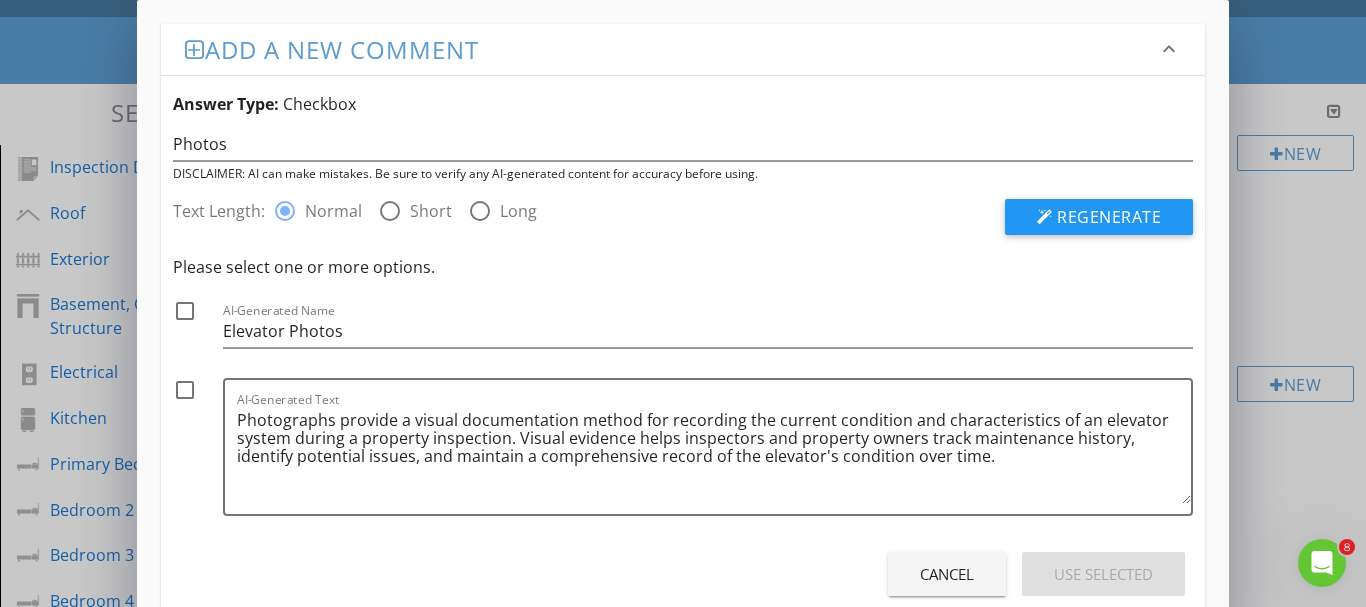 scroll, scrollTop: 51, scrollLeft: 0, axis: vertical 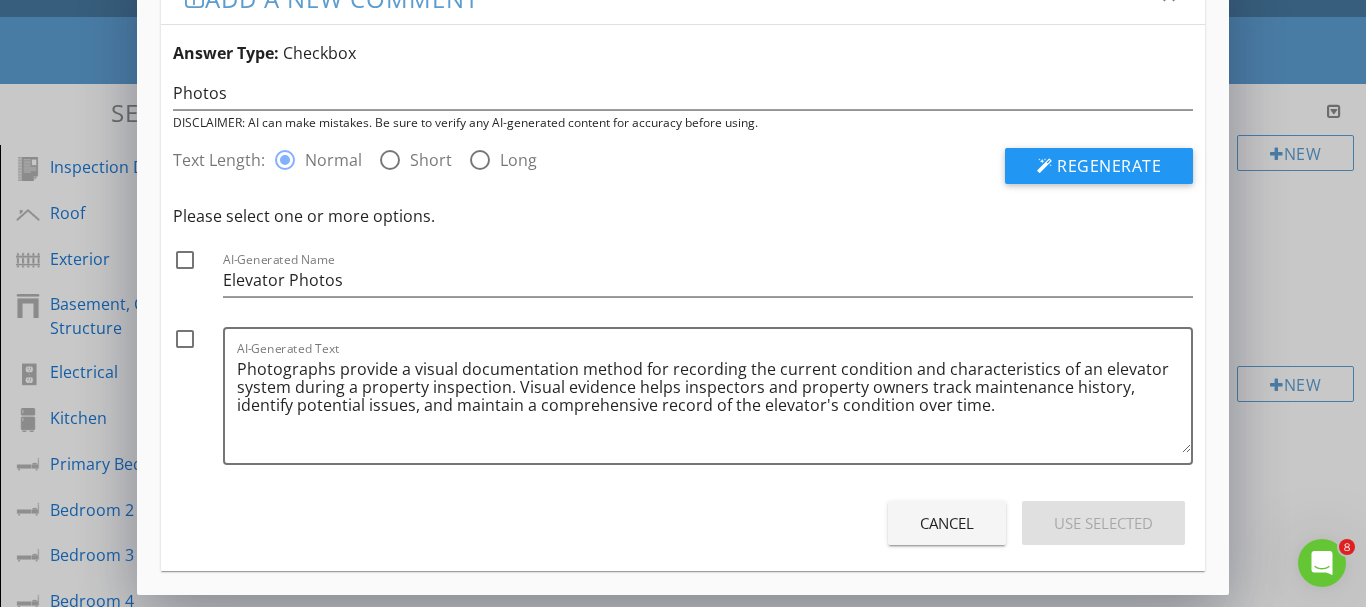 click on "Cancel
Use Selected" at bounding box center [683, 523] 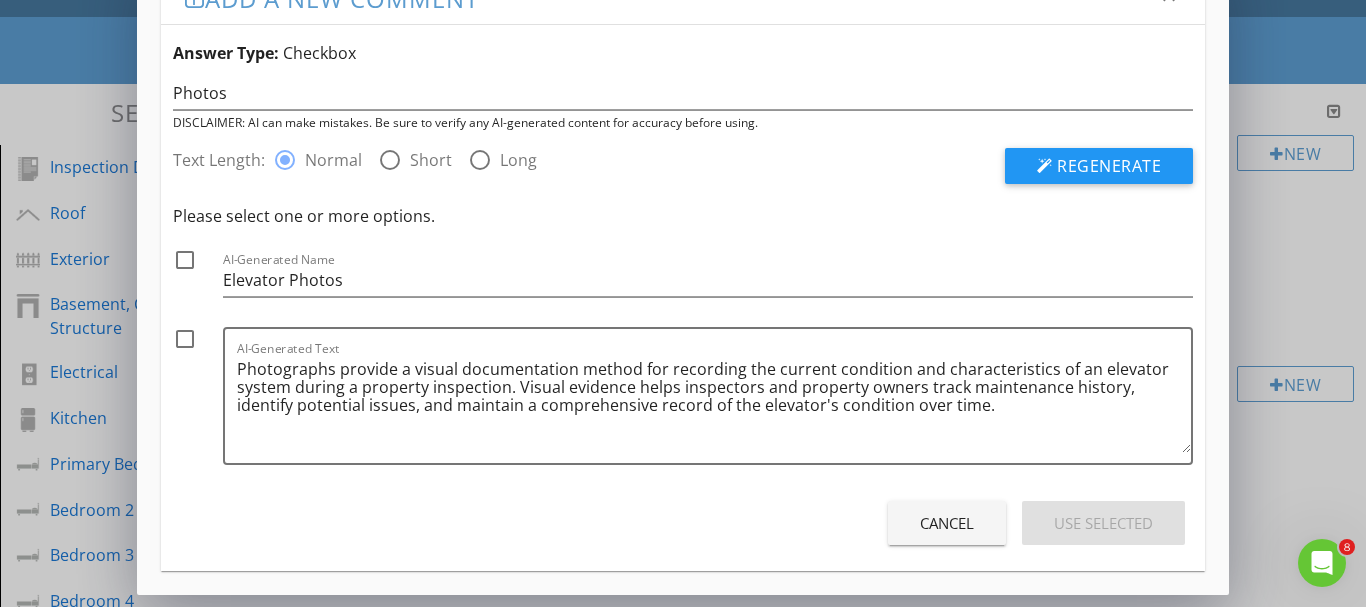 scroll, scrollTop: 0, scrollLeft: 0, axis: both 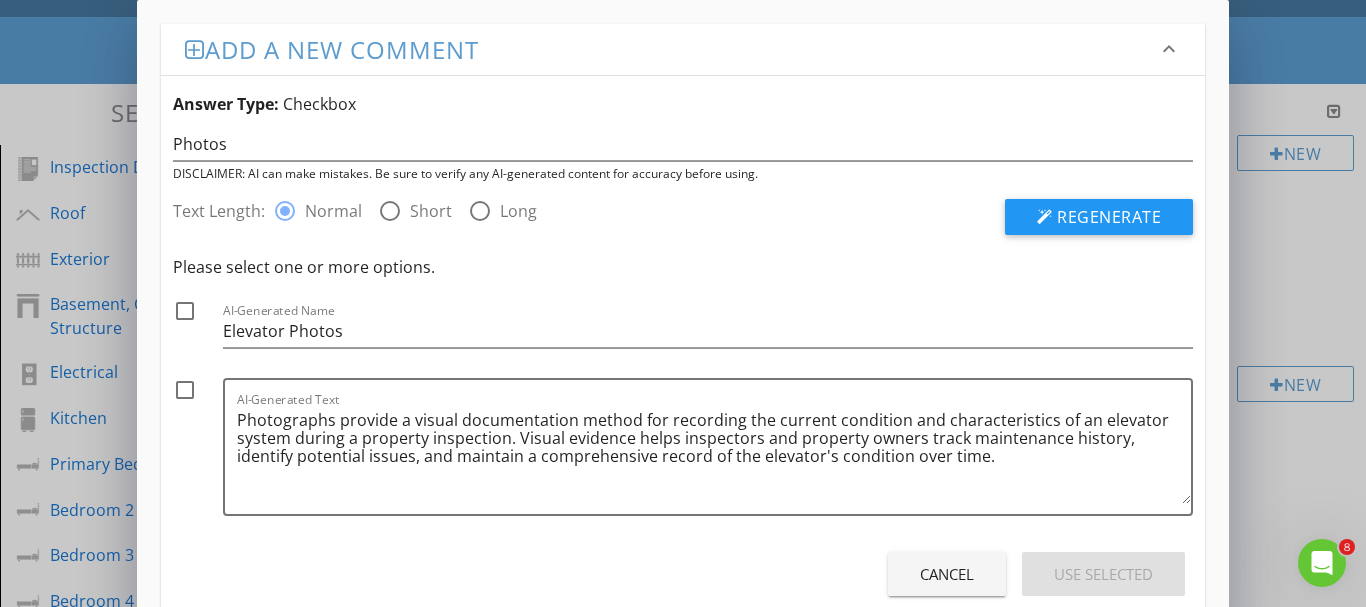 click on "Add a new comment" at bounding box center (671, 49) 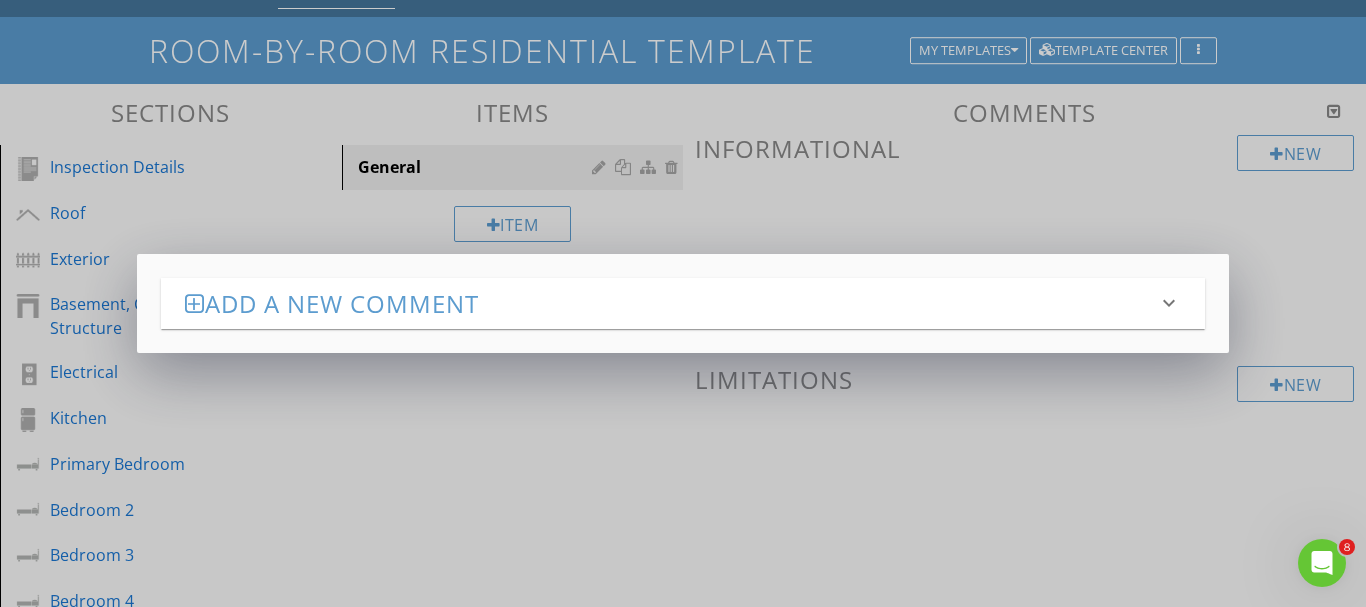 click on "Add a new comment" at bounding box center [671, 303] 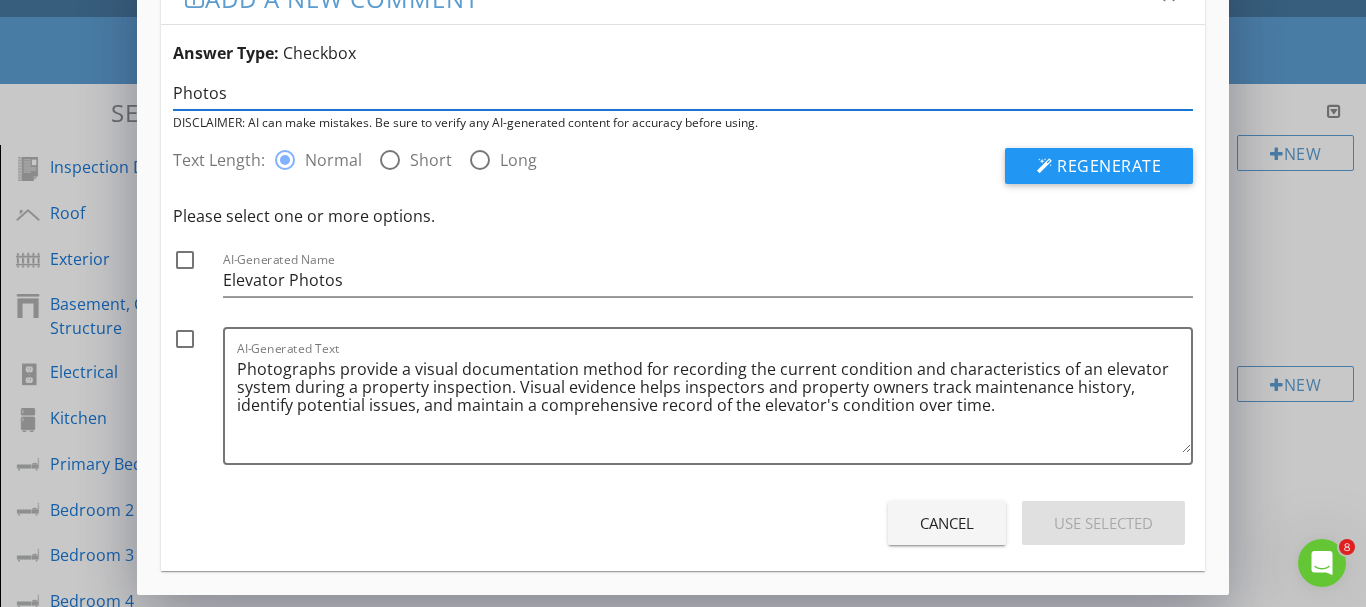 scroll, scrollTop: 0, scrollLeft: 0, axis: both 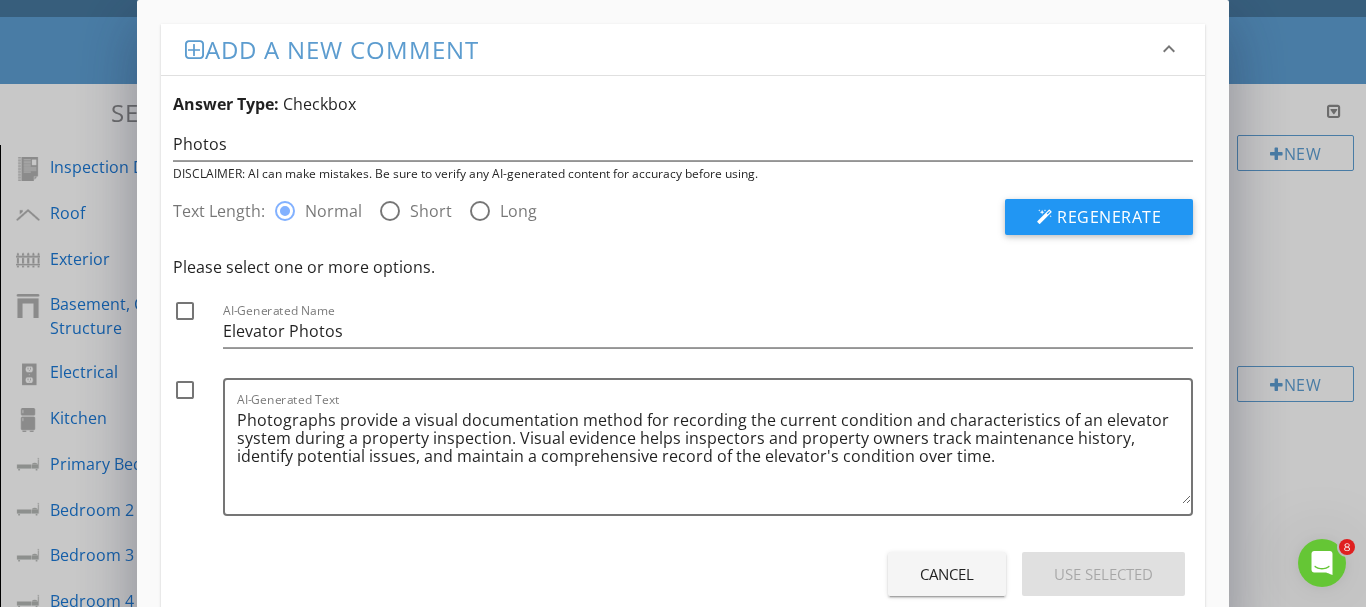 drag, startPoint x: 1125, startPoint y: 25, endPoint x: 951, endPoint y: 232, distance: 270.41635 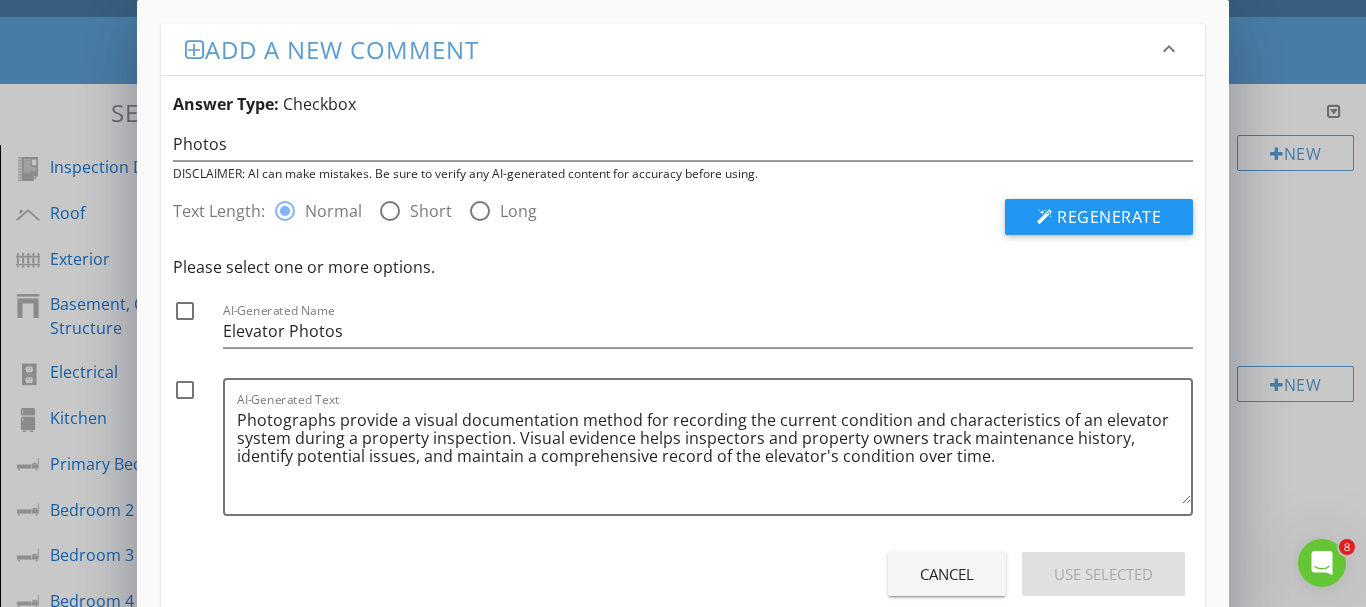 click on "Add a new comment
keyboard_arrow_down           Answer Type:
Checkbox
Photos   DISCLAIMER: AI can make mistakes. Be sure to verify any AI-generated
content for accuracy before using.   Text Length: radio_button_checked Normal   radio_button_unchecked Short   radio_button_unchecked Long       Regenerate
Please select one or more options.
check_box_outline_blank   AI-Generated Name Elevator Photos           check_box_outline_blank   AI-Generated Text Photographs provide a visual documentation method for recording the current condition and characteristics of an elevator system during a property inspection. Visual evidence helps inspectors and property owners track maintenance history, identify potential issues, and maintain a comprehensive record of the elevator's condition over time.
Cancel
Use Selected" at bounding box center (683, 323) 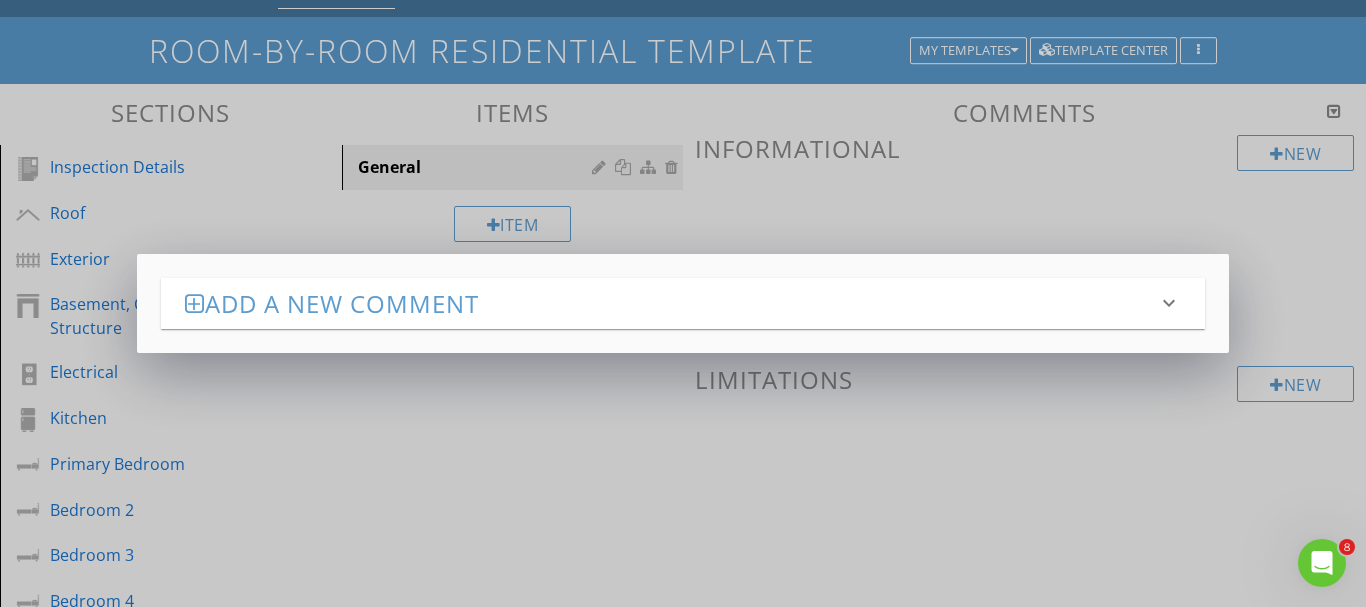 click on "Add a new comment" at bounding box center [671, 303] 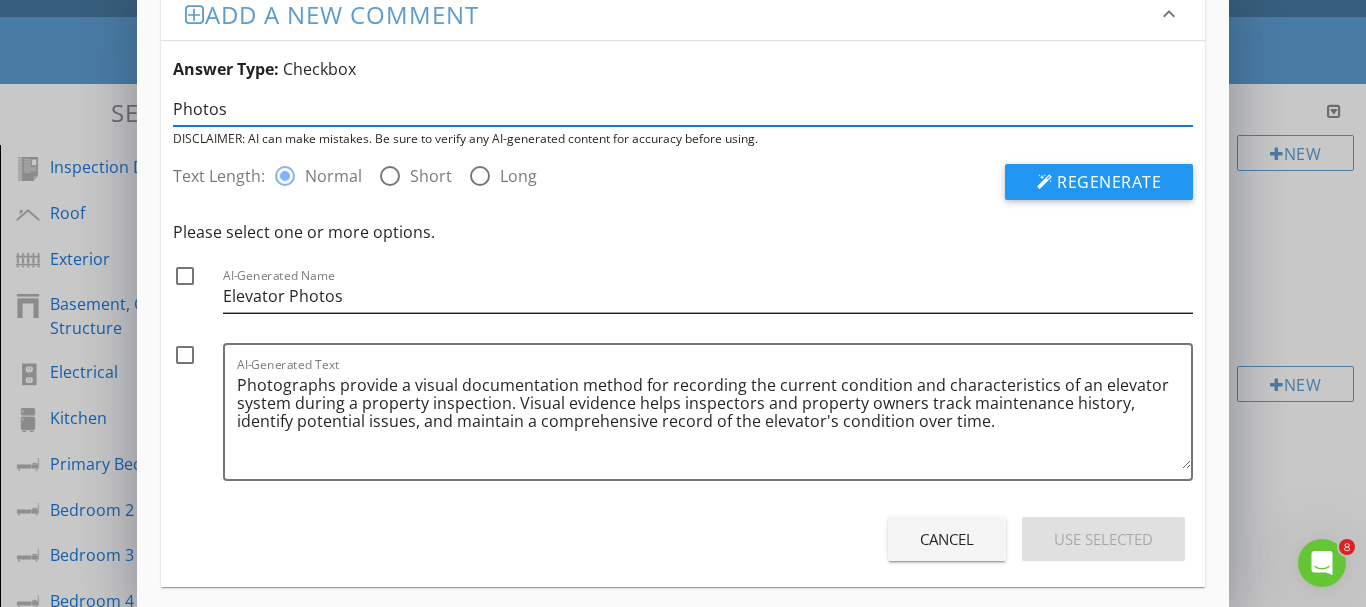 scroll, scrollTop: 51, scrollLeft: 0, axis: vertical 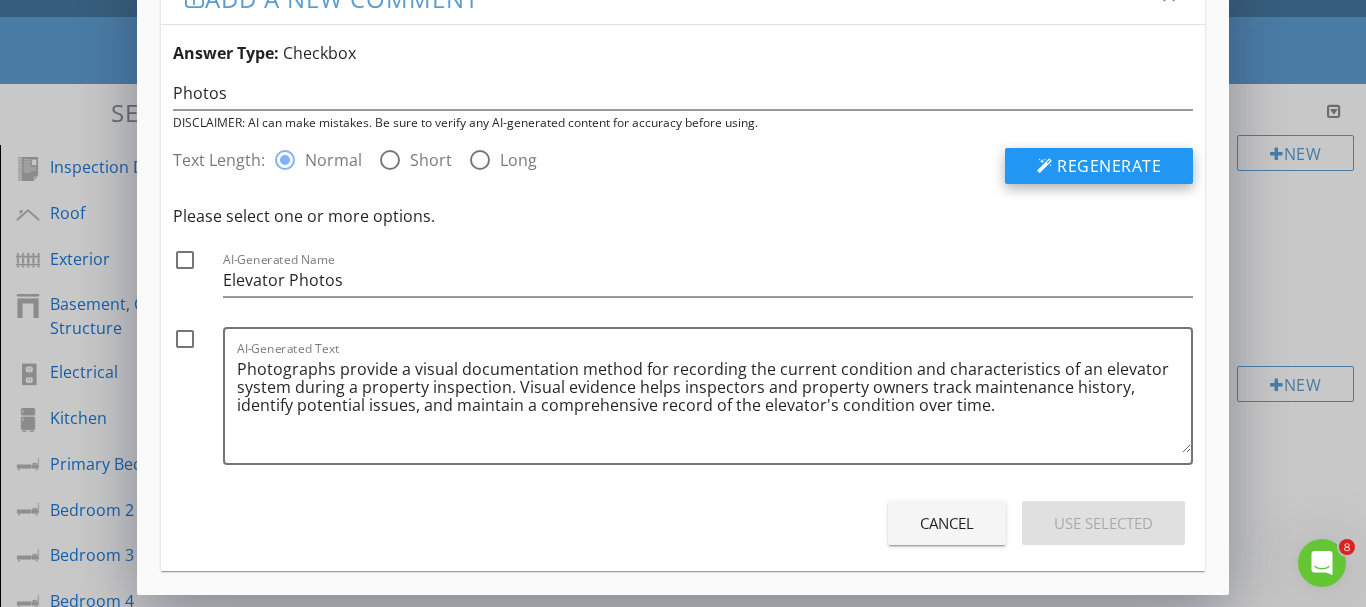 click on "Regenerate" at bounding box center (1109, 166) 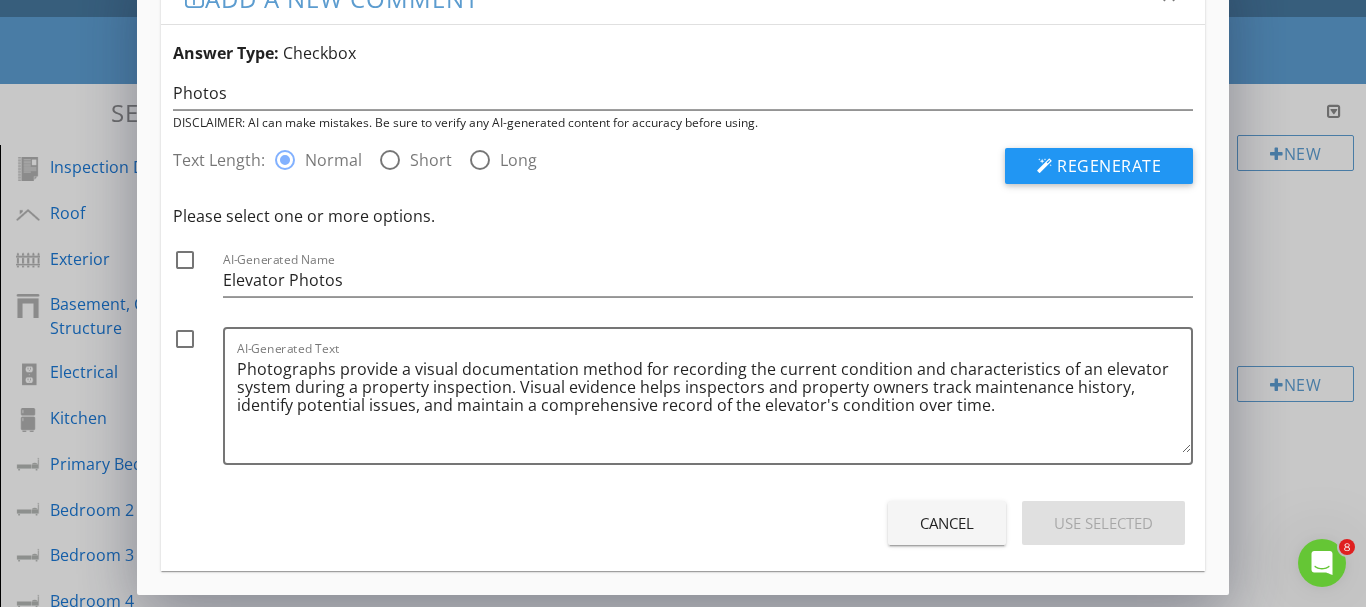 scroll, scrollTop: 0, scrollLeft: 0, axis: both 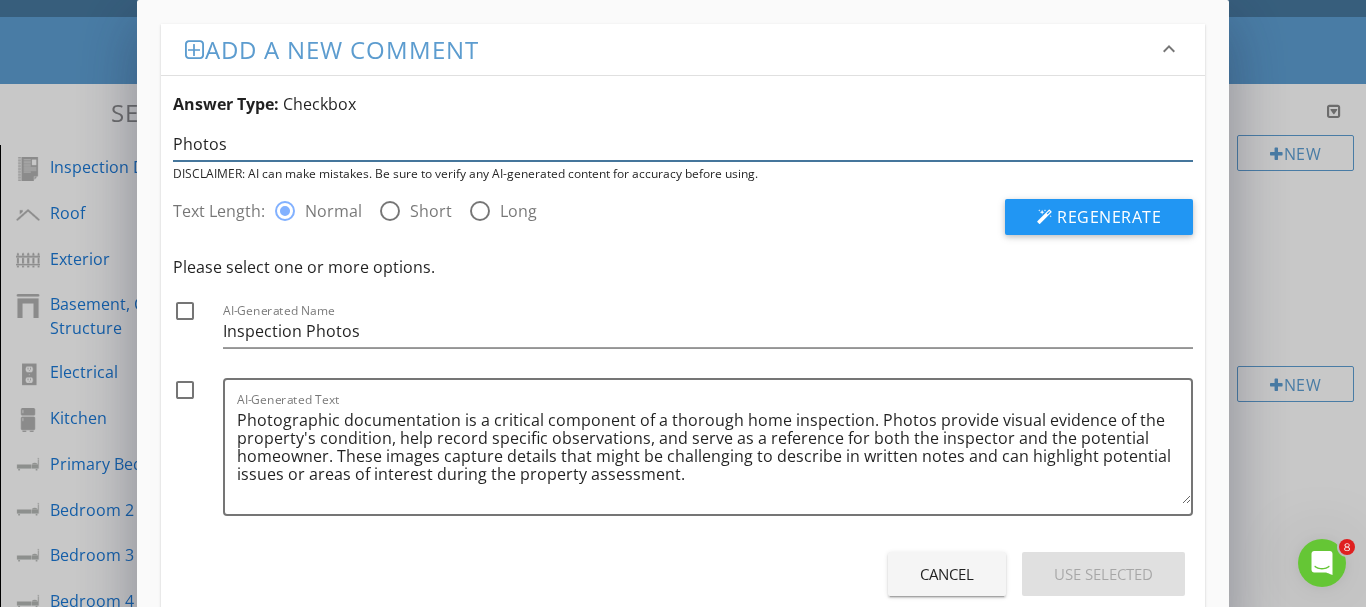 click on "Photos" at bounding box center [683, 144] 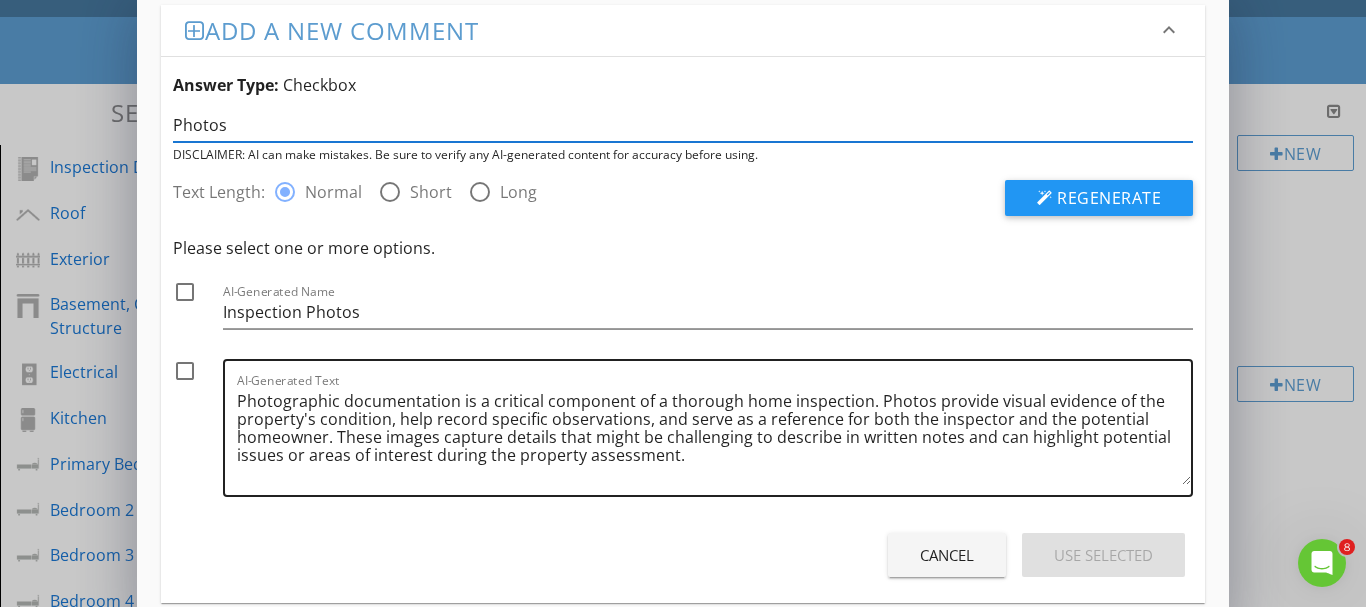 scroll, scrollTop: 51, scrollLeft: 0, axis: vertical 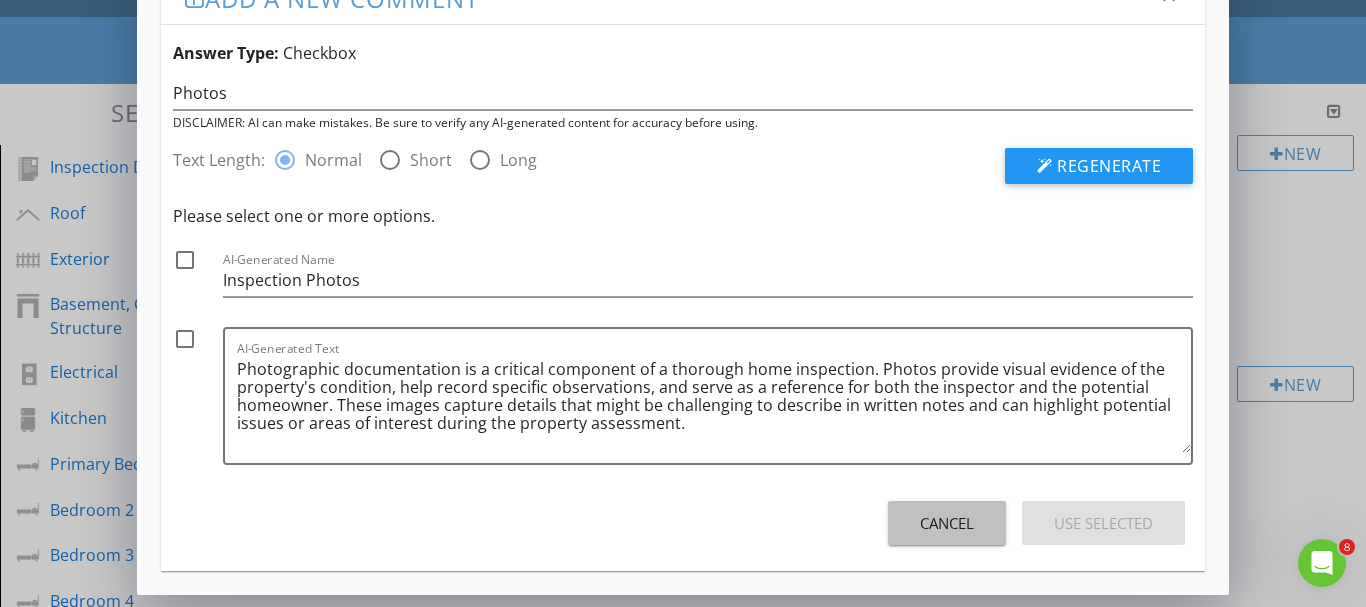 click on "Cancel" at bounding box center [947, 523] 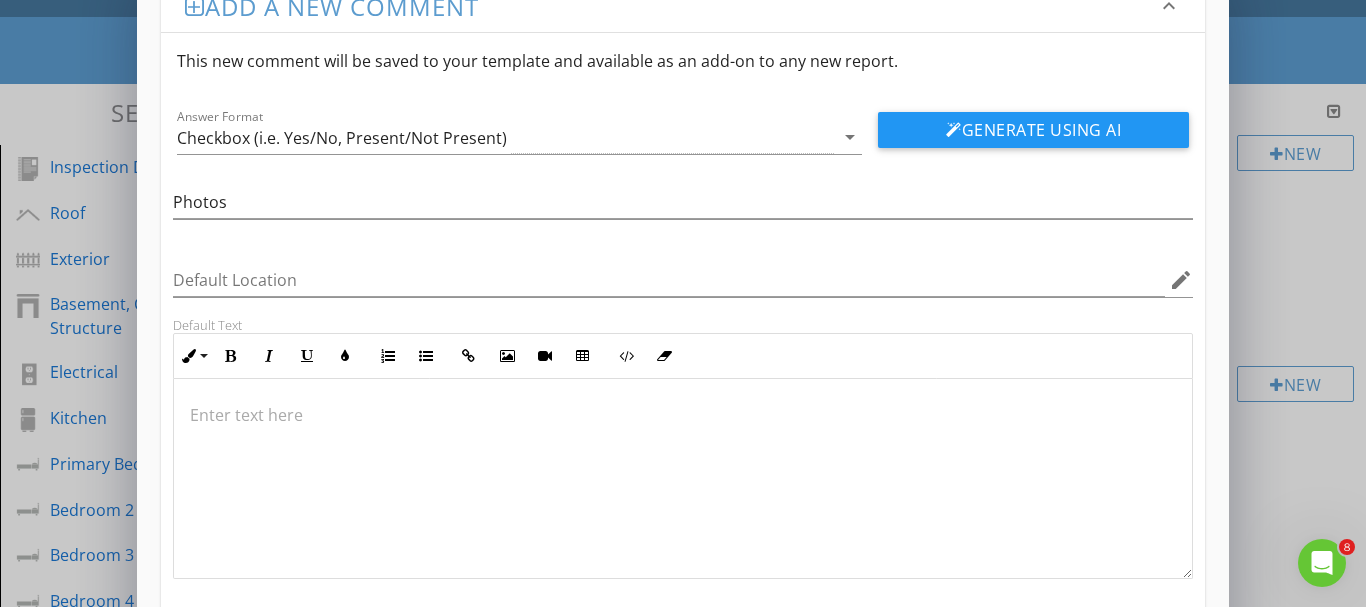 scroll, scrollTop: 0, scrollLeft: 0, axis: both 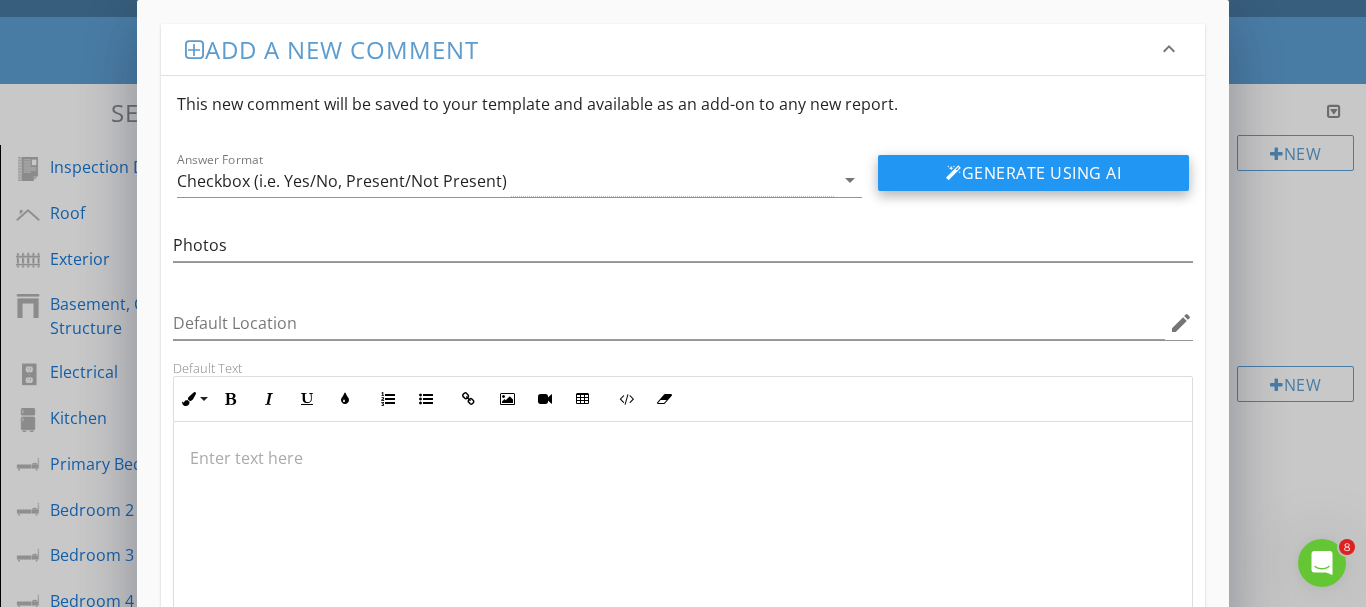click on "Generate Using AI" at bounding box center [1033, 173] 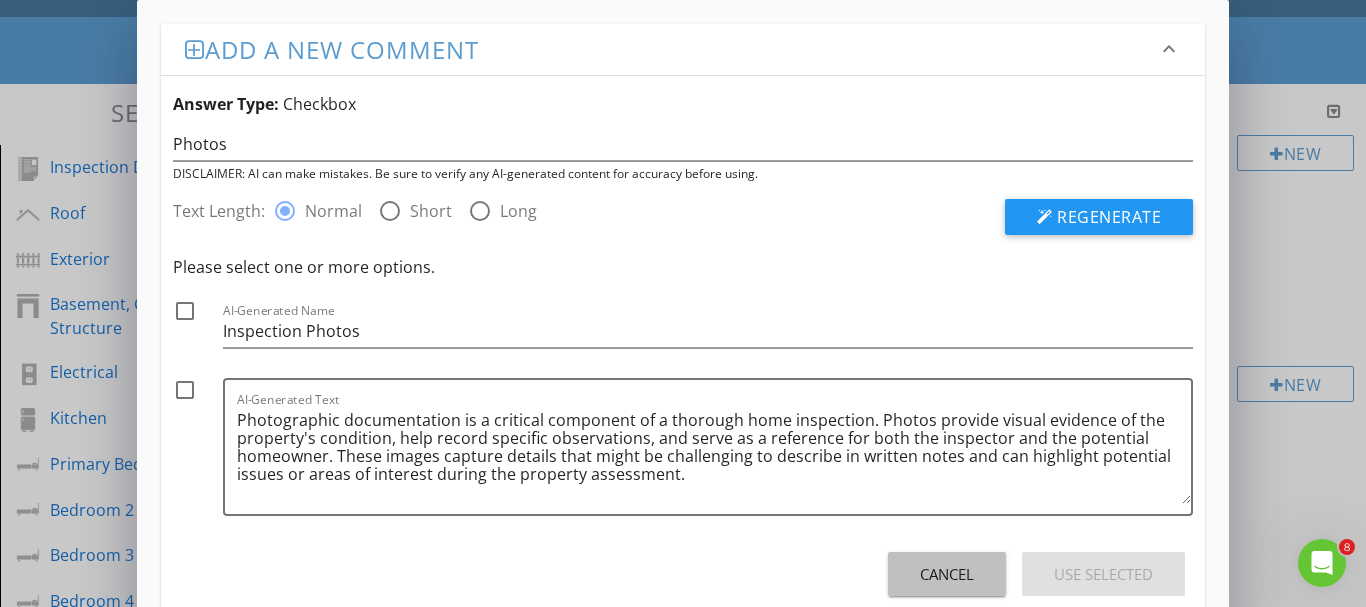 click on "Cancel" at bounding box center (947, 574) 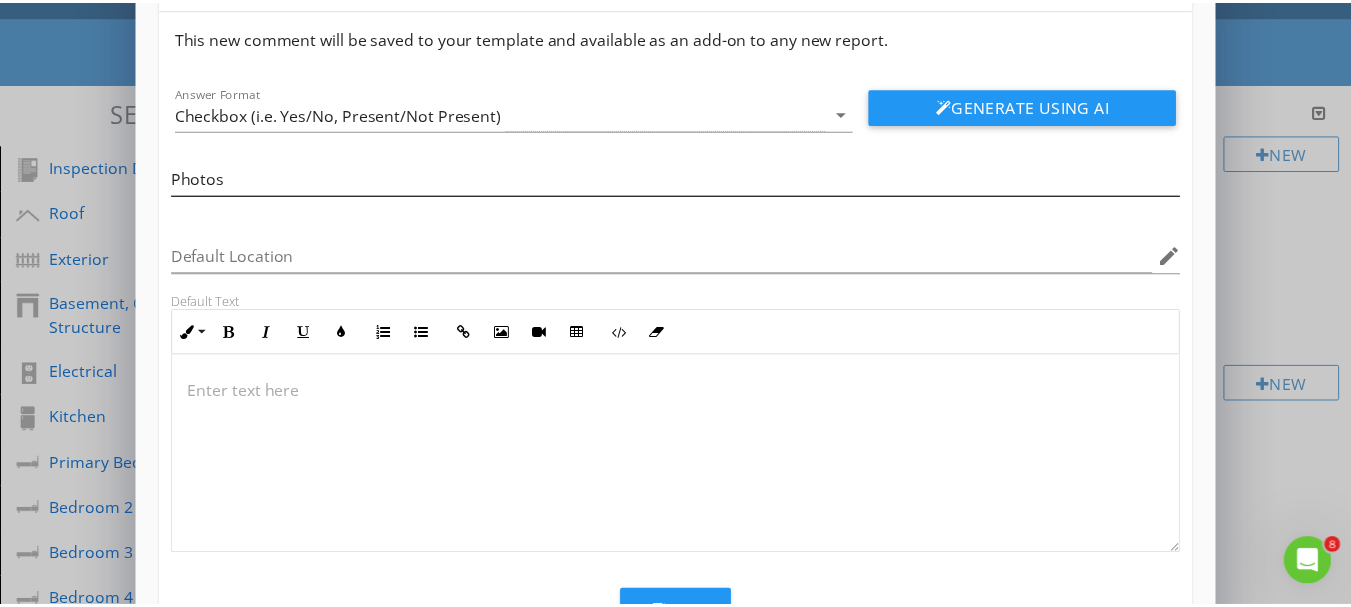 scroll, scrollTop: 0, scrollLeft: 0, axis: both 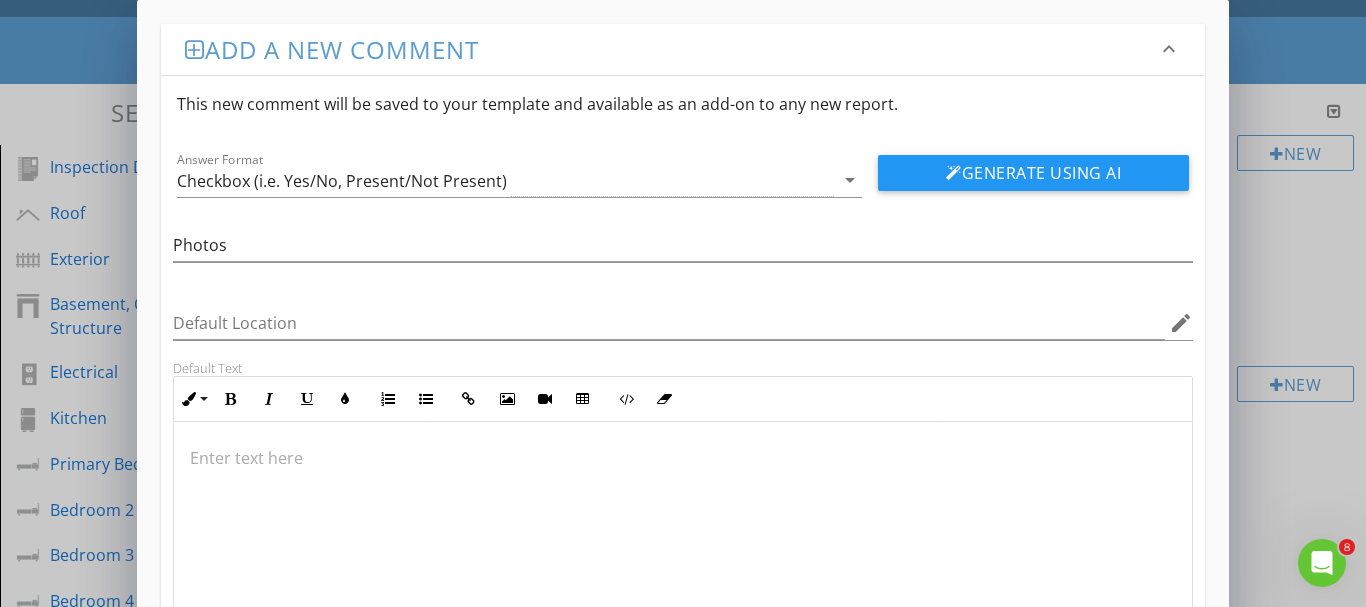 click on "keyboard_arrow_down" at bounding box center [1169, 49] 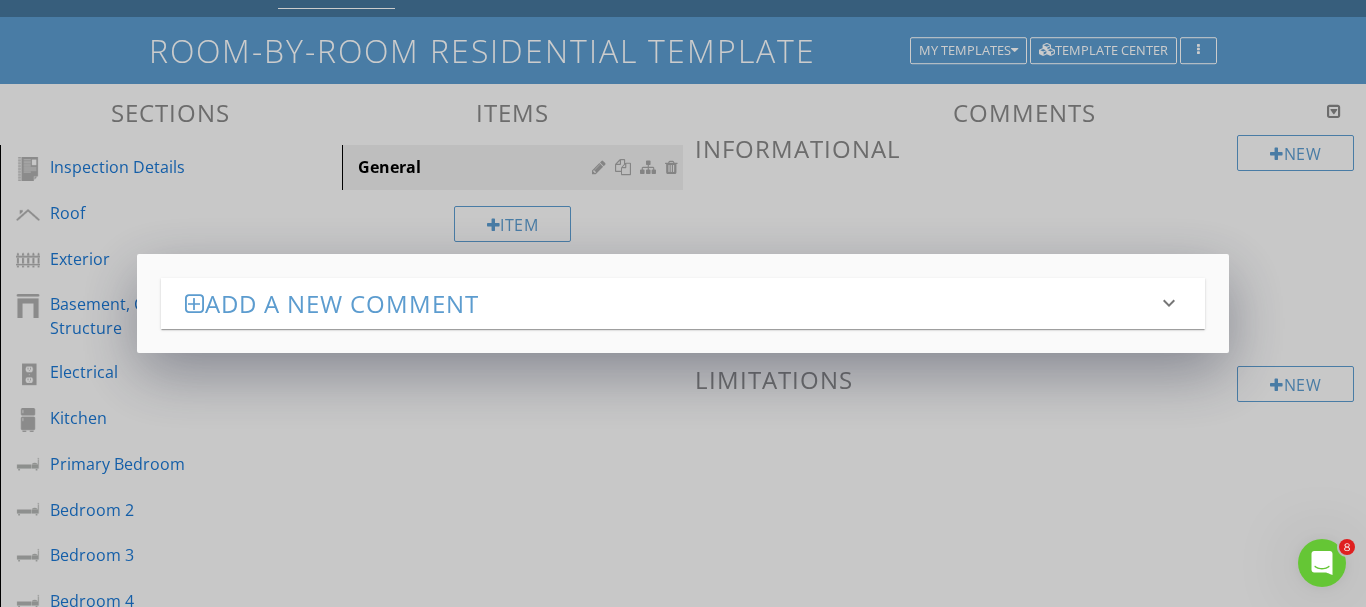 click on "Add a new comment
keyboard_arrow_down
This new comment will be saved to your template and available as an
add-on to any new report.
Answer Format Checkbox (i.e. Yes/No, Present/Not Present) arrow_drop_down
Generate Using AI
Photos             Default Location edit       Default Text   Inline Style XLarge Large Normal Small Light Small/Light Bold Italic Underline Colors Ordered List Unordered List Insert Link Insert Image Insert Video Insert Table Code View Clear Formatting Enter text here
Save" at bounding box center [683, 303] 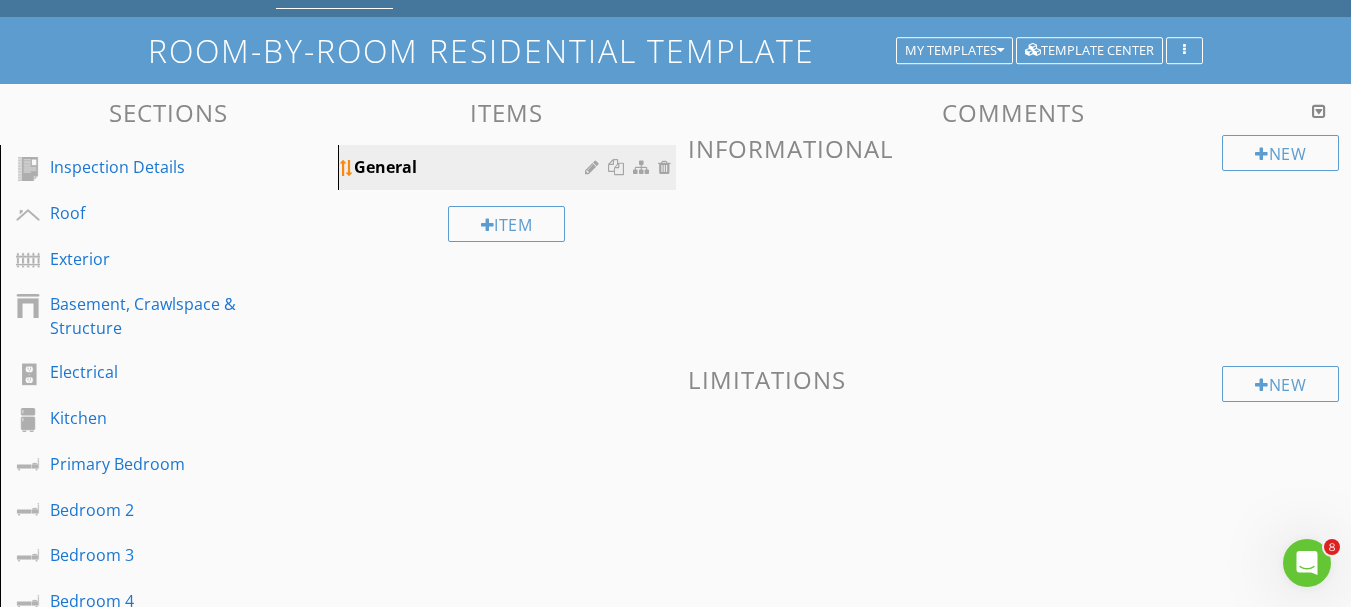 click on "General" at bounding box center (472, 167) 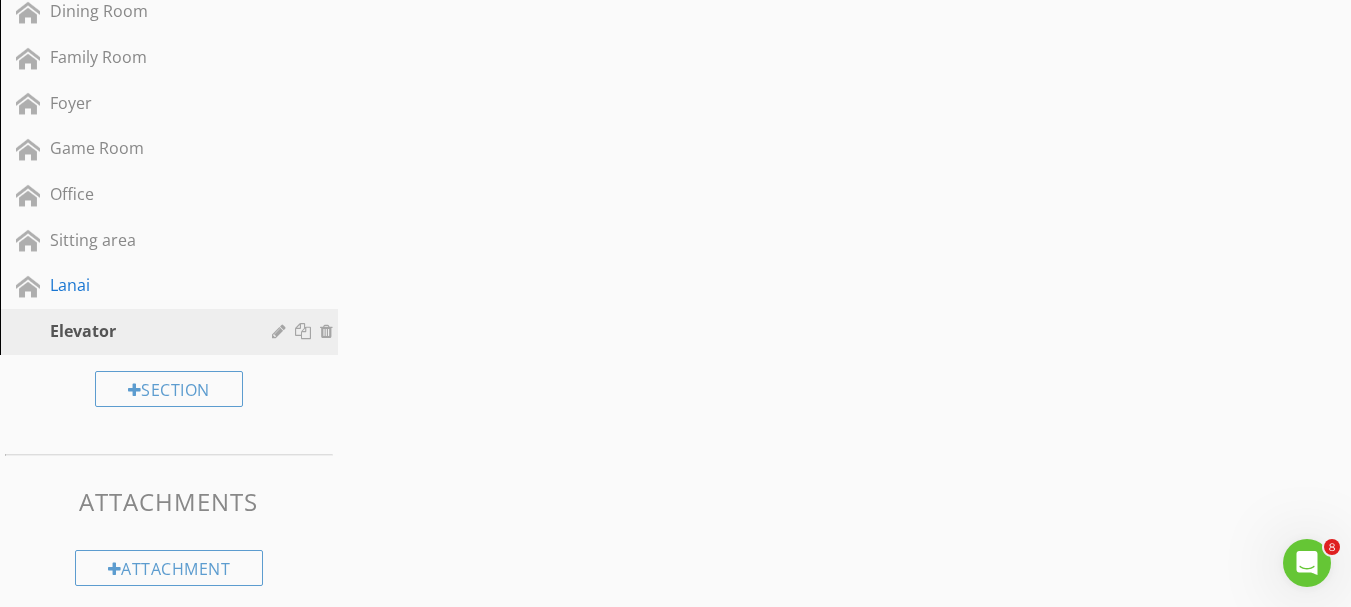 scroll, scrollTop: 1664, scrollLeft: 0, axis: vertical 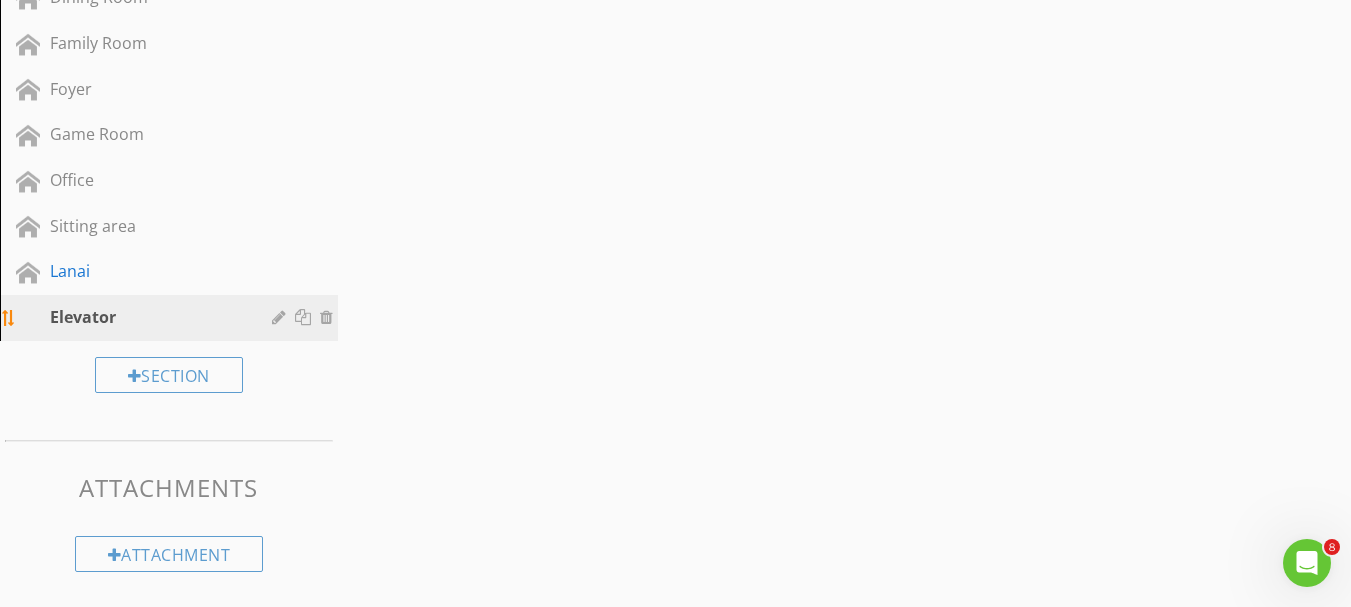click on "Elevator" at bounding box center (146, 317) 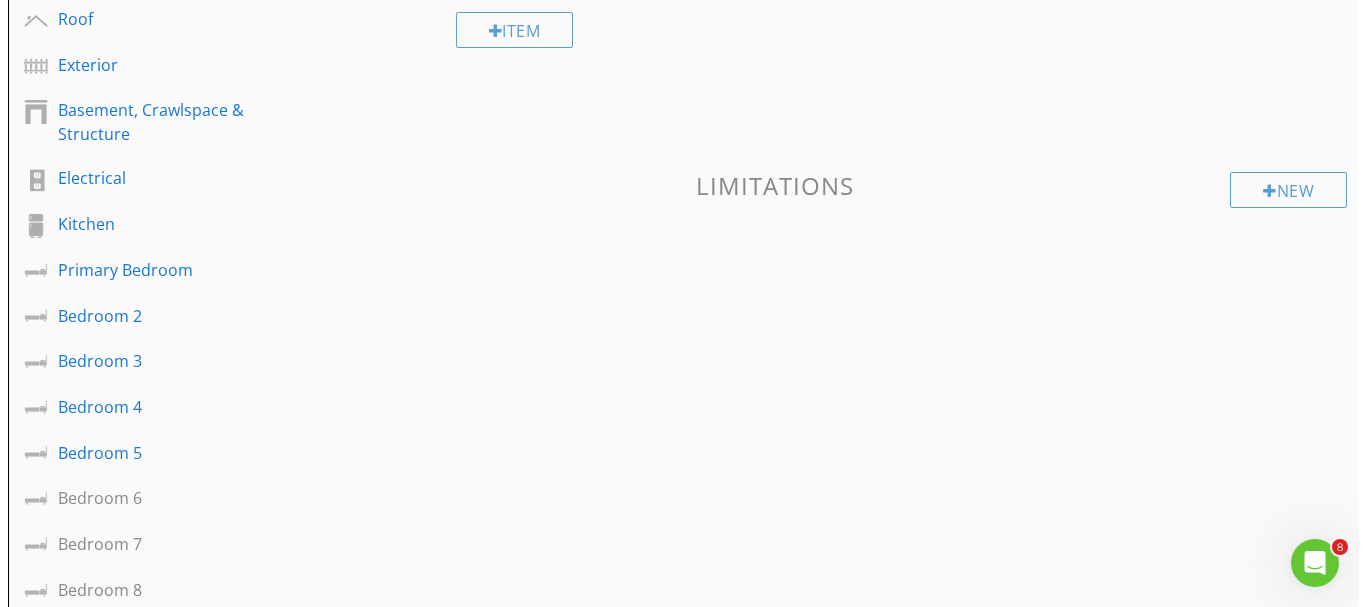 scroll, scrollTop: 0, scrollLeft: 0, axis: both 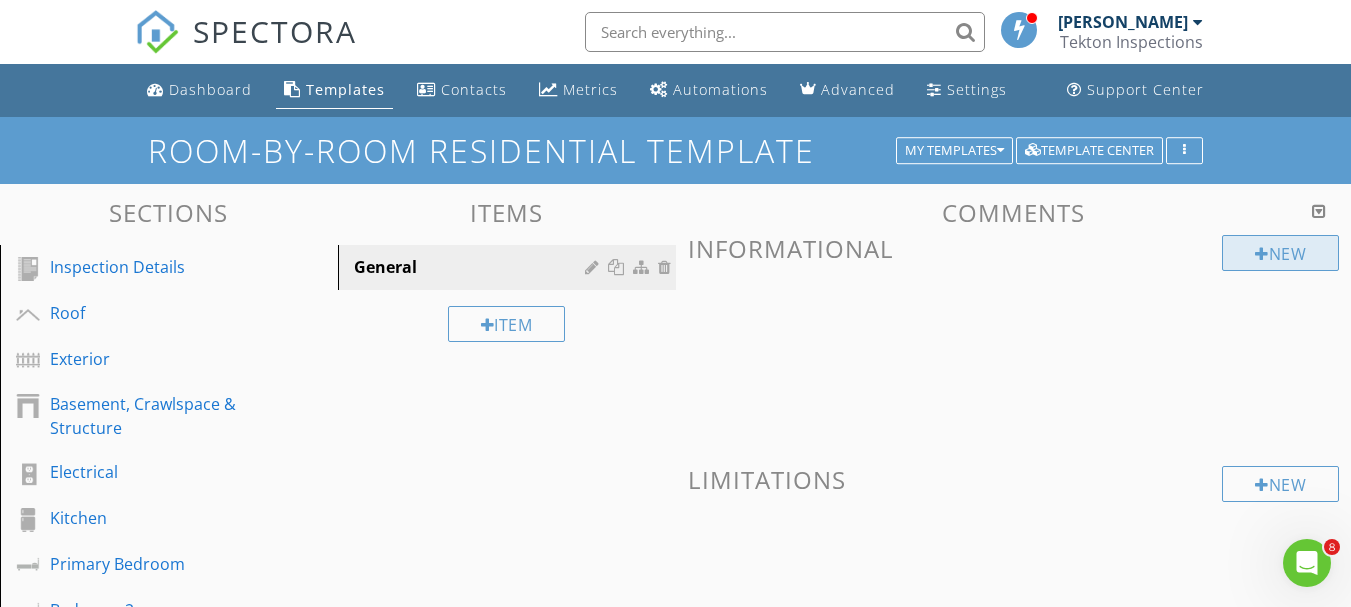 click on "New" at bounding box center (1280, 253) 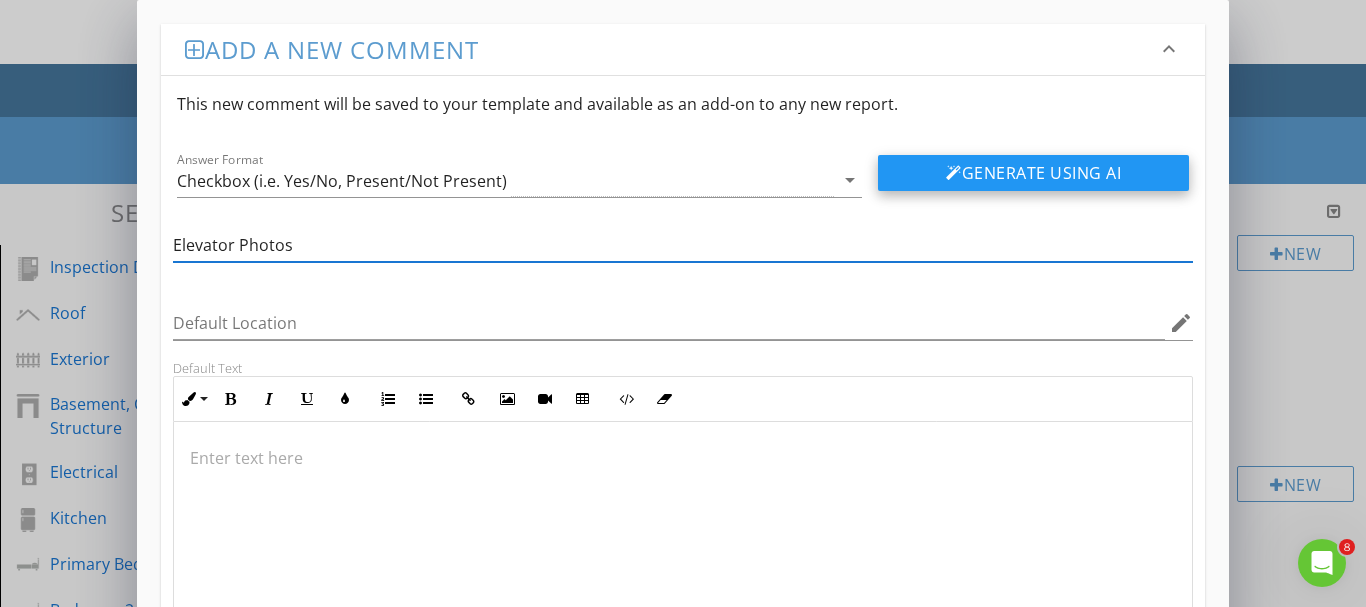 type on "Elevator Photos" 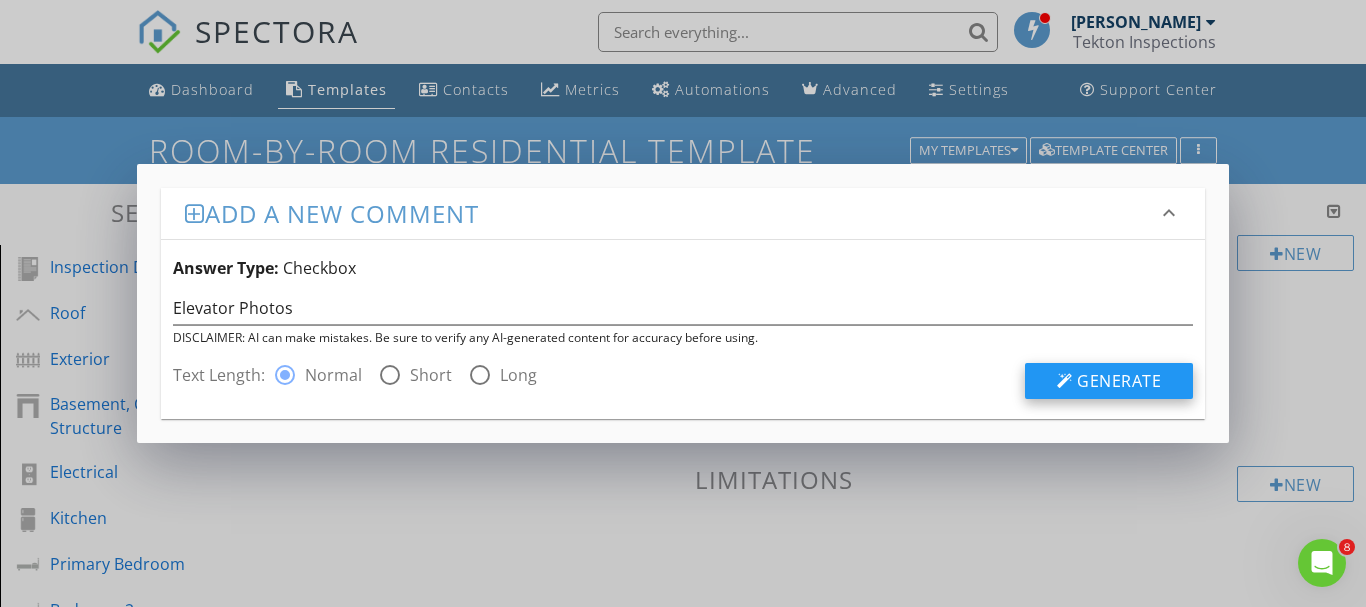click on "Generate" at bounding box center (1119, 381) 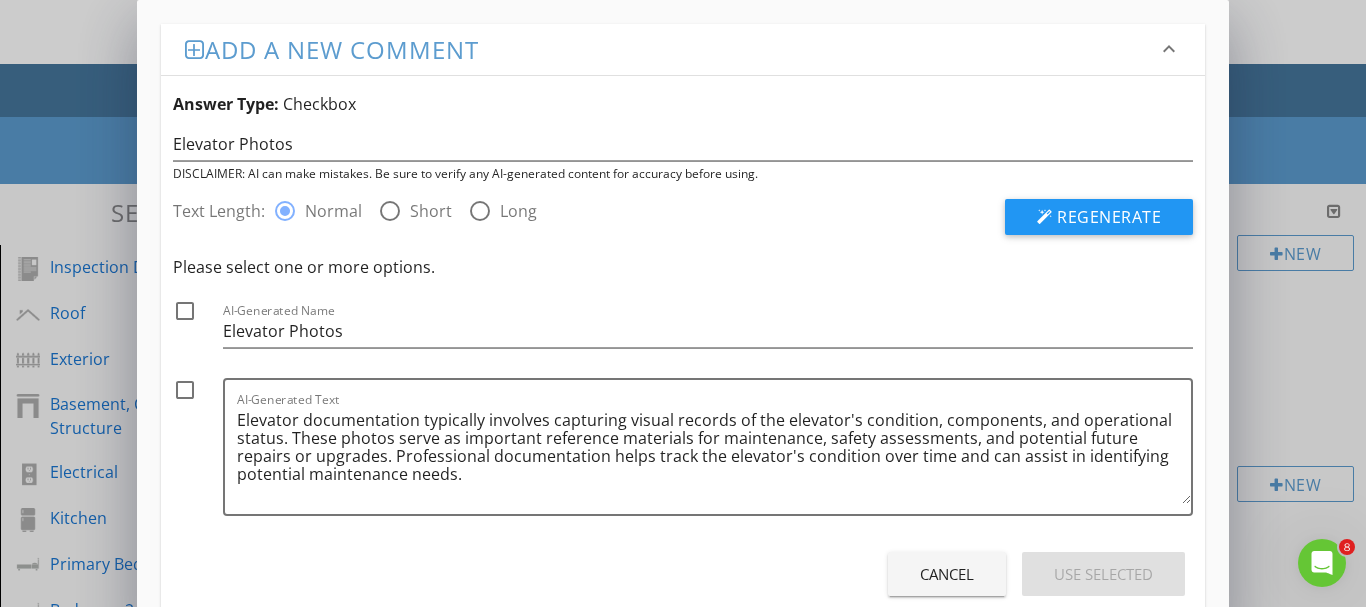 scroll, scrollTop: 51, scrollLeft: 0, axis: vertical 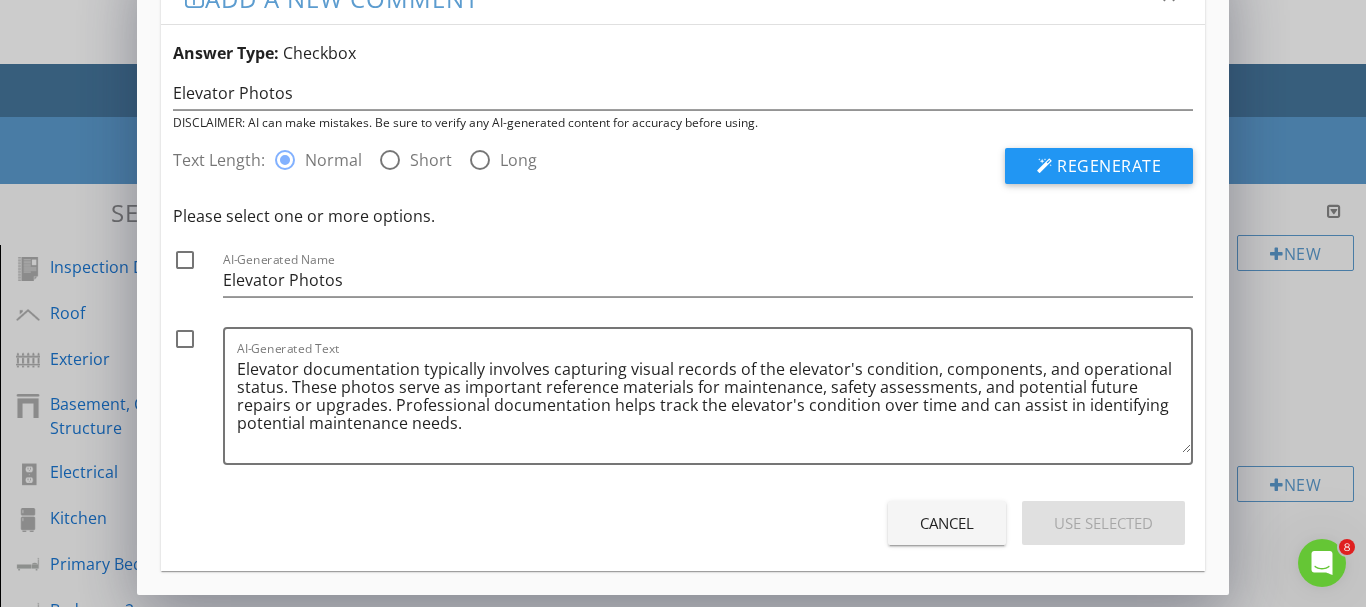 click on "Cancel
Use Selected" at bounding box center (683, 523) 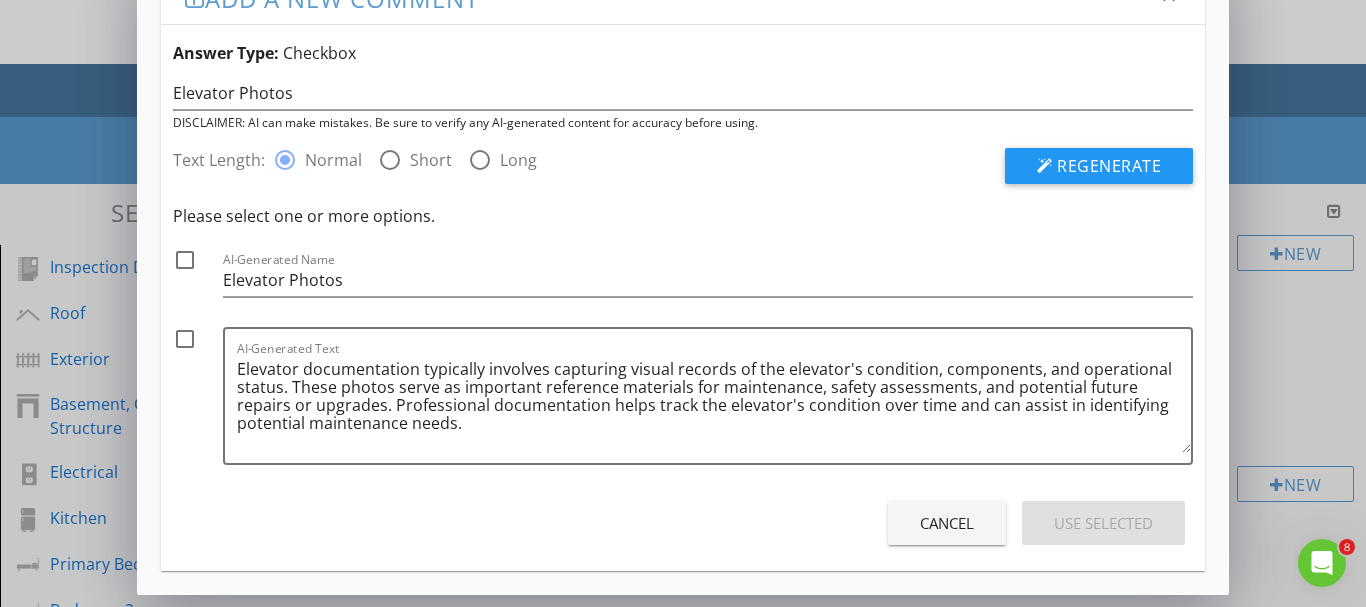 drag, startPoint x: 1089, startPoint y: 524, endPoint x: 682, endPoint y: 518, distance: 407.04422 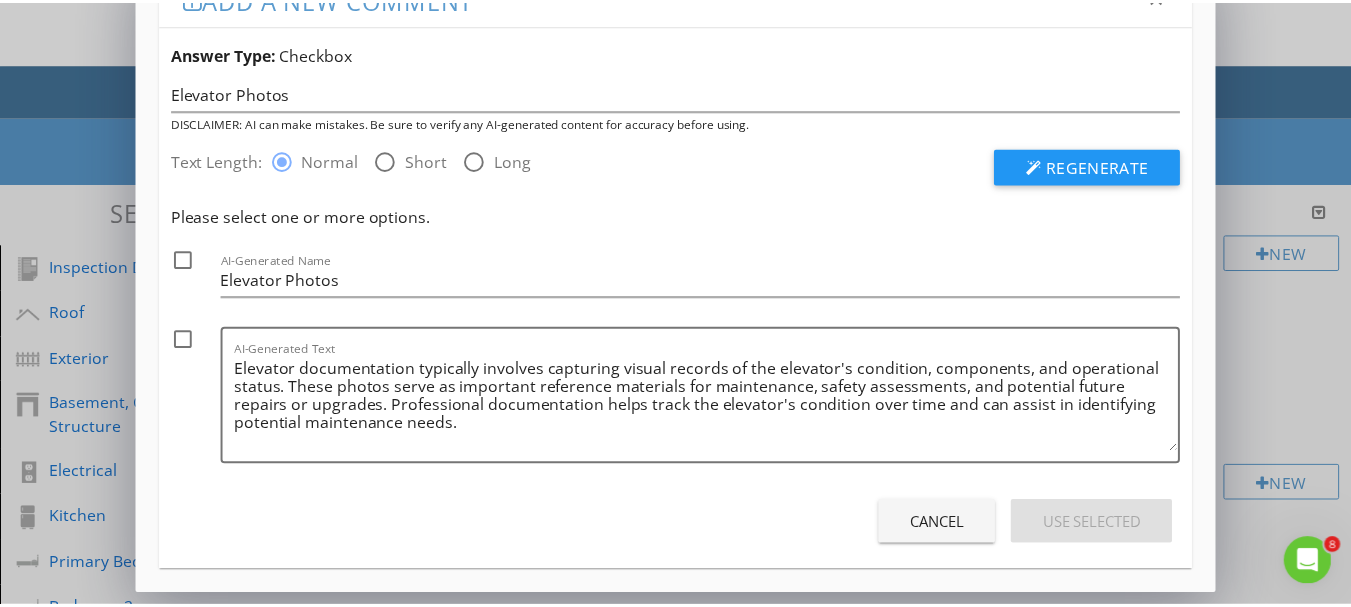scroll, scrollTop: 0, scrollLeft: 0, axis: both 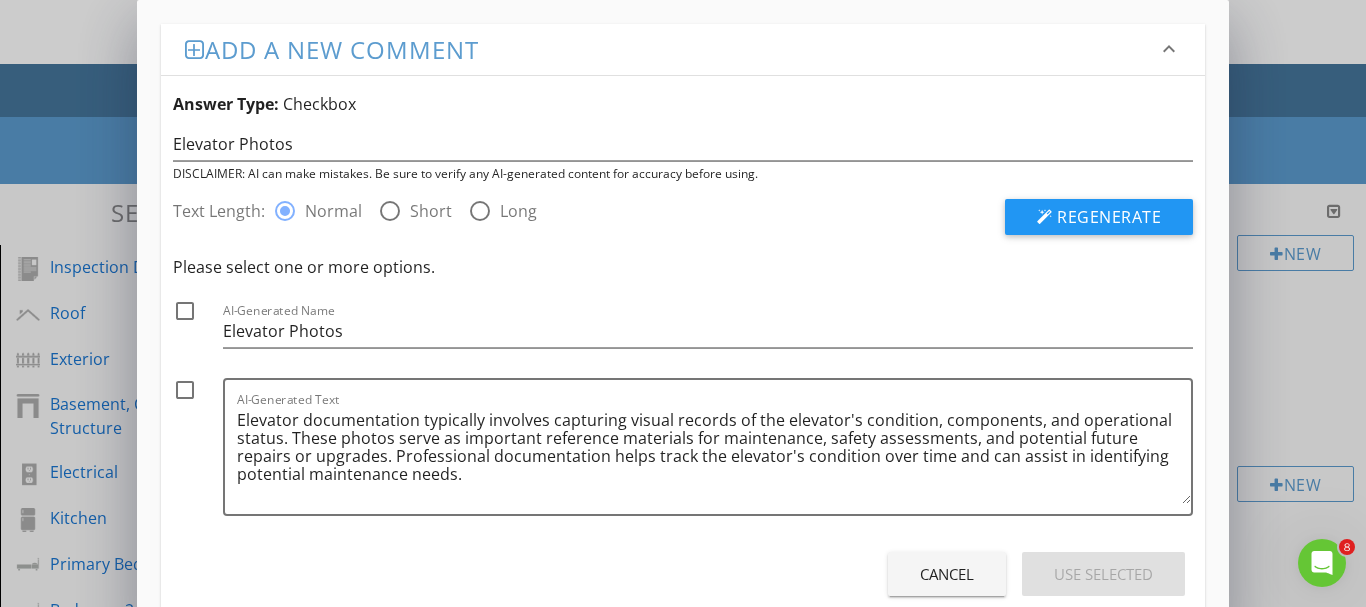 click at bounding box center (195, 50) 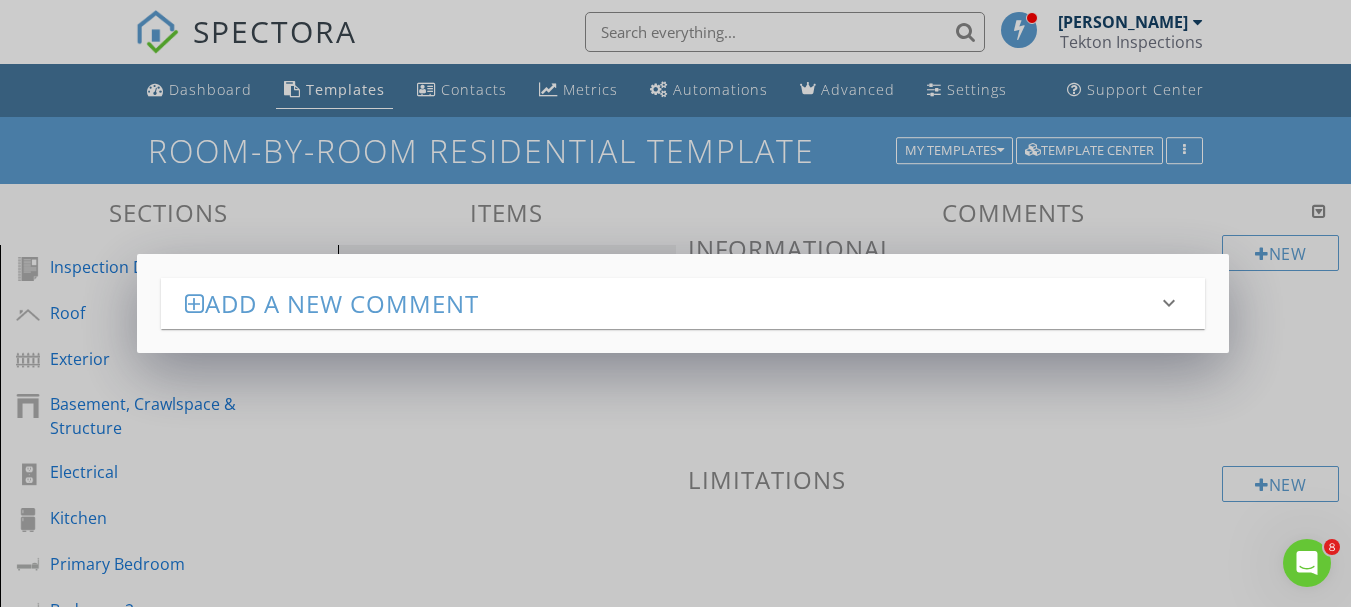 click on "Add a new comment
keyboard_arrow_down           Answer Type:
Checkbox
Elevator Photos   DISCLAIMER: AI can make mistakes. Be sure to verify any AI-generated
content for accuracy before using.   Text Length: radio_button_checked Normal   radio_button_unchecked Short   radio_button_unchecked Long       Regenerate
Please select one or more options.
check_box_outline_blank   AI-Generated Name Elevator Photos           check_box_outline_blank   AI-Generated Text Elevator documentation typically involves capturing visual records of the elevator's condition, components, and operational status. These photos serve as important reference materials for maintenance, safety assessments, and potential future repairs or upgrades. Professional documentation helps track the elevator's condition over time and can assist in identifying potential maintenance needs.
Cancel
Use Selected" at bounding box center [675, 303] 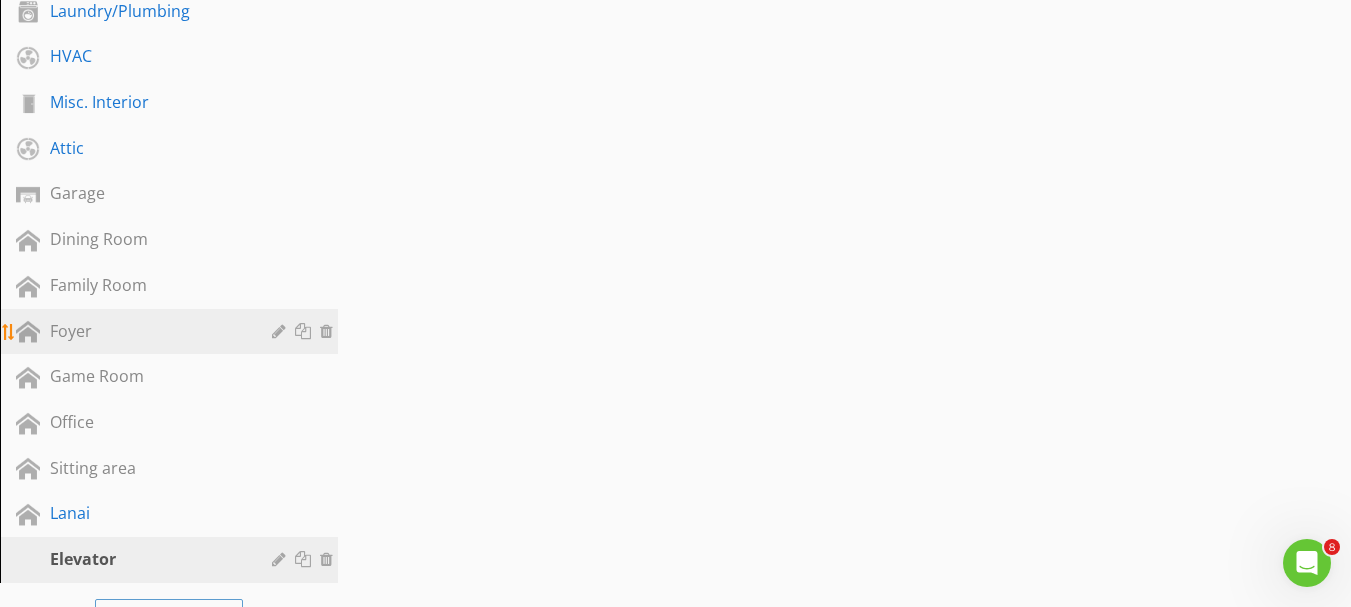 scroll, scrollTop: 1664, scrollLeft: 0, axis: vertical 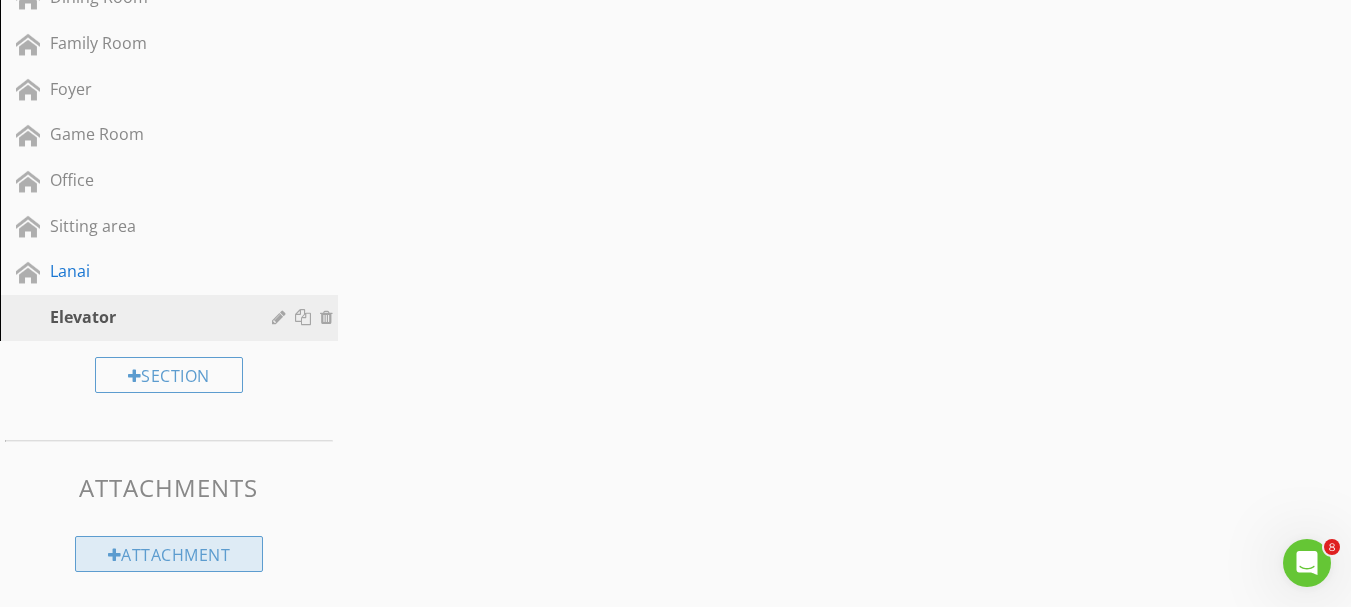 click on "Attachment" at bounding box center (169, 554) 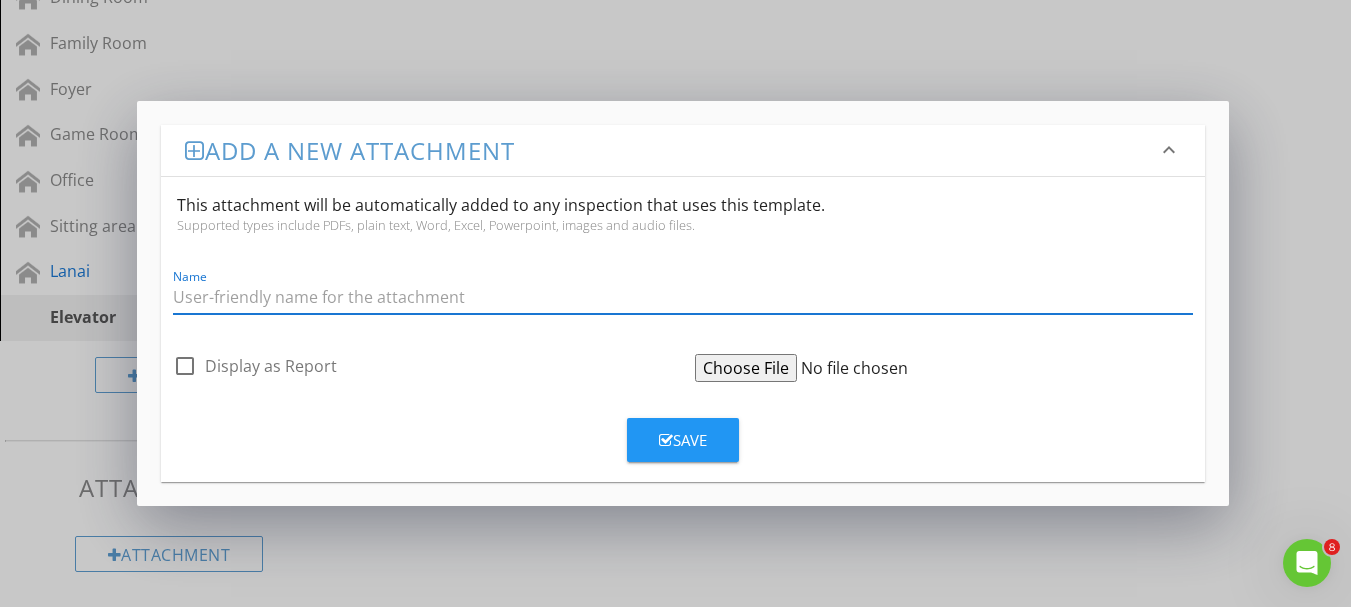click on "Add a new attachment
keyboard_arrow_down
This attachment will be automatically added to any inspection that
uses this template.
Supported types include PDFs, plain text, Word, Excel, Powerpoint,
images and audio files.
Name   check_box_outline_blank Display as Report
Save" at bounding box center (675, 303) 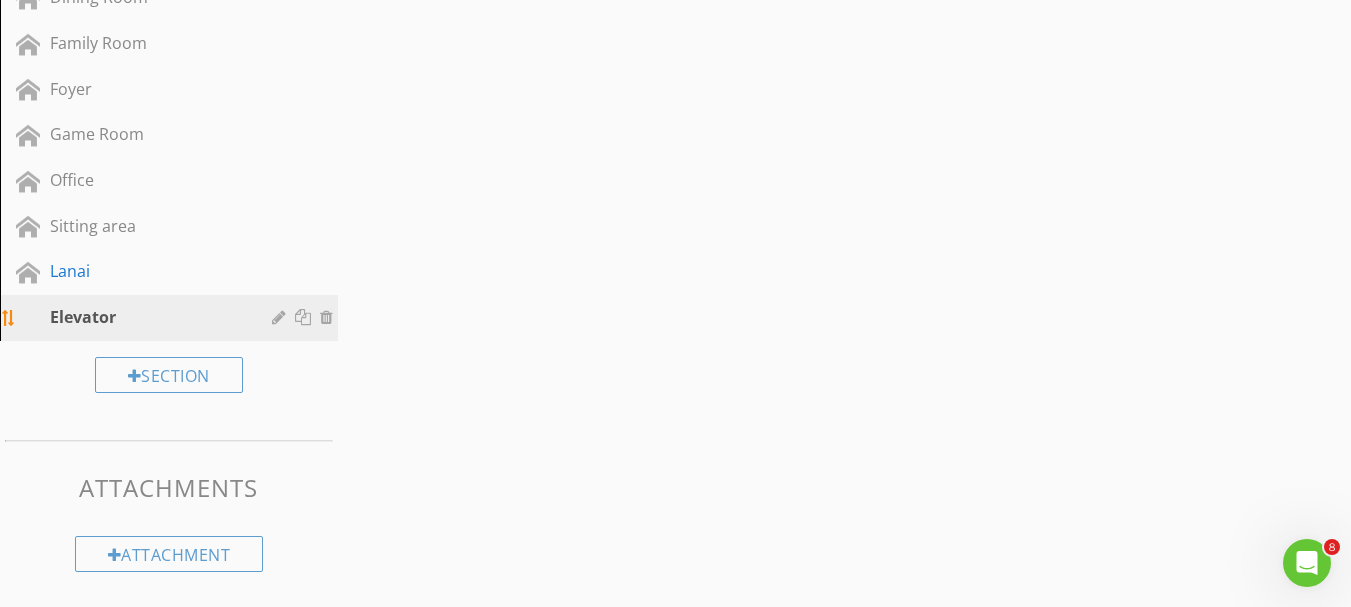 click on "Elevator" at bounding box center (146, 317) 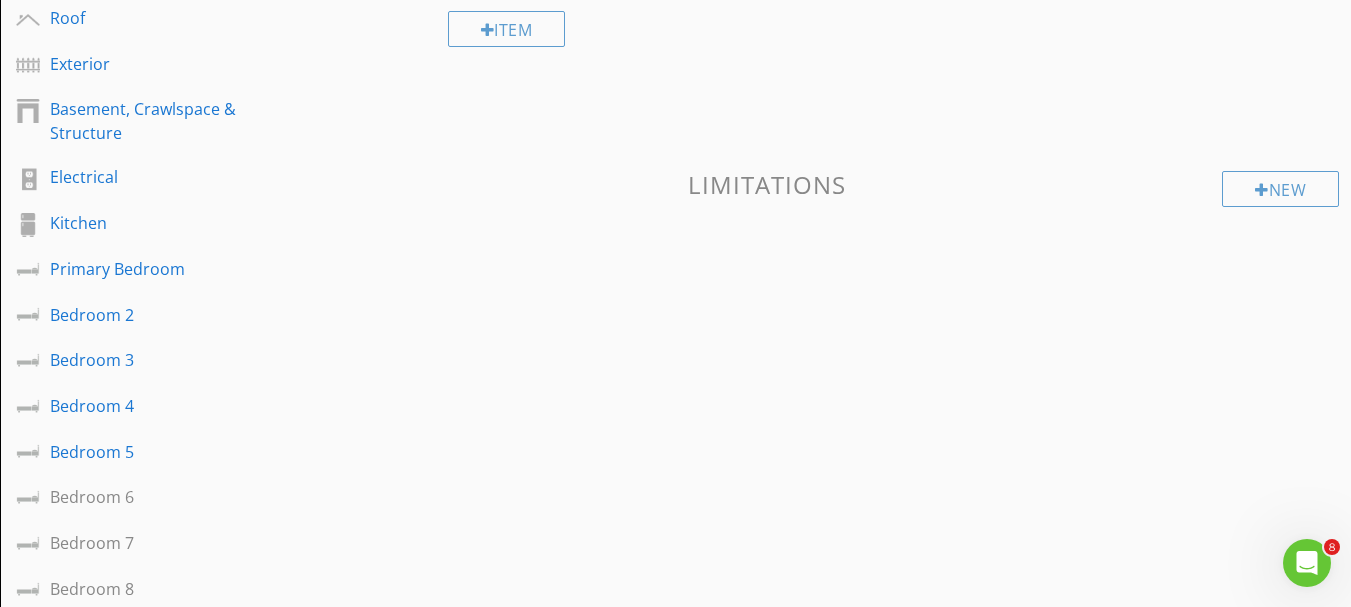 scroll, scrollTop: 0, scrollLeft: 0, axis: both 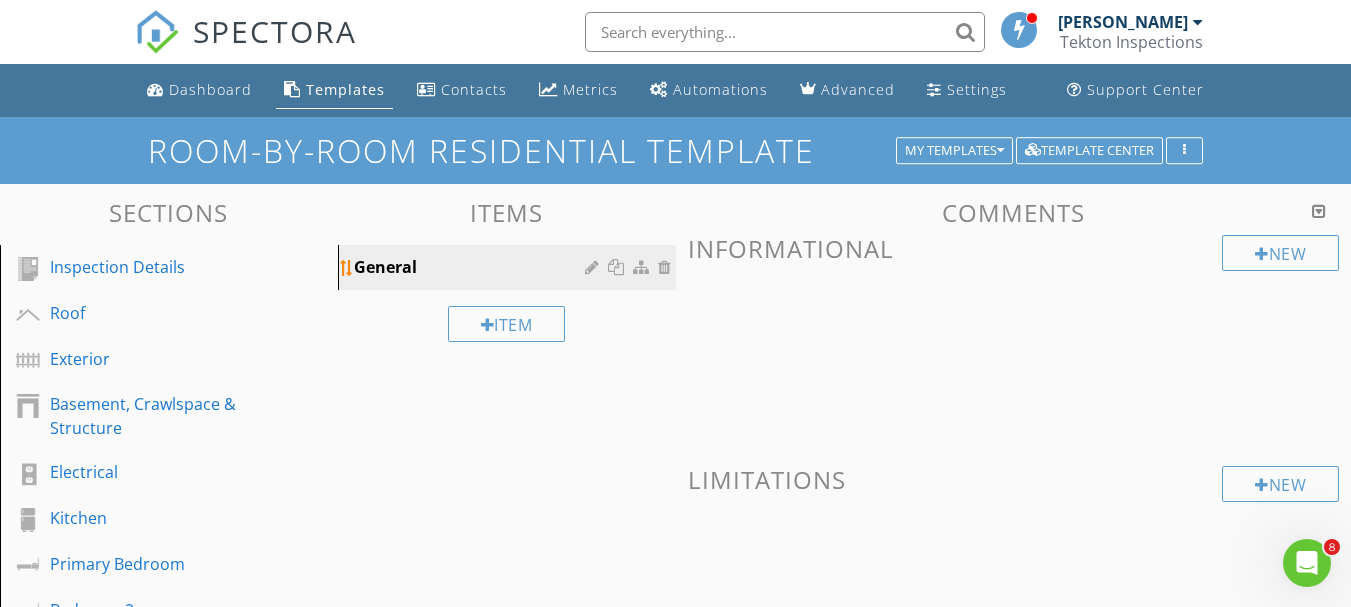 click on "General" at bounding box center (472, 267) 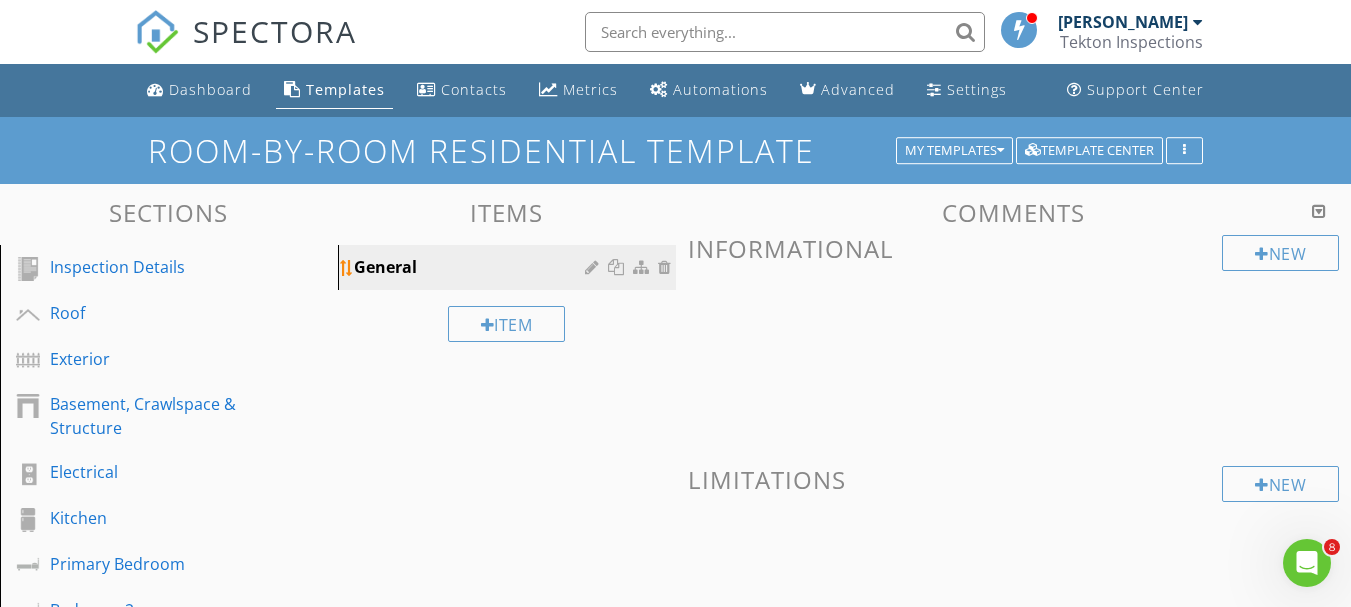 click on "General" at bounding box center (472, 267) 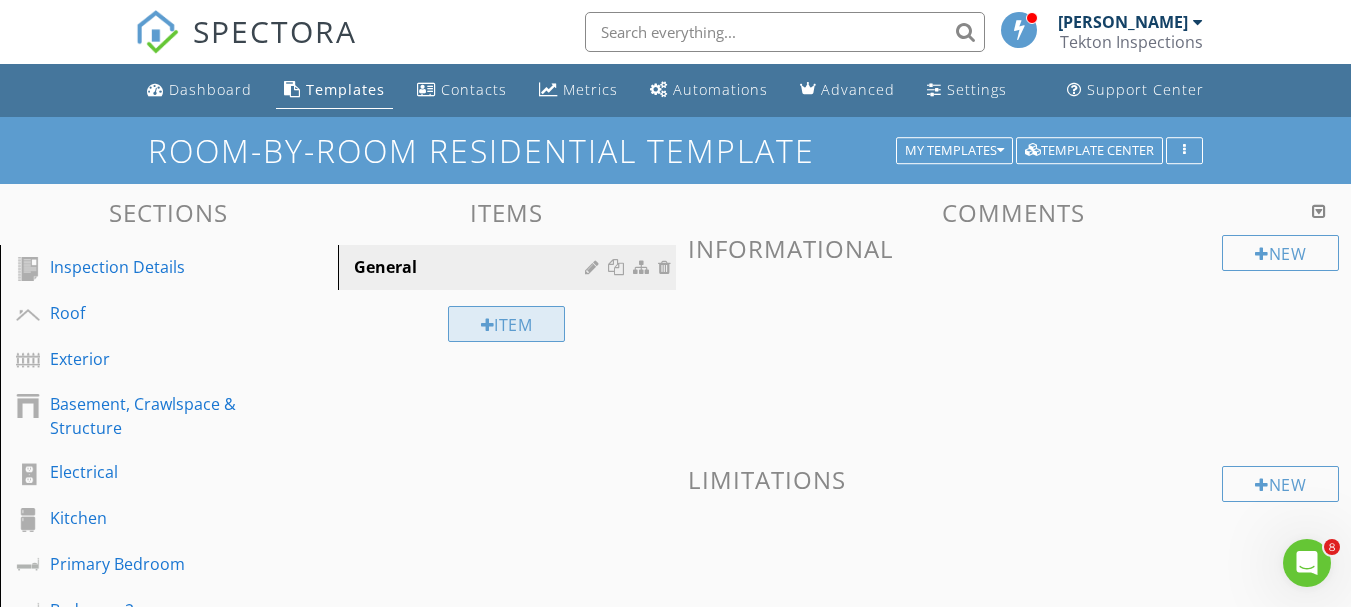 click on "Item" at bounding box center [507, 324] 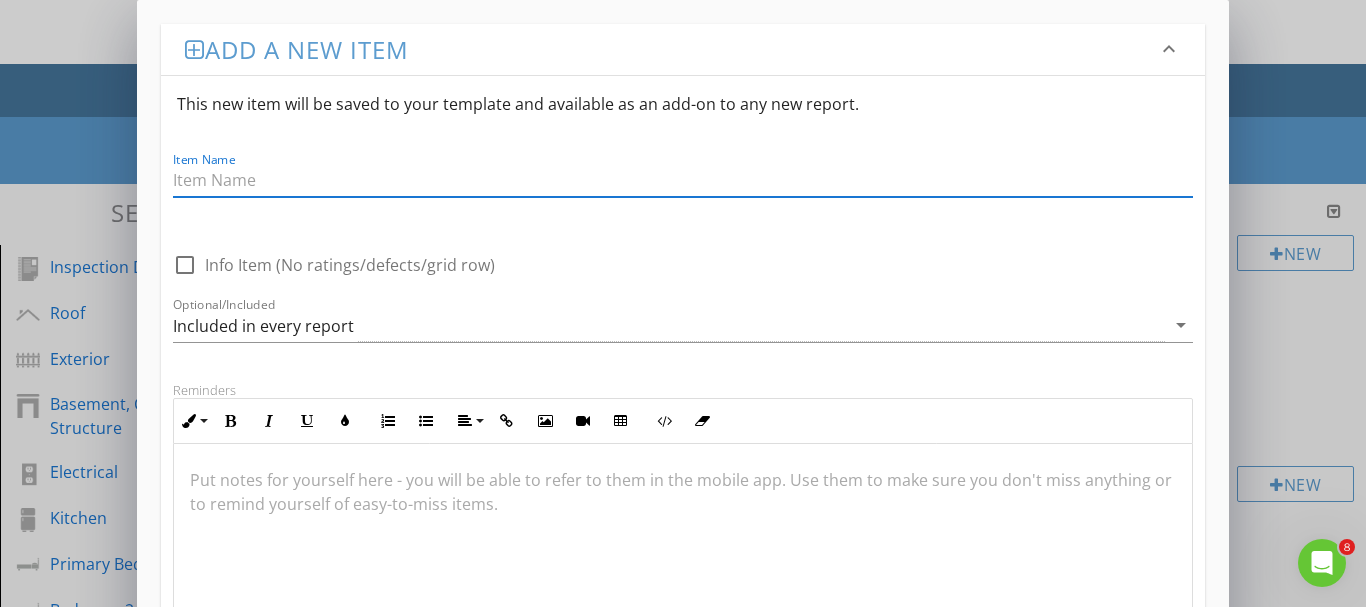 click on "Add a new item
keyboard_arrow_down
This new item will be saved to your template and available as an
add-on to any new report.
Item Name     check_box_outline_blank Info Item (No ratings/defects/grid row)   Optional/Included Included in every report arrow_drop_down     Reminders   Inline Style XLarge Large Normal Small Light Small/Light Bold Italic Underline Colors Ordered List Unordered List Align Align Left Align Center Align Right Align Justify Insert Link Insert Image Insert Video Insert Table Code View Clear Formatting Put notes for yourself here - you will be able to refer to them in the mobile app. Use them to make sure you don't miss anything or to remind yourself of easy-to-miss items.
Save
Undelete items
keyboard_arrow_down       Fetching deleted items..." at bounding box center (683, 482) 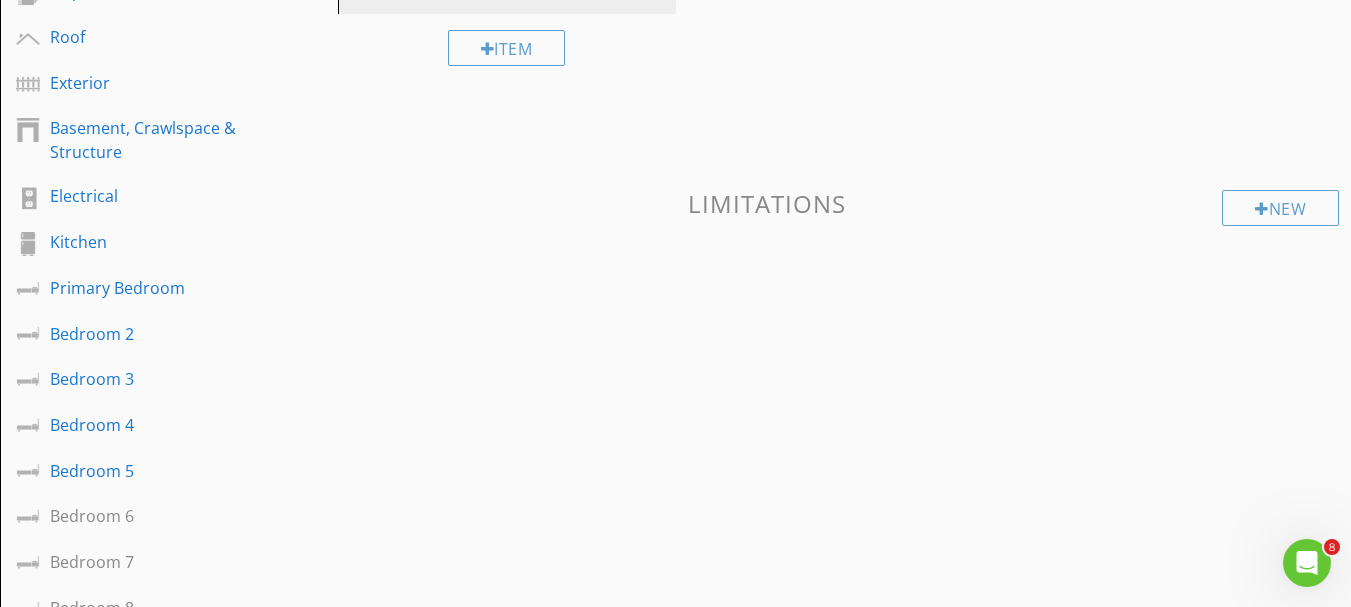 scroll, scrollTop: 0, scrollLeft: 0, axis: both 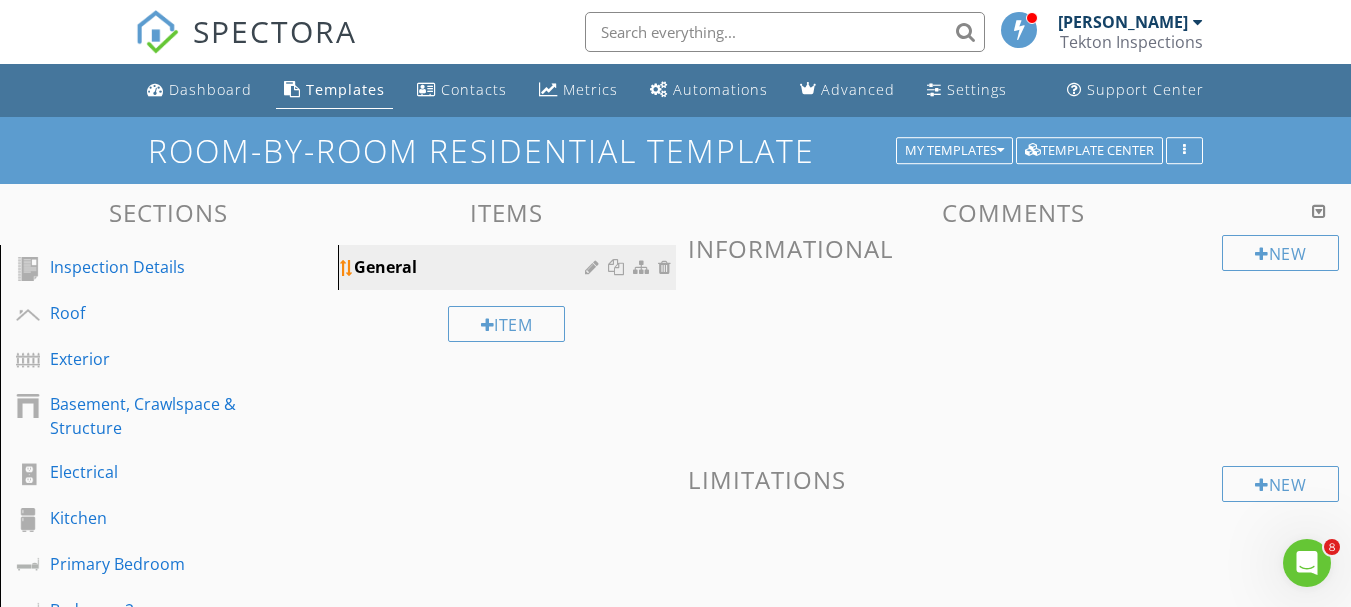 click at bounding box center [667, 267] 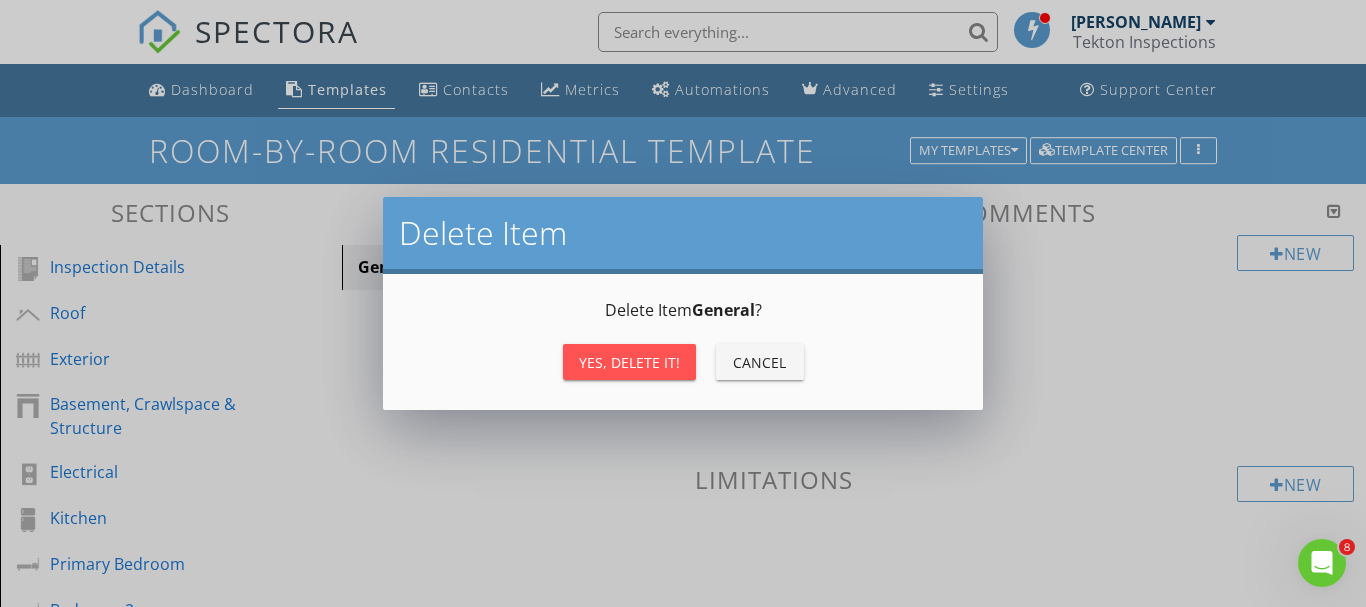 click on "Yes, Delete it!" at bounding box center (629, 362) 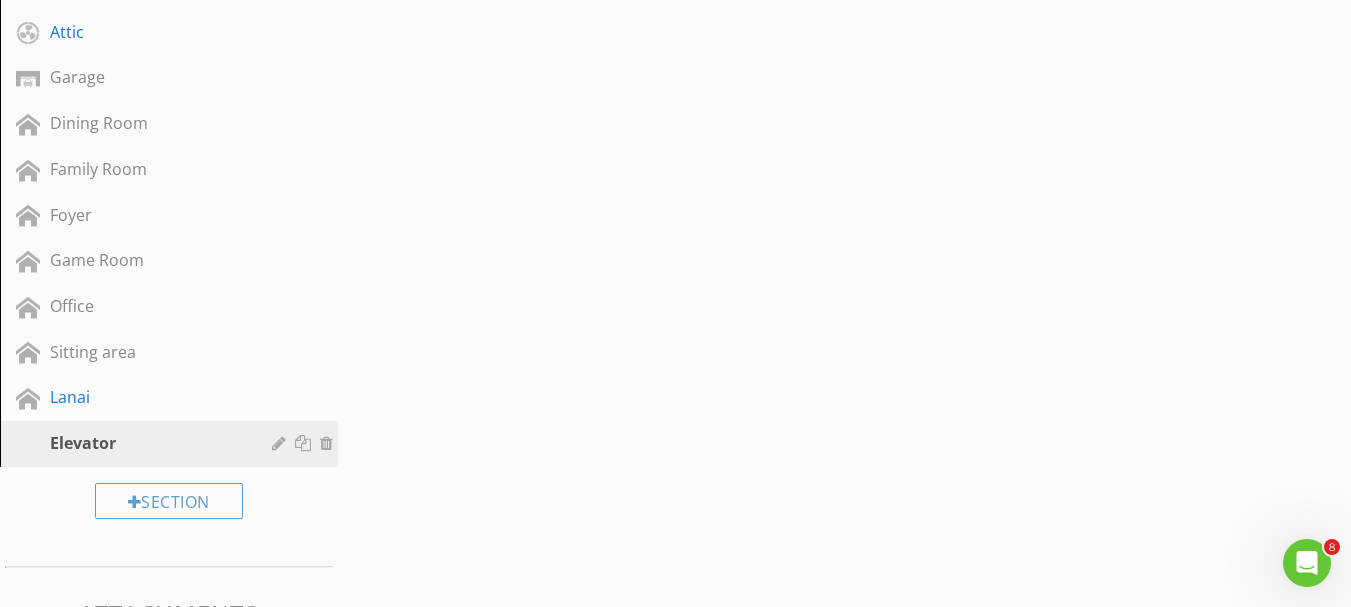 scroll, scrollTop: 1600, scrollLeft: 0, axis: vertical 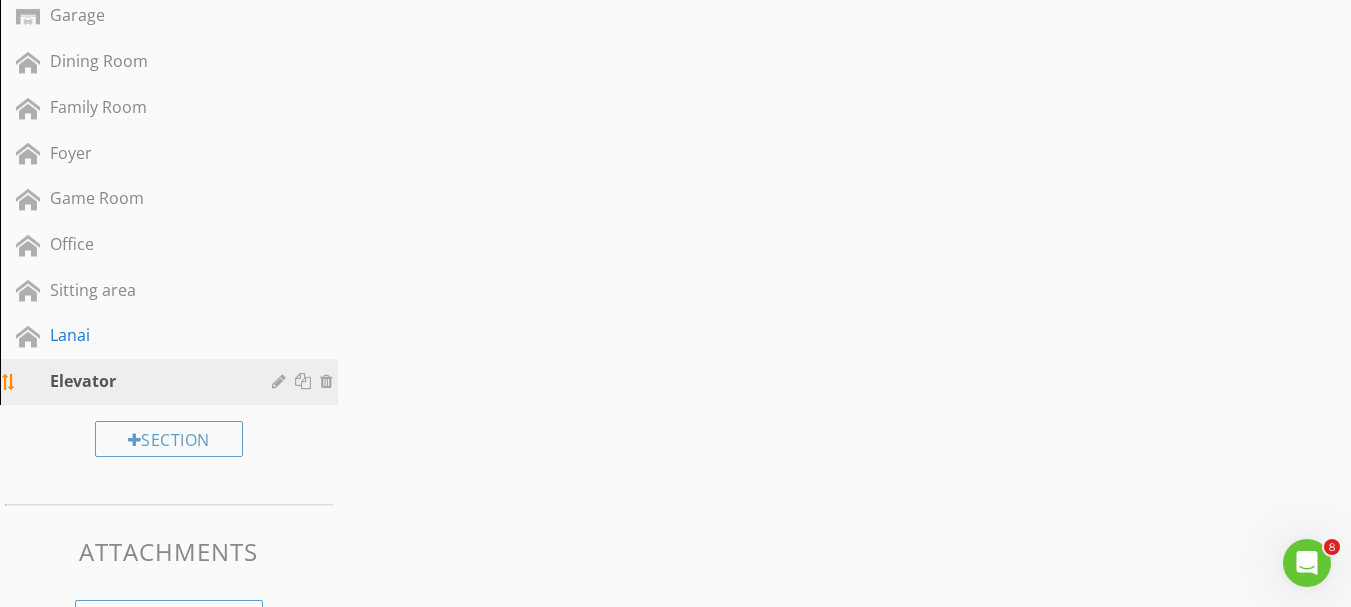 click on "Elevator" at bounding box center [146, 381] 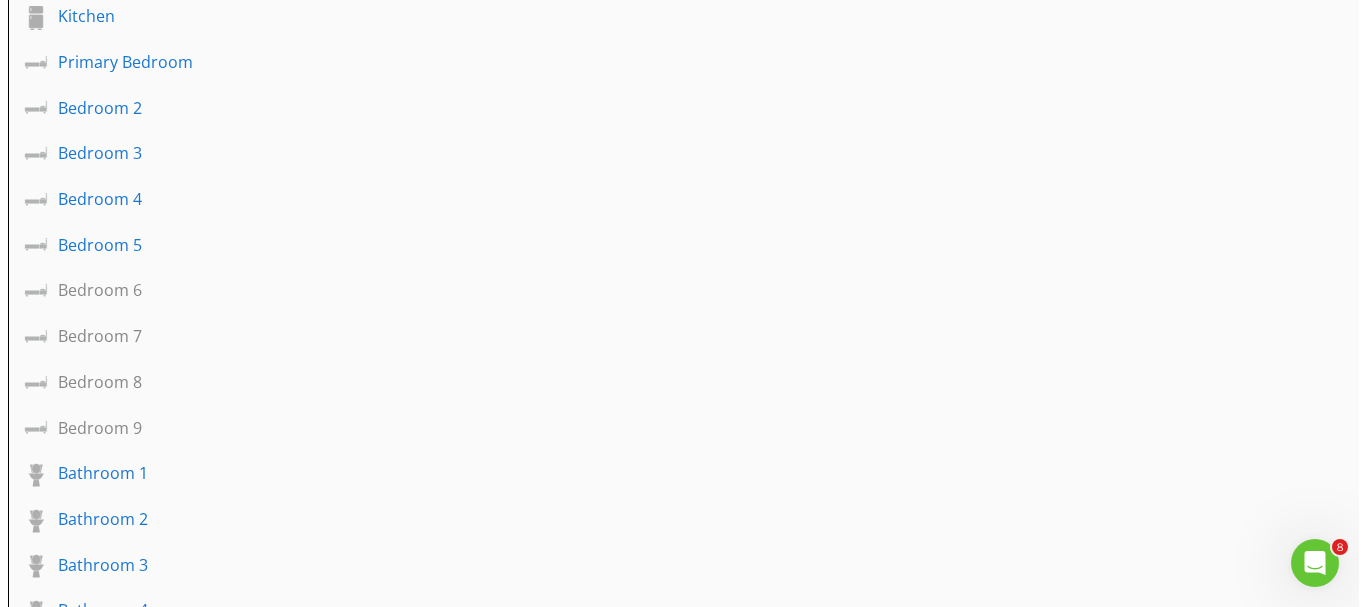 scroll, scrollTop: 100, scrollLeft: 0, axis: vertical 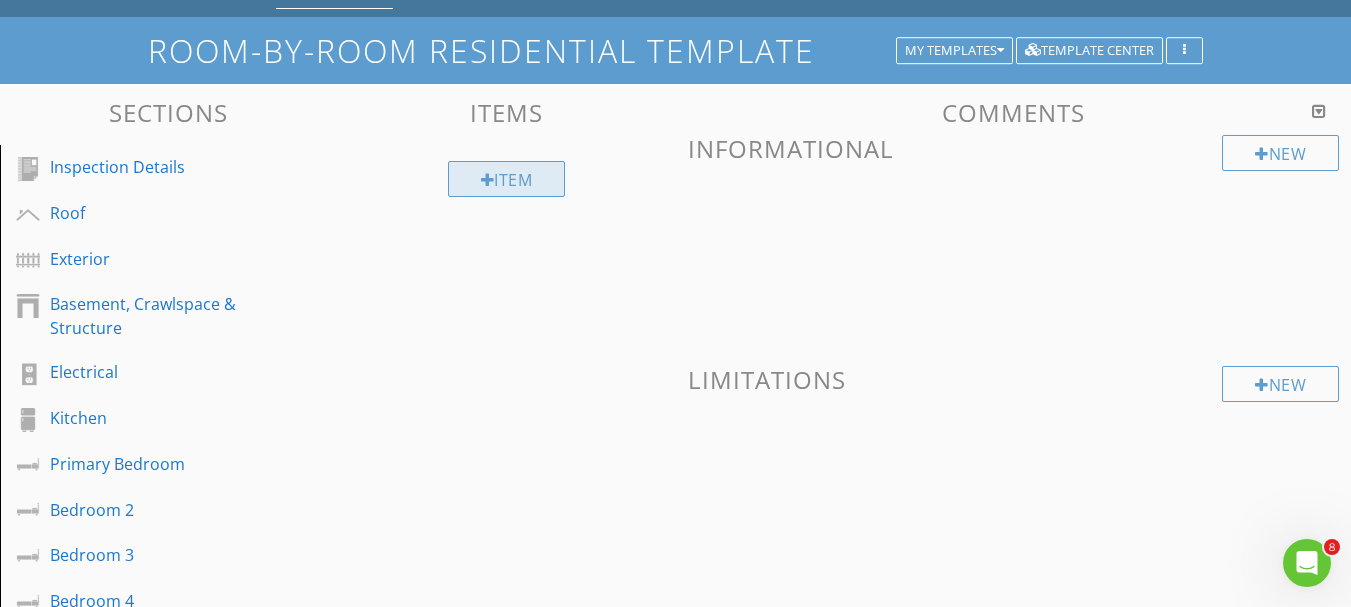 click on "Item" at bounding box center [507, 179] 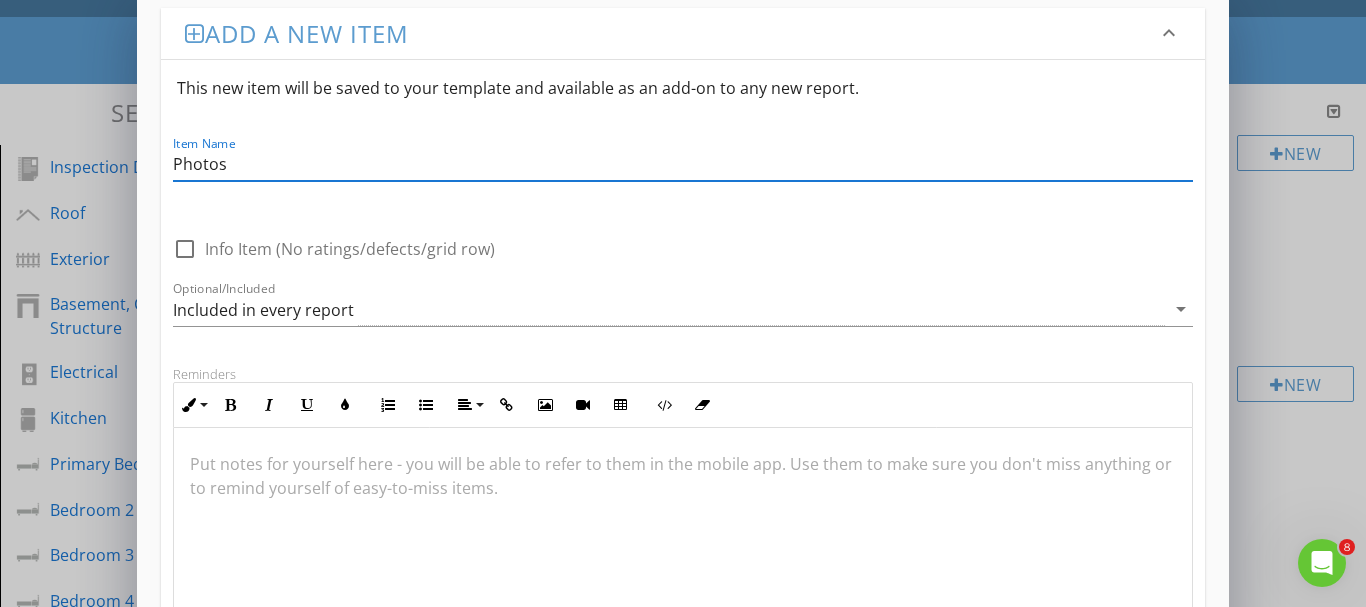 scroll, scrollTop: 0, scrollLeft: 0, axis: both 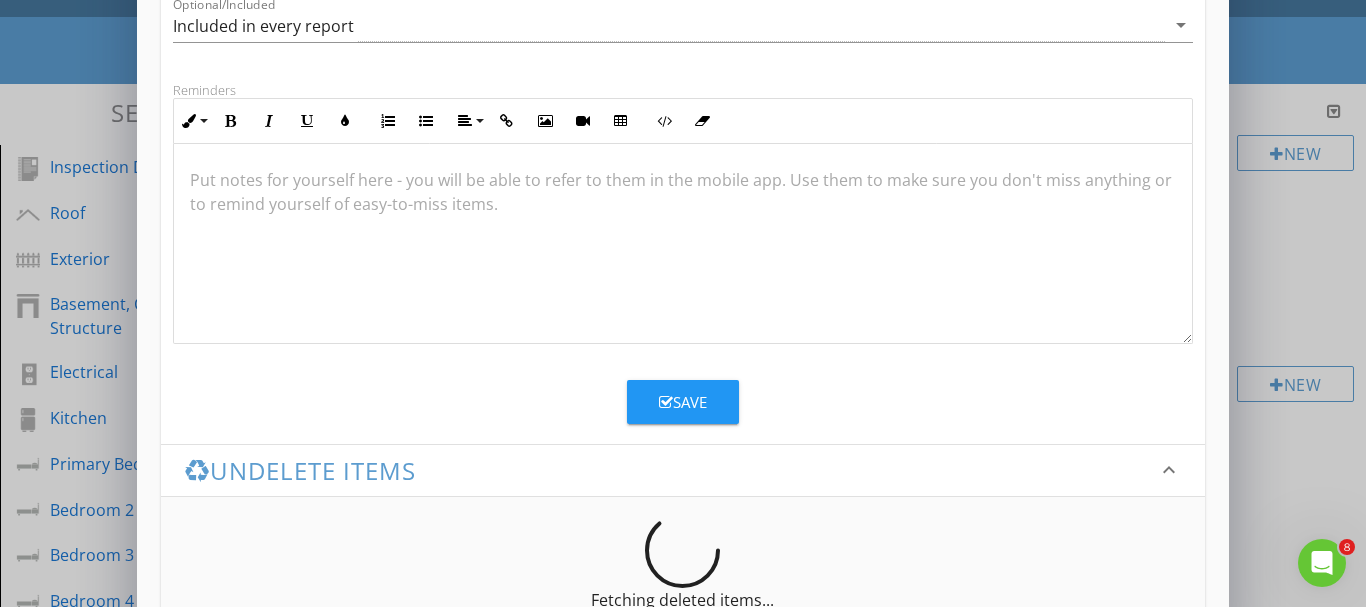 type on "Photos" 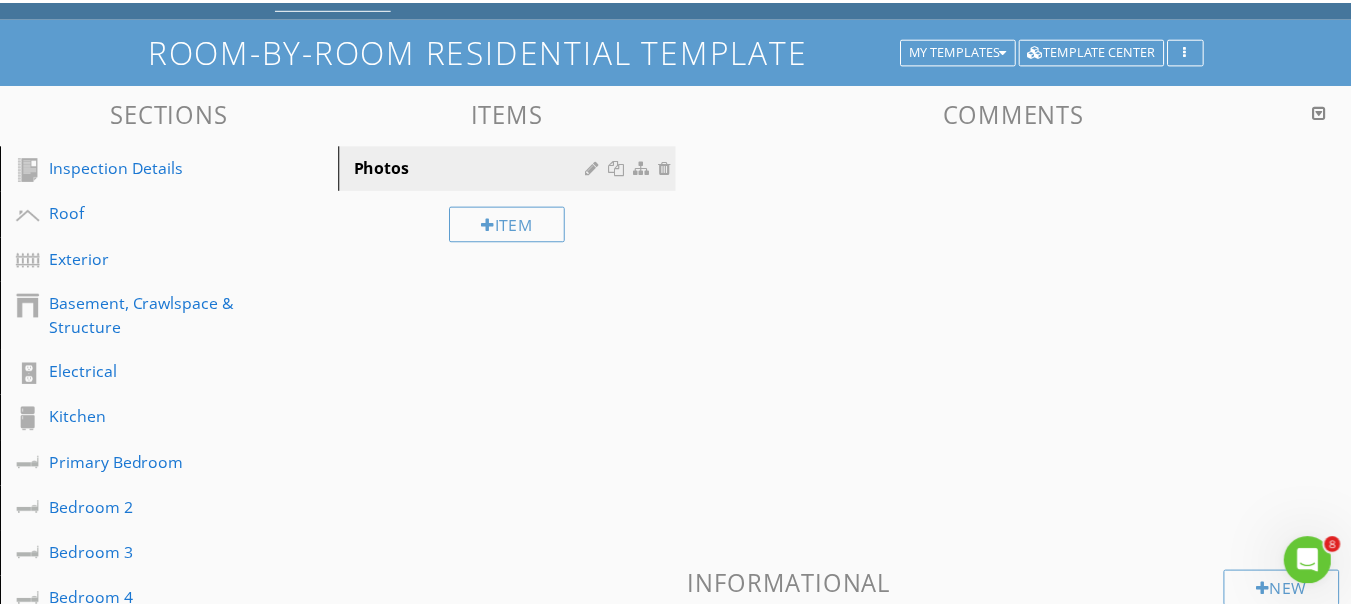 scroll, scrollTop: 260, scrollLeft: 0, axis: vertical 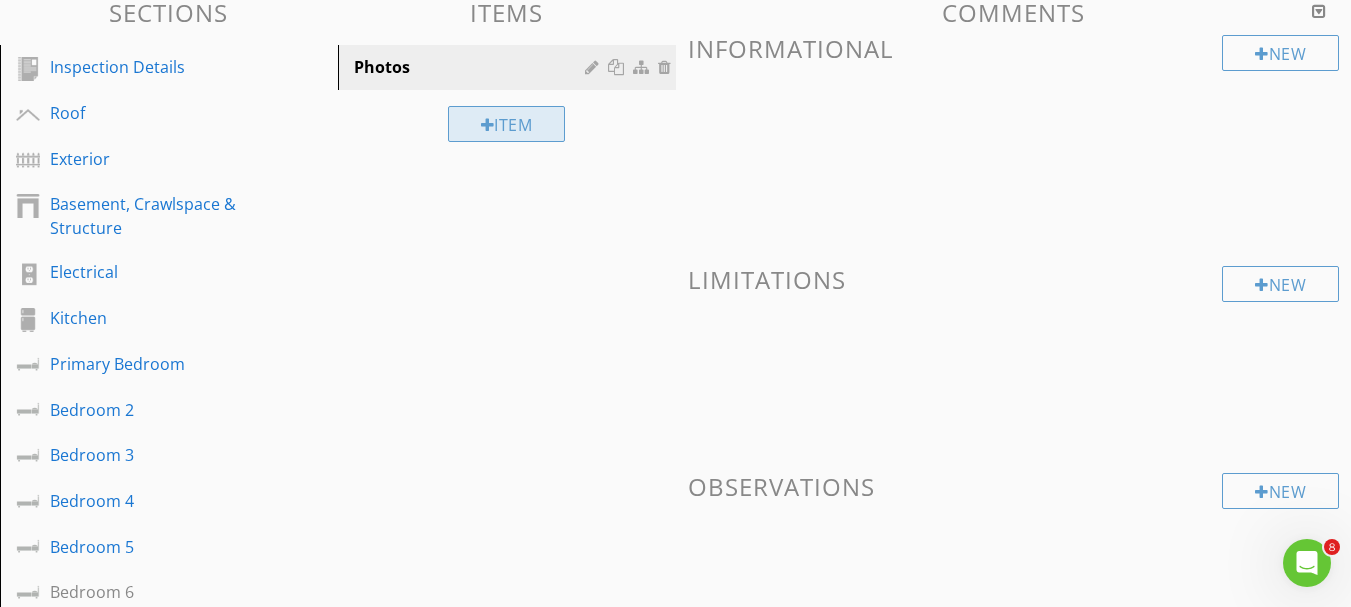 click on "Item" at bounding box center [507, 124] 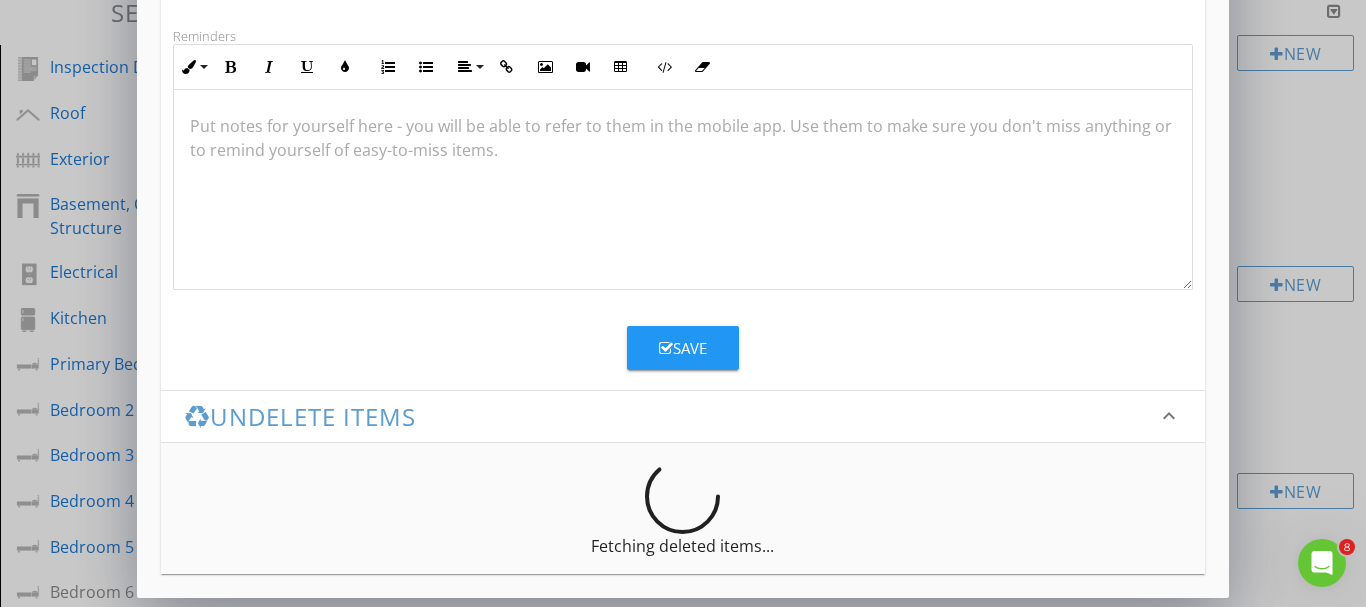 scroll, scrollTop: 357, scrollLeft: 0, axis: vertical 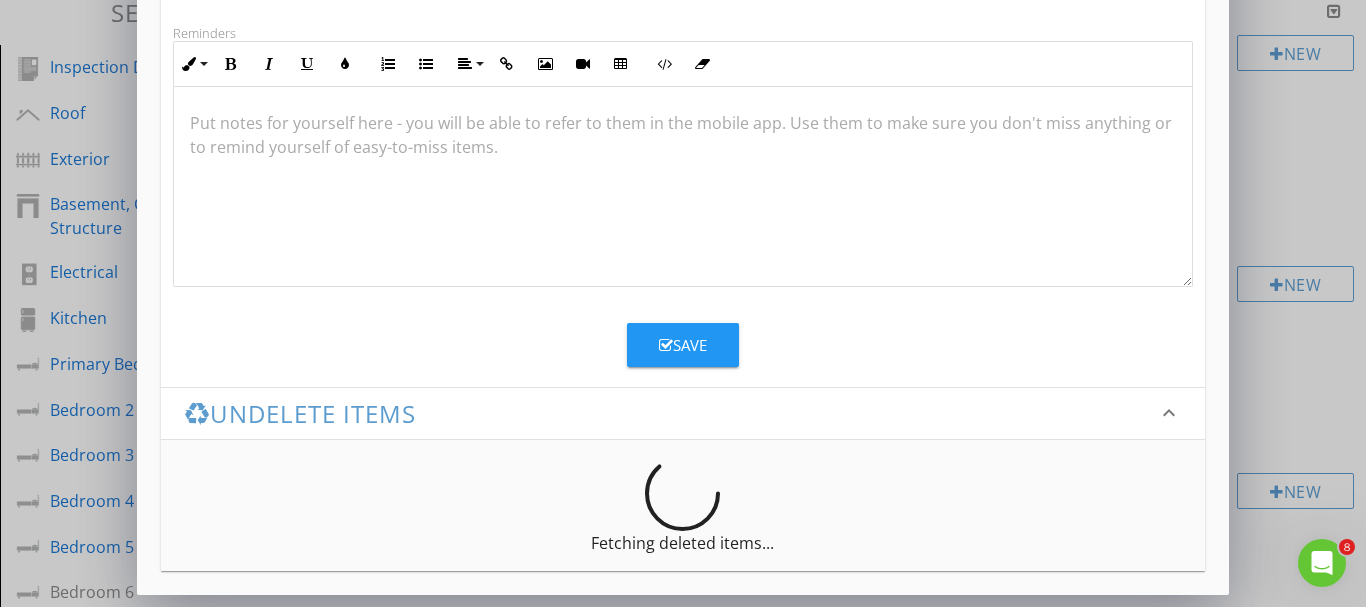 type on "Control Panel" 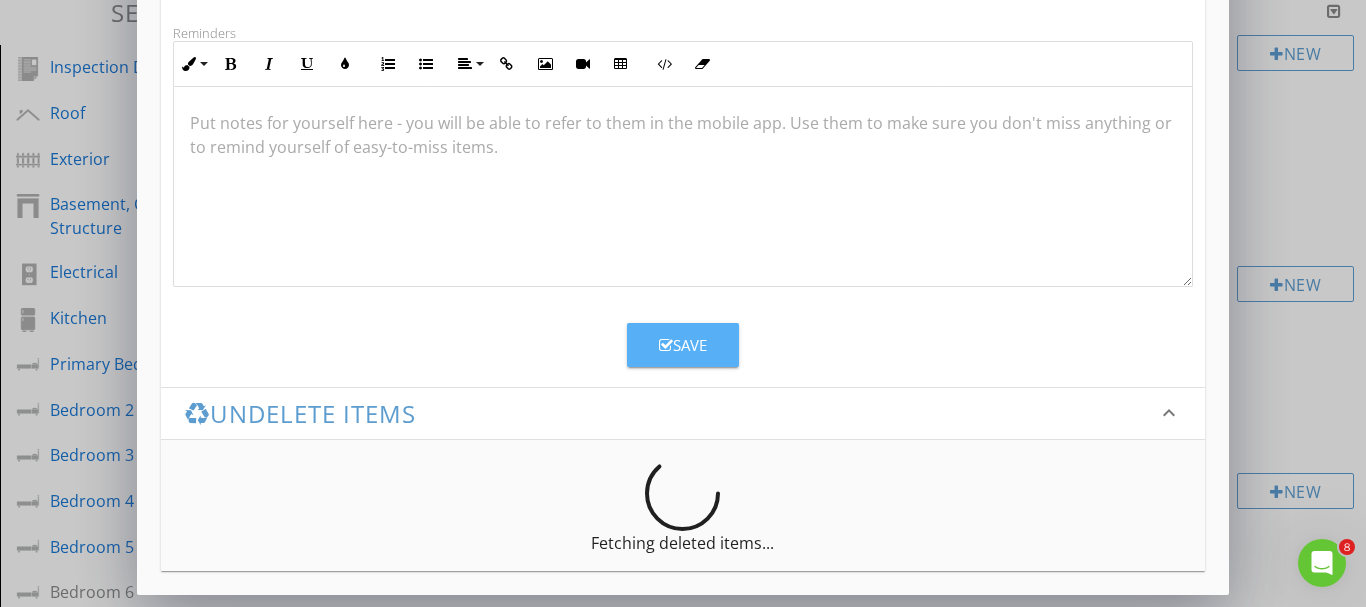 click on "Save" at bounding box center [683, 345] 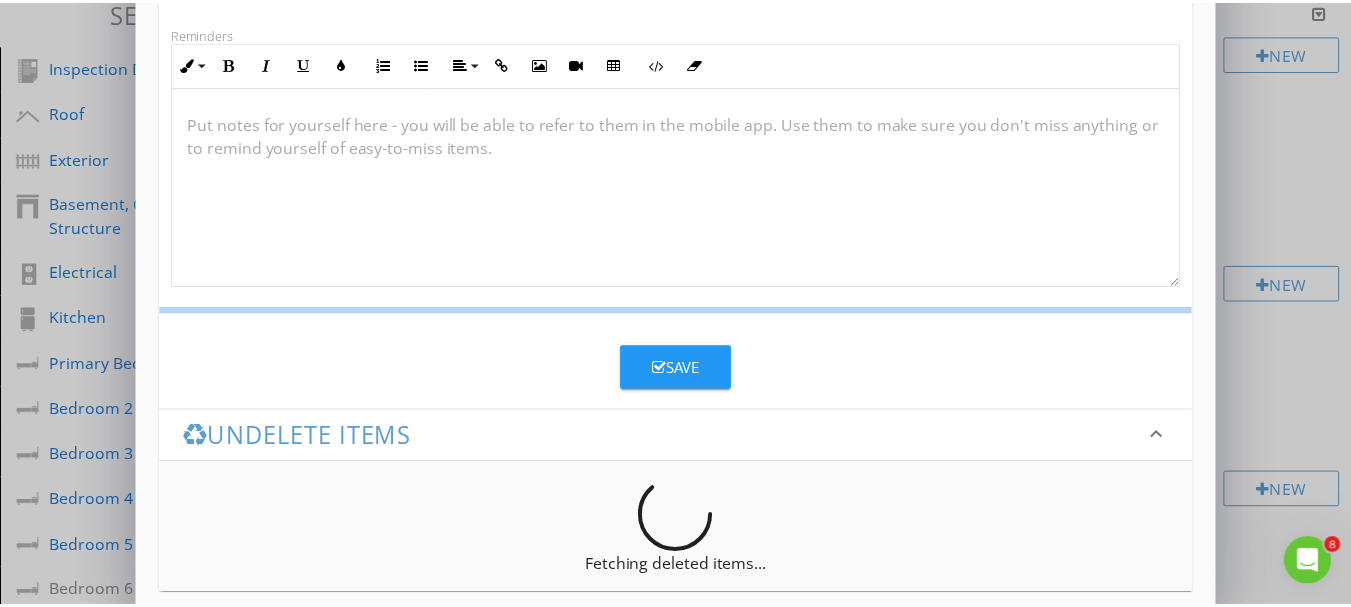 scroll, scrollTop: 260, scrollLeft: 0, axis: vertical 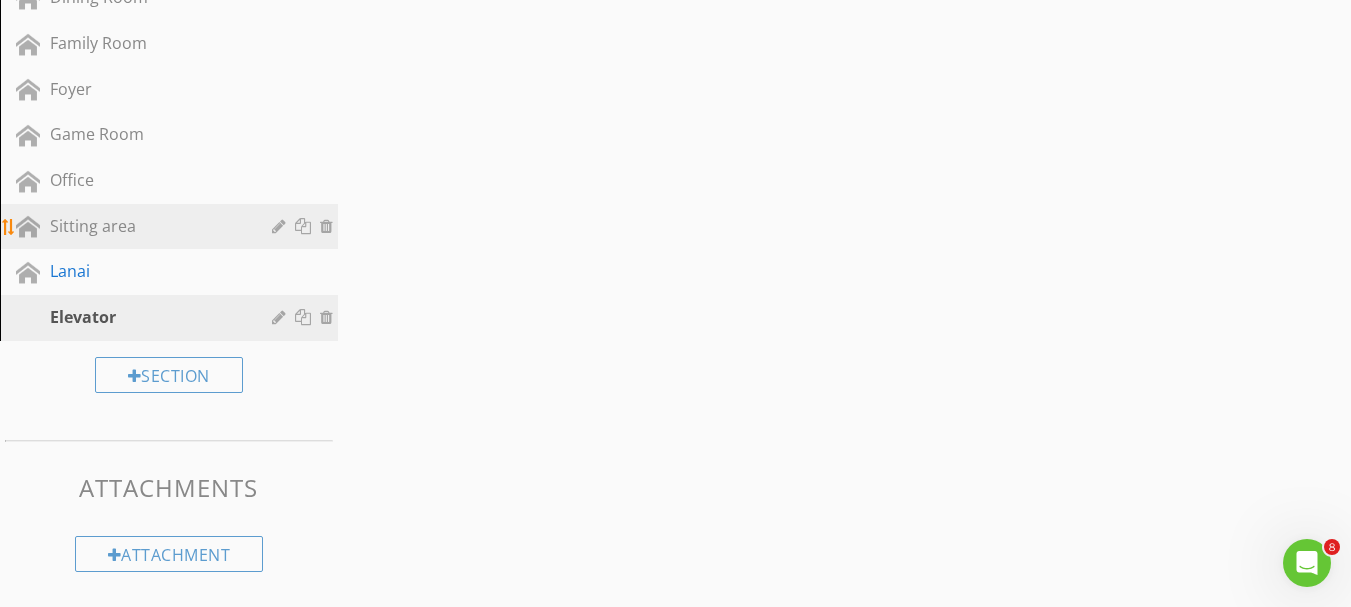 click on "Sitting area" at bounding box center (146, 226) 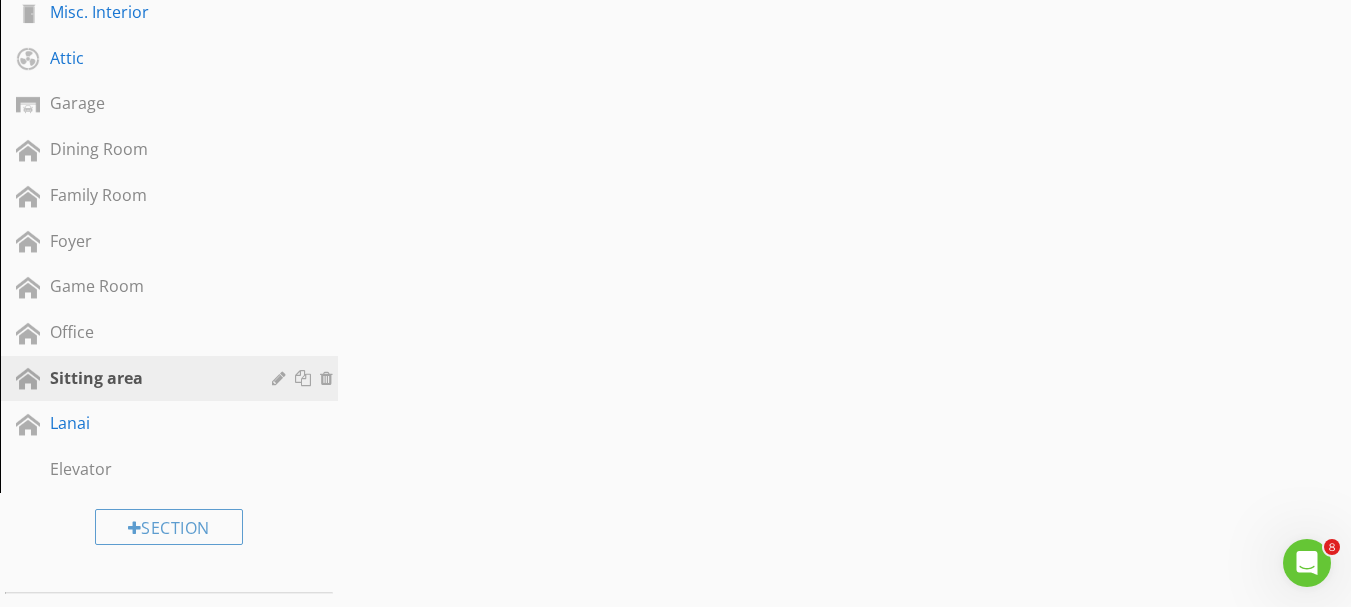 scroll, scrollTop: 1600, scrollLeft: 0, axis: vertical 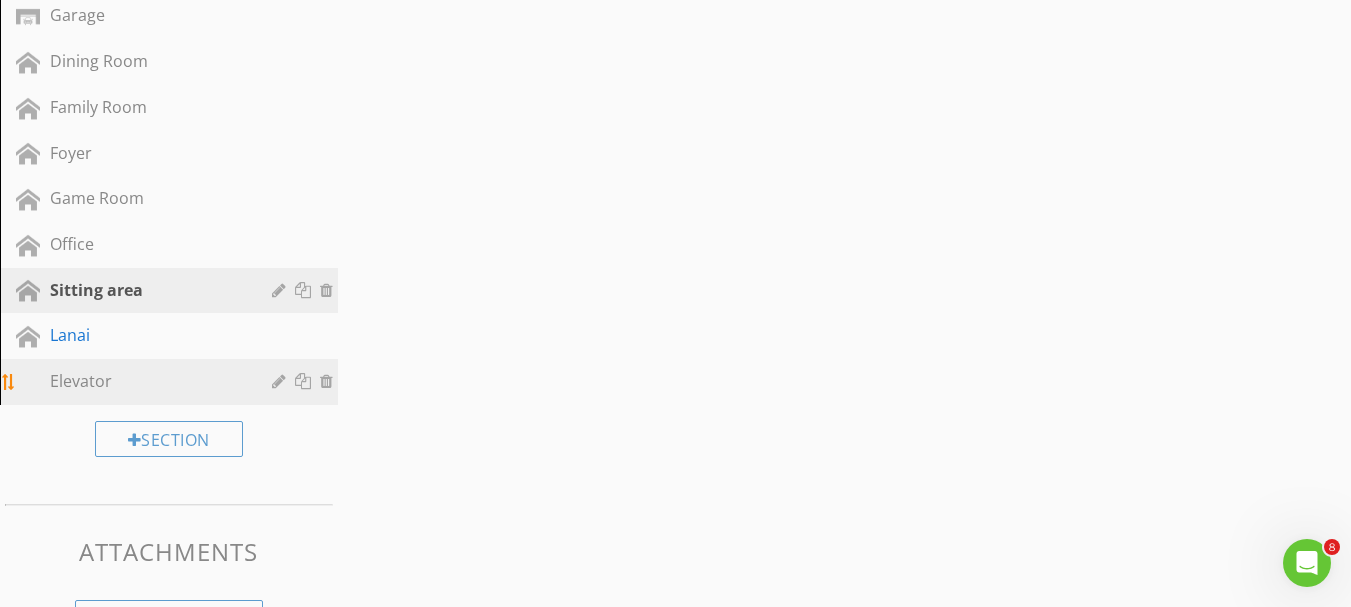 click on "Elevator" at bounding box center (146, 381) 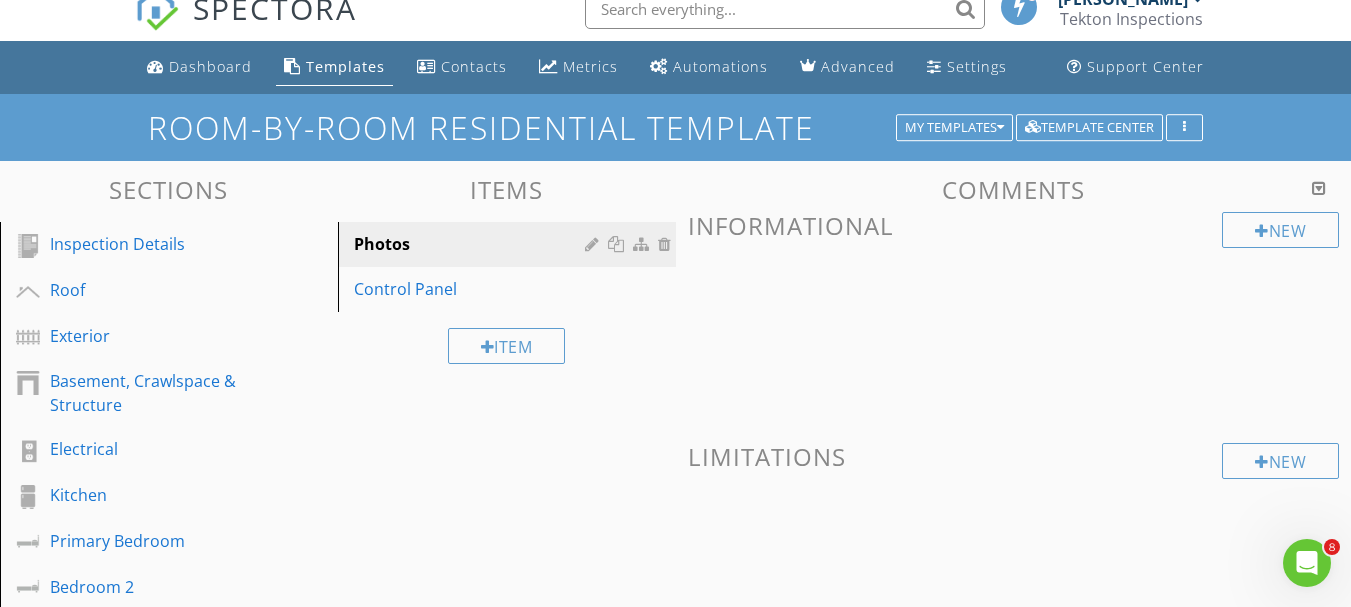scroll, scrollTop: 0, scrollLeft: 0, axis: both 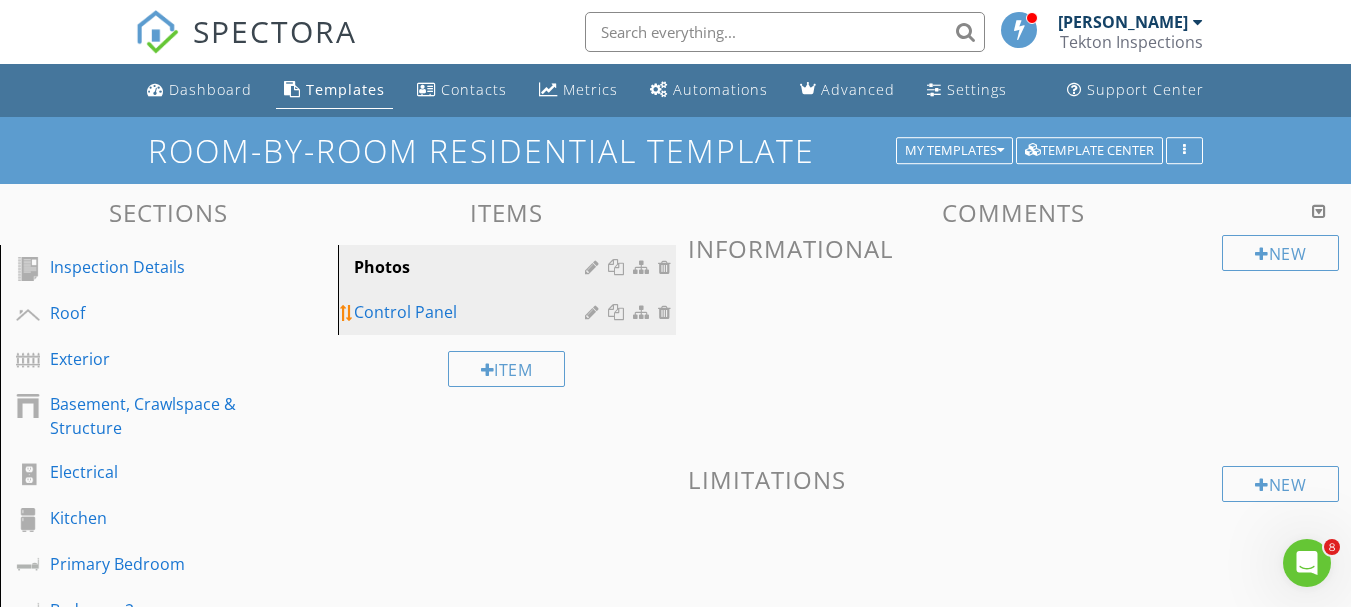click on "Control Panel" at bounding box center [472, 312] 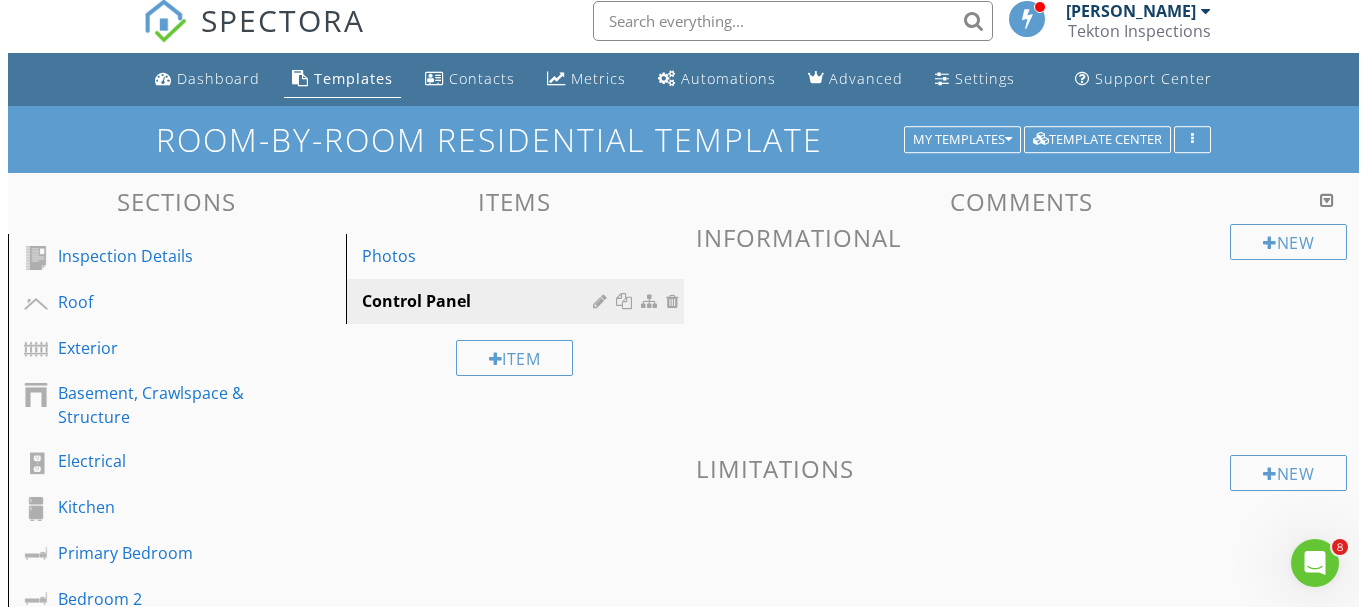 scroll, scrollTop: 0, scrollLeft: 0, axis: both 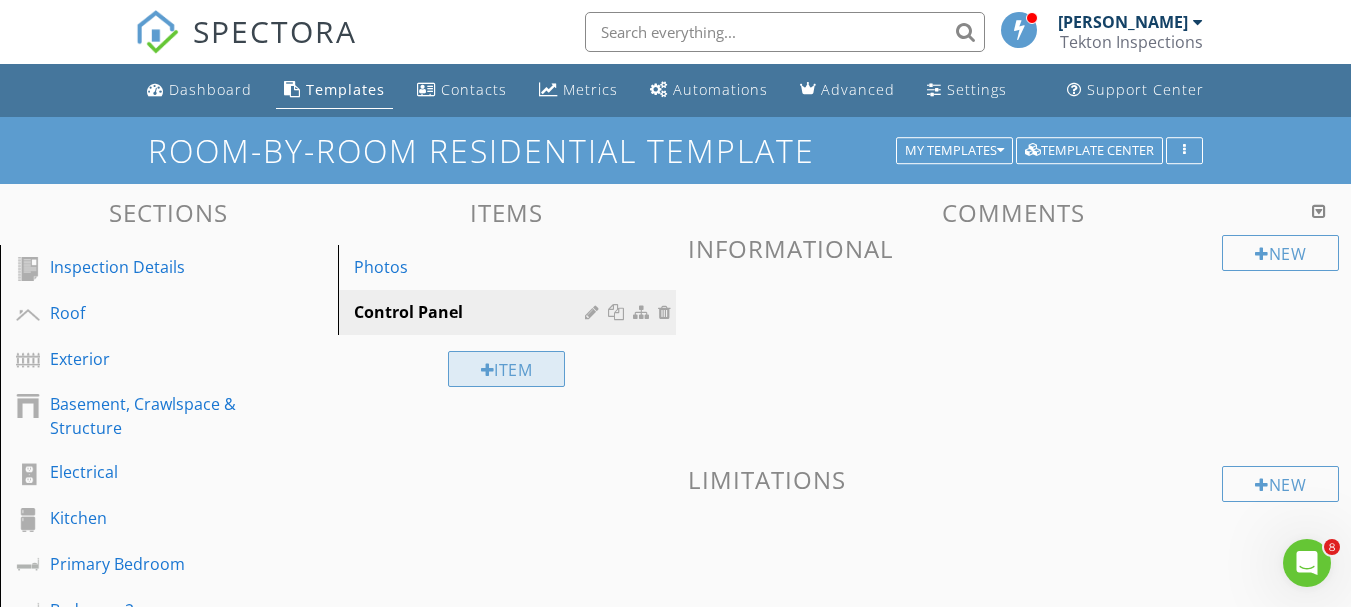 click on "Item" at bounding box center [507, 369] 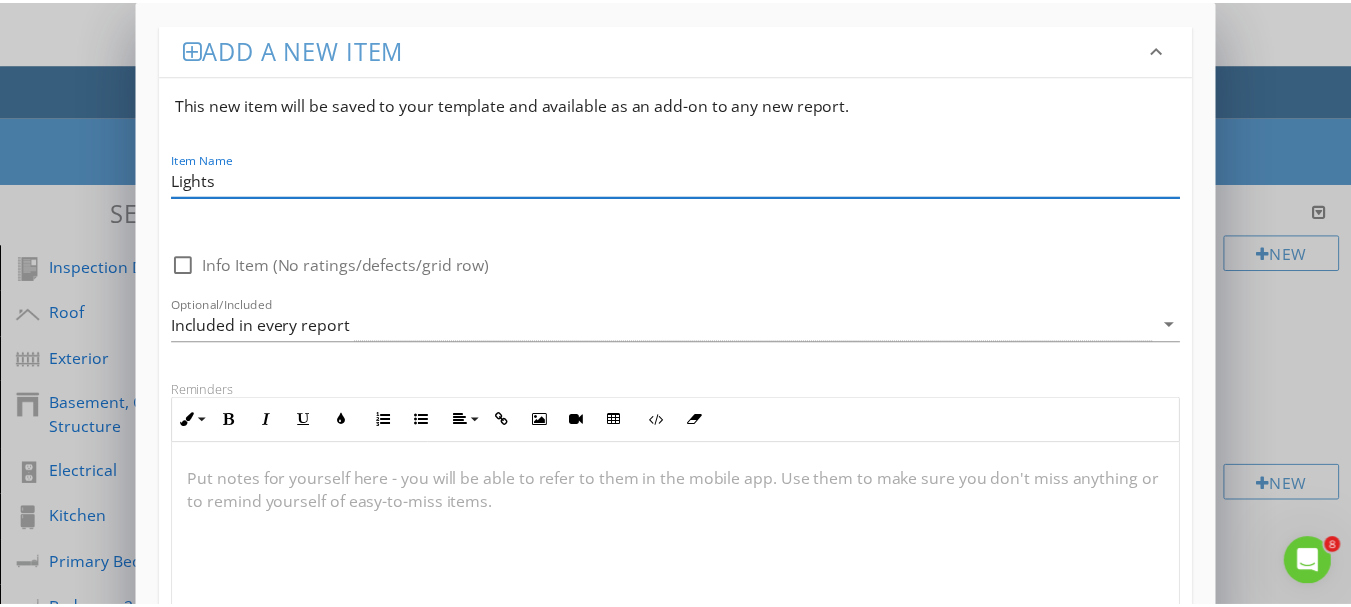 scroll, scrollTop: 357, scrollLeft: 0, axis: vertical 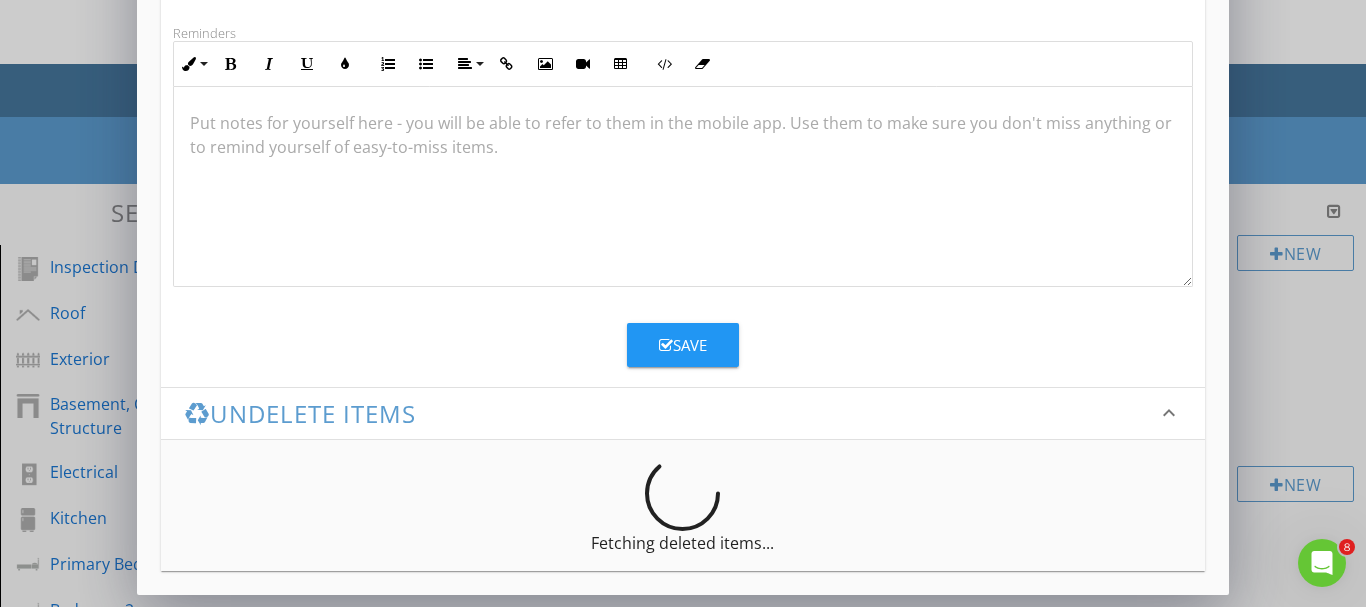 type on "Lights" 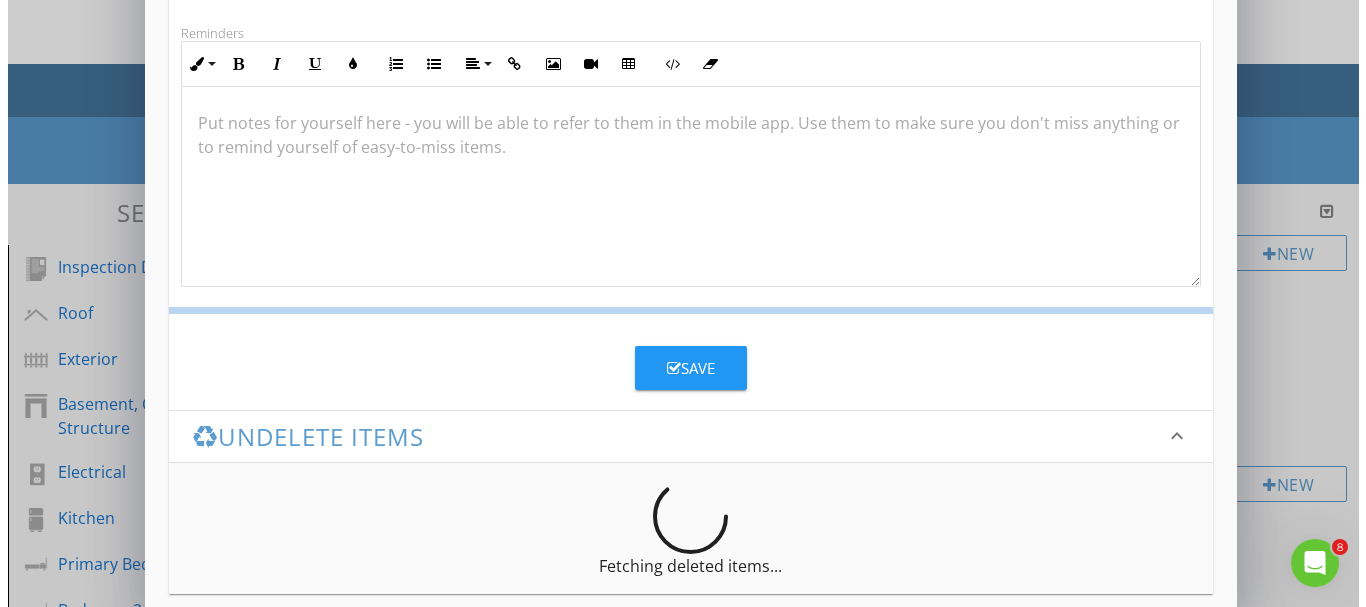 scroll, scrollTop: 260, scrollLeft: 0, axis: vertical 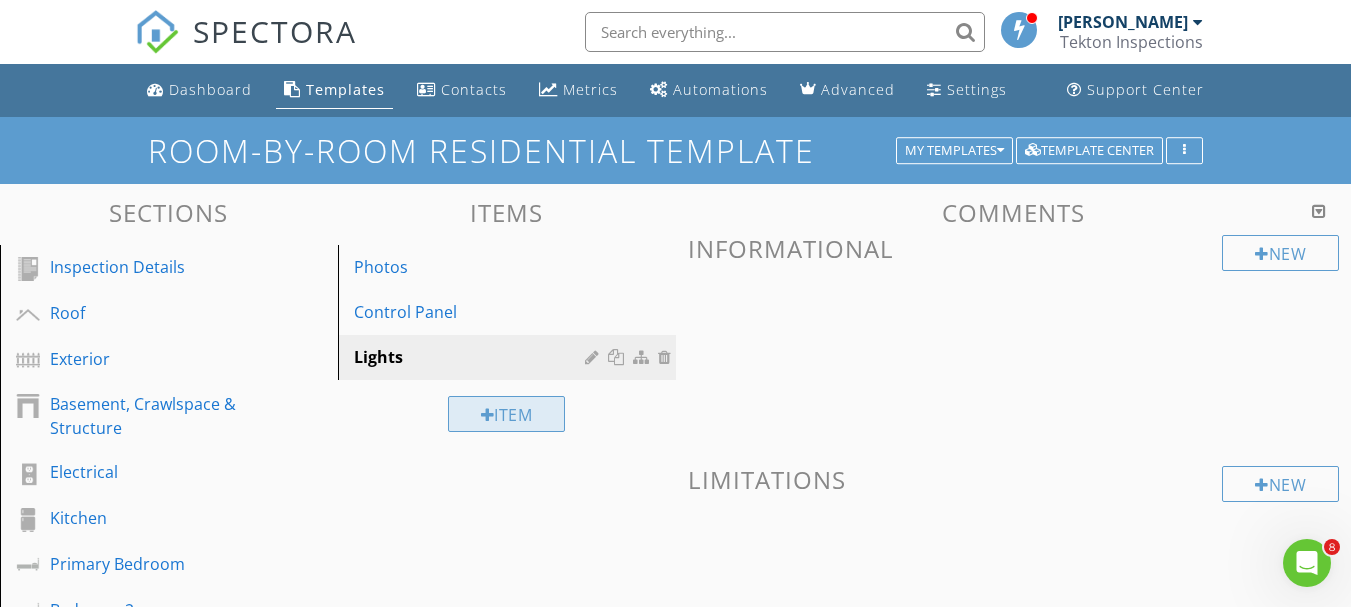 click on "Item" at bounding box center (507, 414) 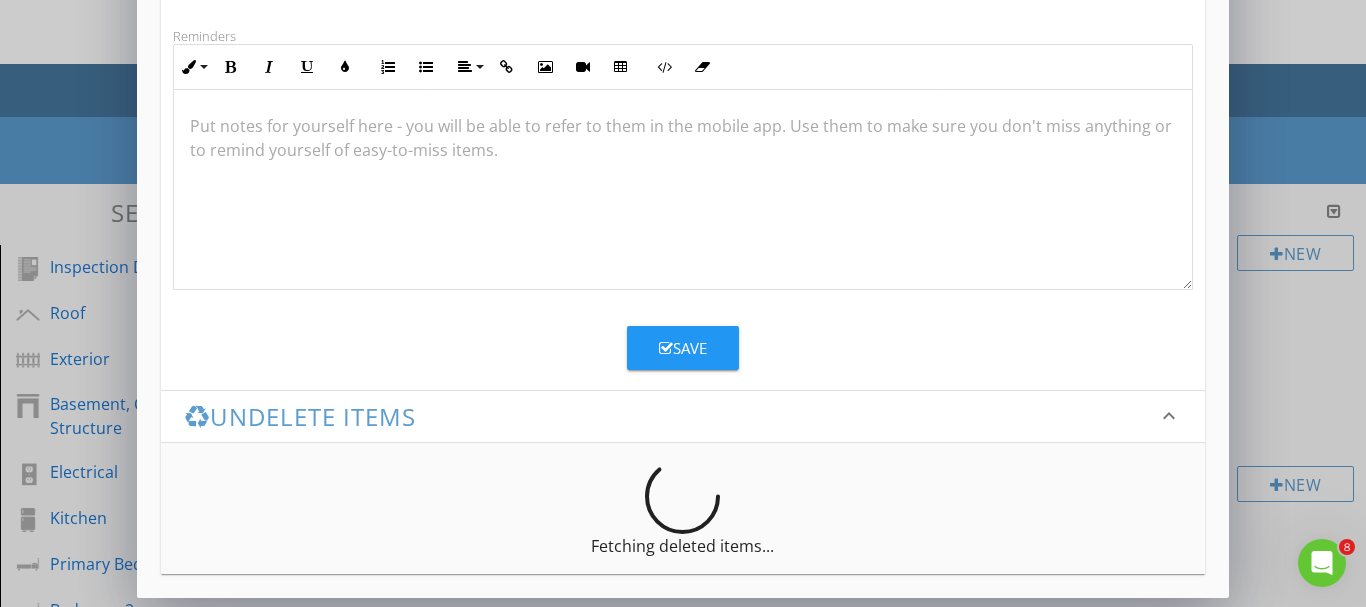 scroll, scrollTop: 357, scrollLeft: 0, axis: vertical 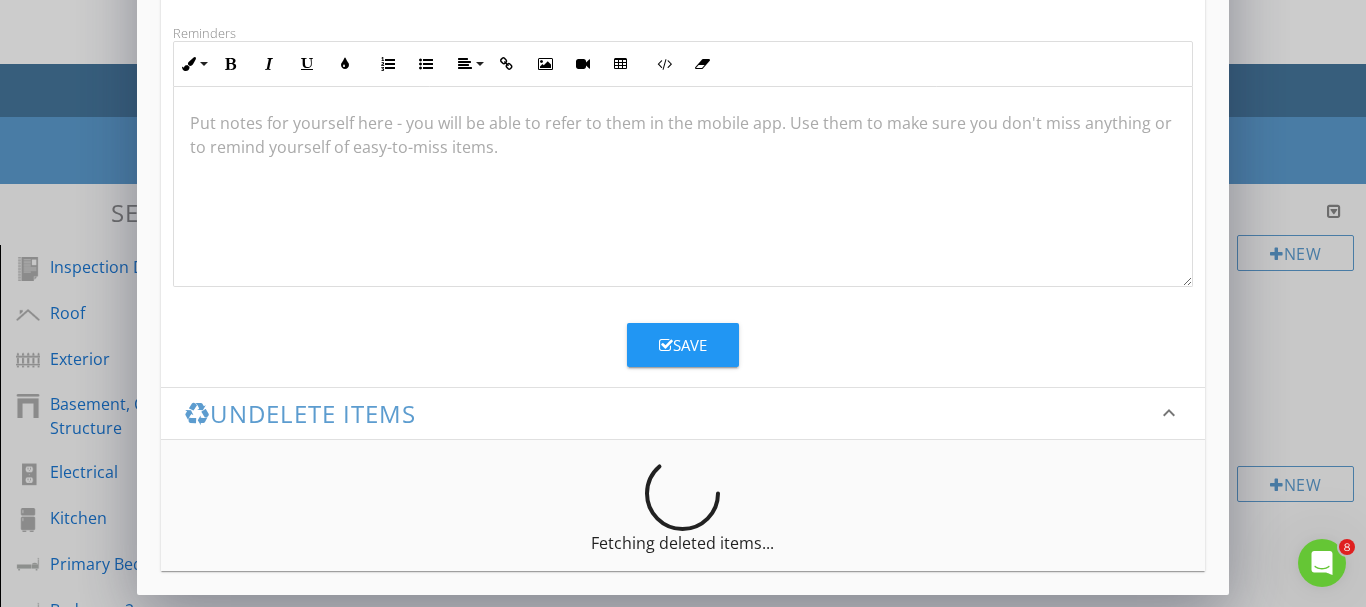 type on "HVAC" 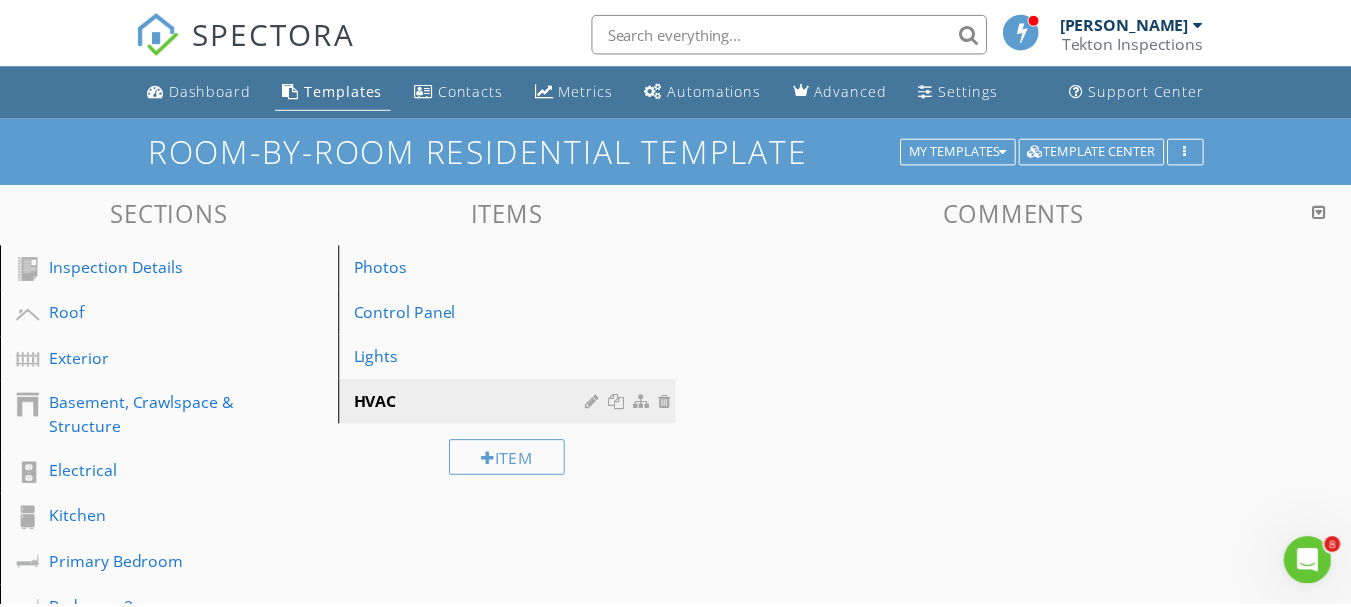 scroll, scrollTop: 260, scrollLeft: 0, axis: vertical 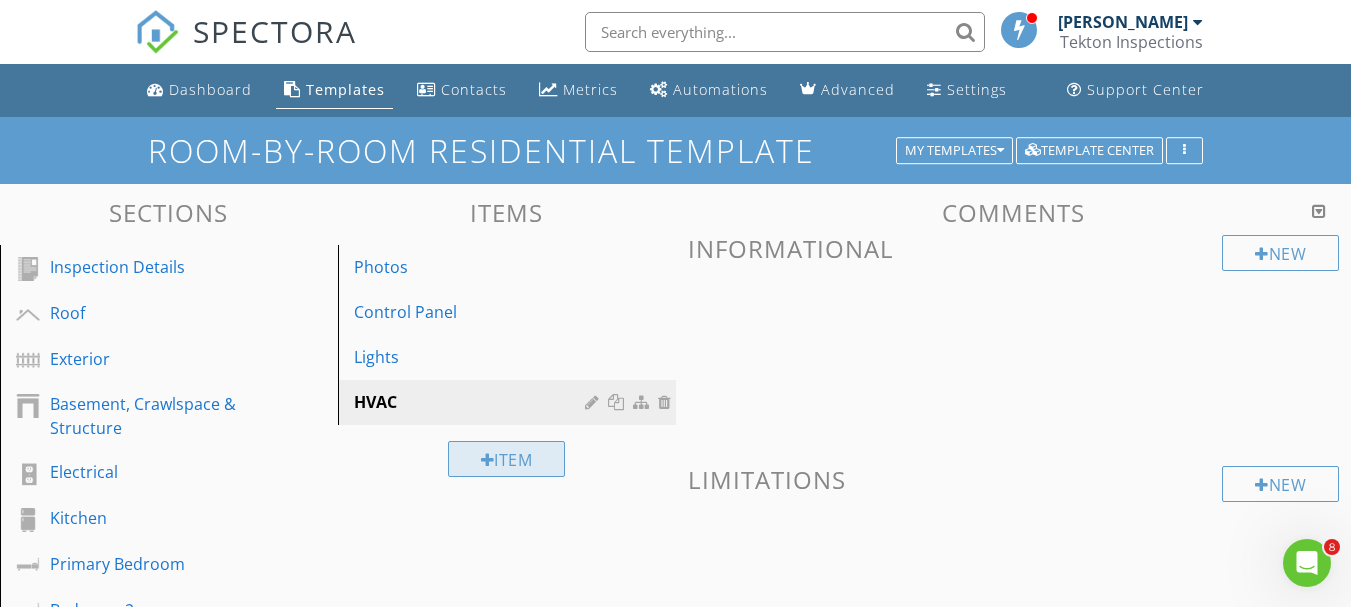 click on "Item" at bounding box center (507, 459) 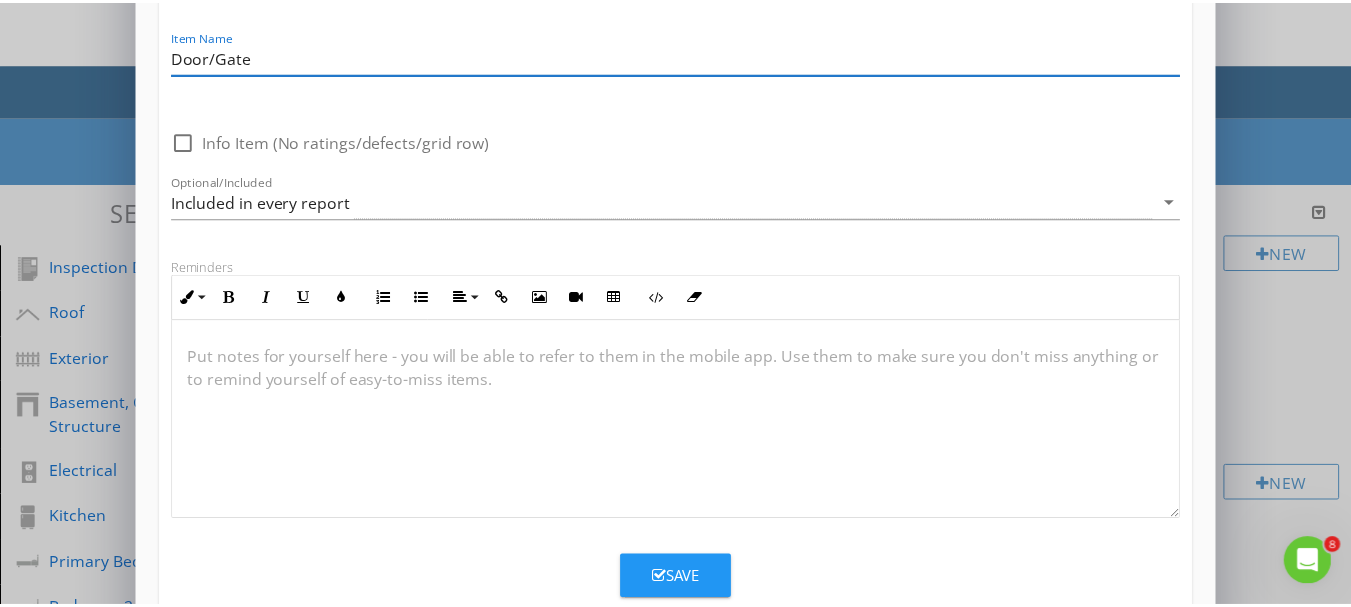 scroll, scrollTop: 357, scrollLeft: 0, axis: vertical 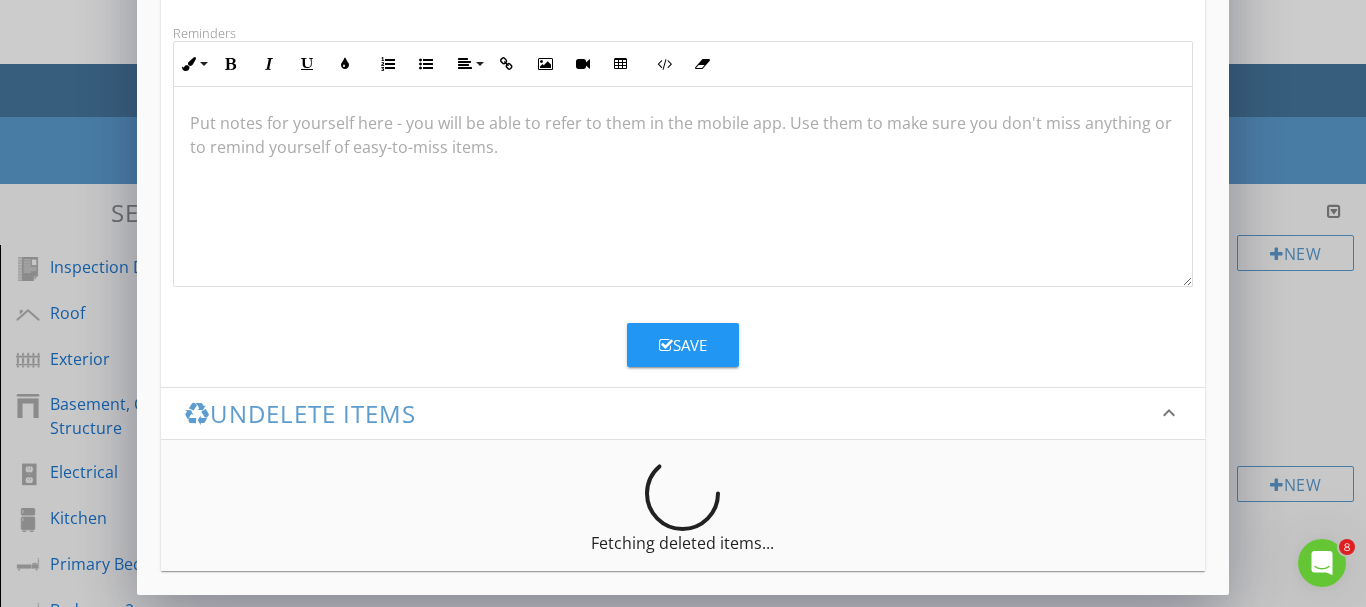 type on "Door/Gate" 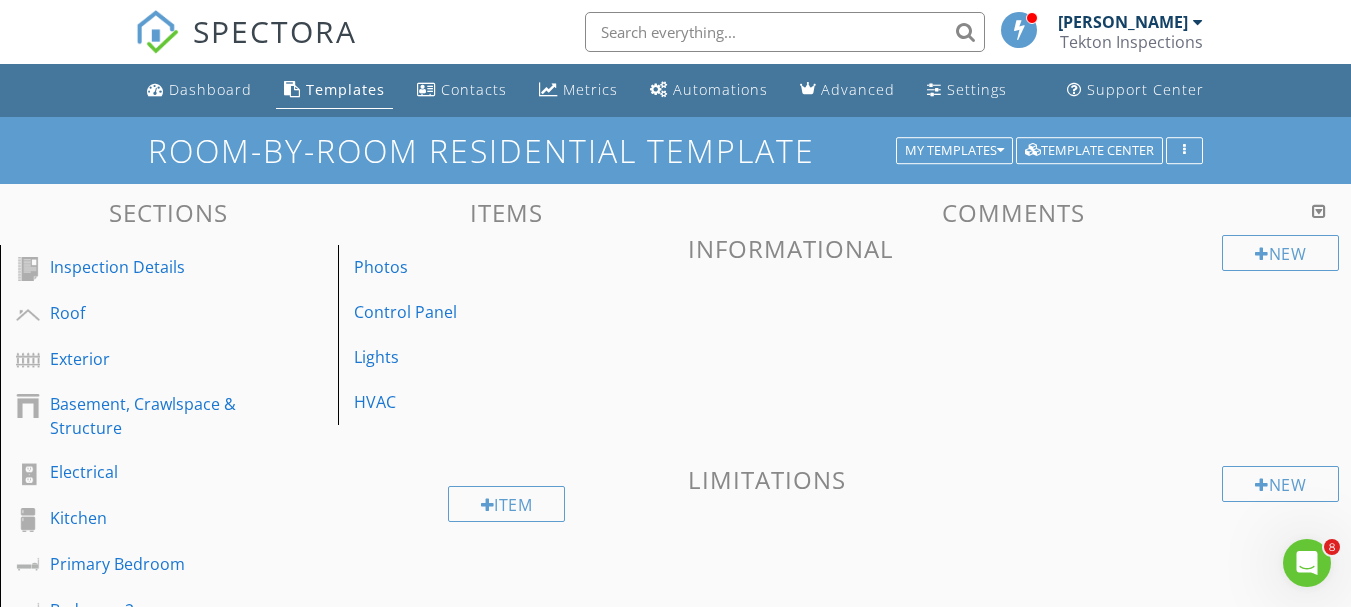 scroll, scrollTop: 260, scrollLeft: 0, axis: vertical 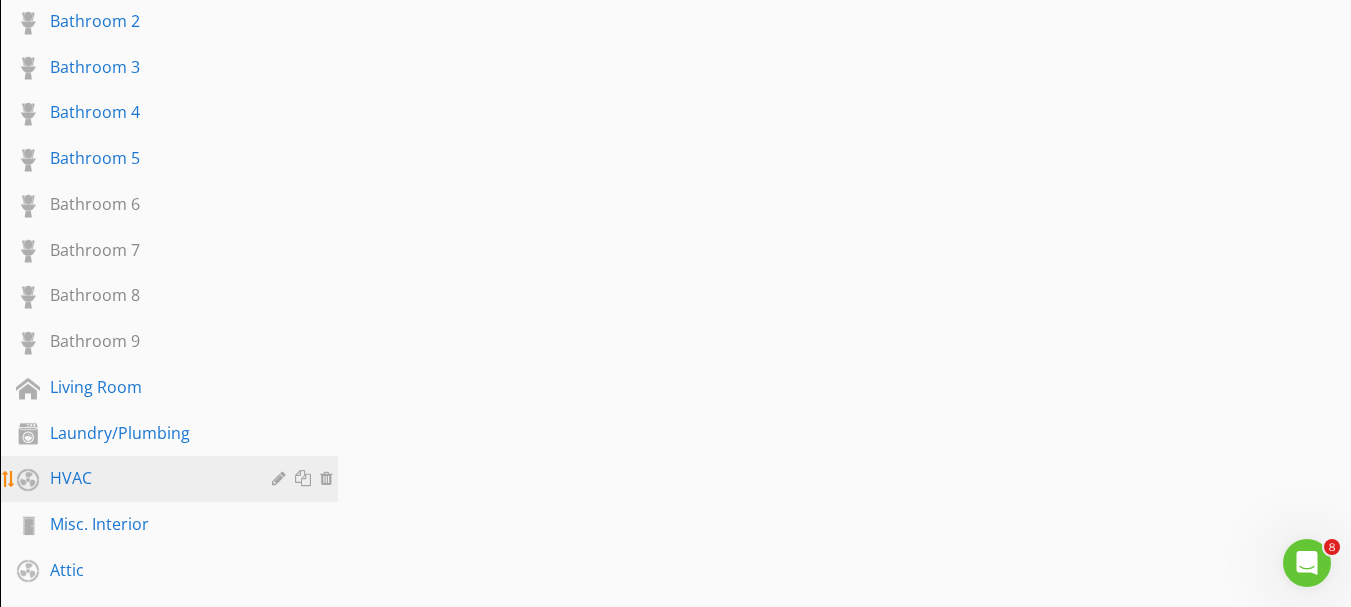 click on "HVAC" at bounding box center [146, 478] 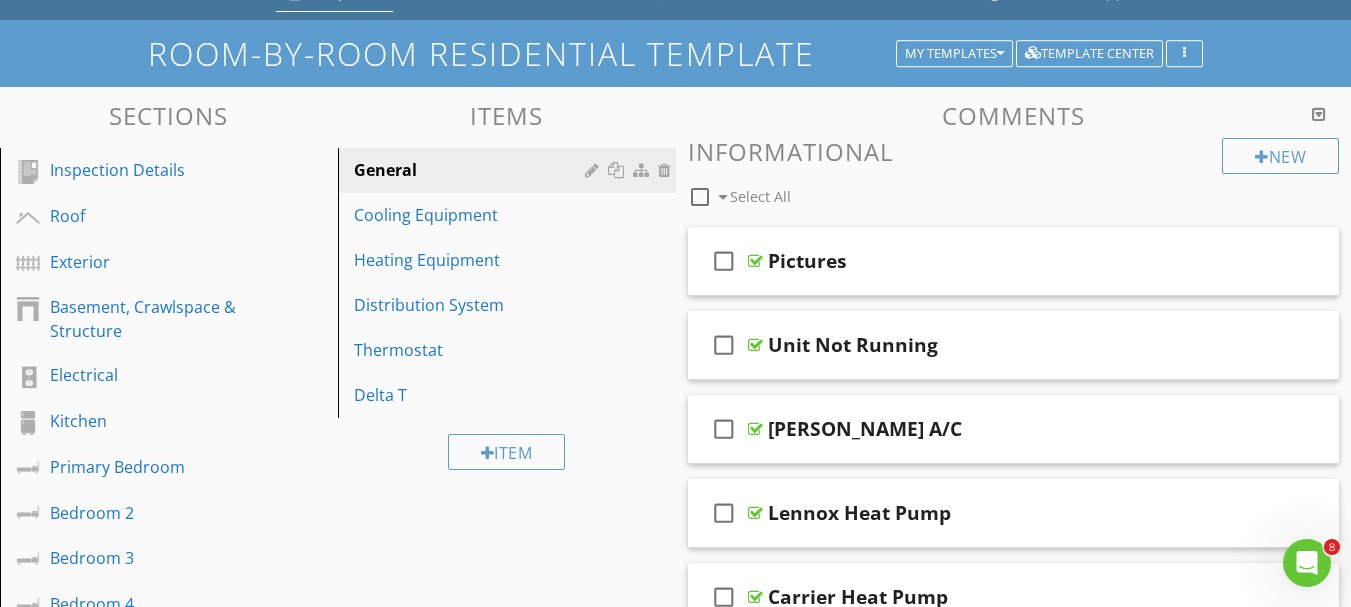 scroll, scrollTop: 0, scrollLeft: 0, axis: both 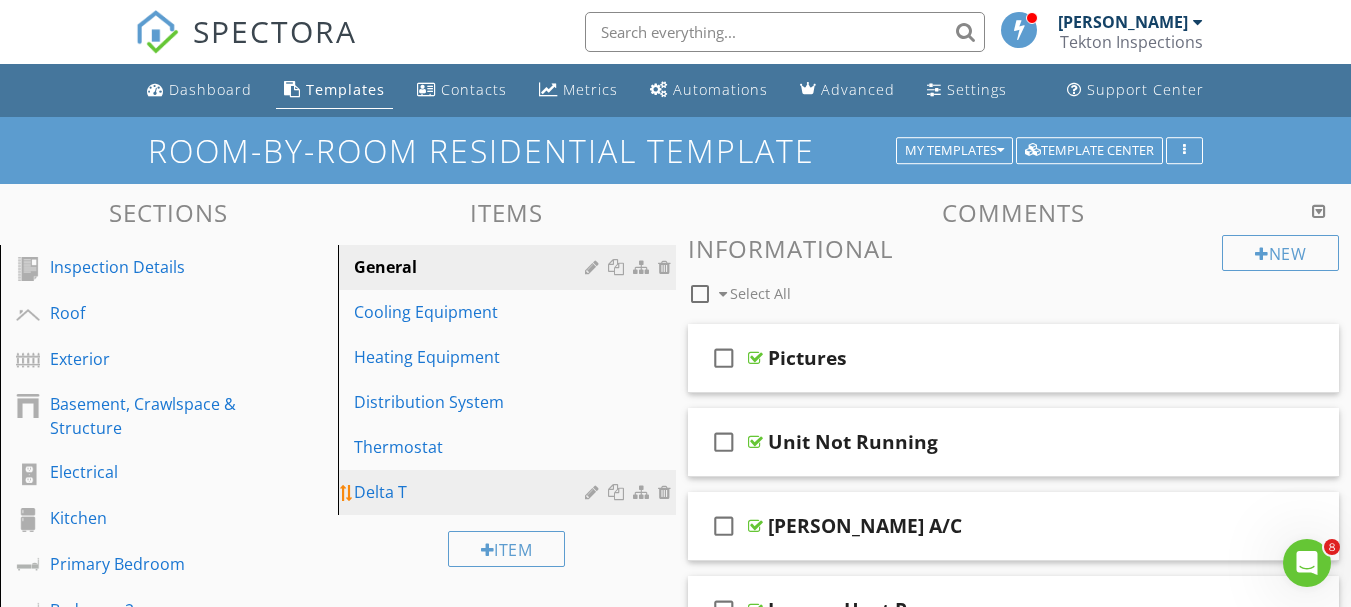 click on "Delta T" at bounding box center (472, 492) 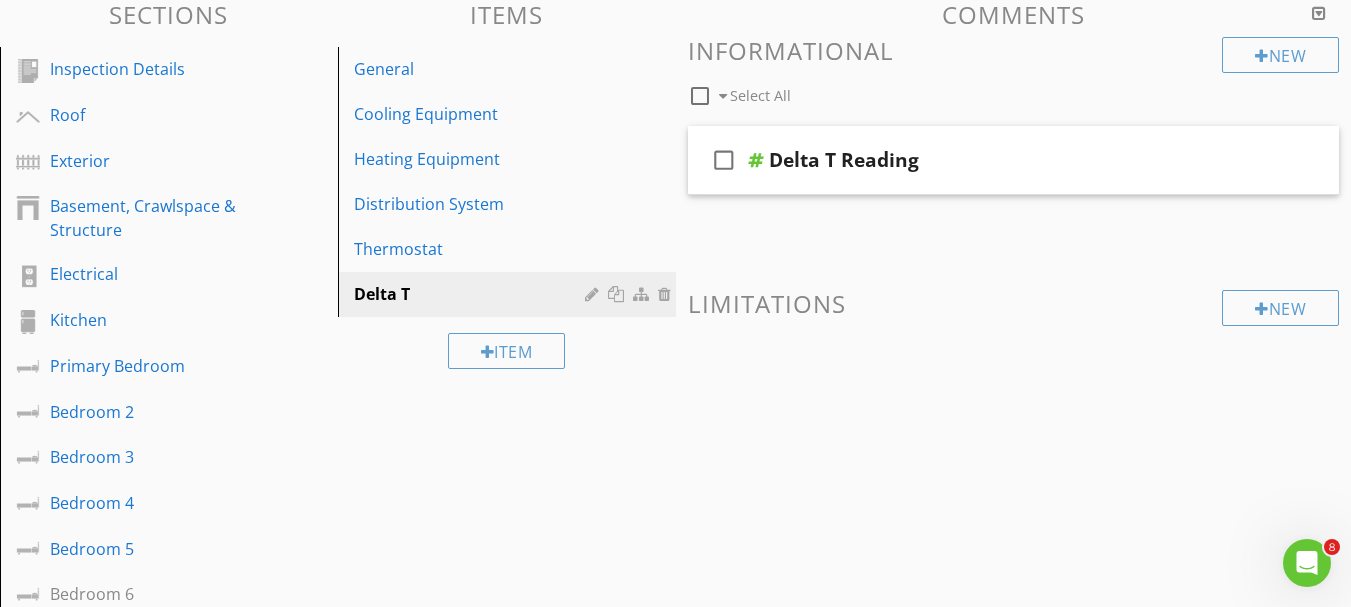 scroll, scrollTop: 200, scrollLeft: 0, axis: vertical 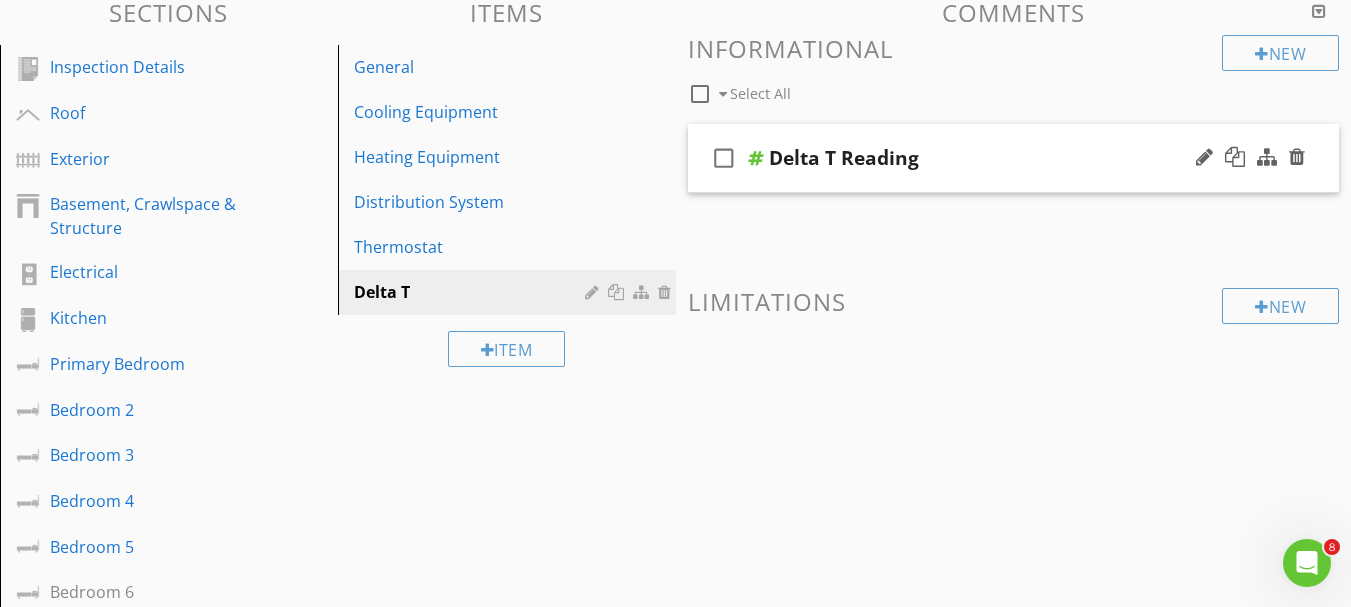 click on "check_box_outline_blank
Delta T Reading" at bounding box center [1014, 158] 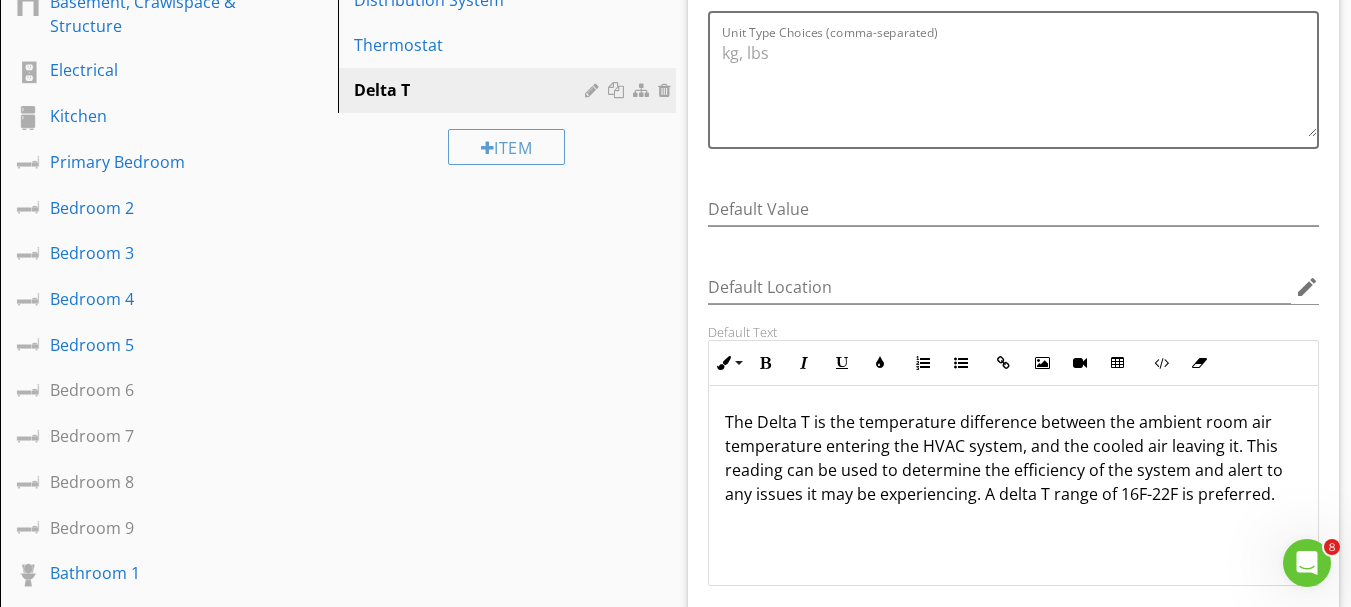 scroll, scrollTop: 400, scrollLeft: 0, axis: vertical 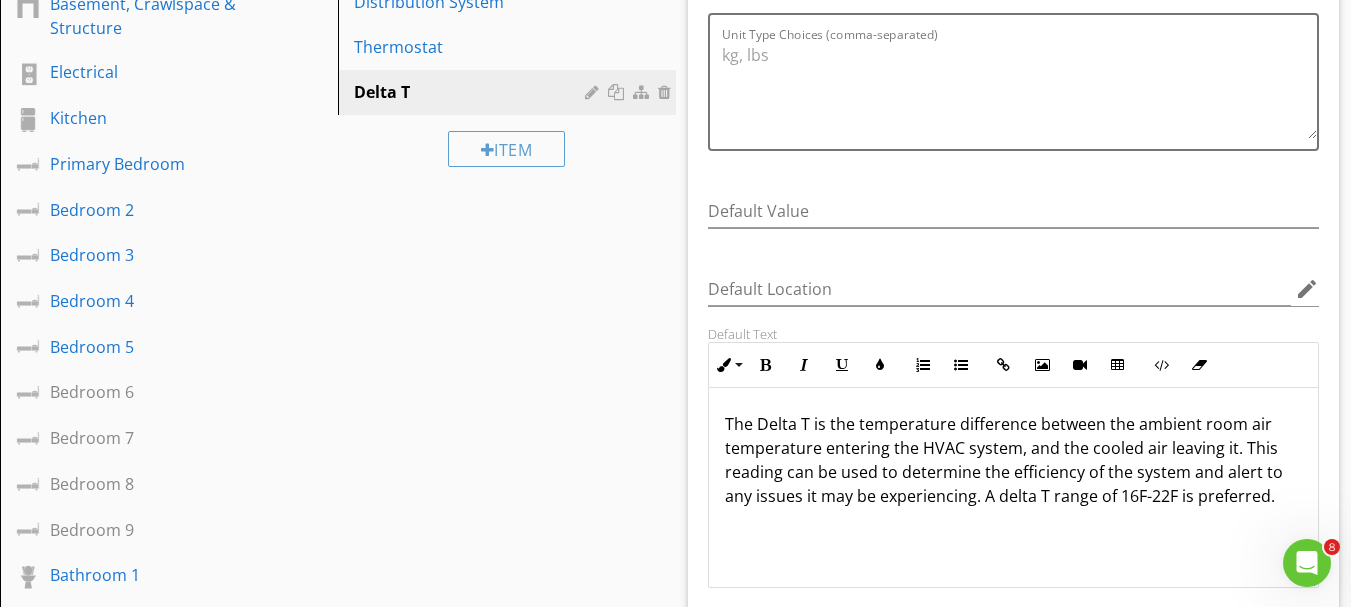 click on "Sections
Inspection Details           Roof           Exterior           Basement, Crawlspace & Structure           Electrical           Kitchen           Primary Bedroom            Bedroom 2            Bedroom 3           Bedroom 4           Bedroom 5           Bedroom 6           Bedroom 7           Bedroom 8           Bedroom 9           Bathroom 1           Bathroom 2           Bathroom 3           Bathroom 4           Bathroom 5           Bathroom 6           Bathroom 7           Bathroom 8           Bathroom 9           Living Room           Laundry/Plumbing           HVAC           Misc. Interior           Attic           Garage           Dining Room           Family Room           Foyer           Game Room           Office           Sitting area           Lanai           Elevator
Section
Attachments
Attachment
Items
General           Cooling Equipment" at bounding box center (675, 817) 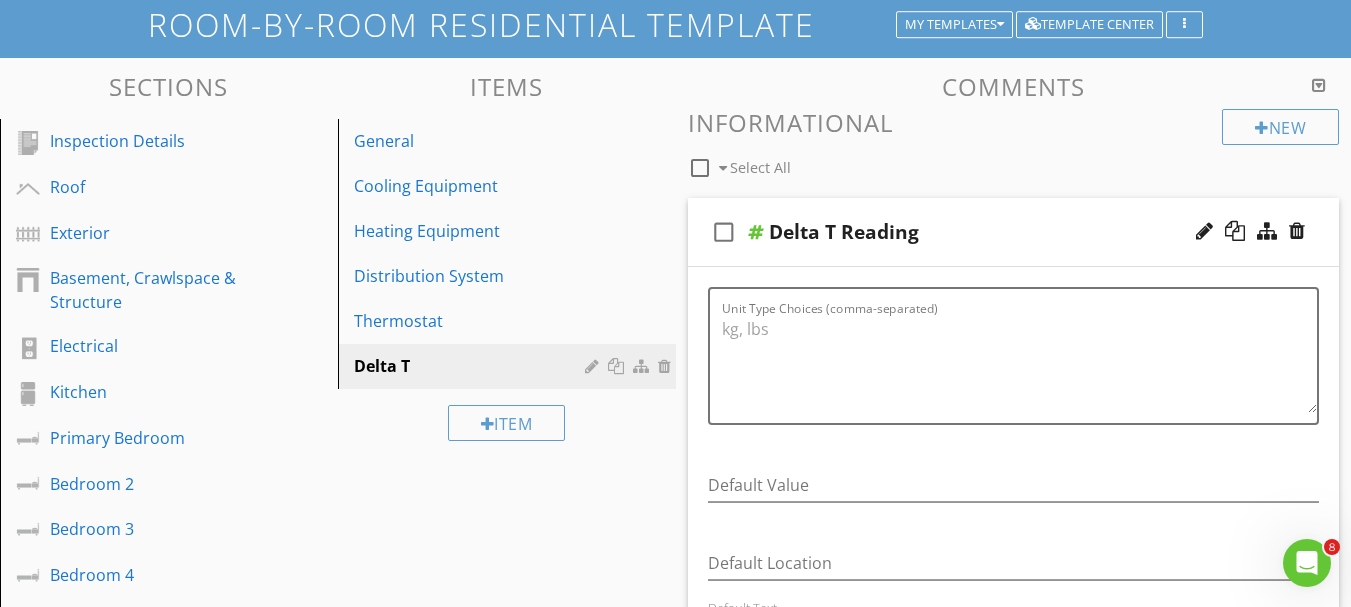 scroll, scrollTop: 100, scrollLeft: 0, axis: vertical 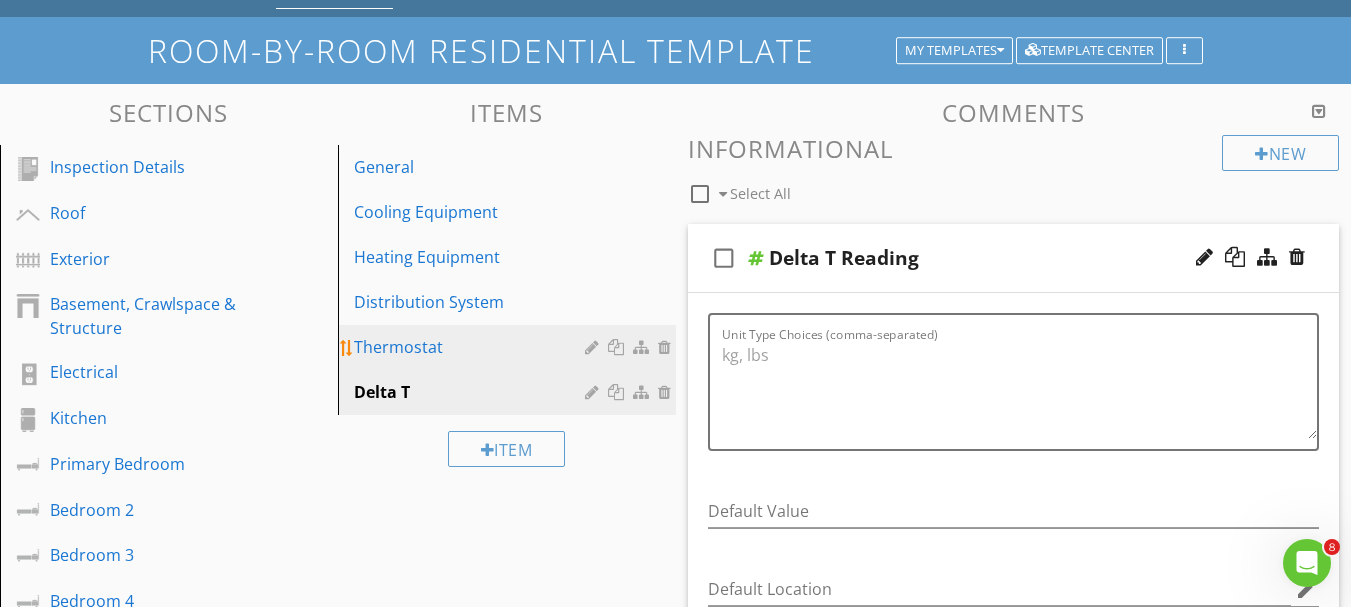 click on "Thermostat" at bounding box center (472, 347) 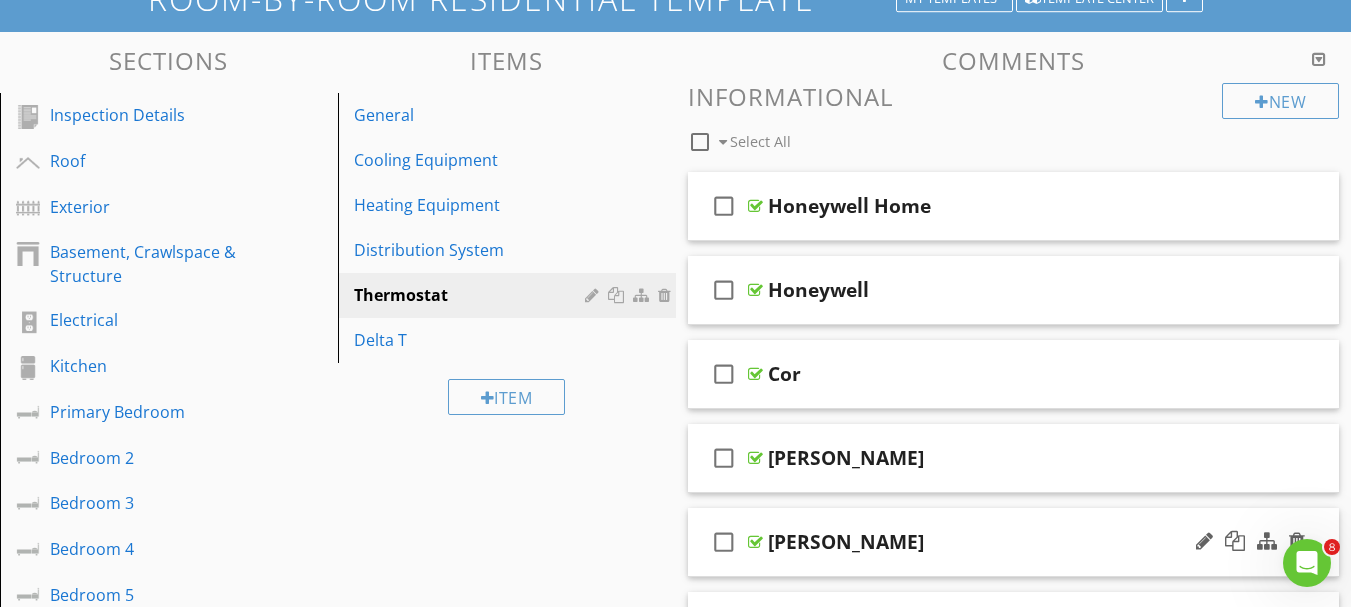 scroll, scrollTop: 100, scrollLeft: 0, axis: vertical 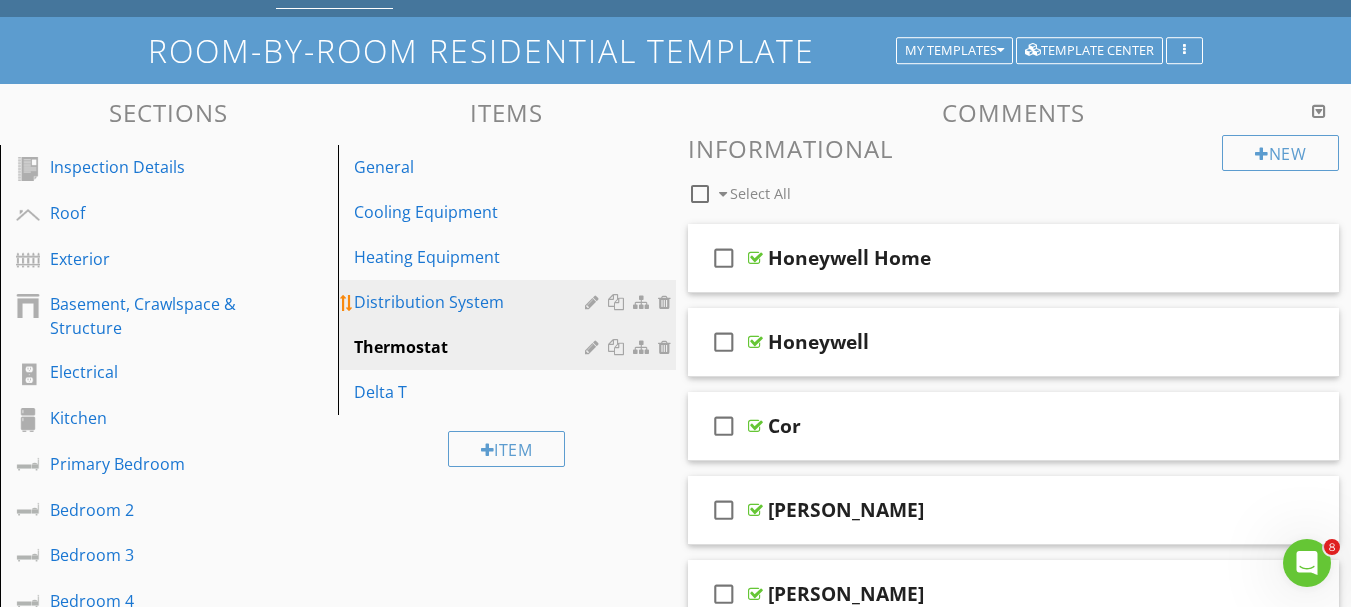 click on "Distribution System" at bounding box center (472, 302) 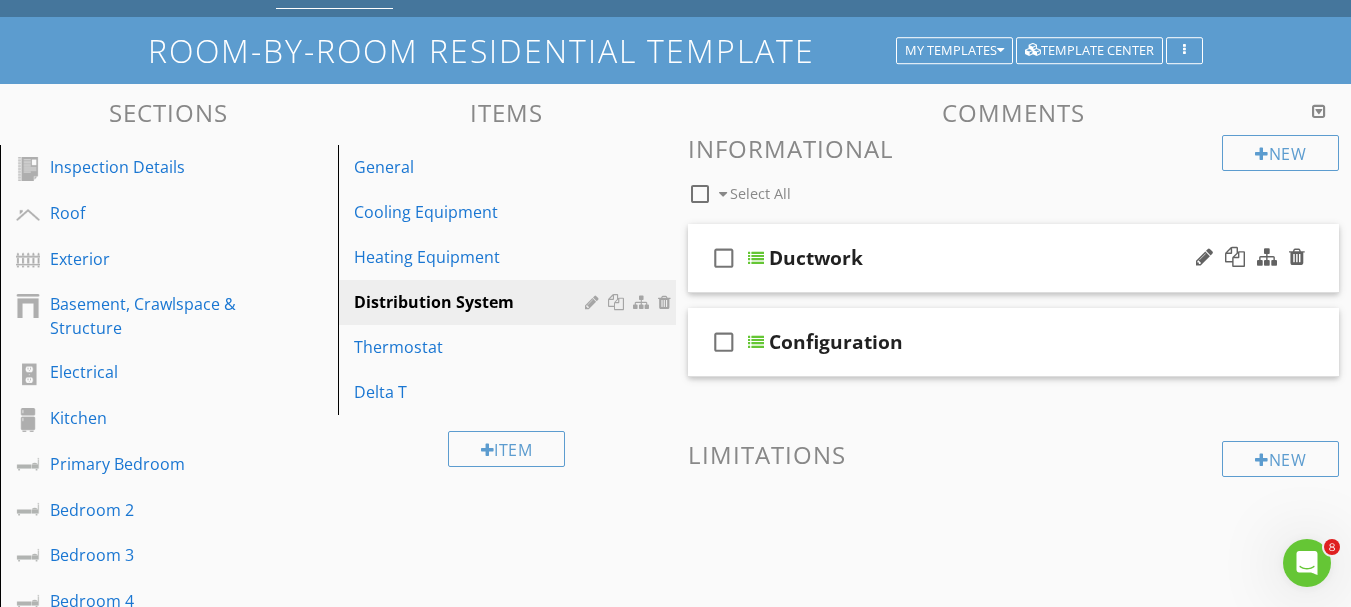 click on "check_box_outline_blank
Ductwork" at bounding box center [1014, 258] 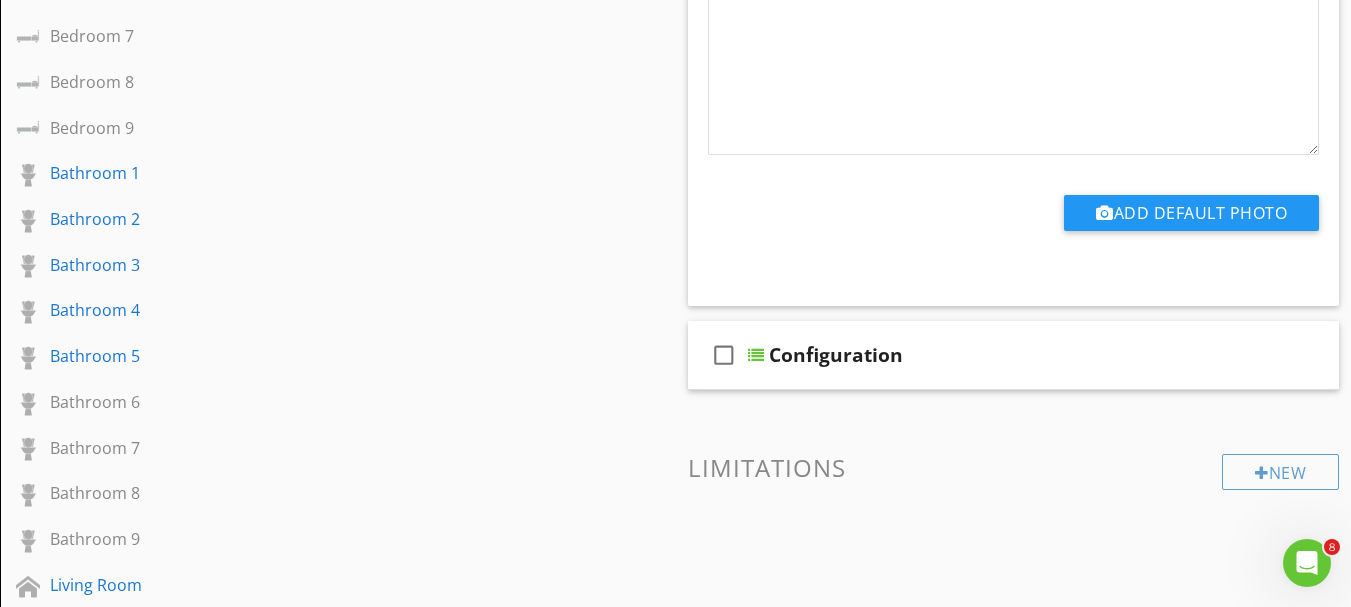scroll, scrollTop: 900, scrollLeft: 0, axis: vertical 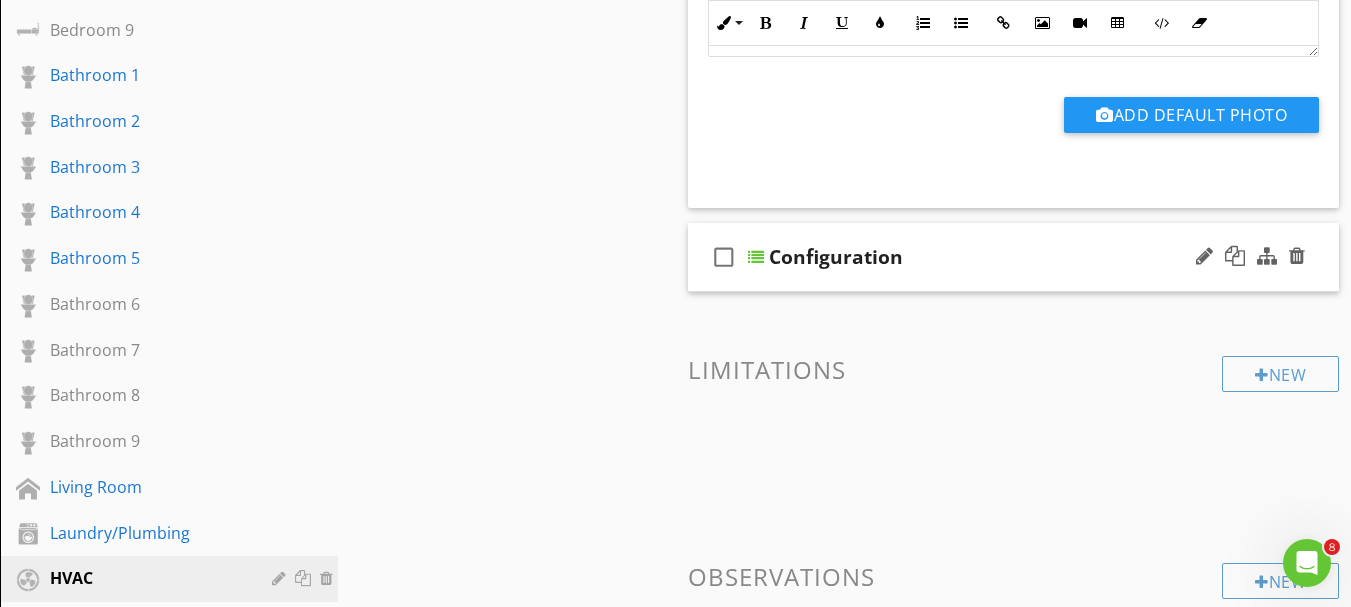 click at bounding box center (756, 257) 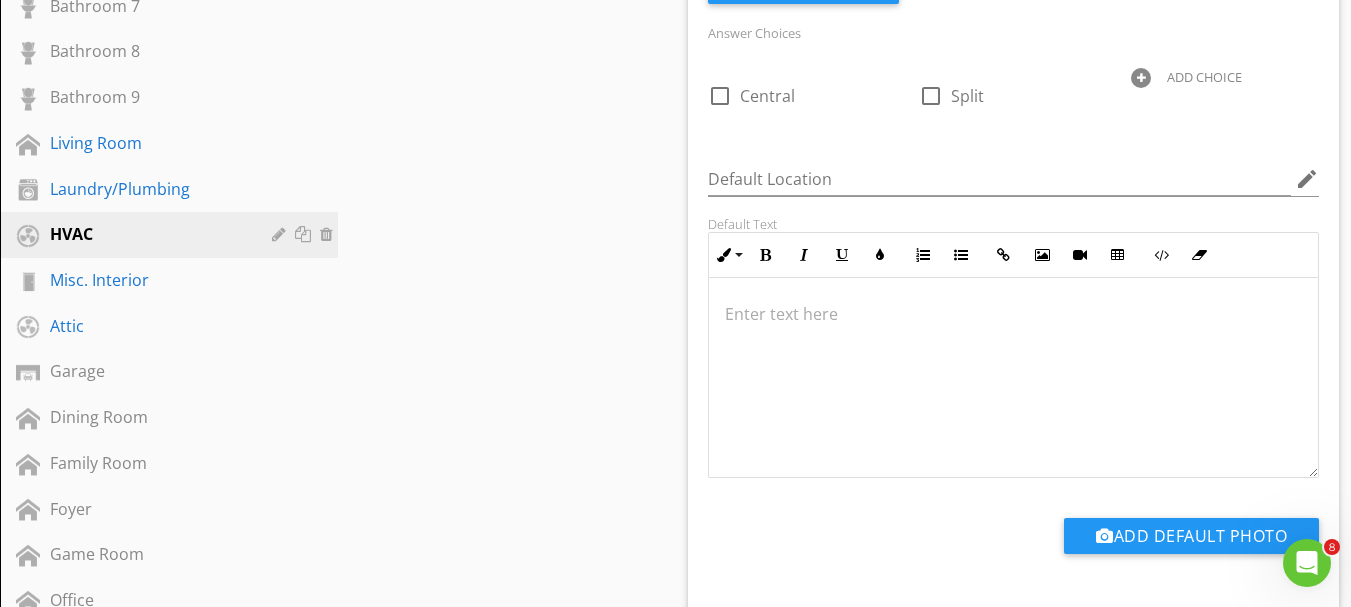 scroll, scrollTop: 1300, scrollLeft: 0, axis: vertical 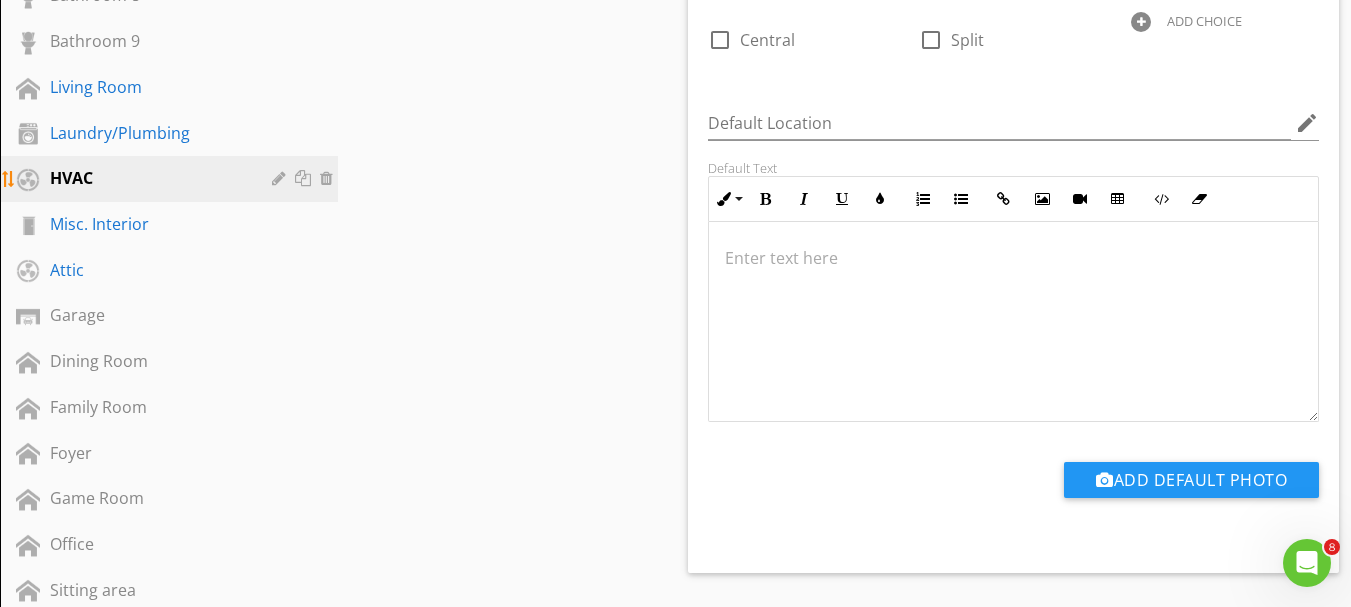 click at bounding box center (305, 178) 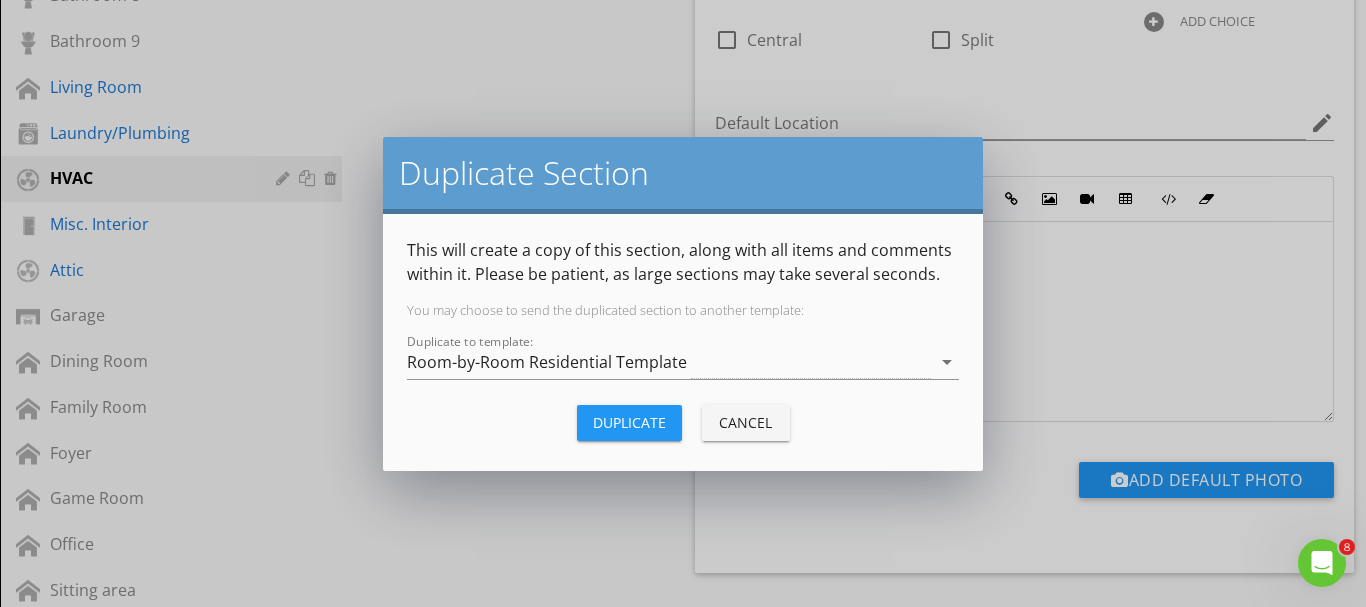 click on "Duplicate" at bounding box center [629, 422] 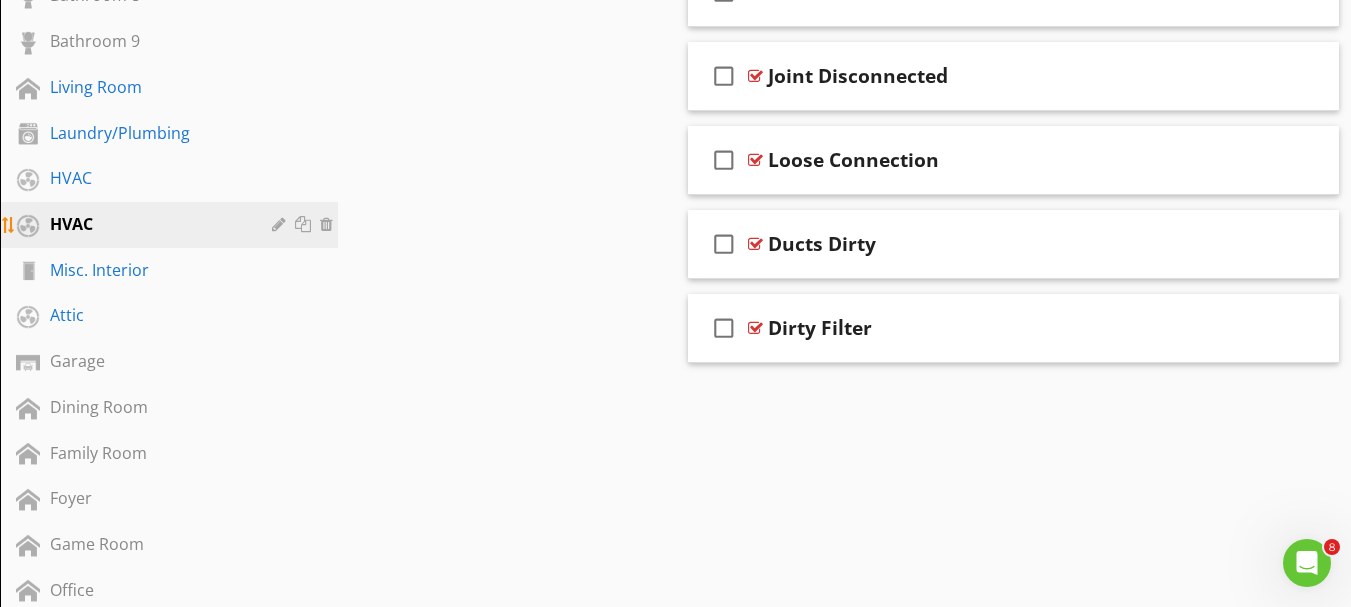 click at bounding box center [305, 224] 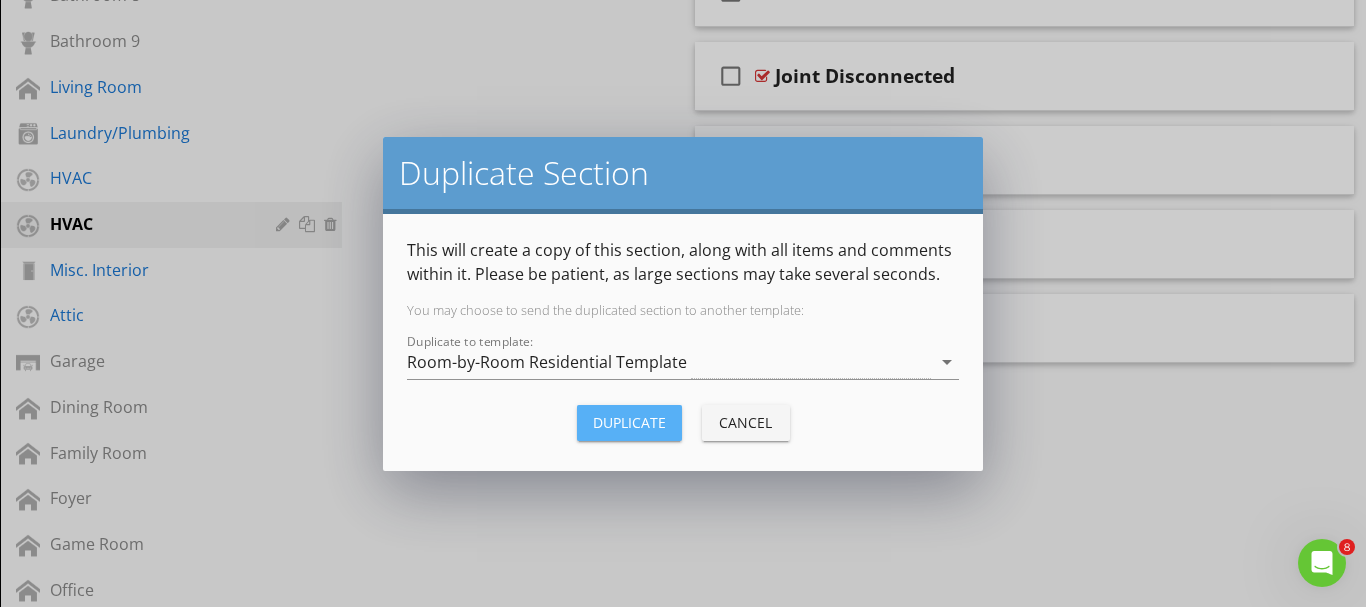click on "Duplicate" at bounding box center (629, 422) 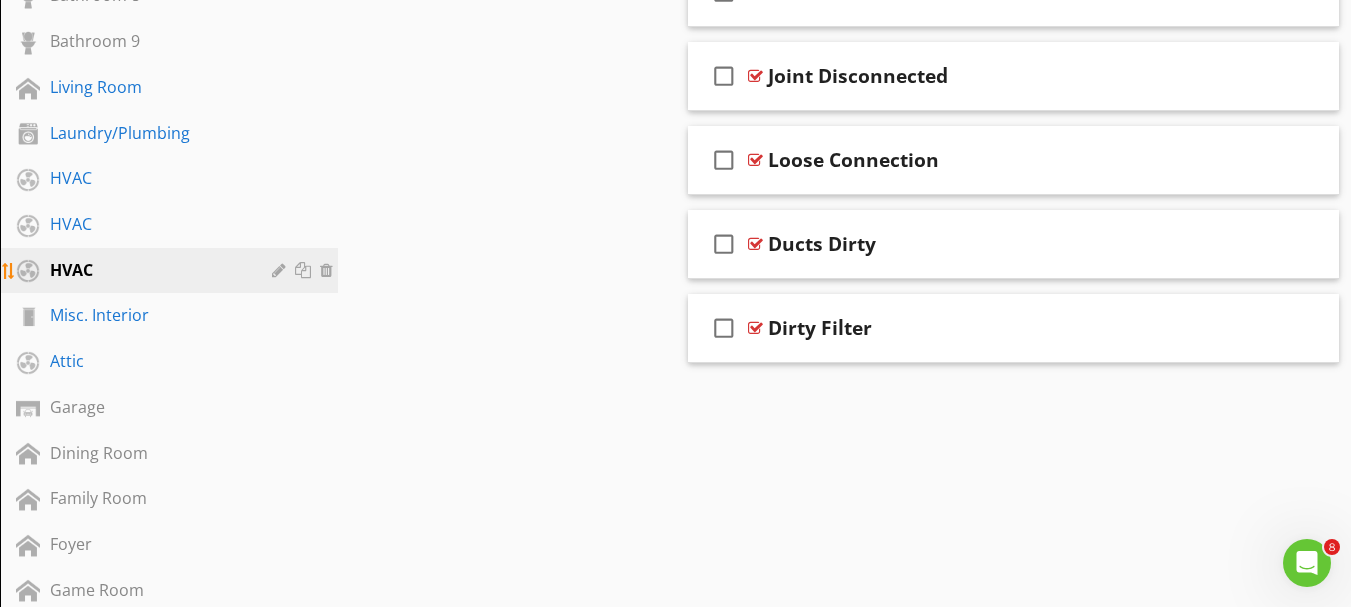 click at bounding box center (305, 270) 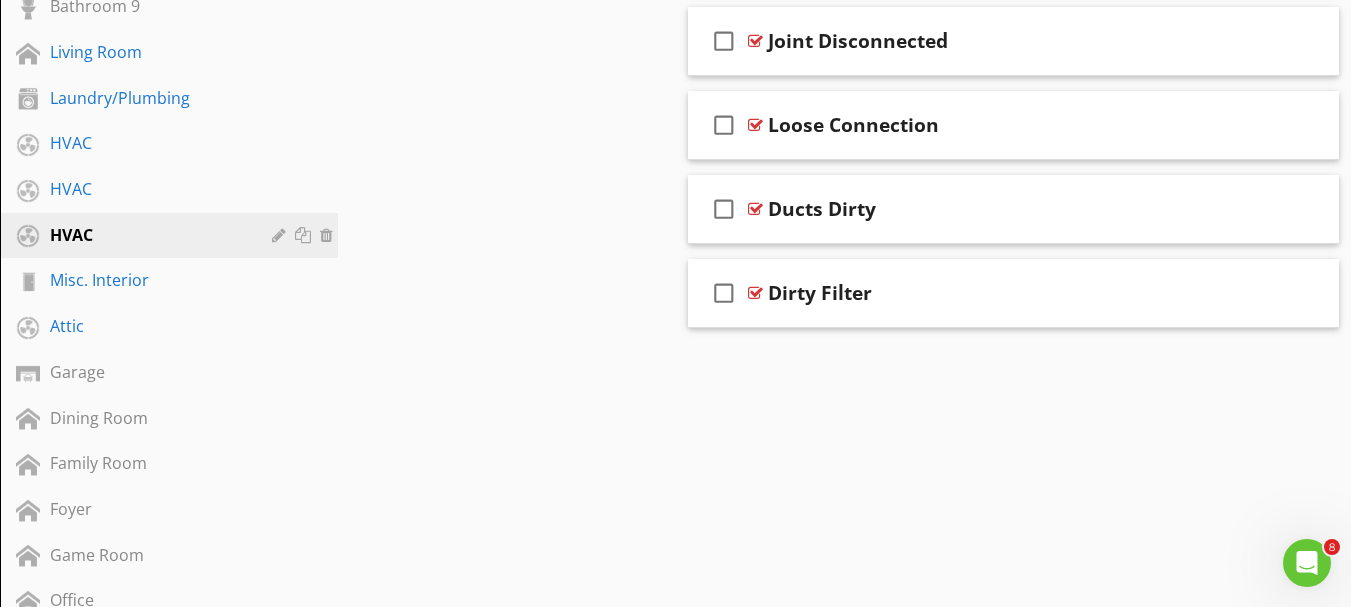 scroll, scrollTop: 1200, scrollLeft: 0, axis: vertical 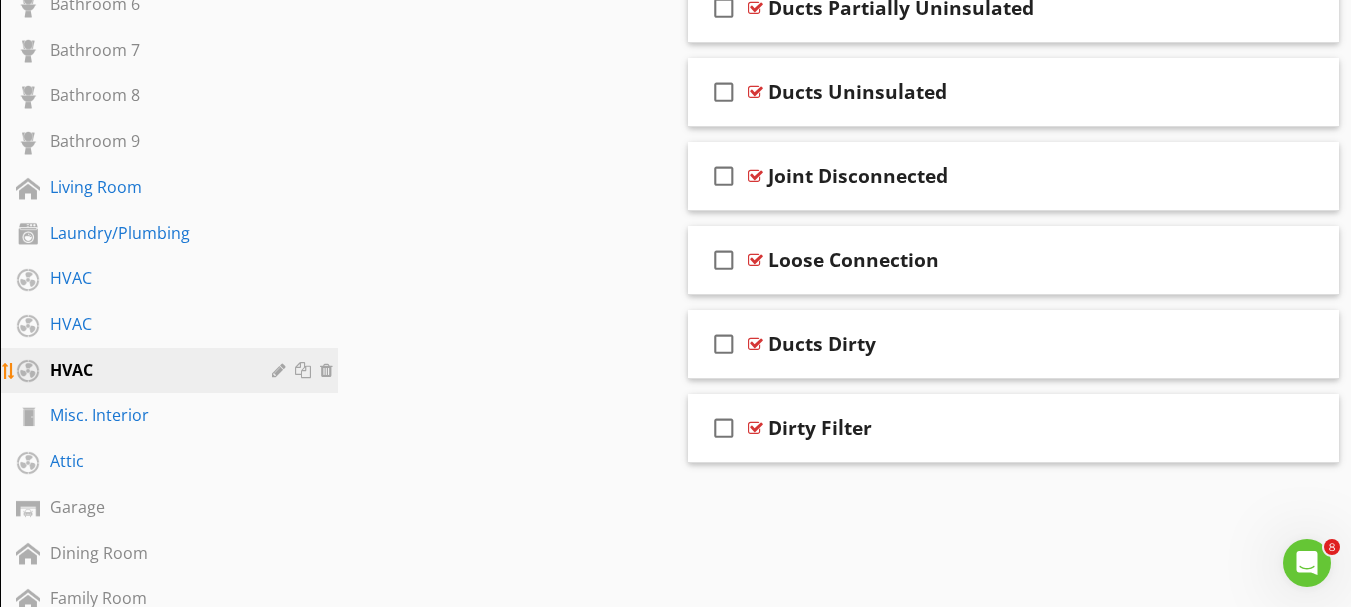 click at bounding box center [305, 370] 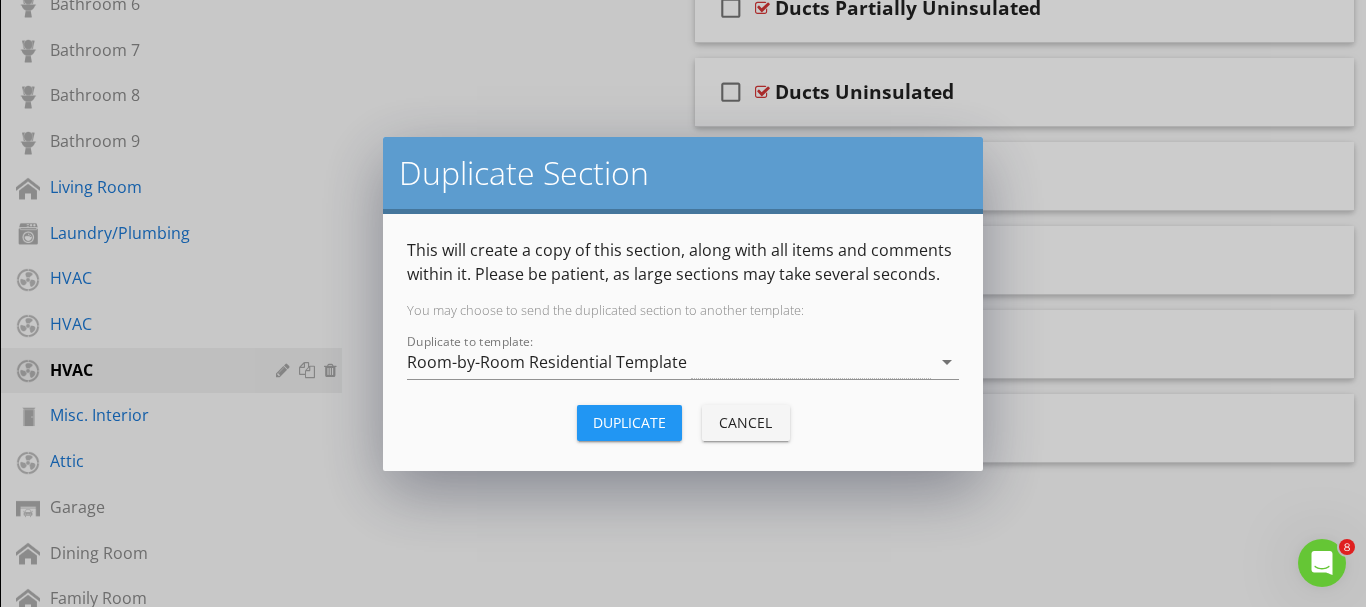 click on "Duplicate" at bounding box center (629, 422) 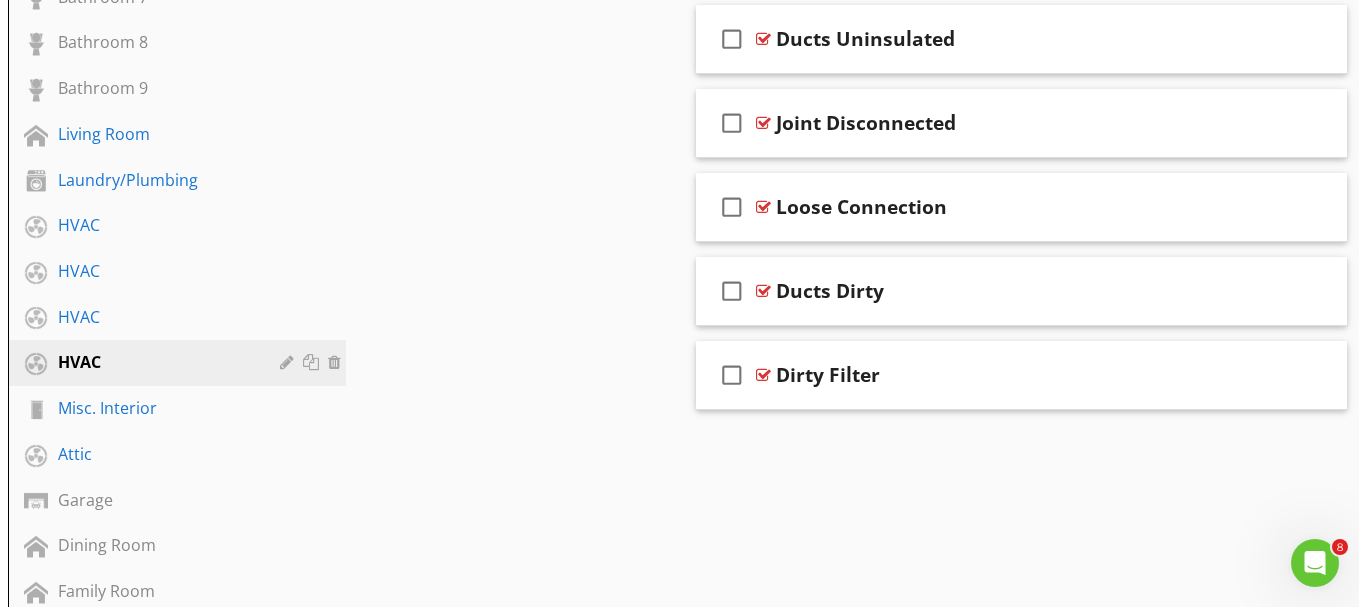 scroll, scrollTop: 1300, scrollLeft: 0, axis: vertical 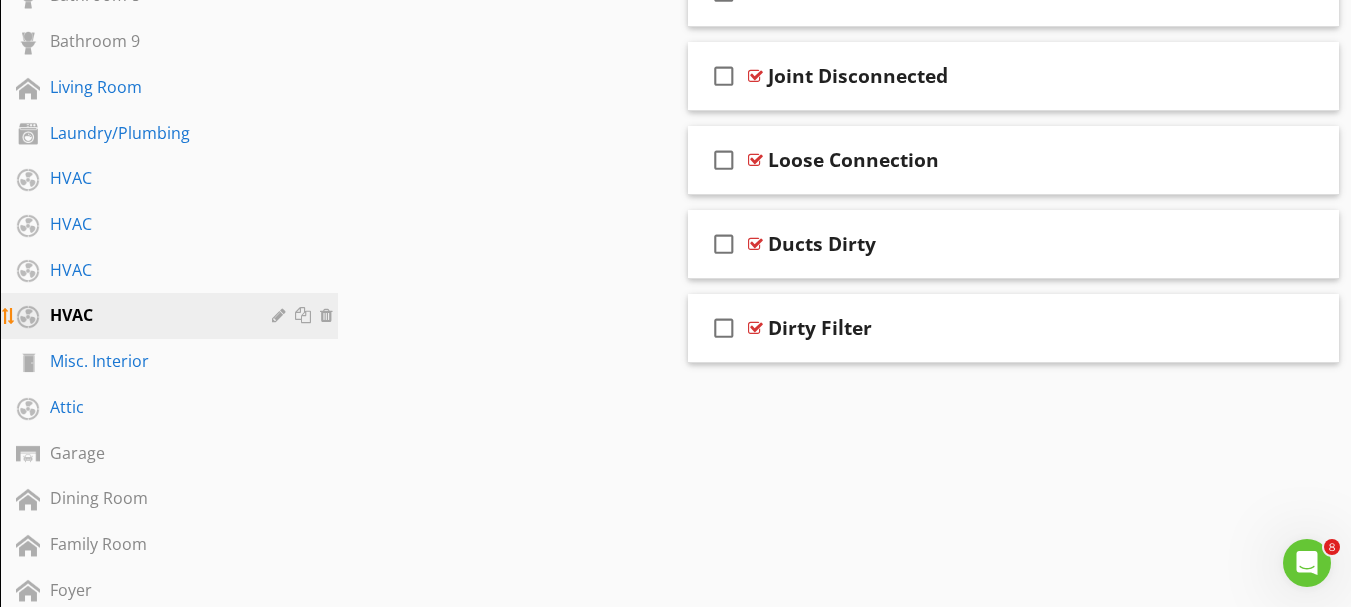 click at bounding box center [305, 315] 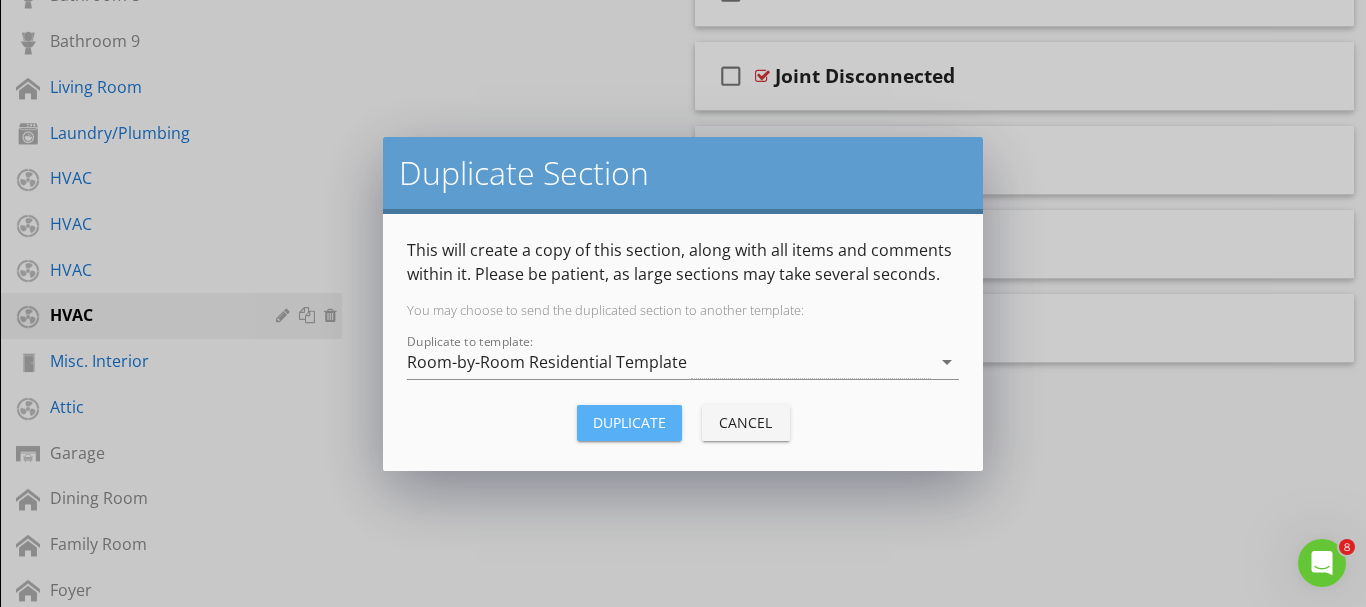click on "Duplicate" at bounding box center [629, 422] 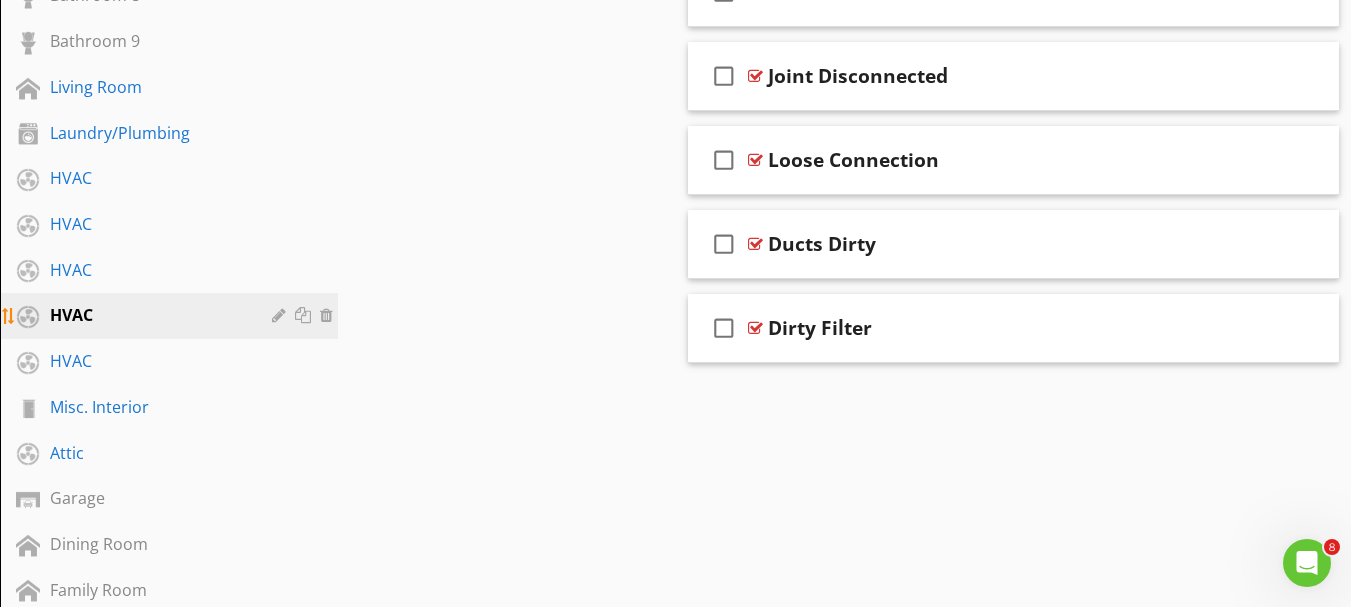 click at bounding box center [305, 315] 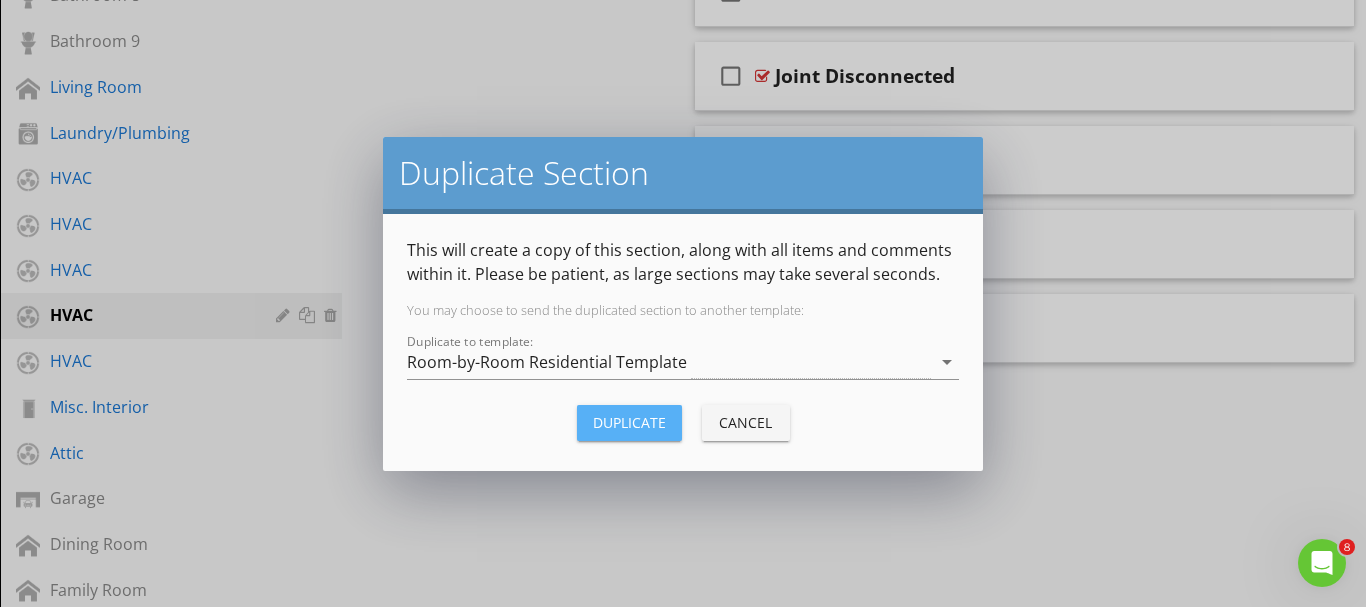 click on "Duplicate" at bounding box center (629, 422) 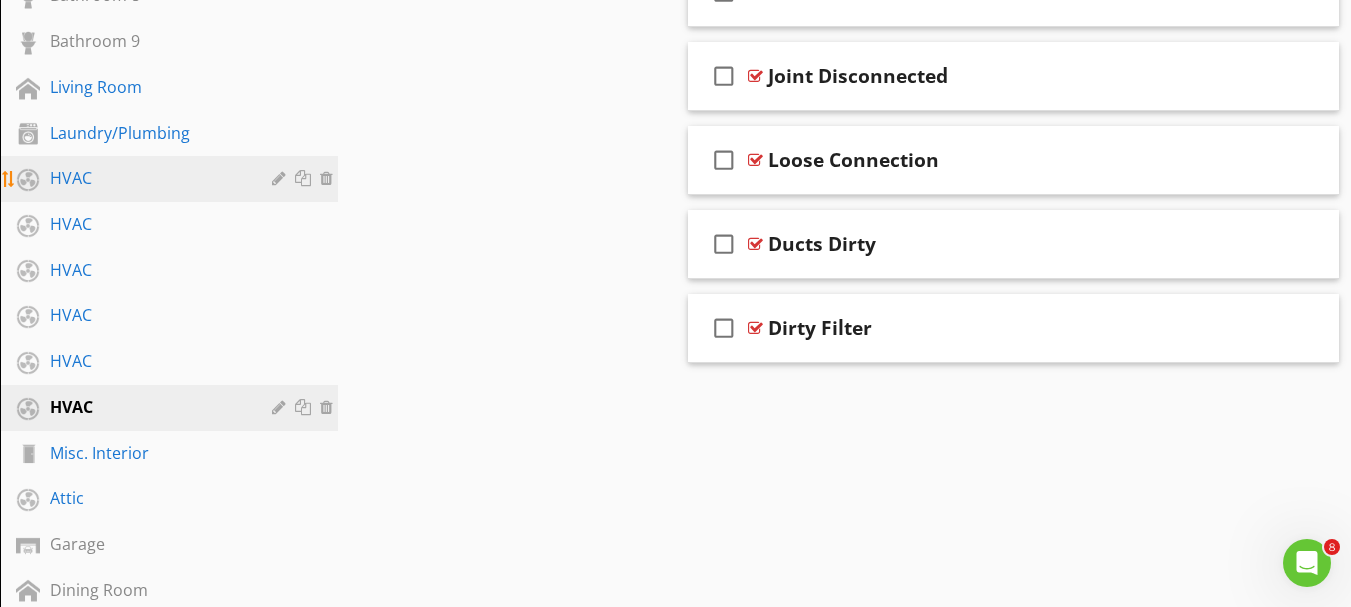 click at bounding box center (281, 178) 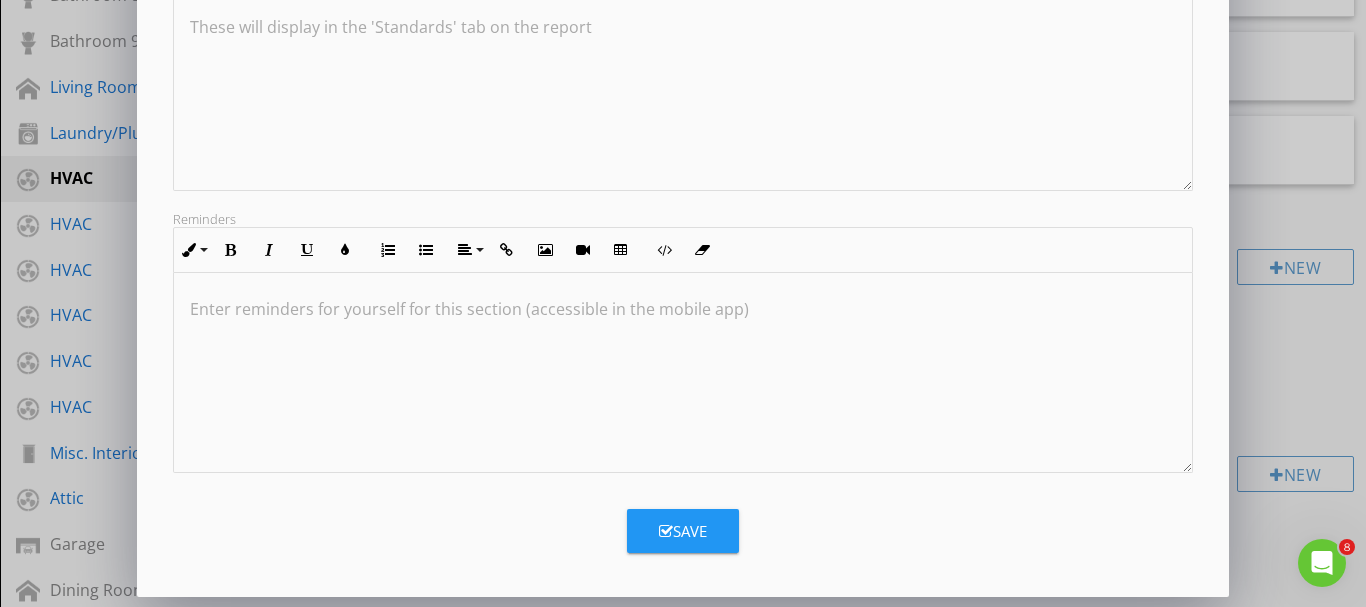scroll, scrollTop: 452, scrollLeft: 0, axis: vertical 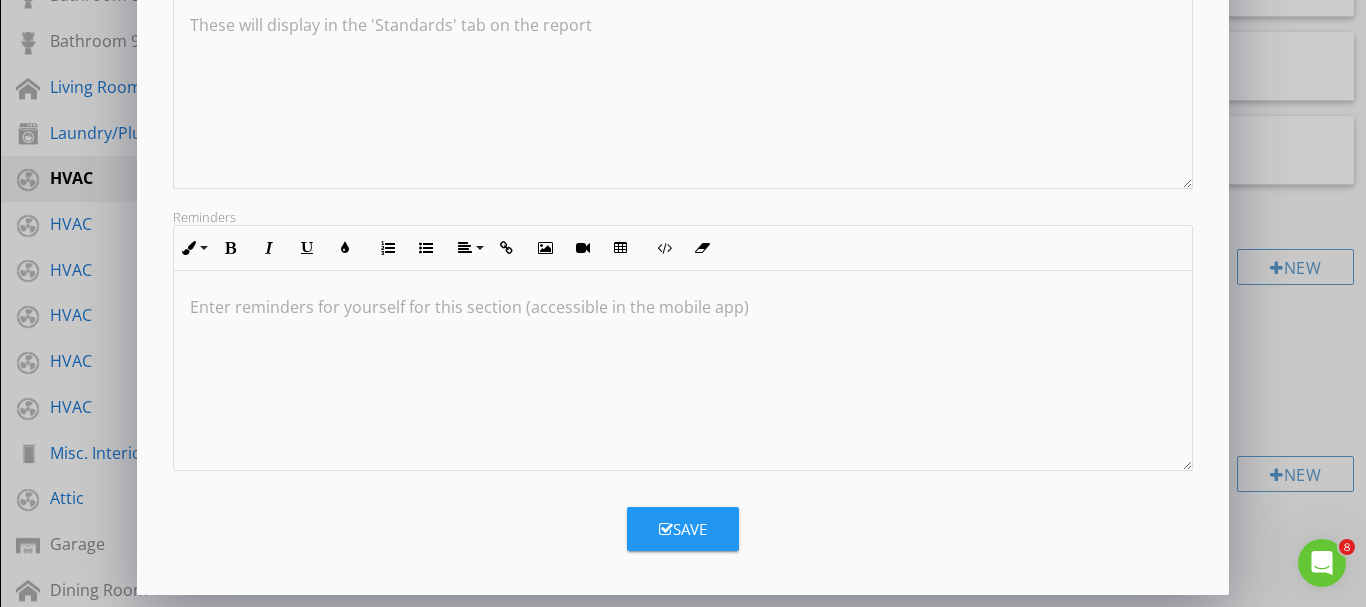 type on "HVAC 1" 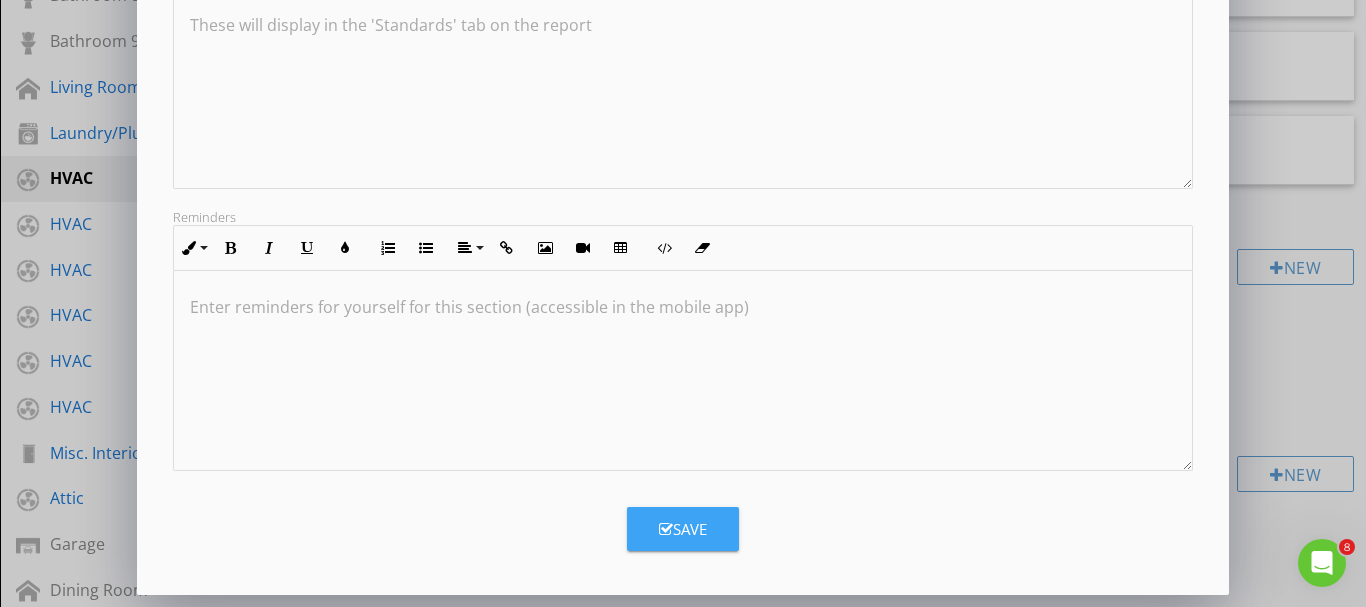 click on "Save" at bounding box center (683, 529) 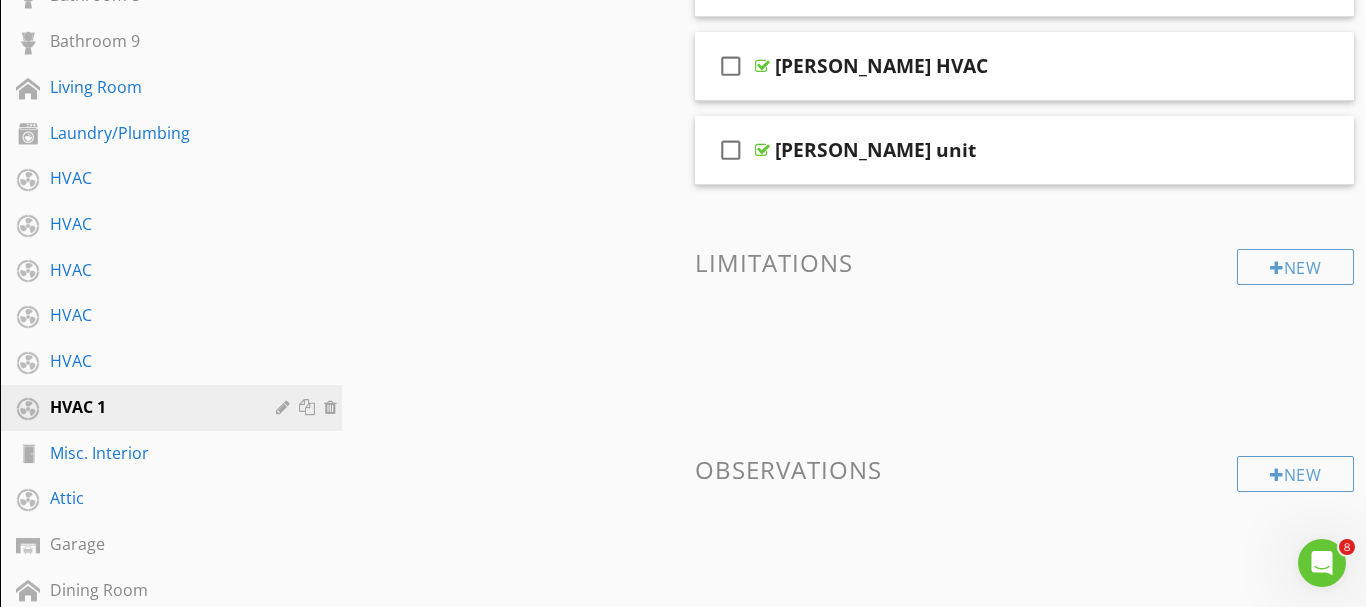 scroll, scrollTop: 235, scrollLeft: 0, axis: vertical 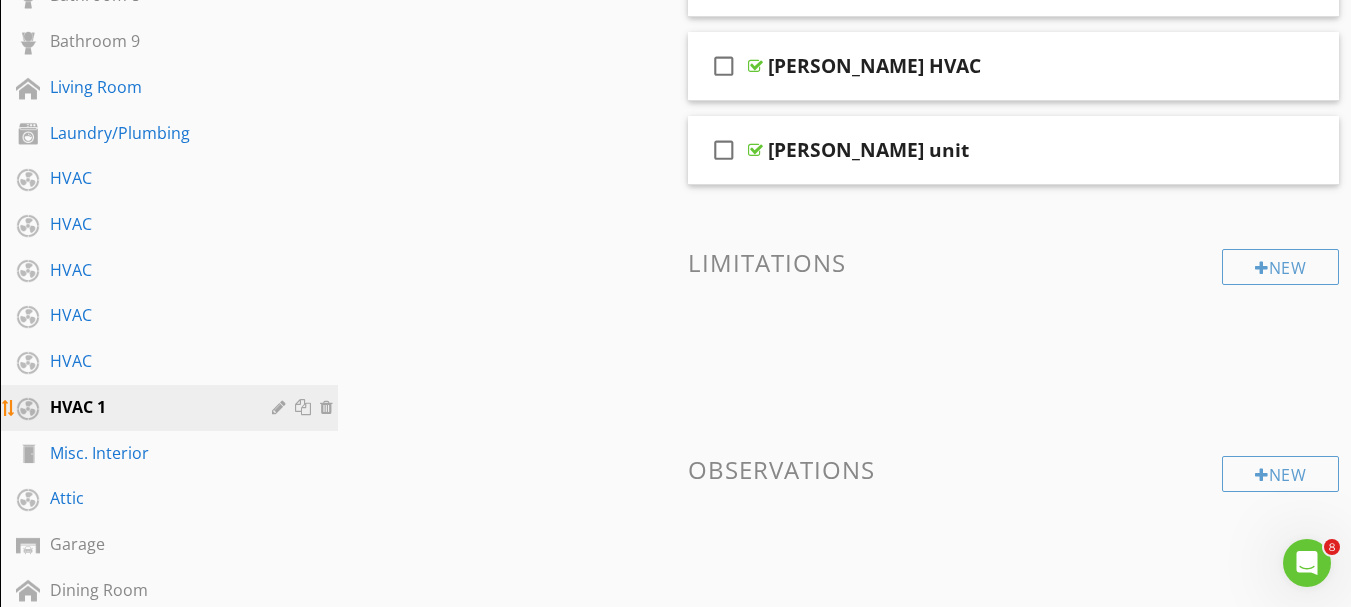 type 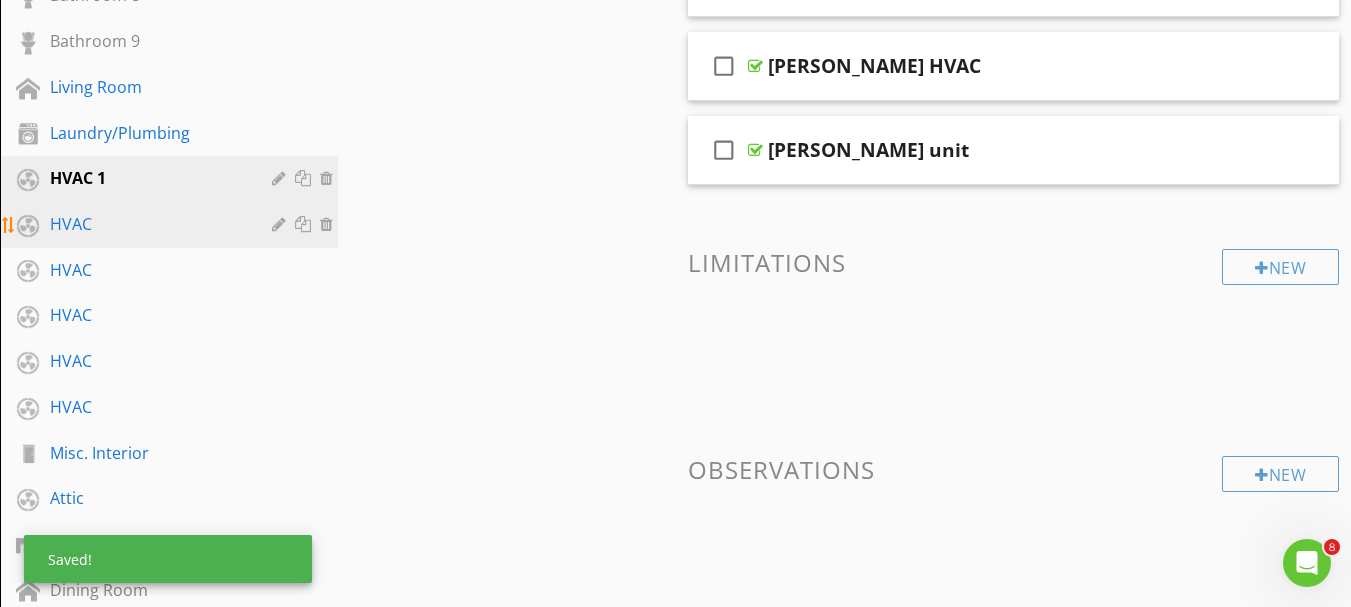 click on "HVAC" at bounding box center [146, 224] 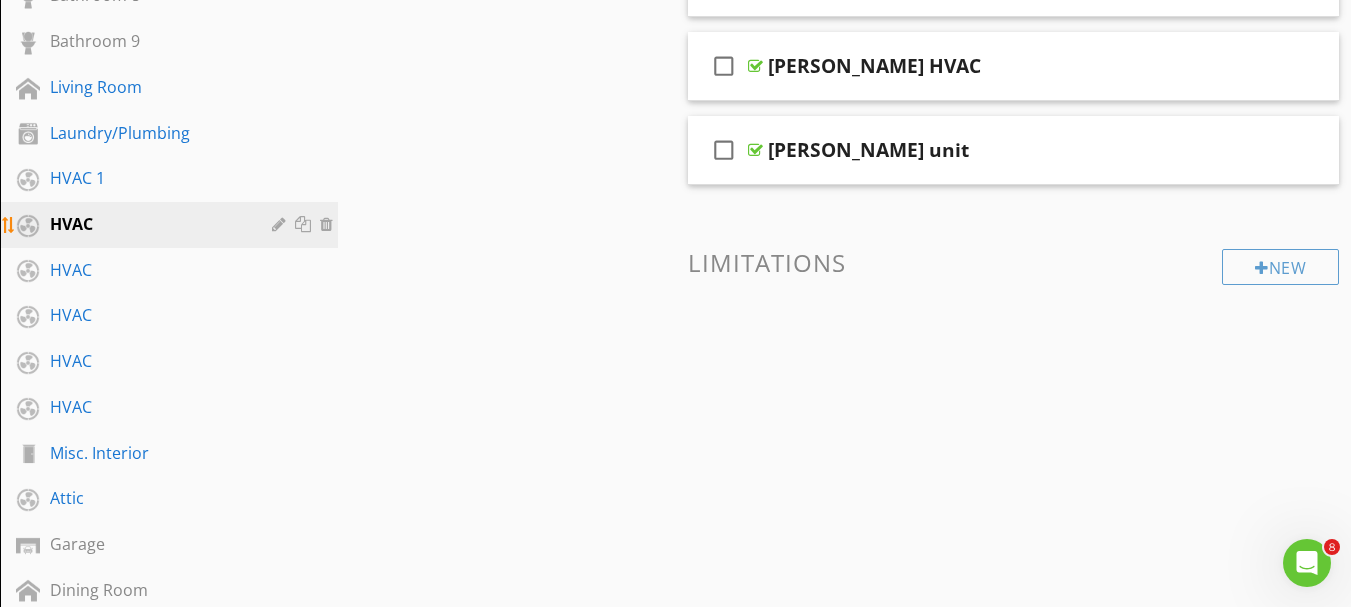 click at bounding box center (281, 224) 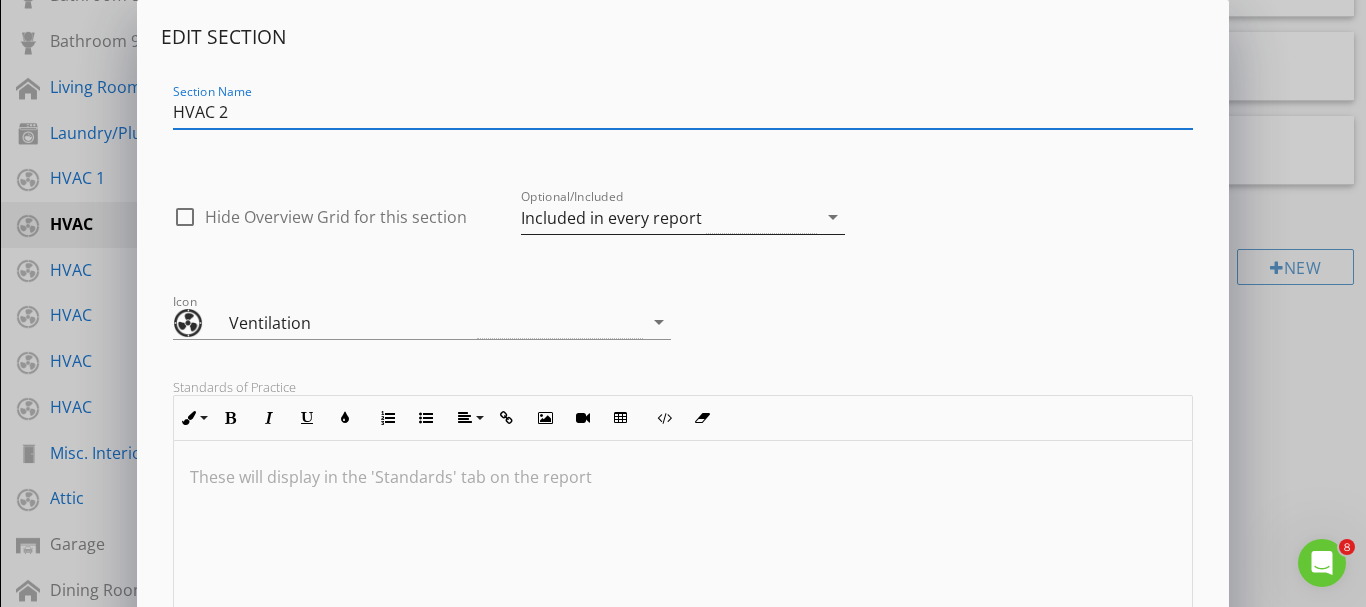 type on "HVAC 2" 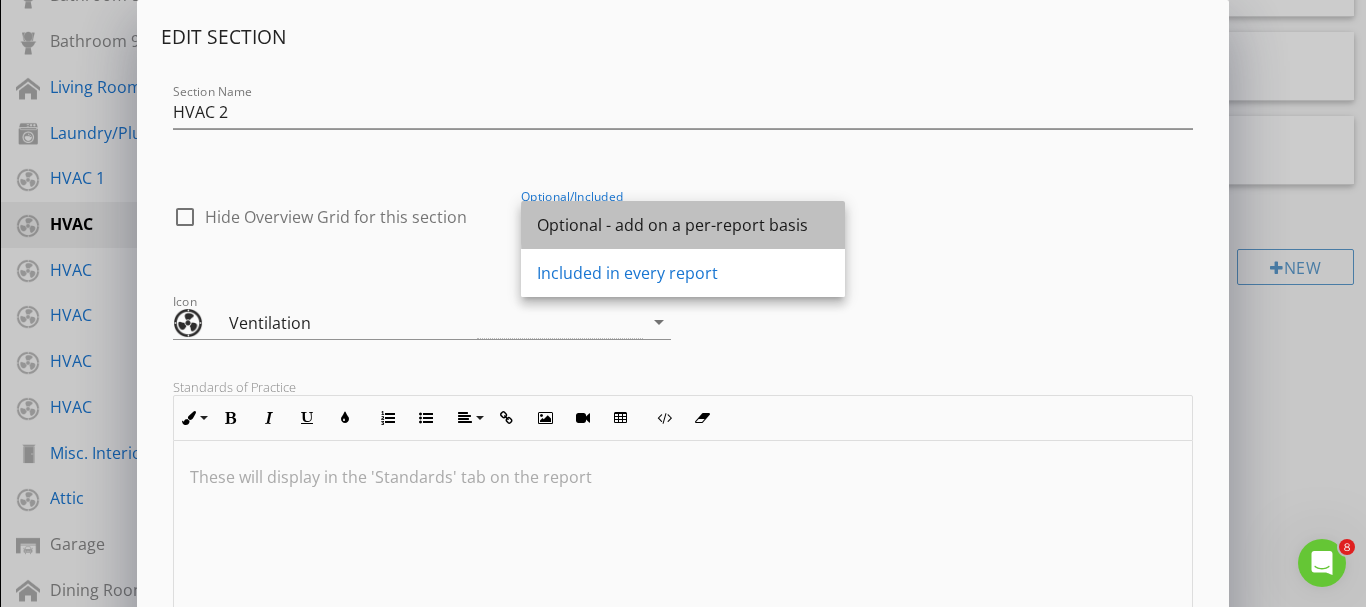 click on "Optional - add on a per-report basis" at bounding box center [683, 225] 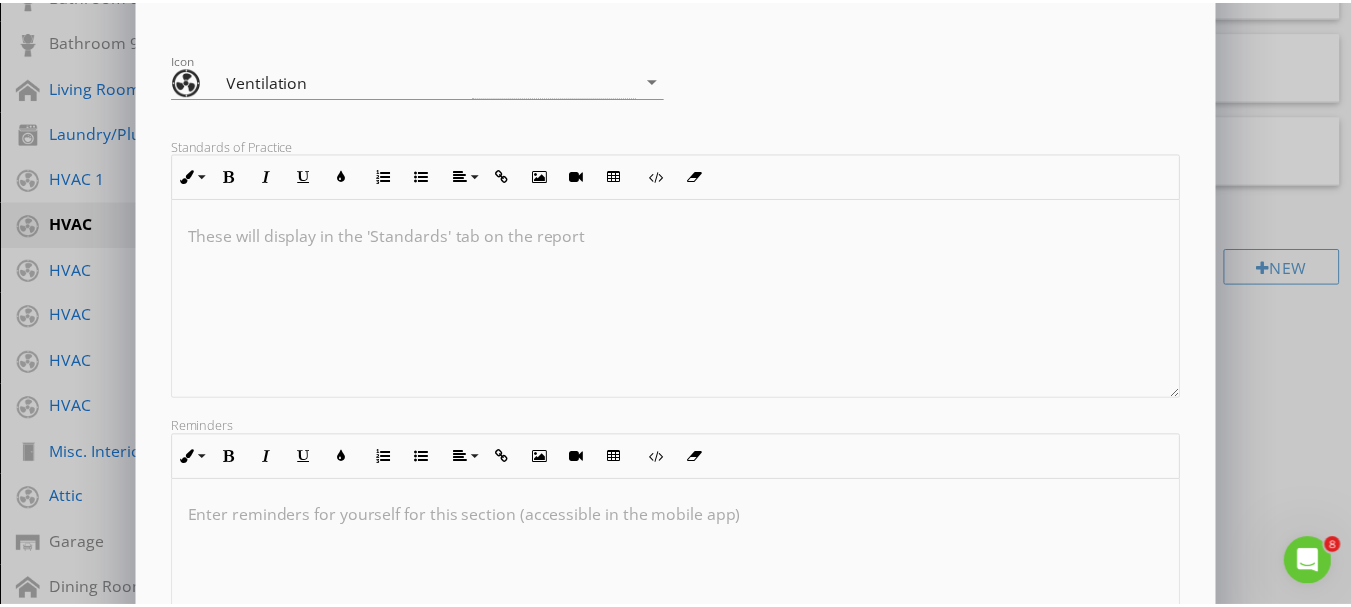scroll, scrollTop: 469, scrollLeft: 0, axis: vertical 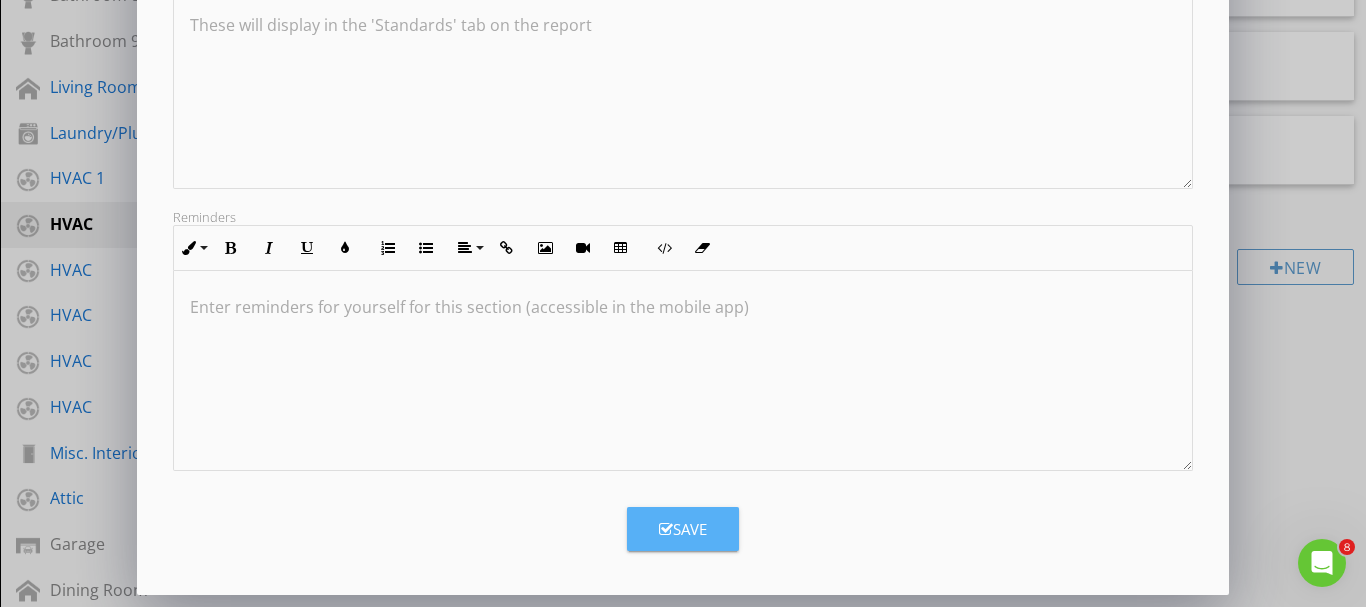click on "Save" at bounding box center (683, 529) 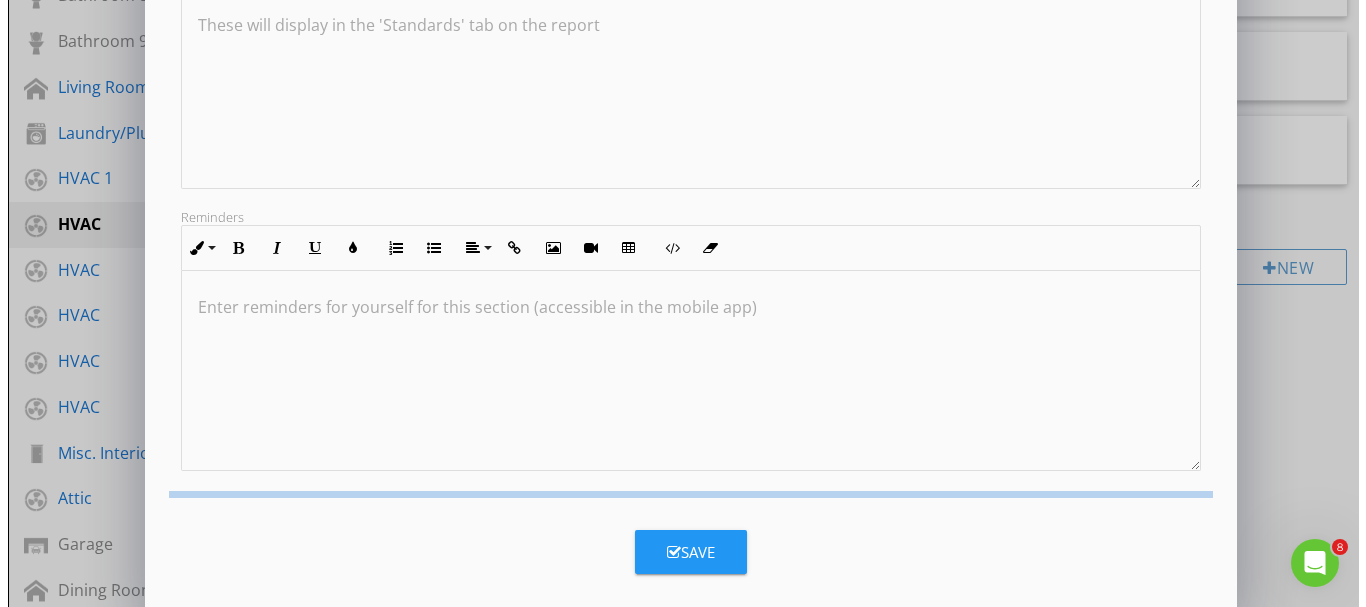 scroll, scrollTop: 252, scrollLeft: 0, axis: vertical 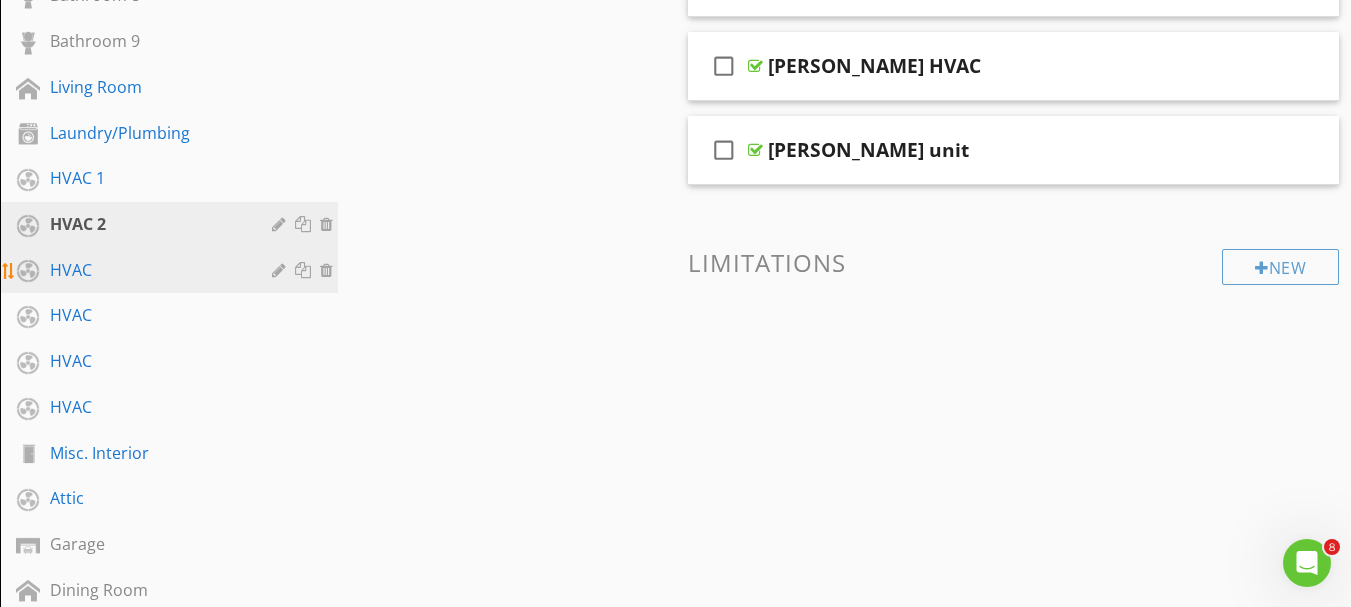 click at bounding box center [281, 270] 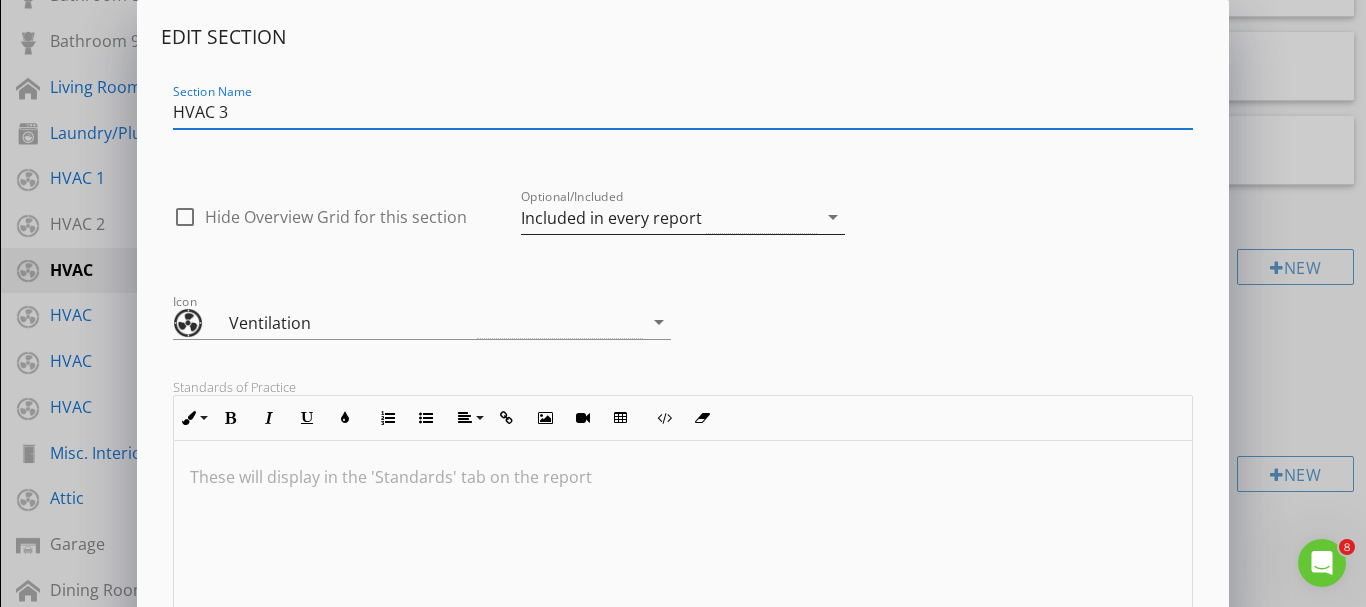 type on "HVAC 3" 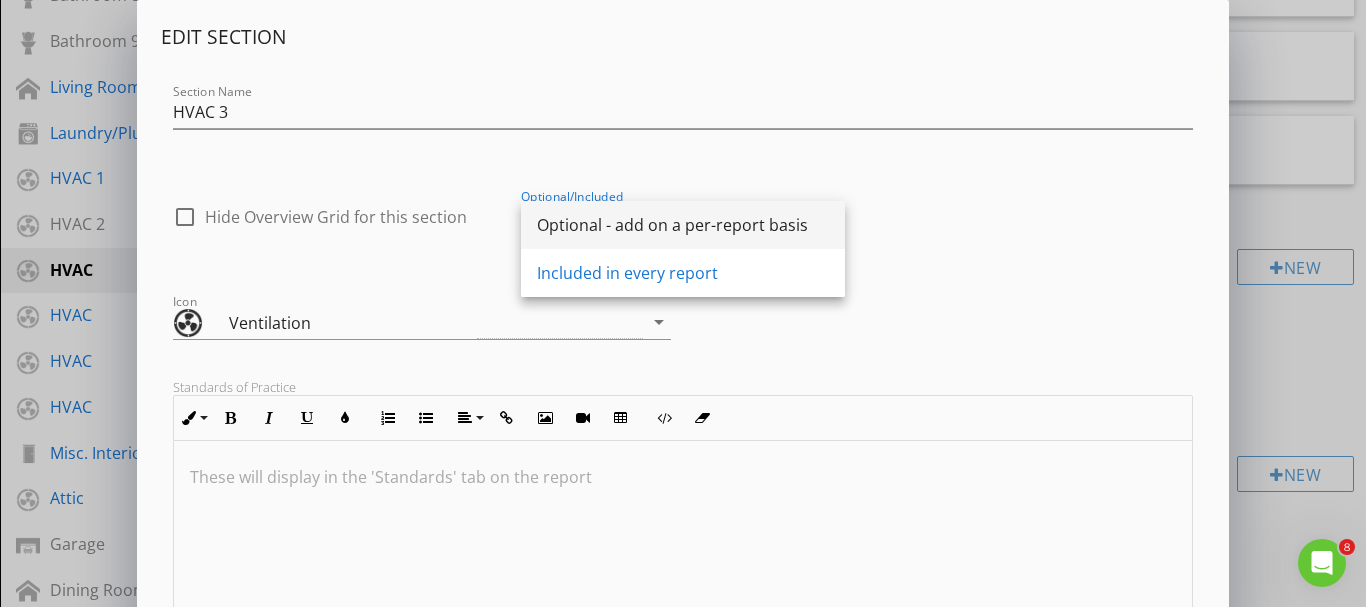 click on "Optional - add on a per-report basis" at bounding box center (683, 225) 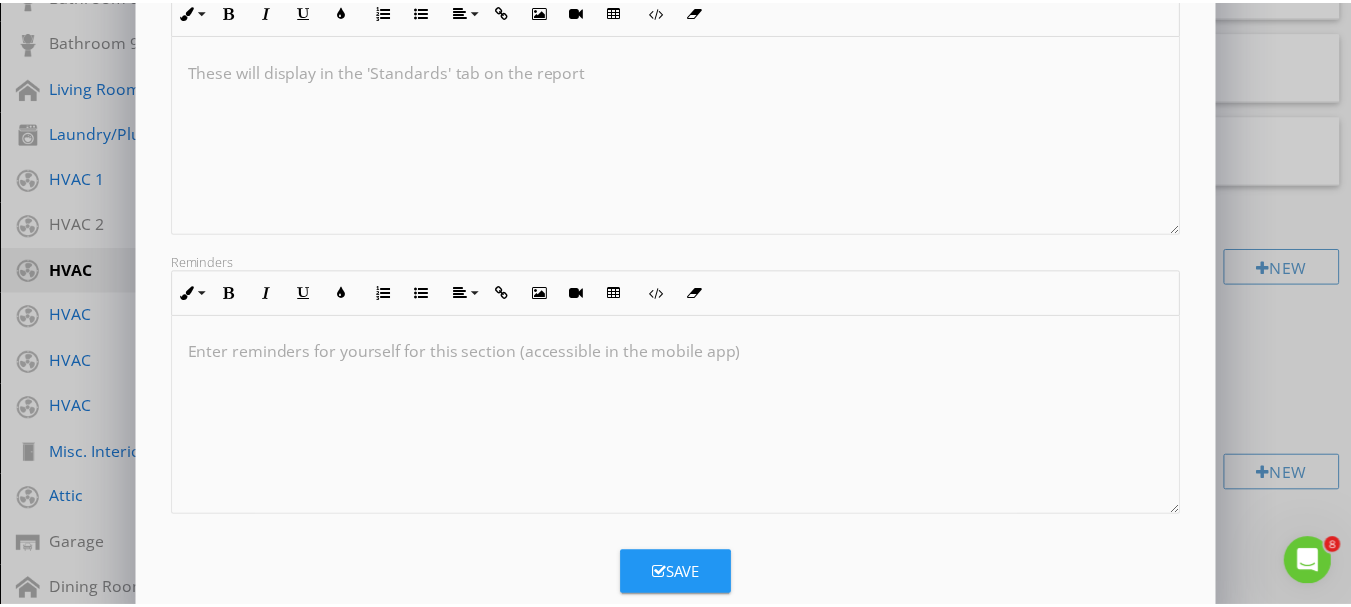 scroll, scrollTop: 469, scrollLeft: 0, axis: vertical 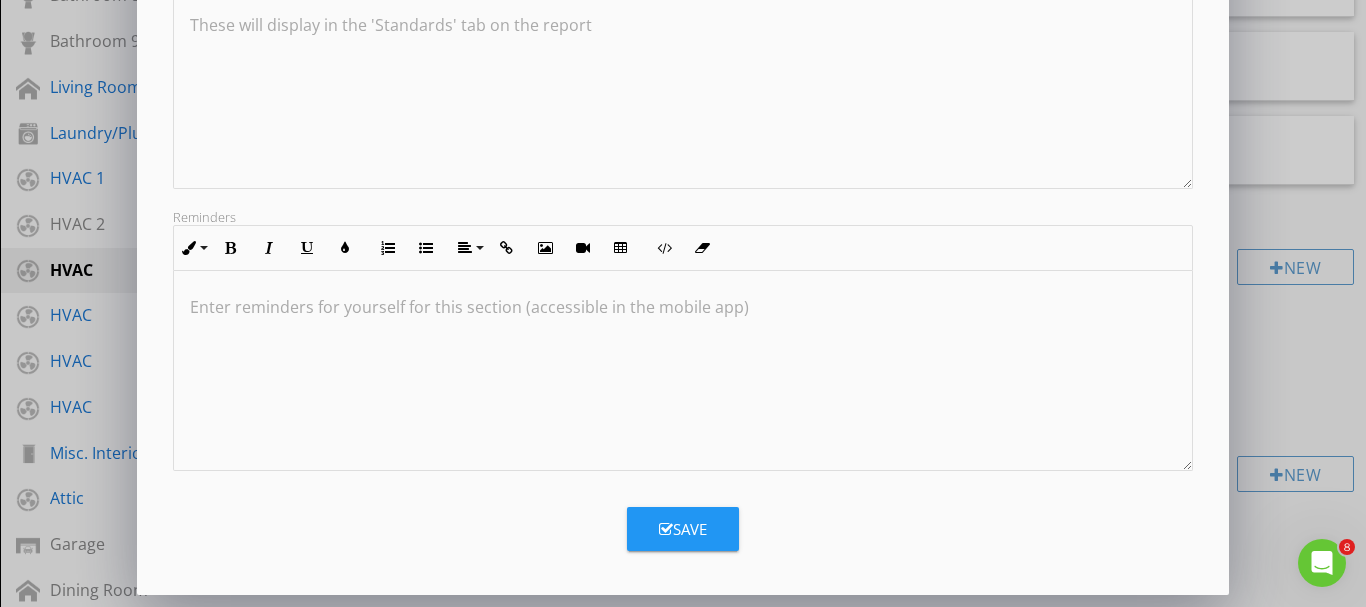click on "Save" at bounding box center [683, 529] 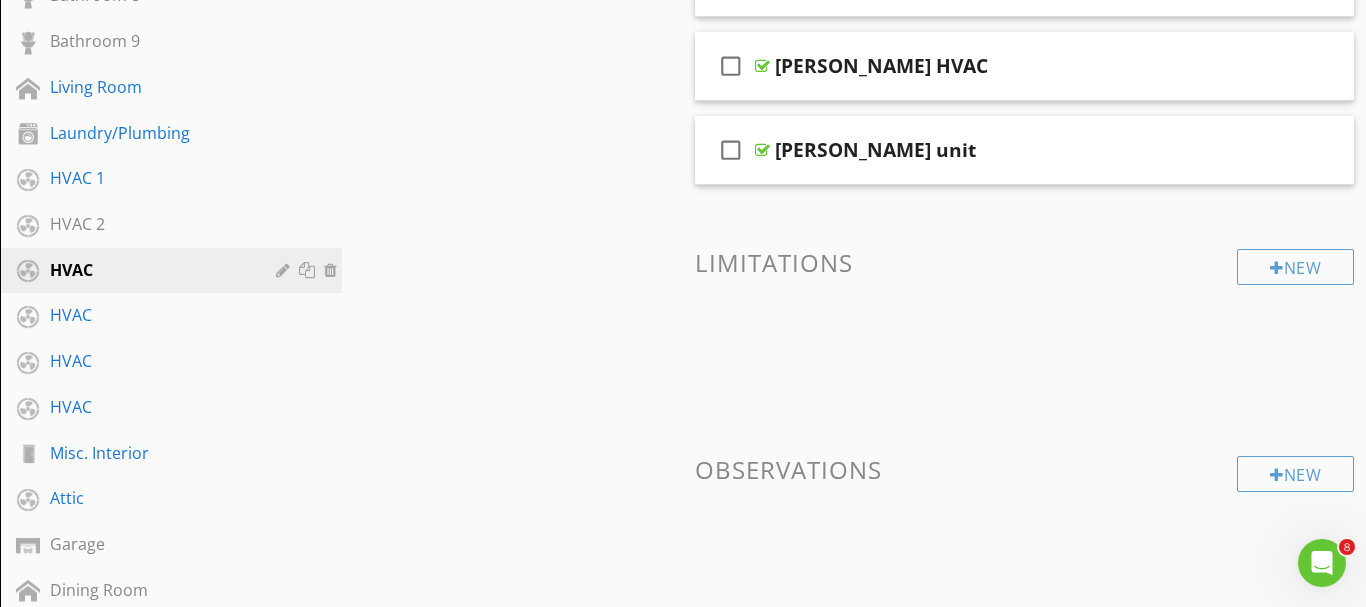 scroll, scrollTop: 252, scrollLeft: 0, axis: vertical 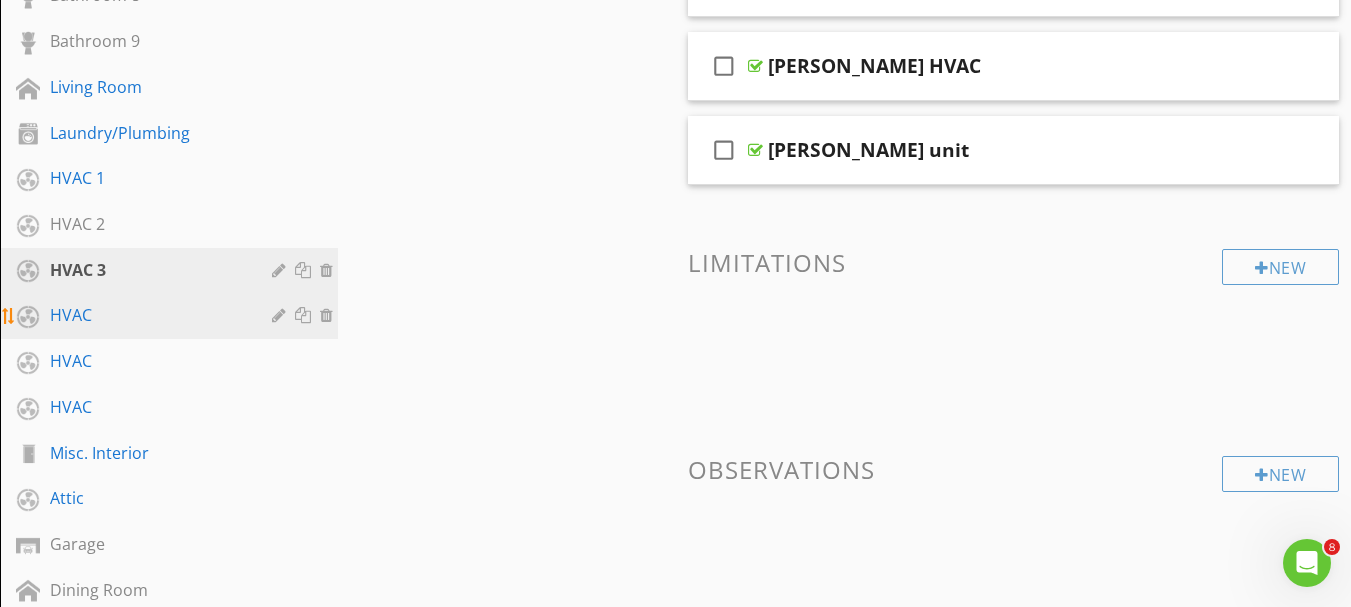 click at bounding box center [281, 315] 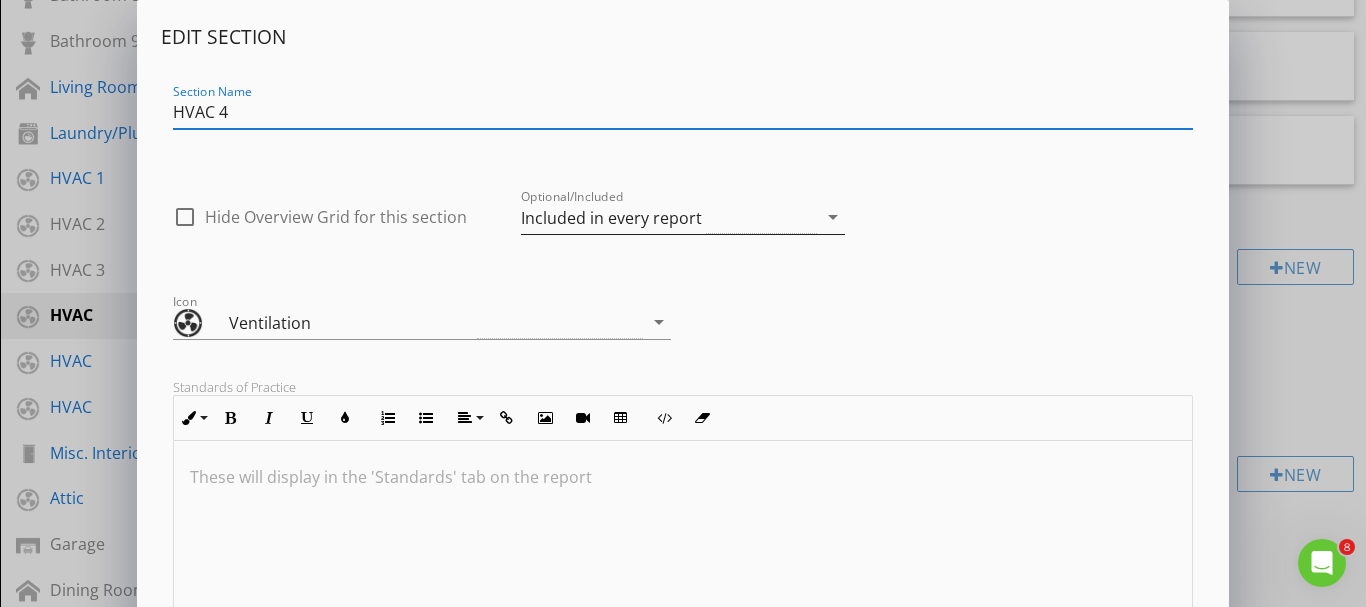 type on "HVAC 4" 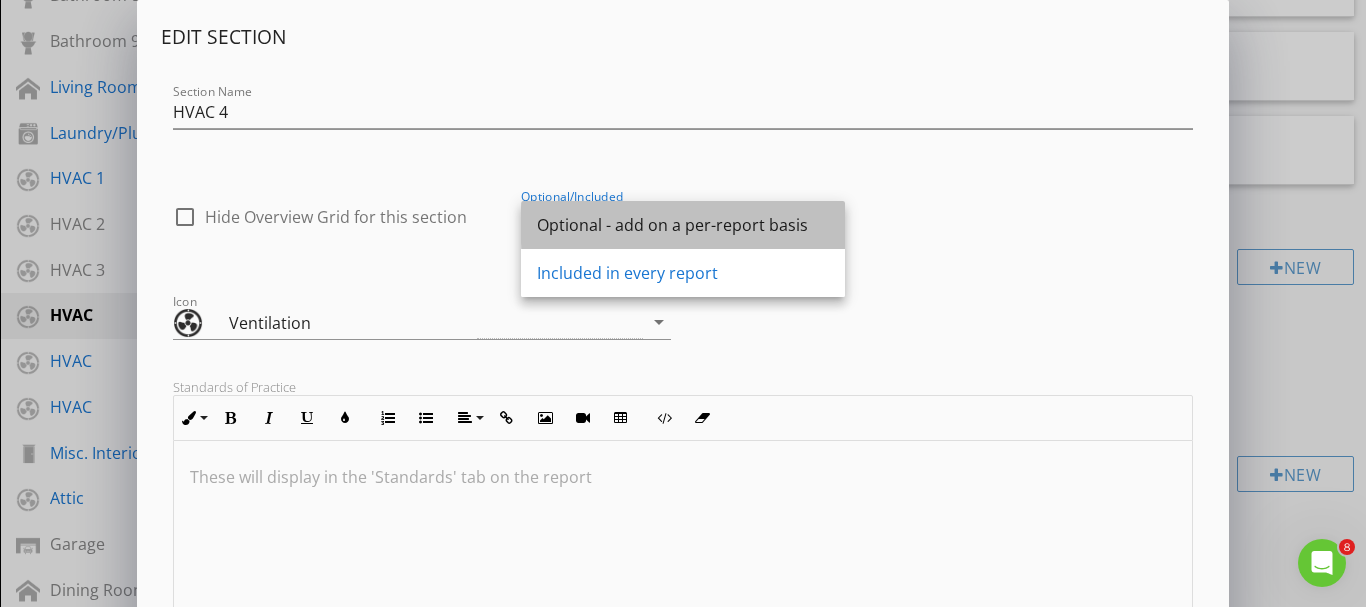 click on "Optional - add on a per-report basis" at bounding box center [683, 225] 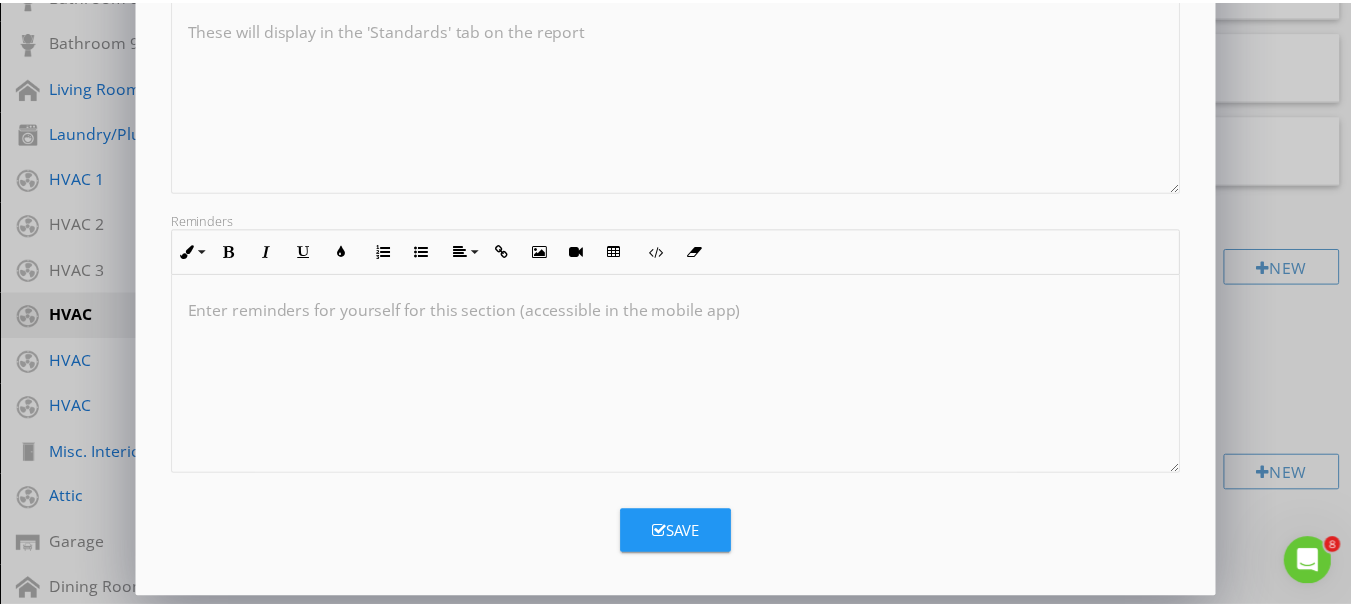 scroll, scrollTop: 469, scrollLeft: 0, axis: vertical 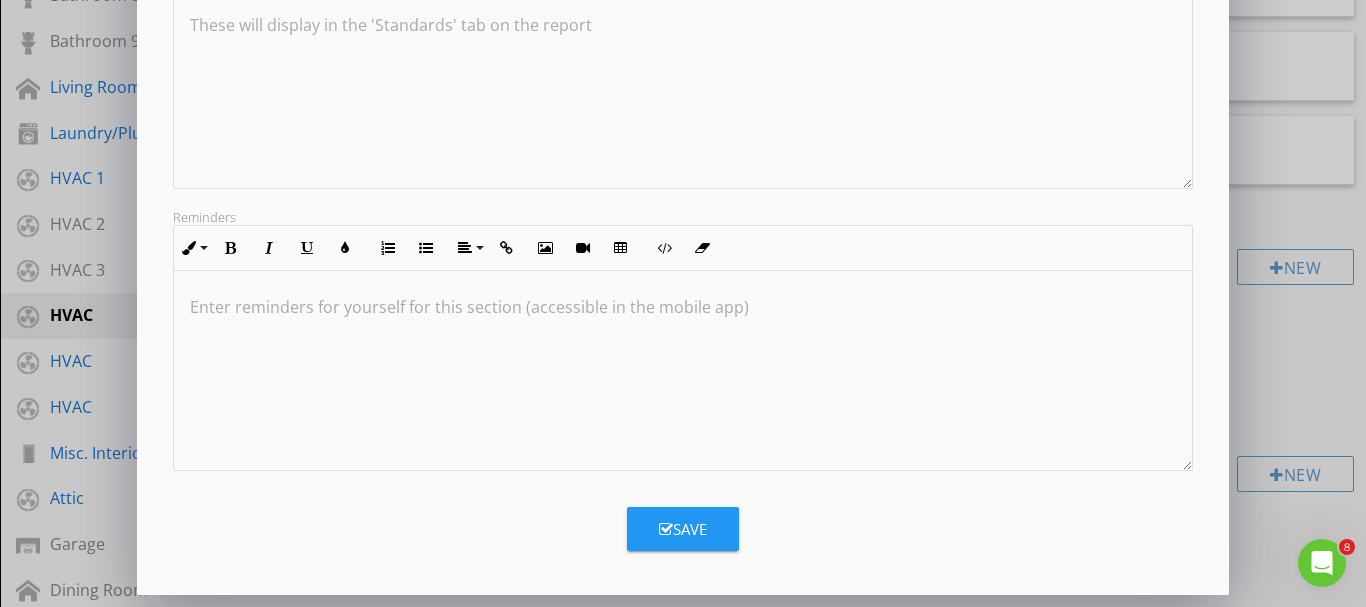 click on "Save" at bounding box center [683, 529] 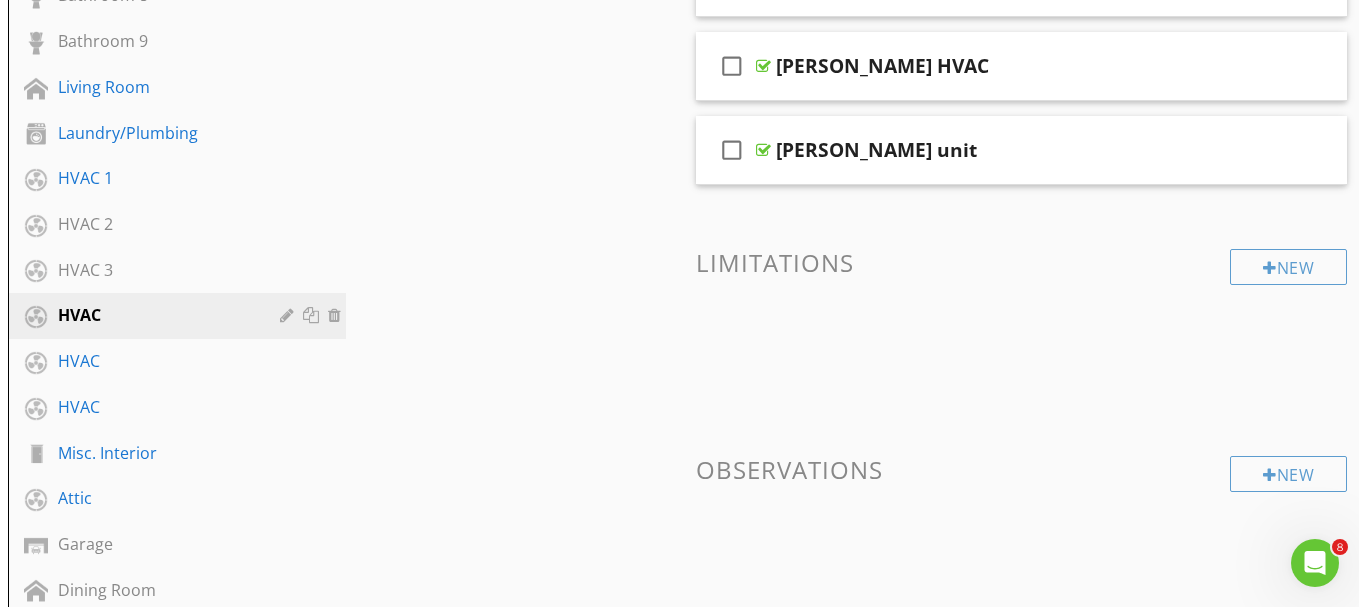 scroll, scrollTop: 252, scrollLeft: 0, axis: vertical 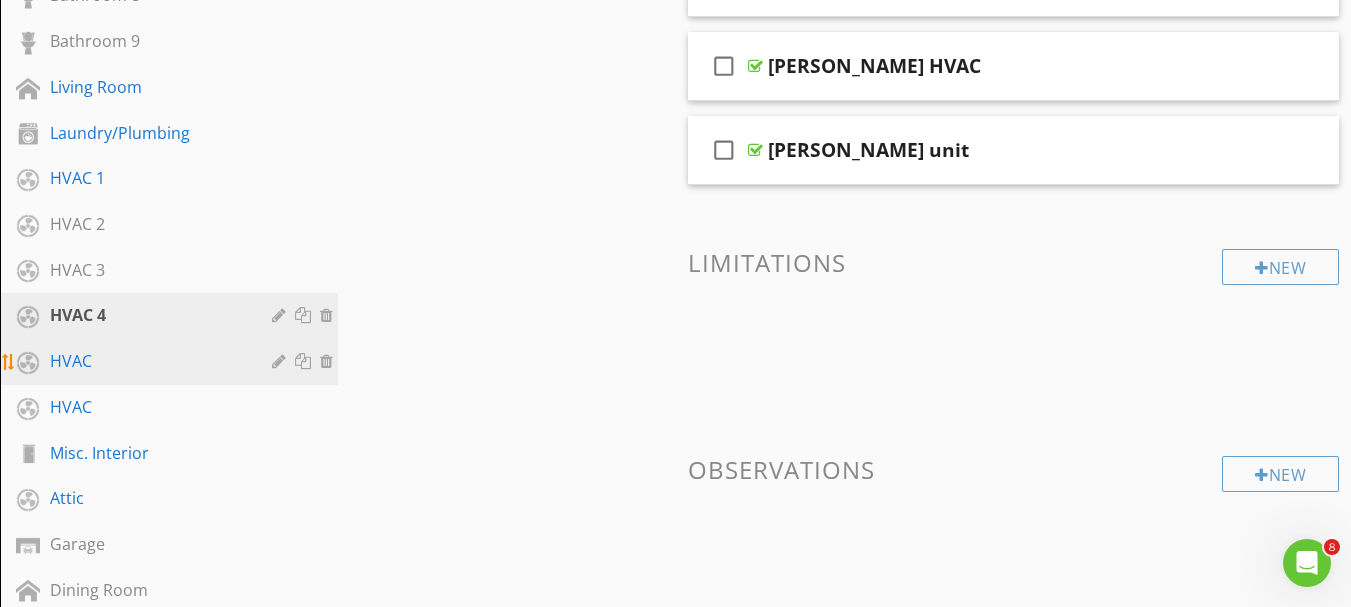 click on "HVAC" at bounding box center (146, 361) 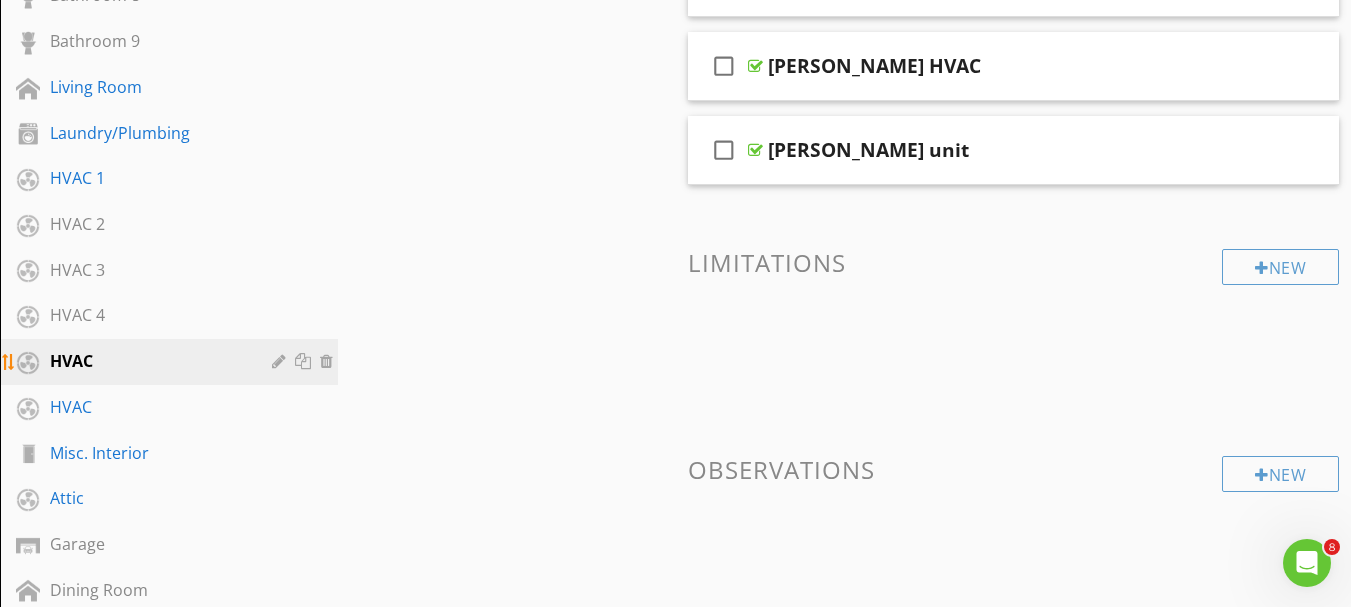 click at bounding box center (281, 361) 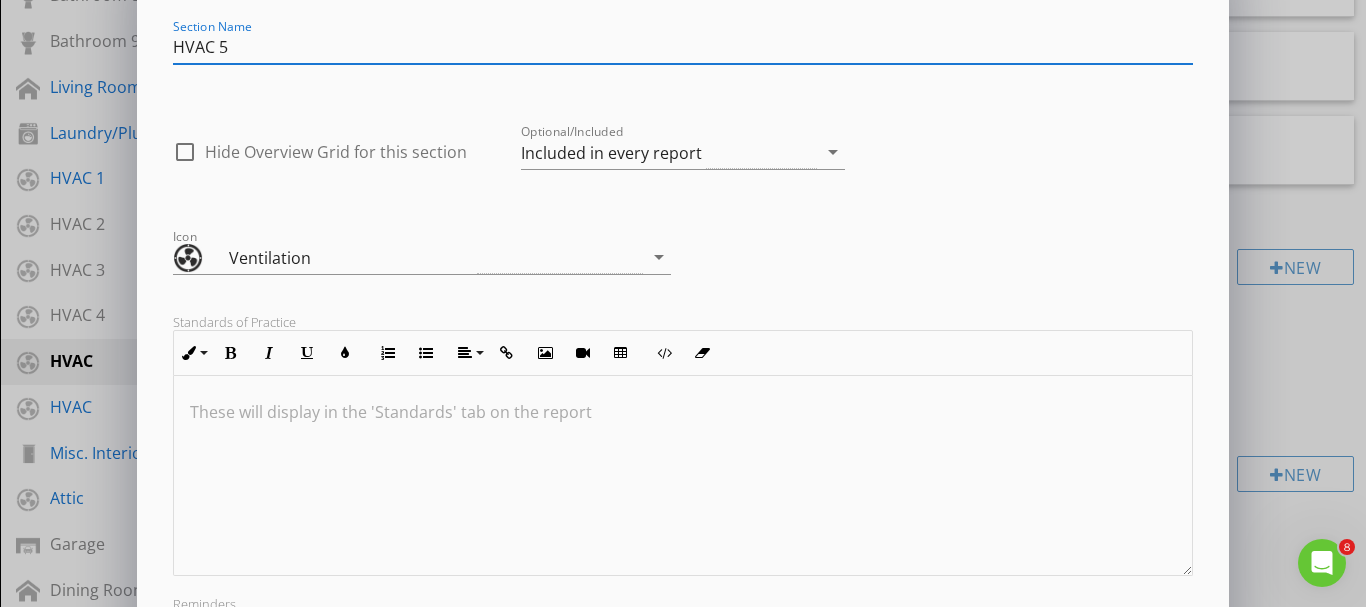 scroll, scrollTop: 100, scrollLeft: 0, axis: vertical 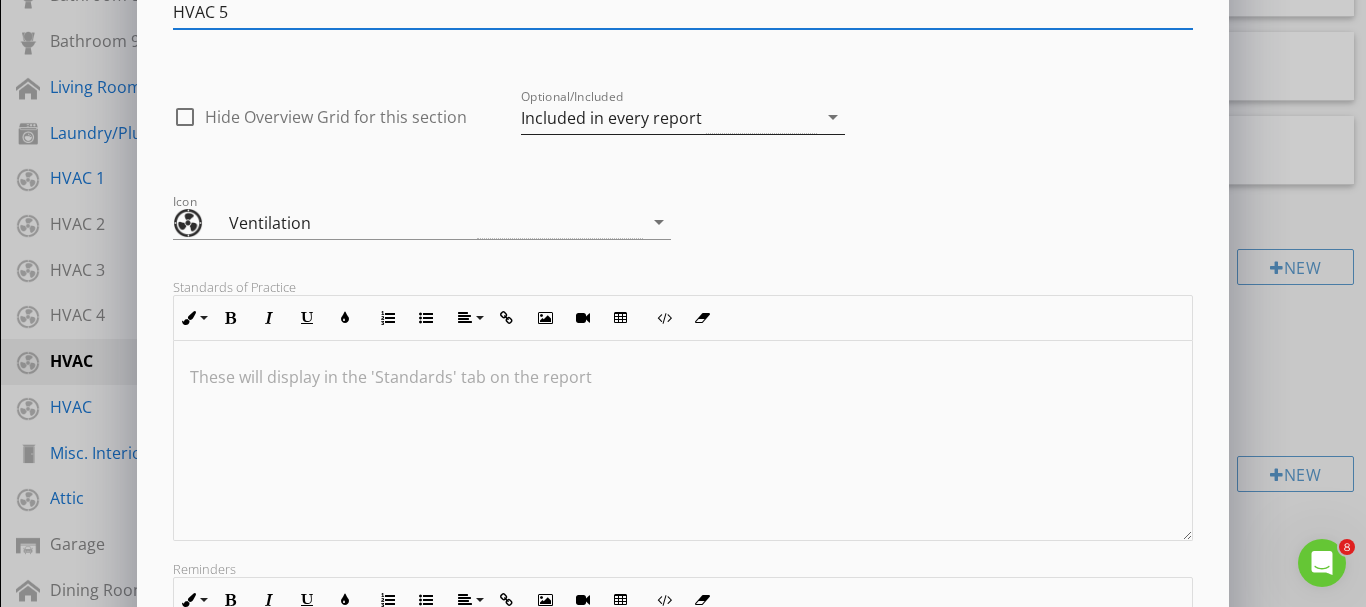type on "HVAC 5" 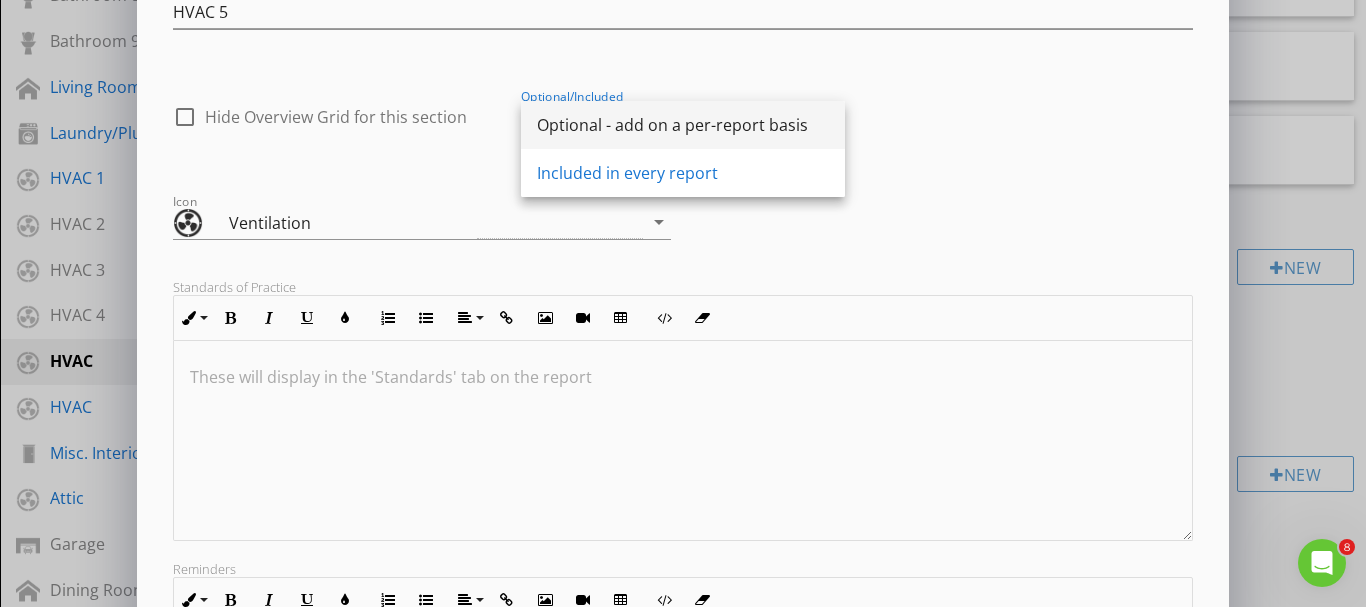 click on "Optional - add on a per-report basis" at bounding box center (683, 125) 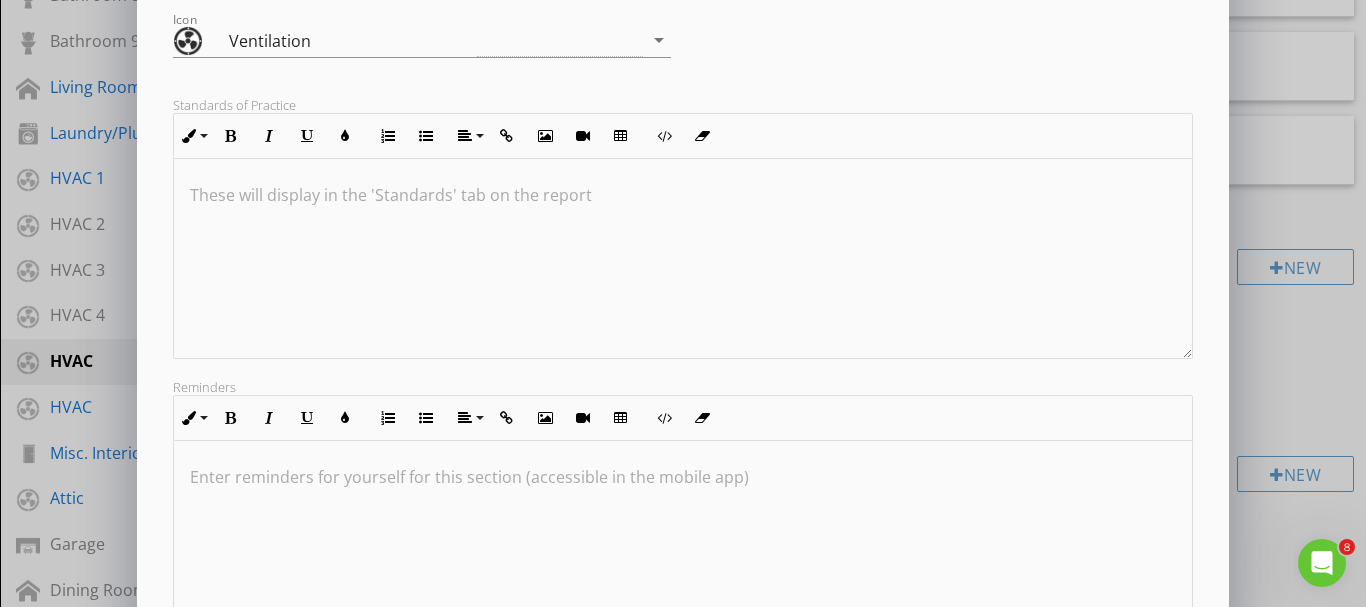 scroll, scrollTop: 300, scrollLeft: 0, axis: vertical 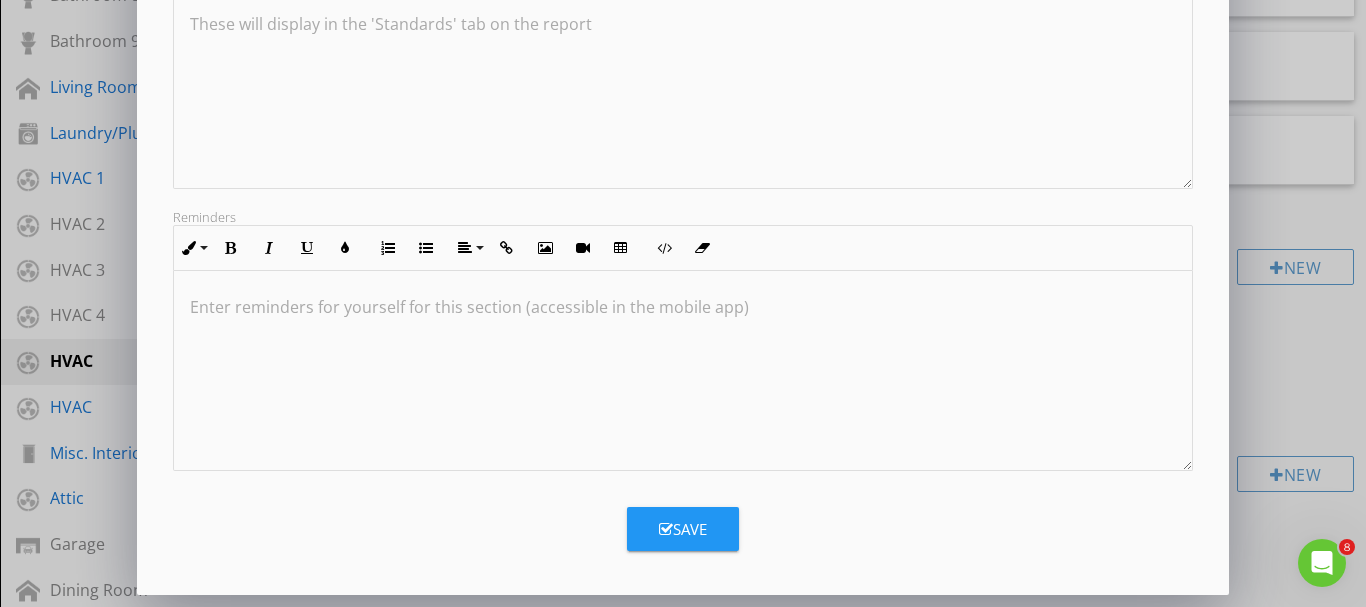 click on "Save" at bounding box center [683, 529] 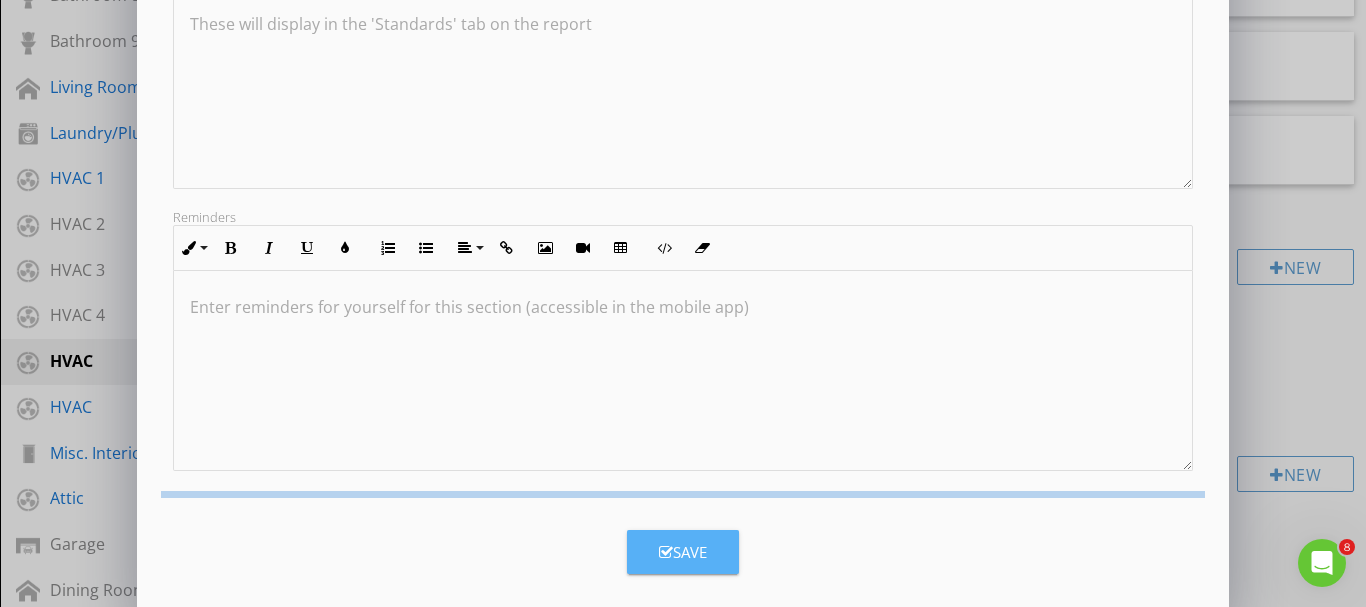 scroll, scrollTop: 252, scrollLeft: 0, axis: vertical 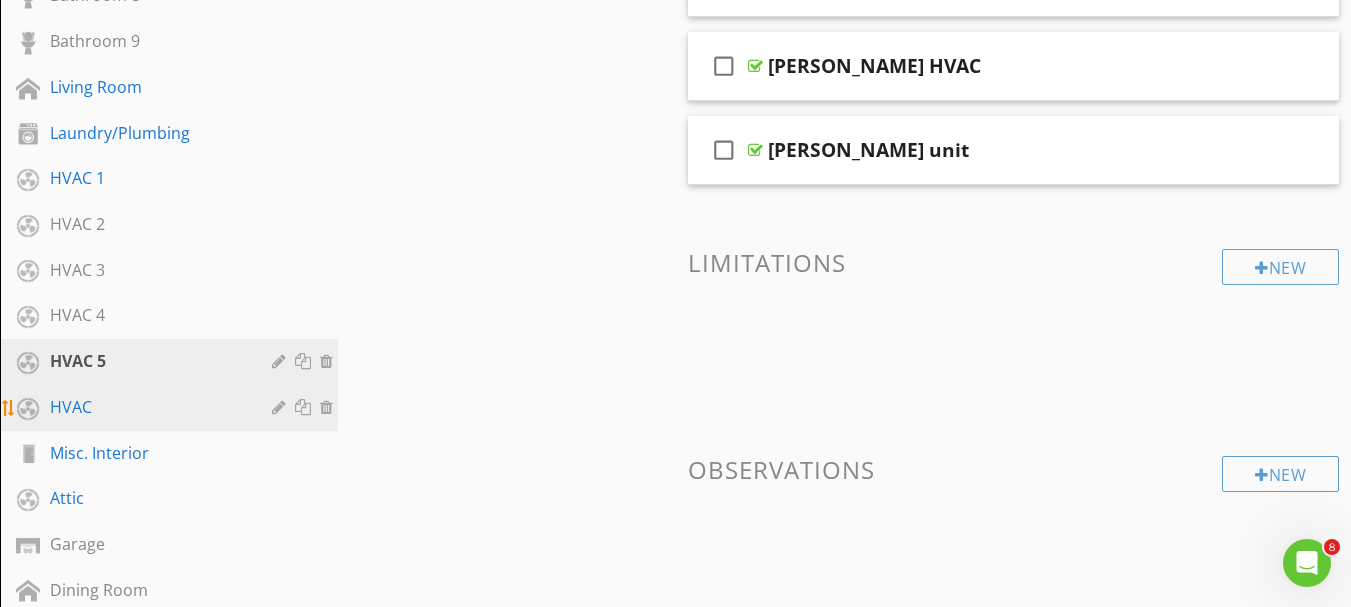 click at bounding box center (281, 407) 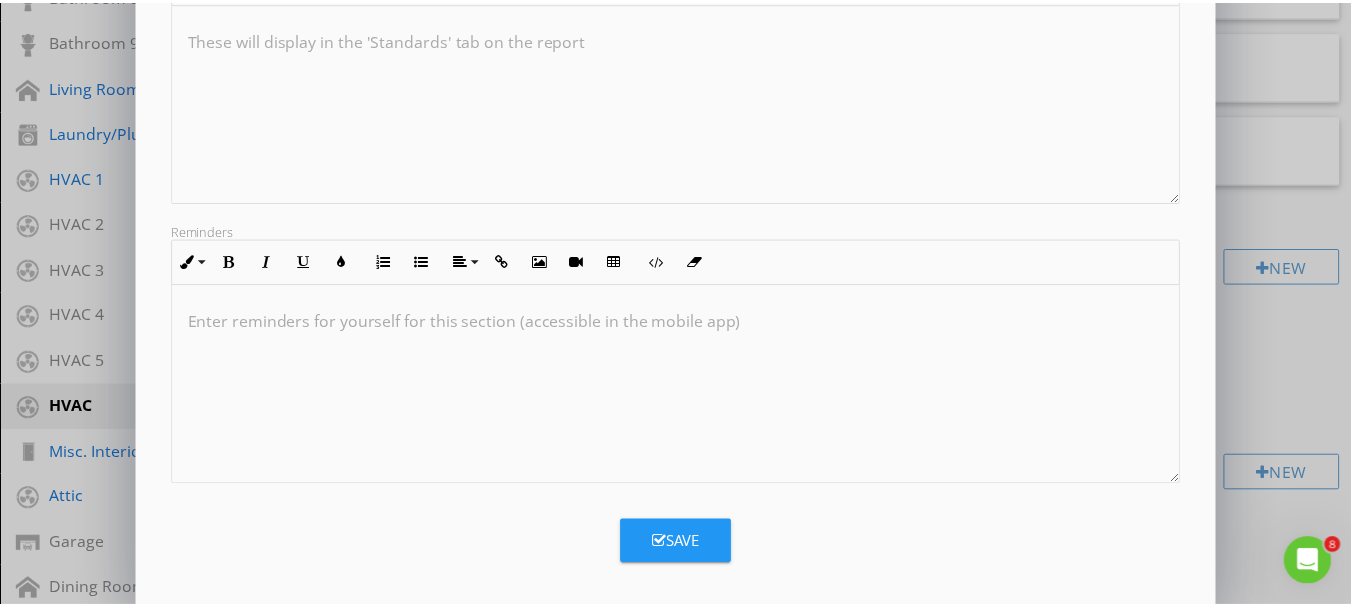 scroll, scrollTop: 452, scrollLeft: 0, axis: vertical 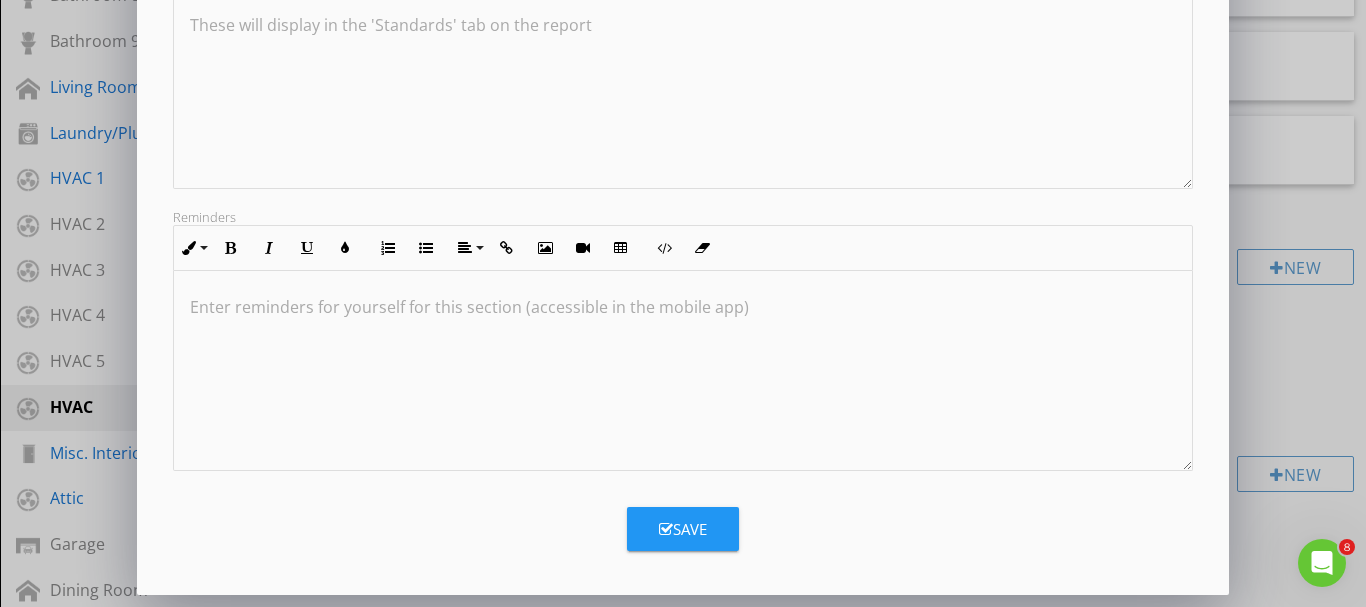type on "HVAC 6" 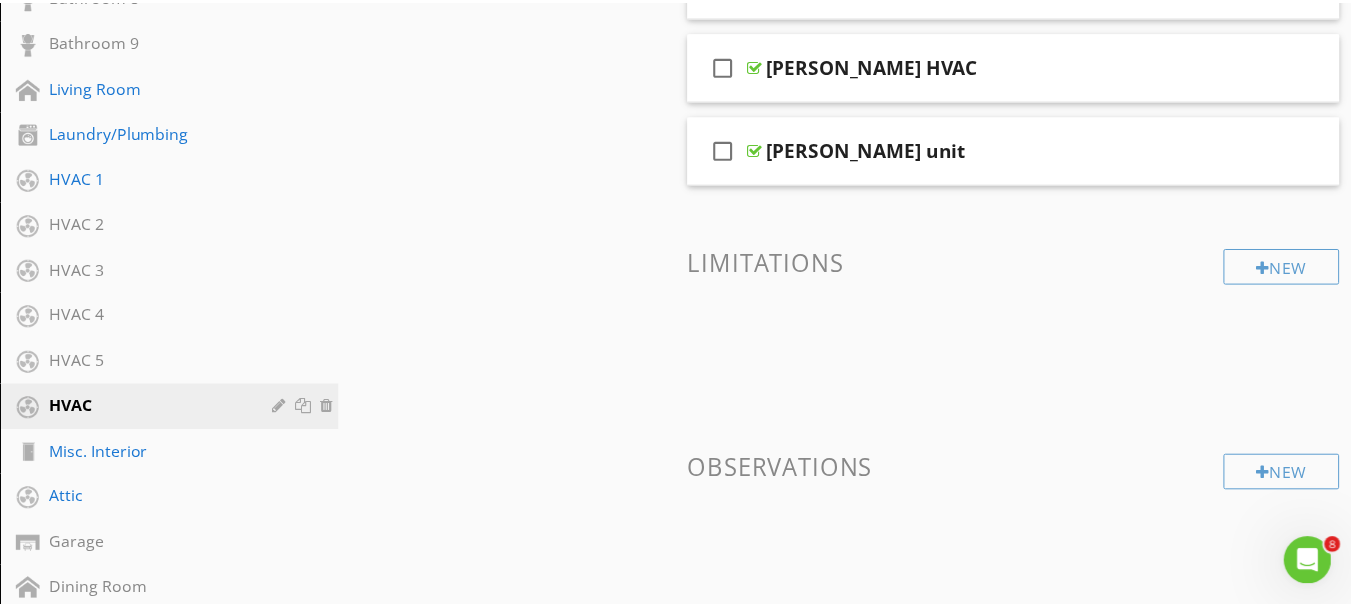 scroll, scrollTop: 235, scrollLeft: 0, axis: vertical 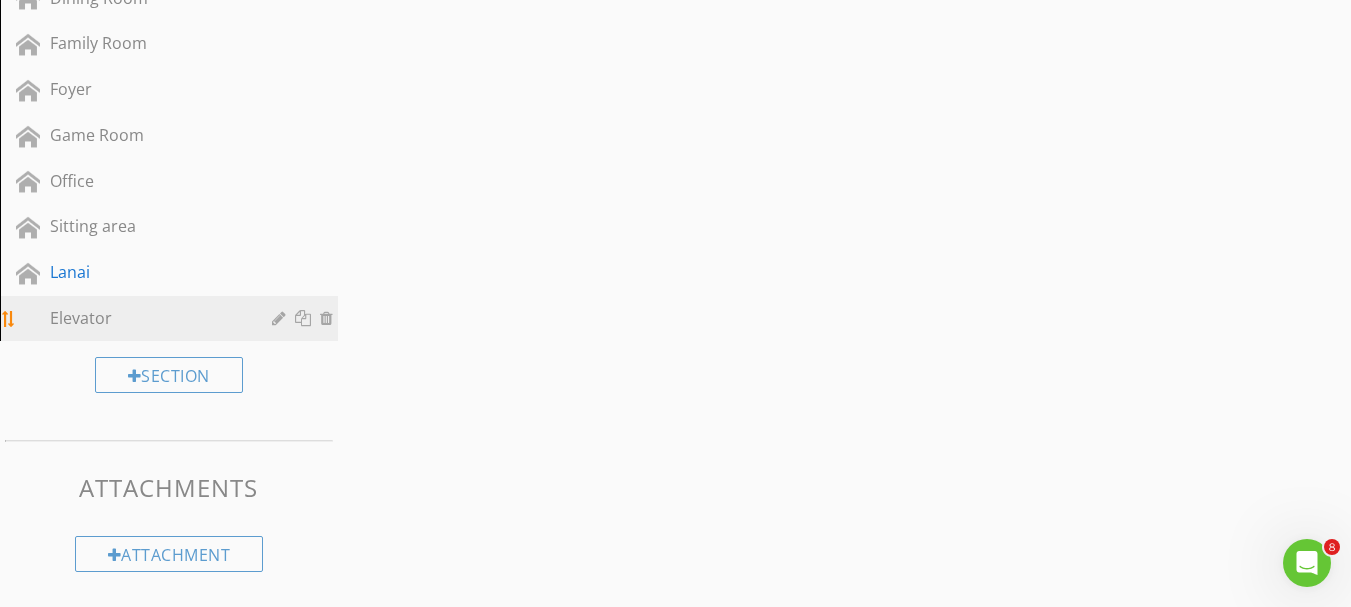 click on "Elevator" at bounding box center [146, 318] 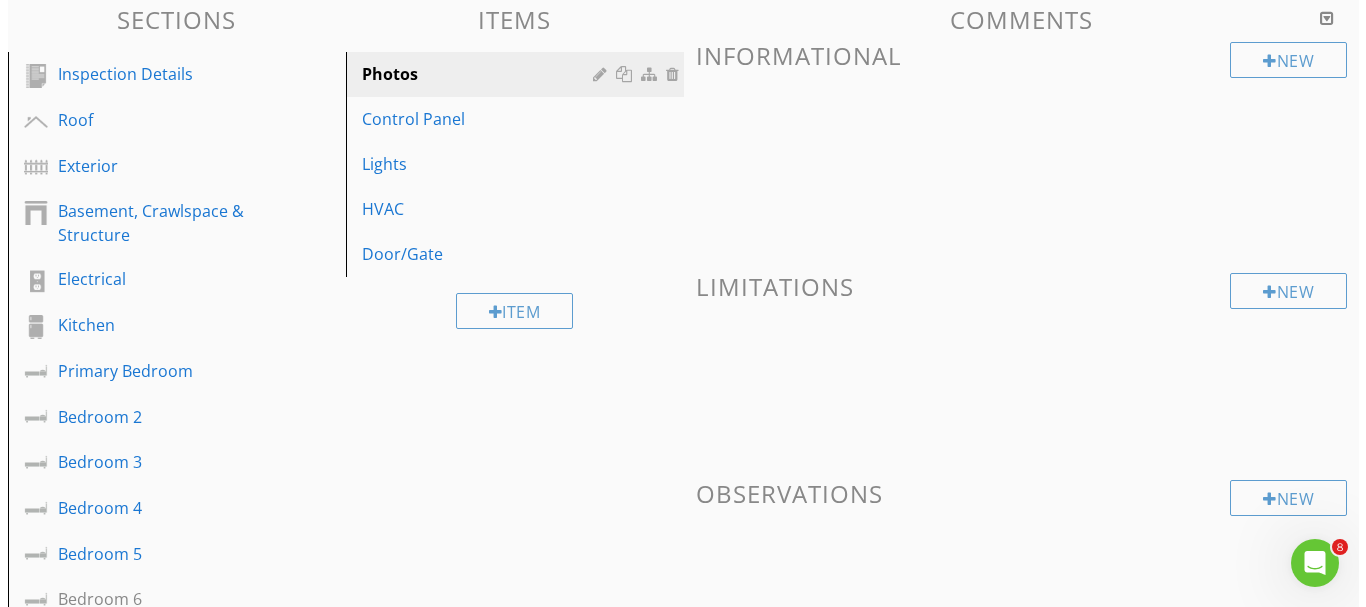 scroll, scrollTop: 192, scrollLeft: 0, axis: vertical 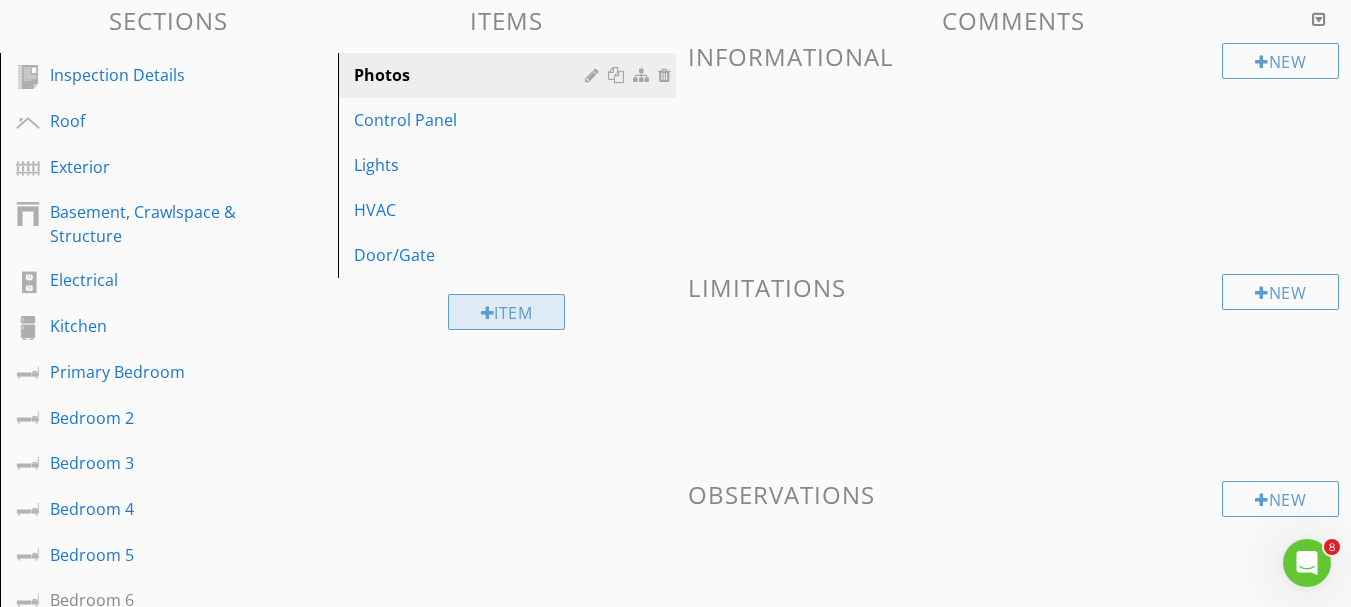 click on "Item" at bounding box center [507, 312] 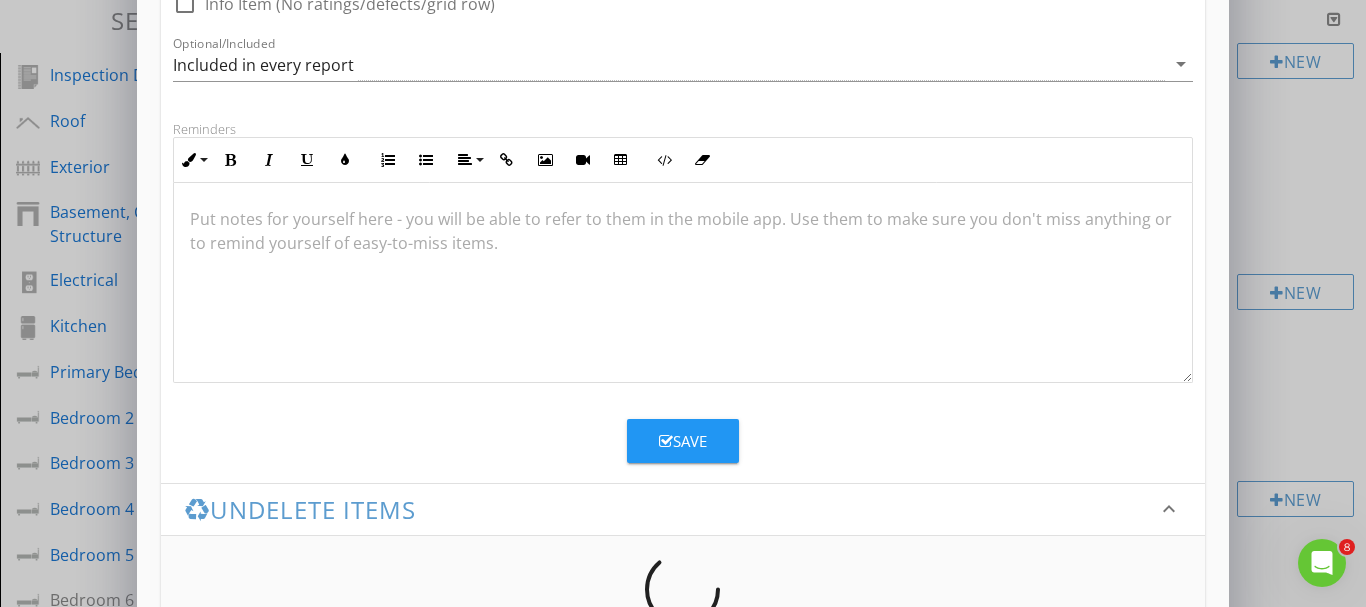 scroll, scrollTop: 357, scrollLeft: 0, axis: vertical 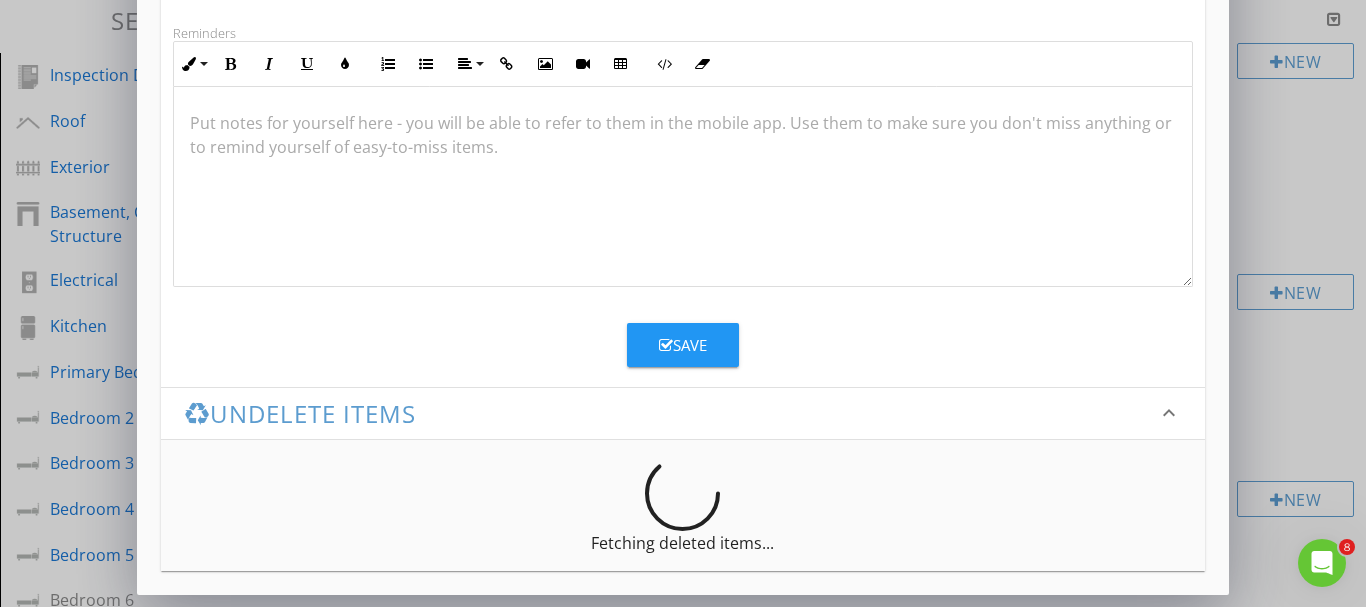 type on "Flooring" 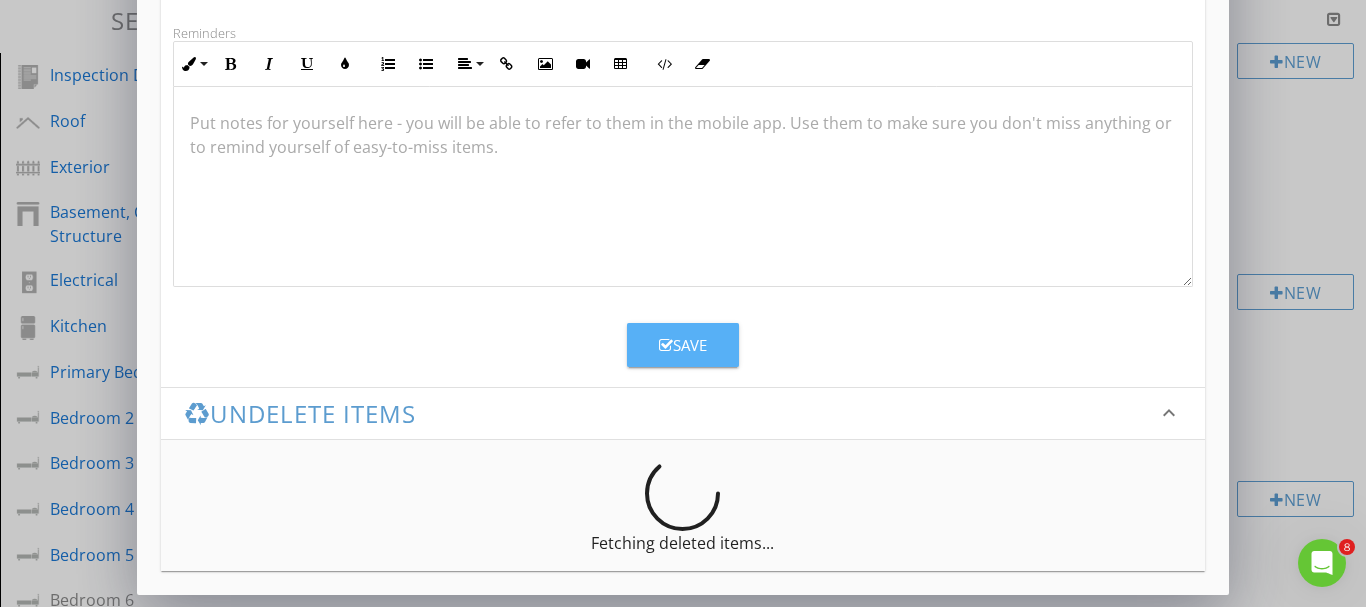 click on "Save" at bounding box center [683, 345] 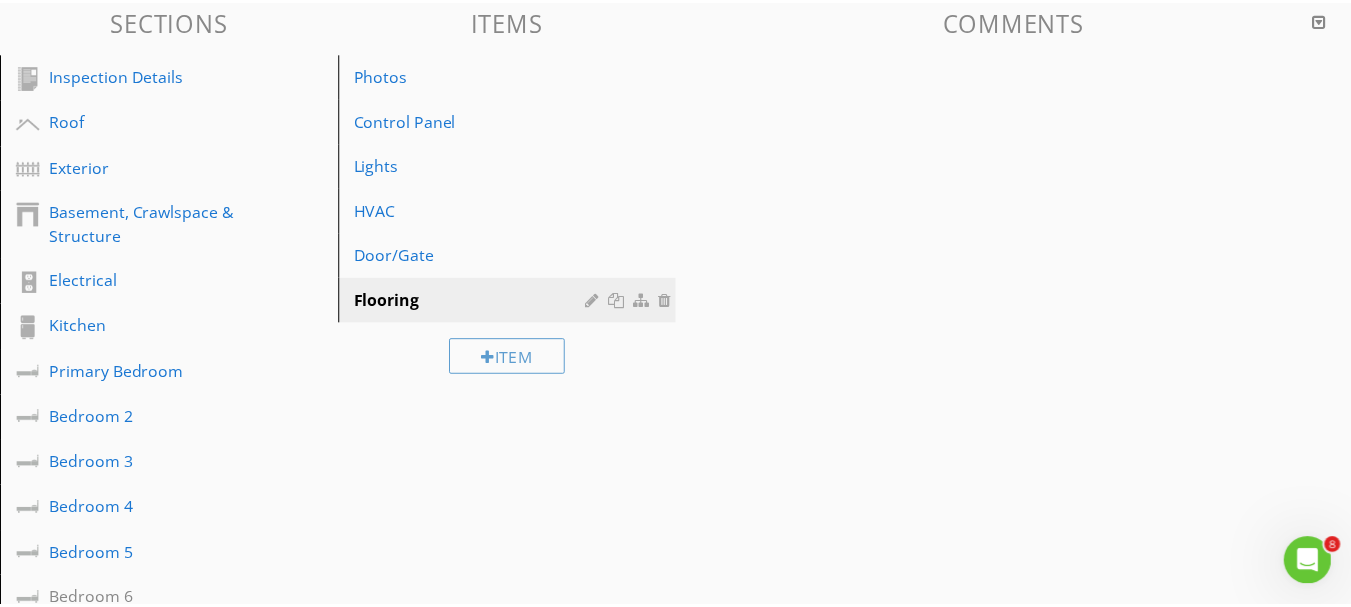 scroll, scrollTop: 260, scrollLeft: 0, axis: vertical 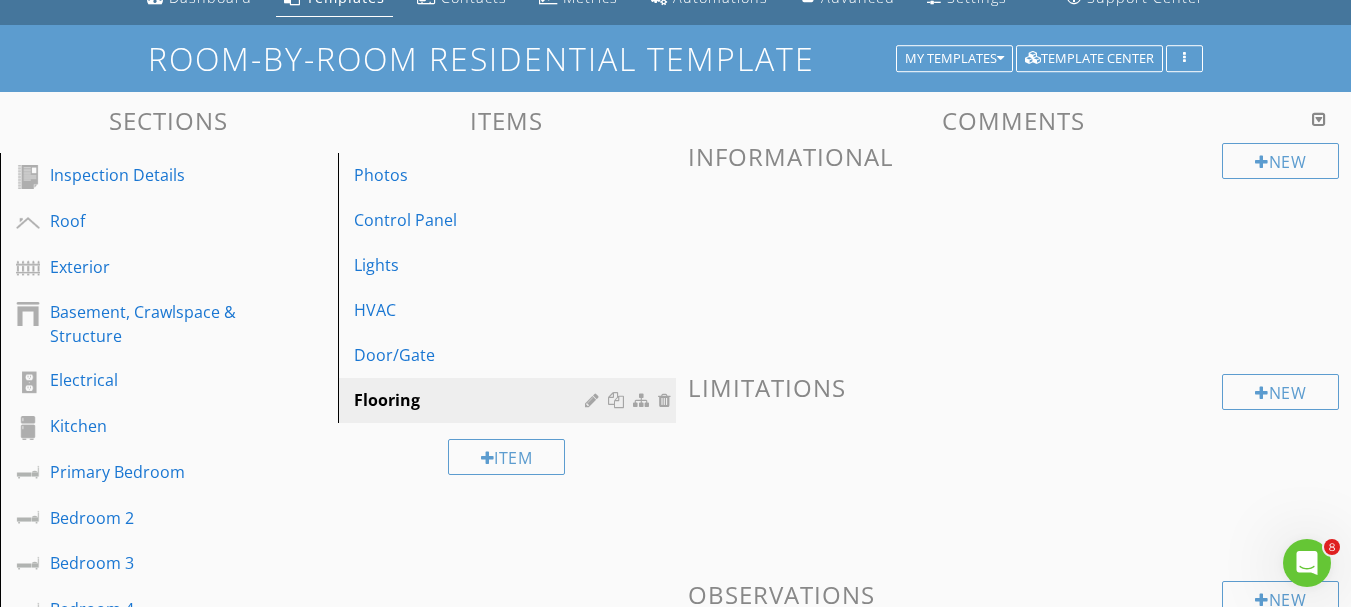 click on "Item" at bounding box center [507, 456] 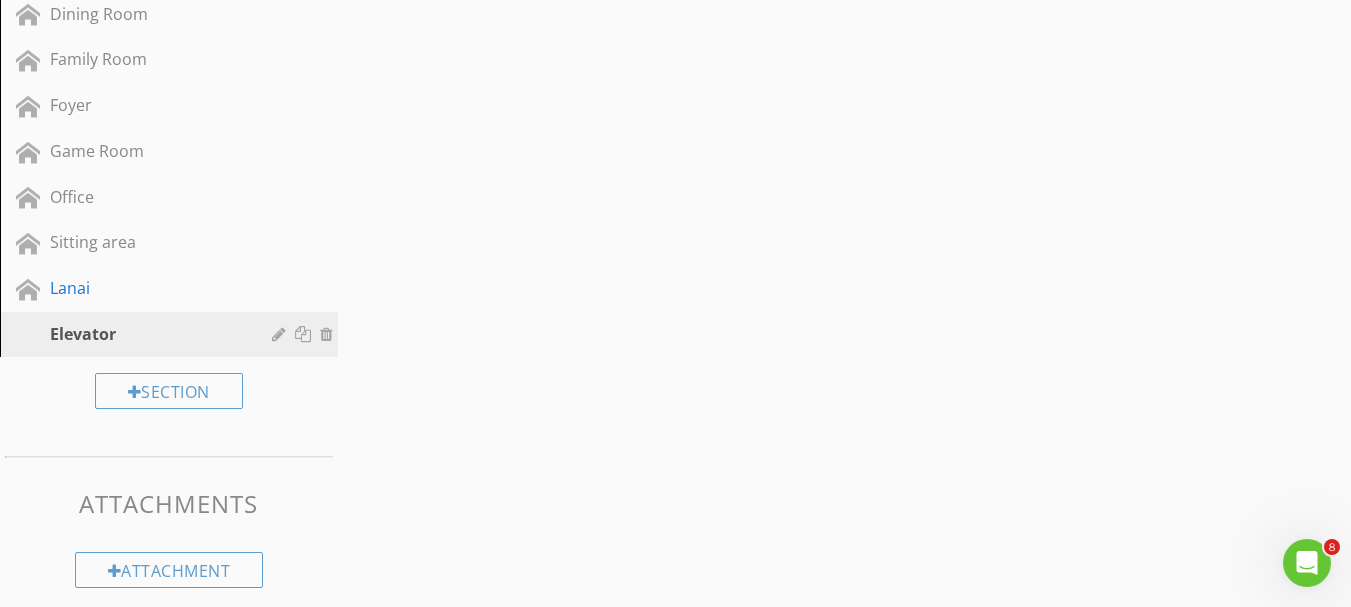 scroll, scrollTop: 1892, scrollLeft: 0, axis: vertical 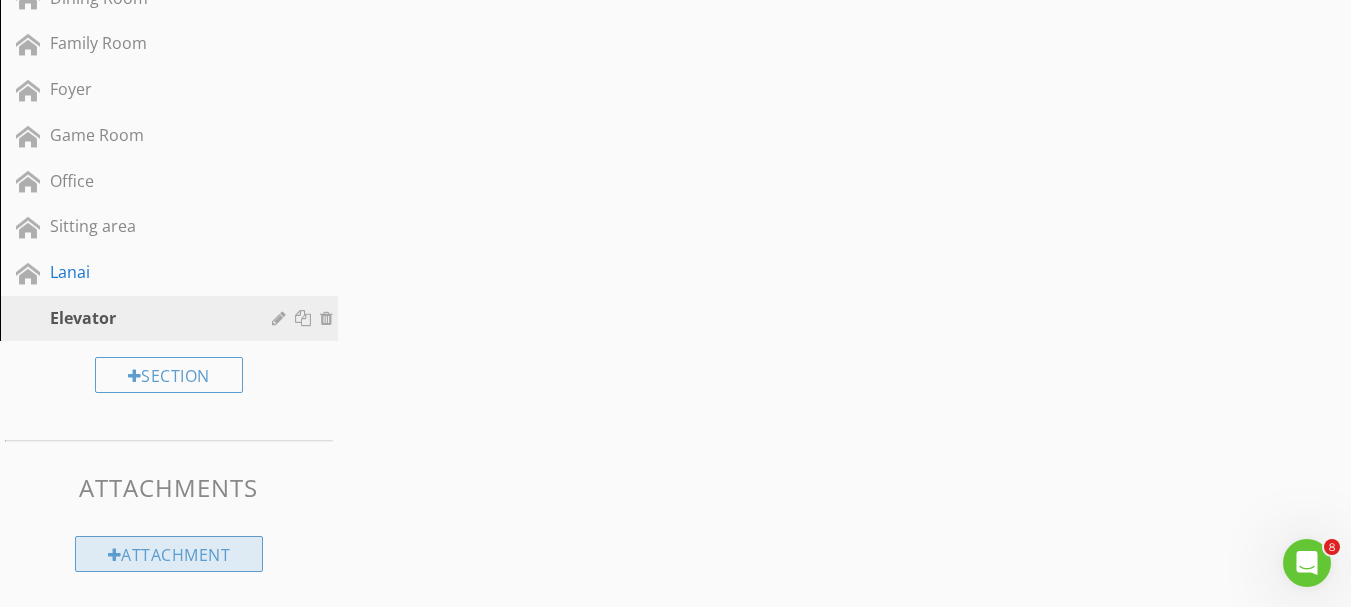 click on "Attachment" at bounding box center [169, 554] 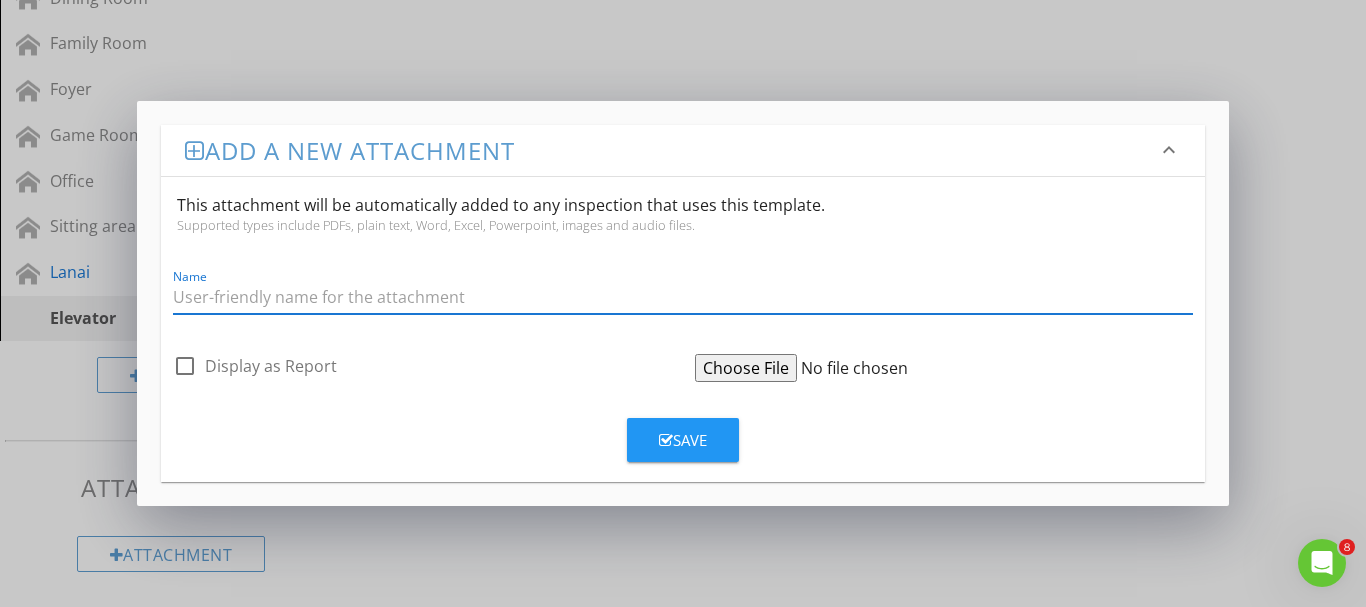 click on "keyboard_arrow_down" at bounding box center (1169, 150) 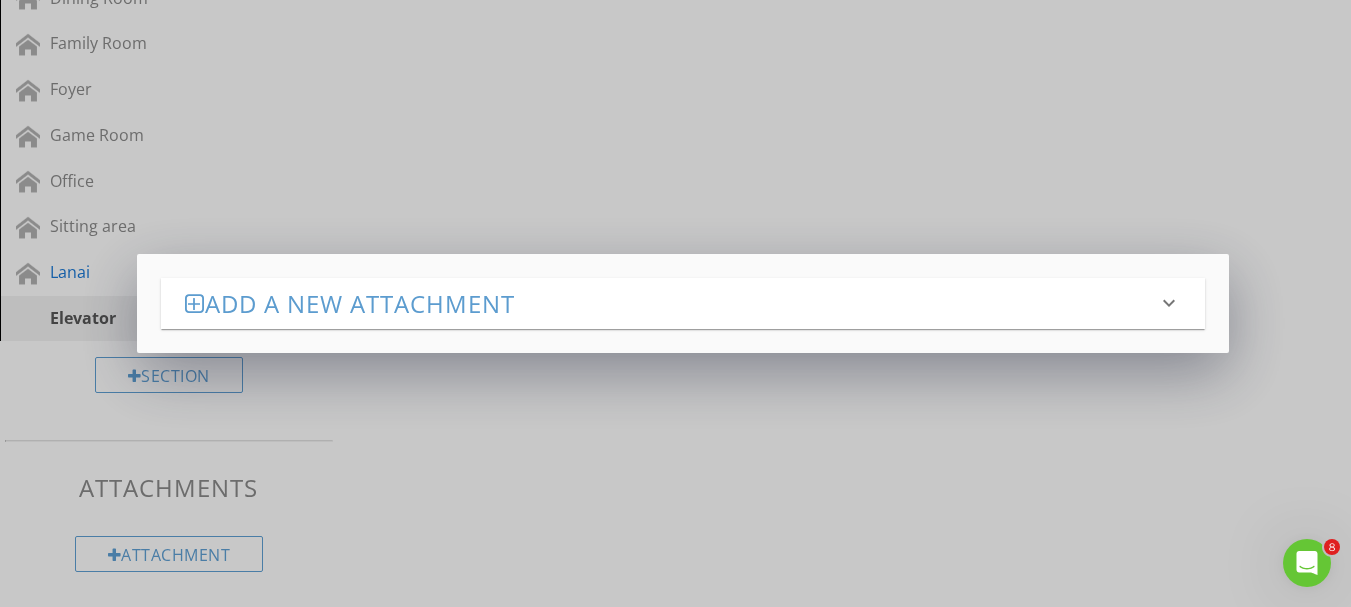 click on "Add a new attachment
keyboard_arrow_down
This attachment will be automatically added to any inspection that
uses this template.
Supported types include PDFs, plain text, Word, Excel, Powerpoint,
images and audio files.
Name   check_box_outline_blank Display as Report
Save" at bounding box center (675, 303) 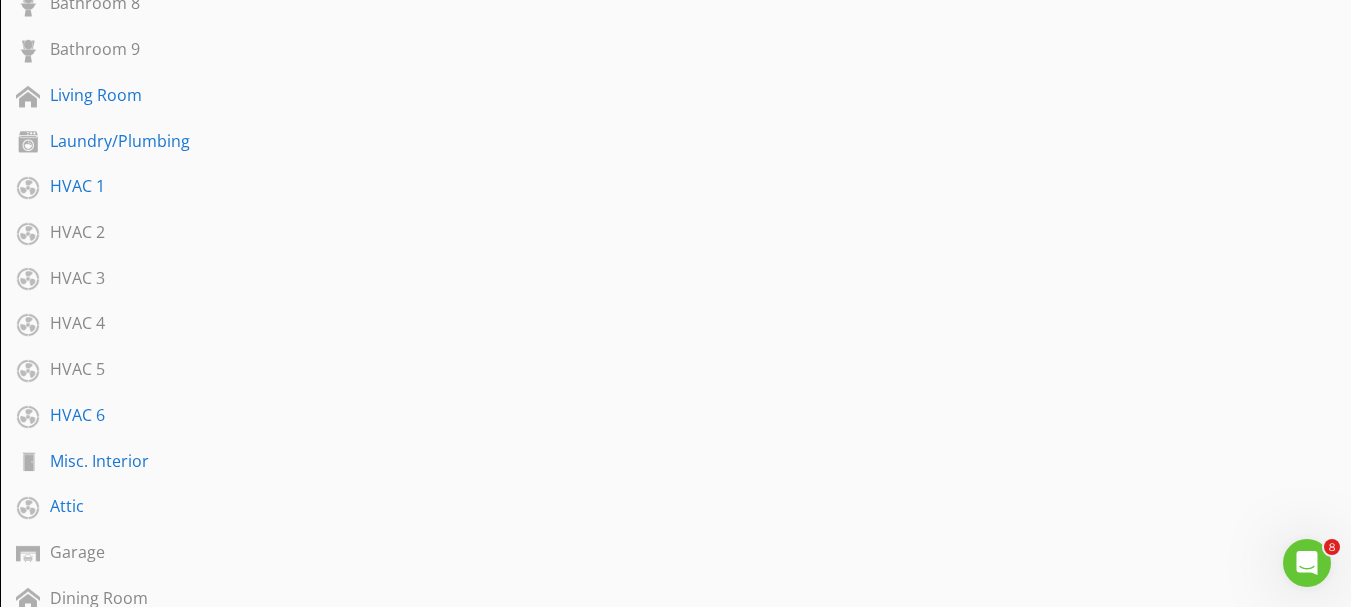 scroll, scrollTop: 1792, scrollLeft: 0, axis: vertical 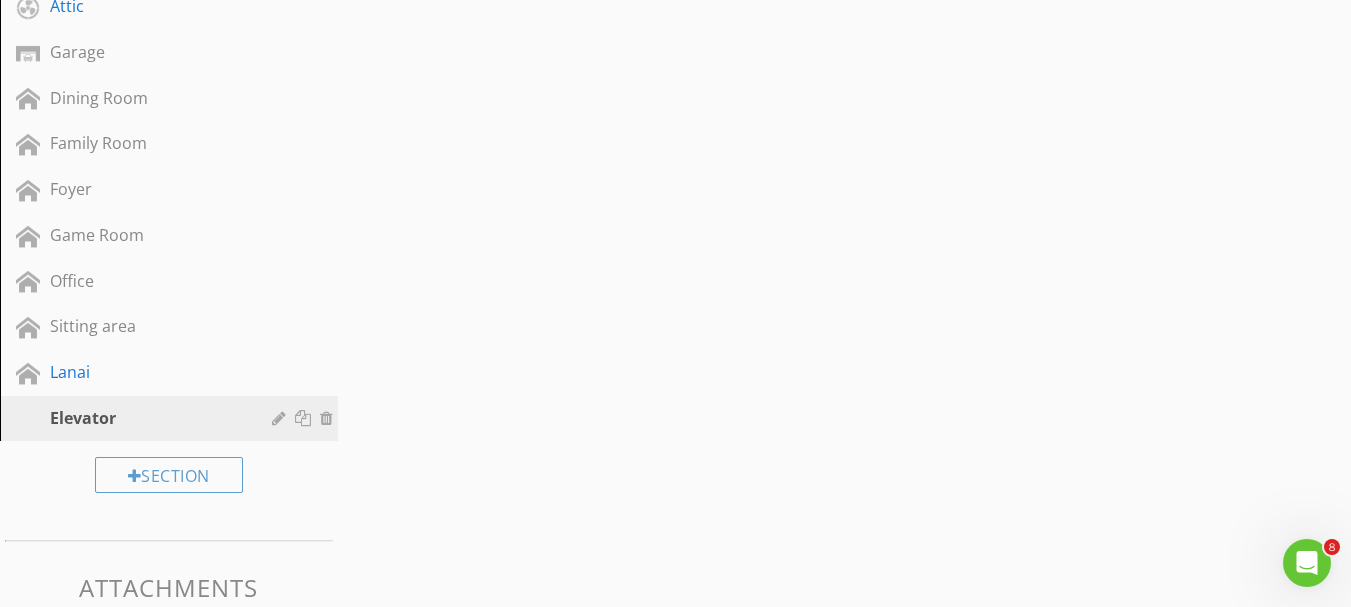 click 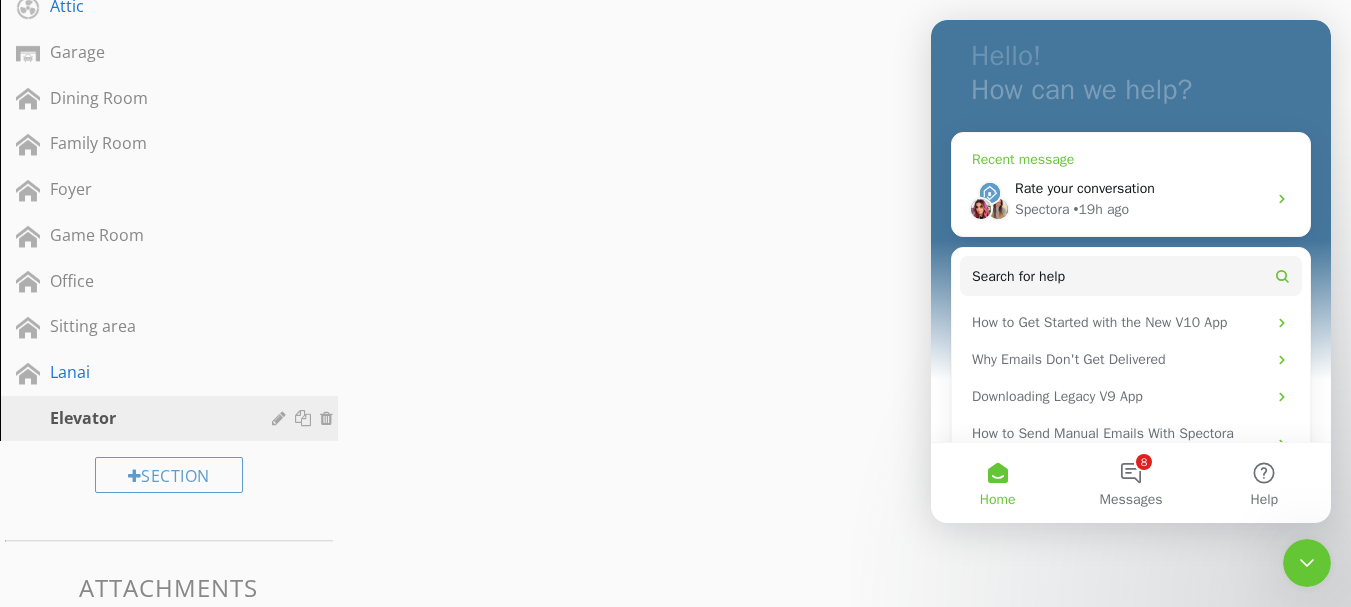 scroll, scrollTop: 200, scrollLeft: 0, axis: vertical 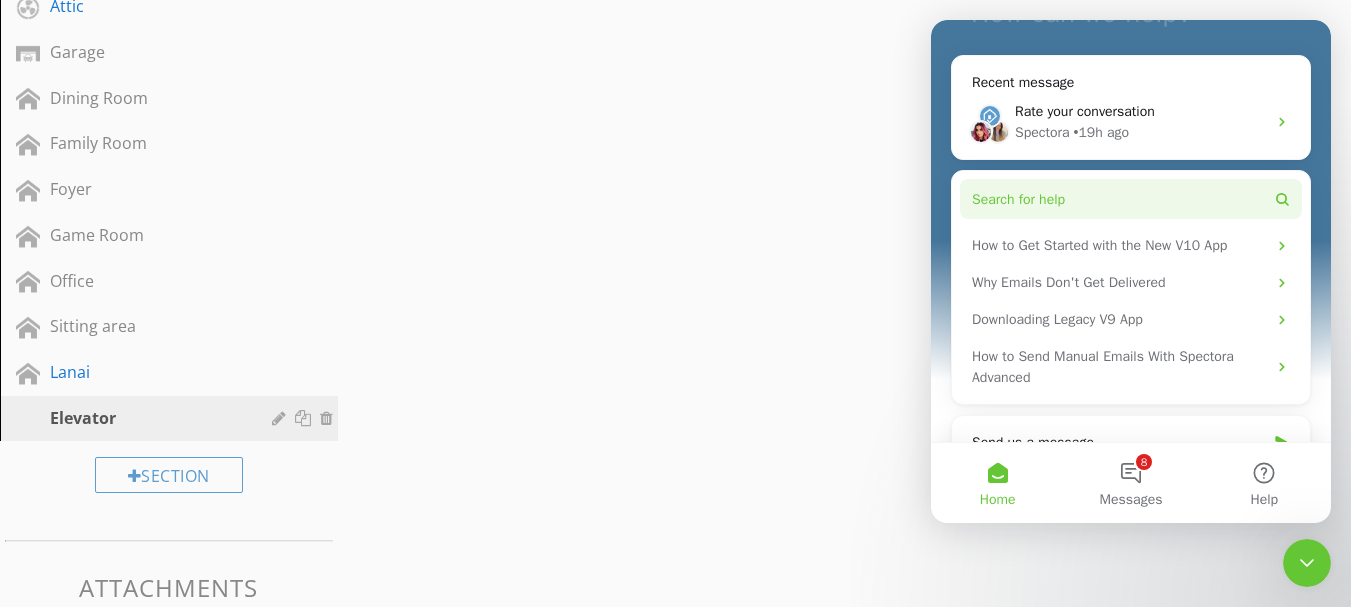 click on "Search for help" at bounding box center [1131, 199] 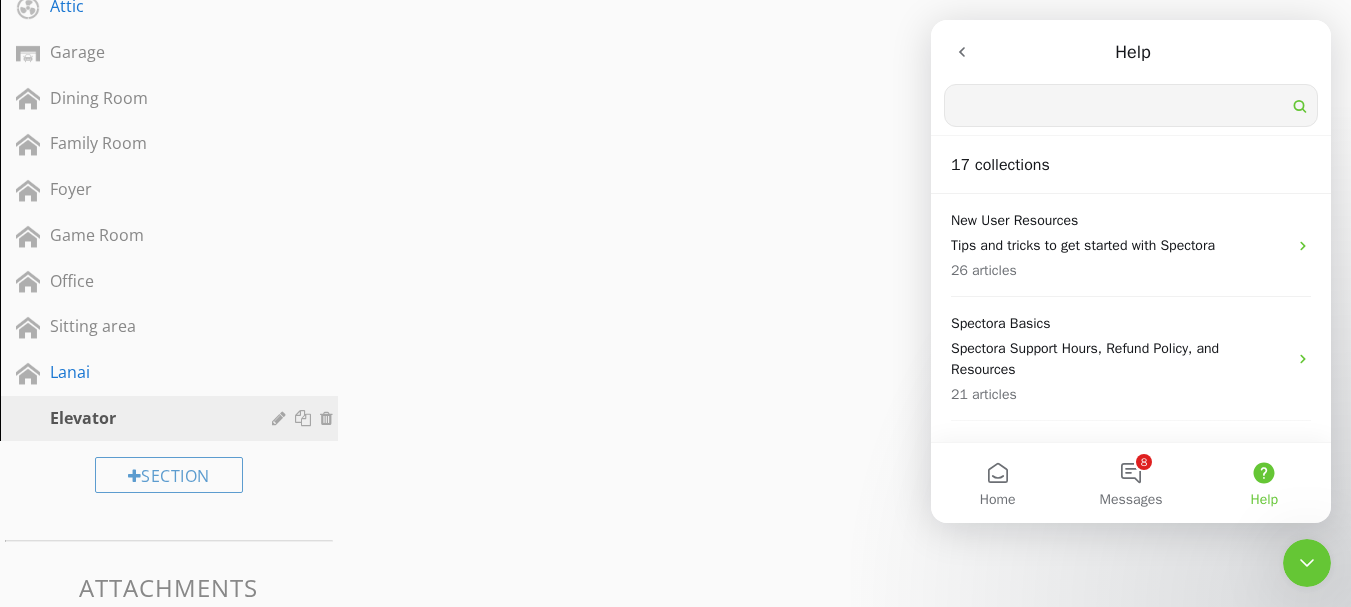 scroll, scrollTop: 0, scrollLeft: 0, axis: both 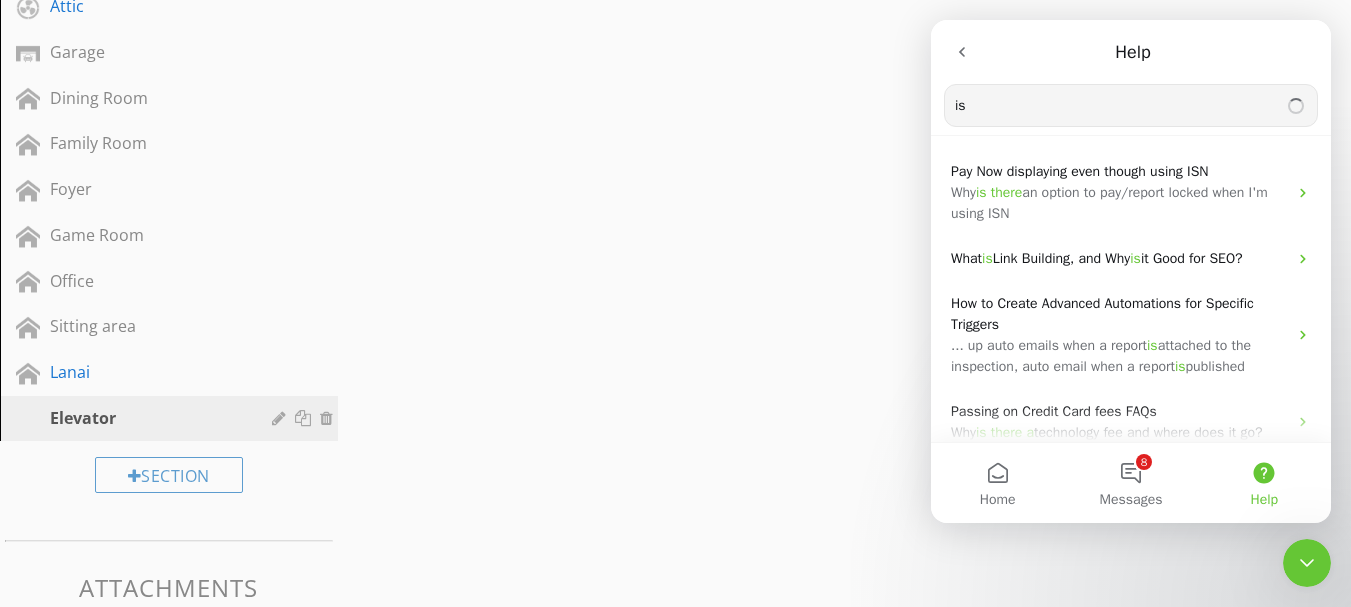 type on "i" 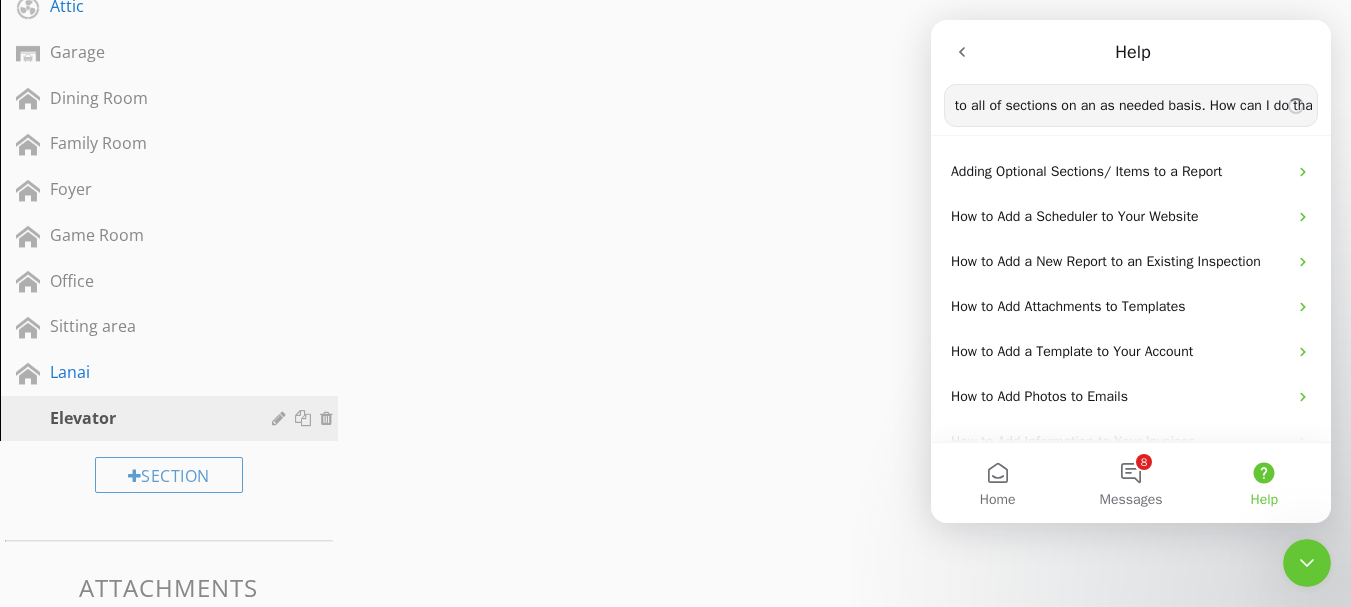 scroll, scrollTop: 0, scrollLeft: 297, axis: horizontal 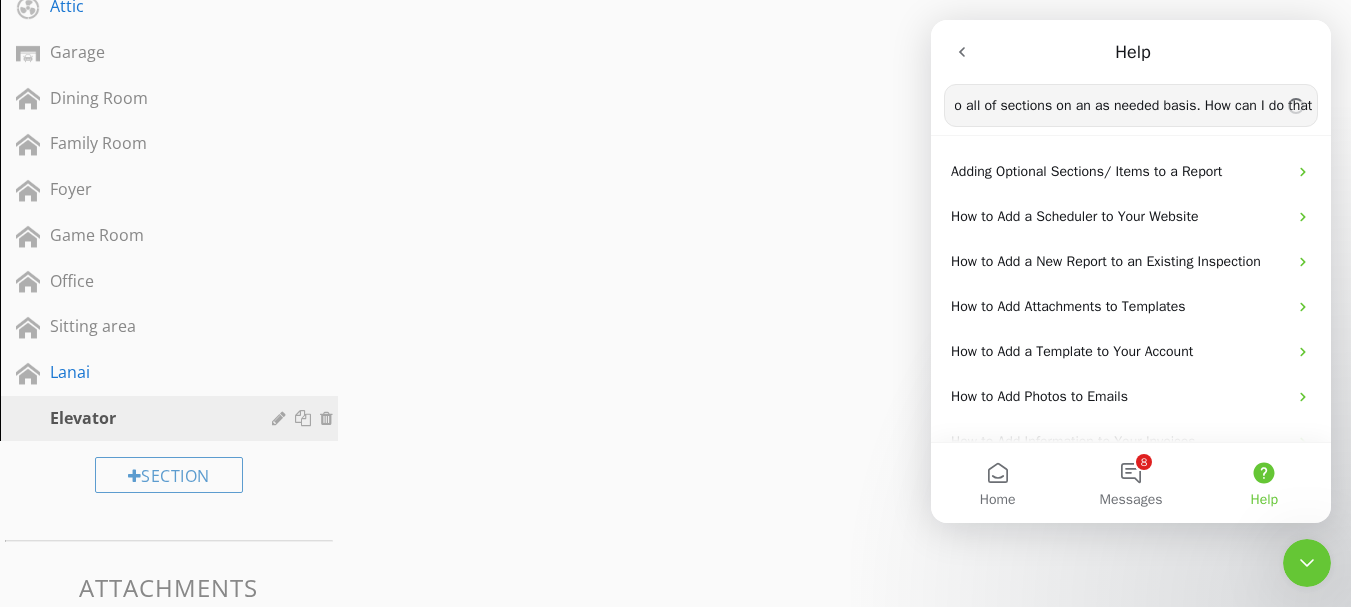 type on "I would like to be able to add a fireplace option to all of sections on an as needed basis. How can I do that" 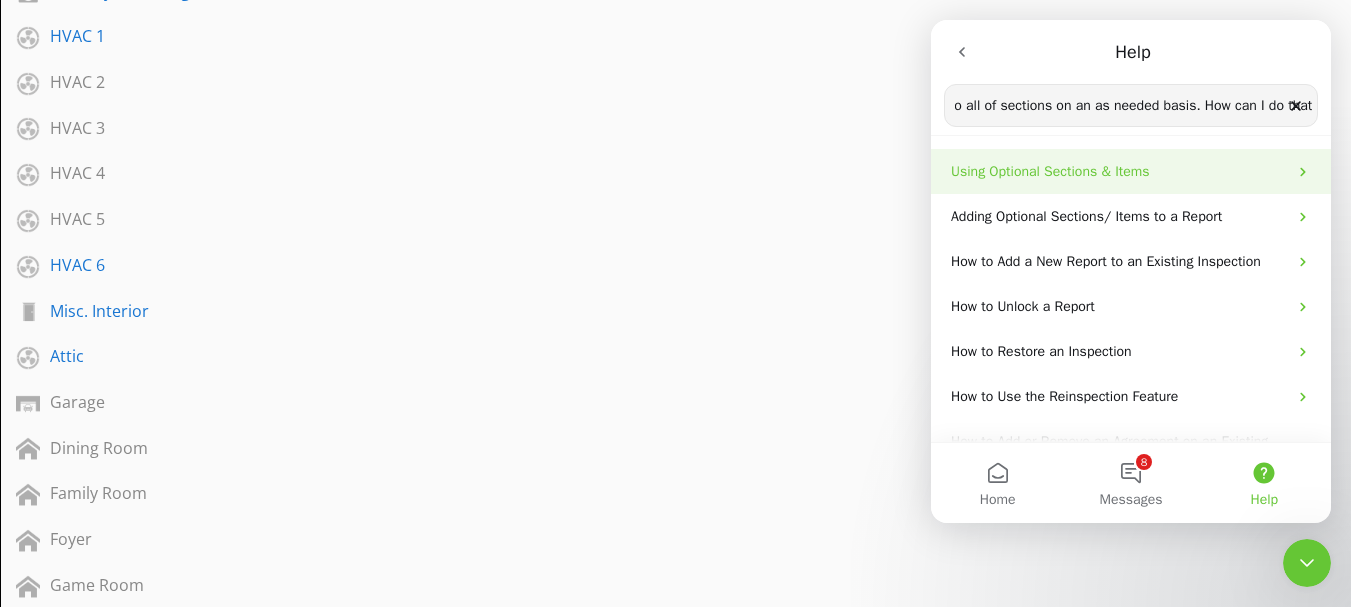 scroll, scrollTop: 1192, scrollLeft: 0, axis: vertical 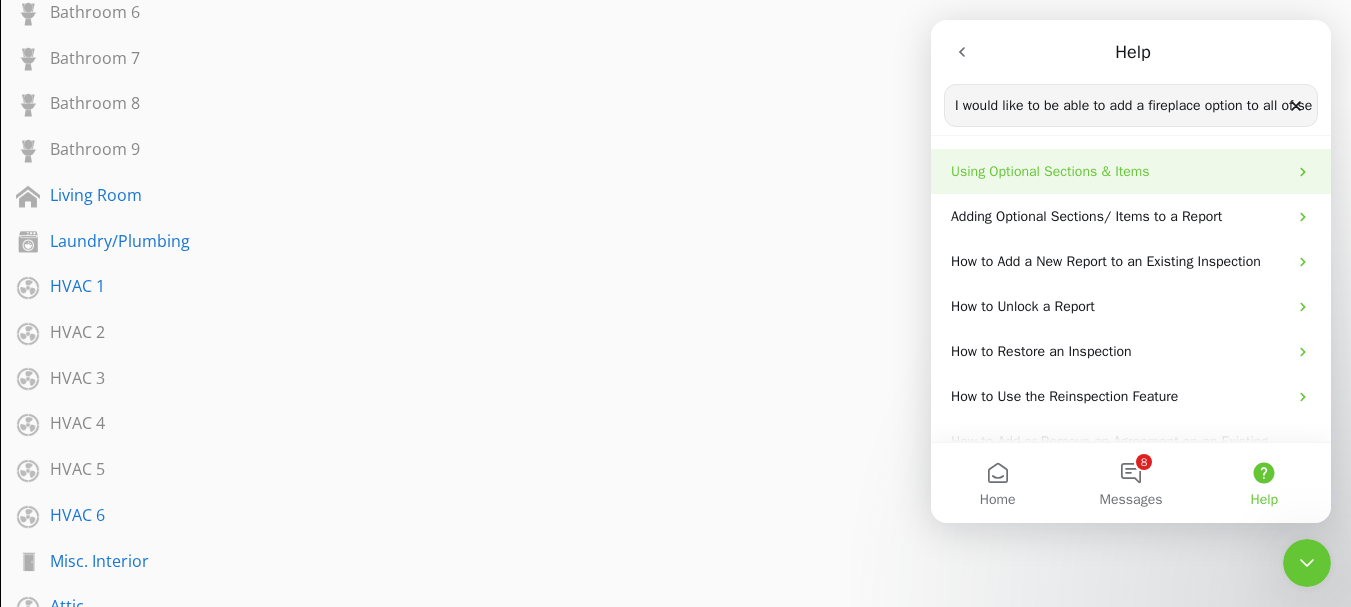 click on "Using Optional Sections & Items" at bounding box center (1050, 171) 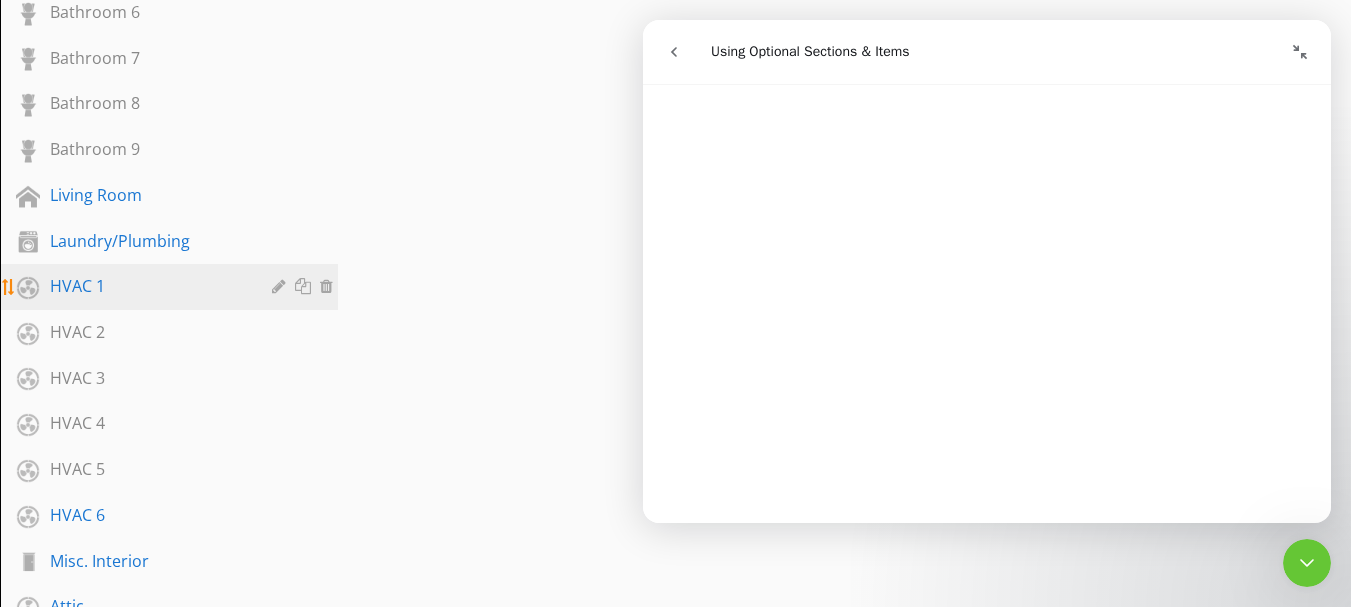 scroll, scrollTop: 1400, scrollLeft: 0, axis: vertical 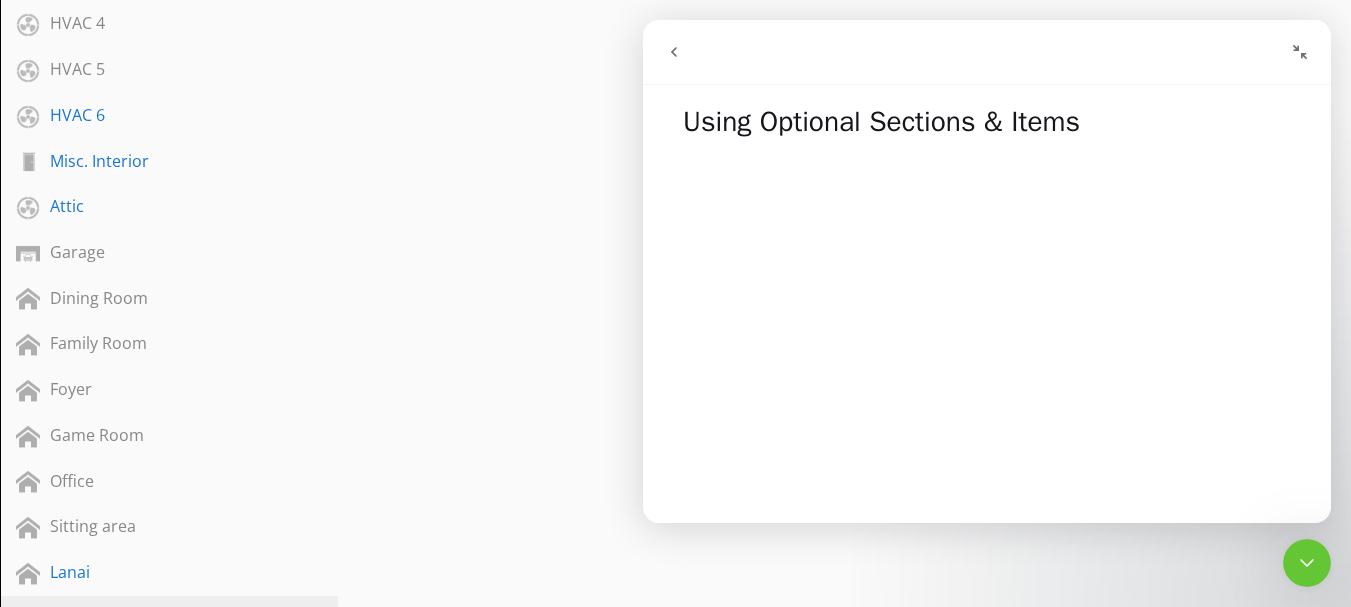click 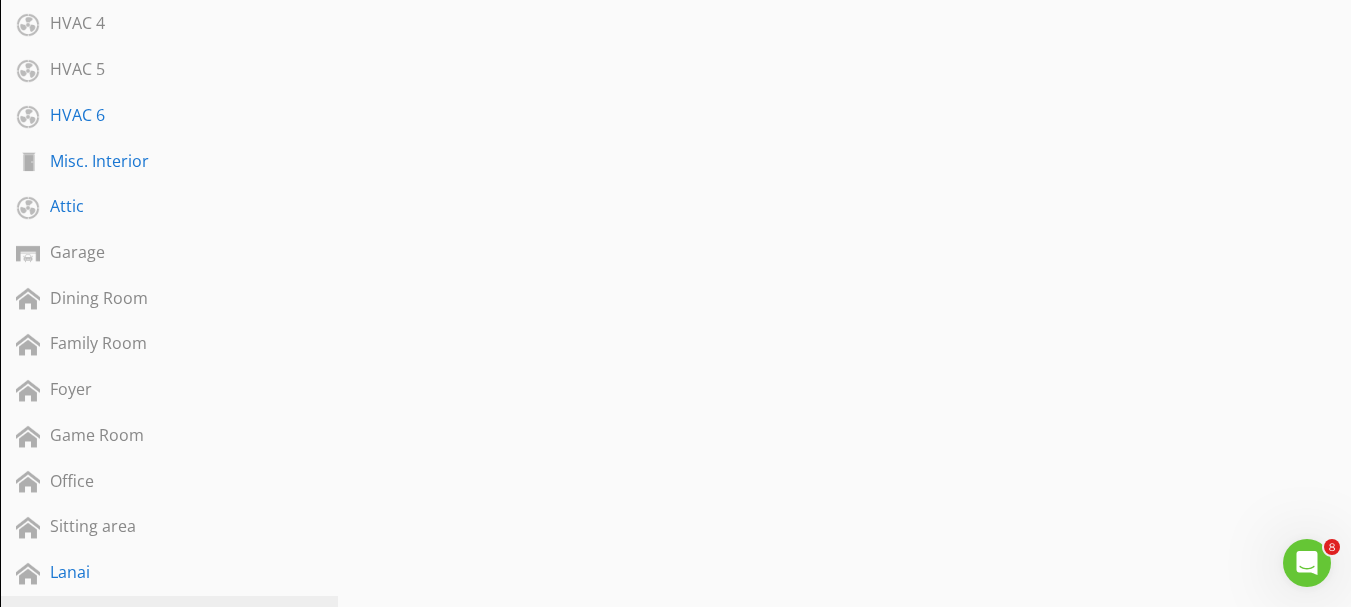 click 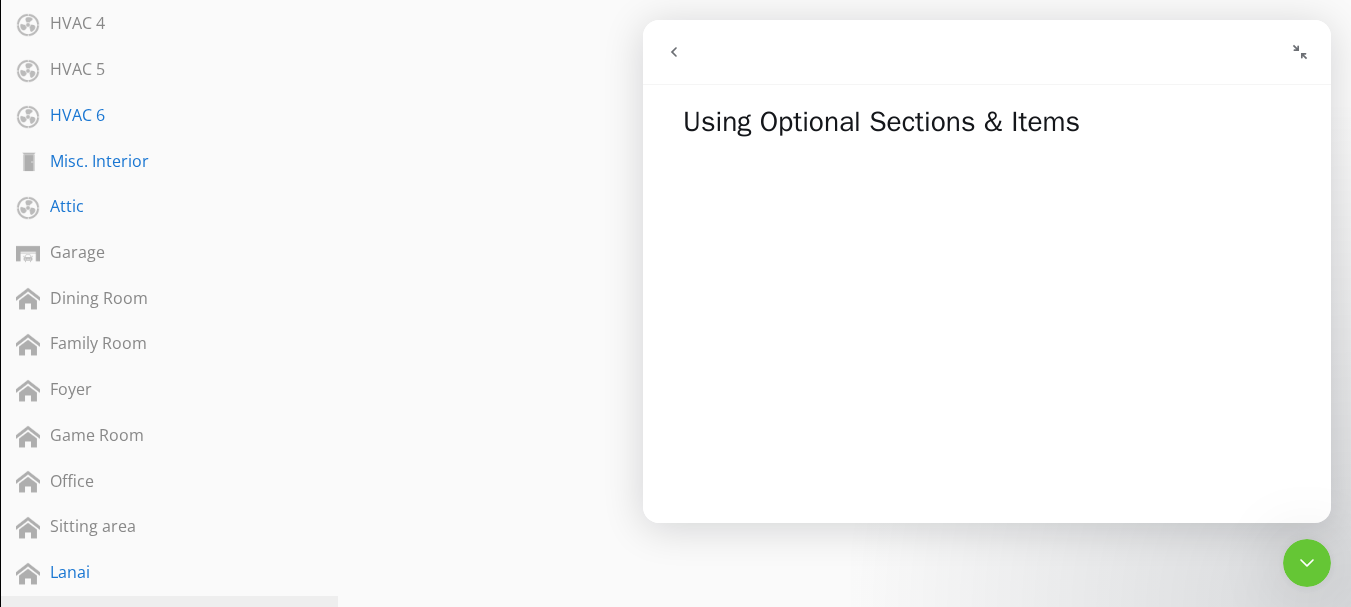 click 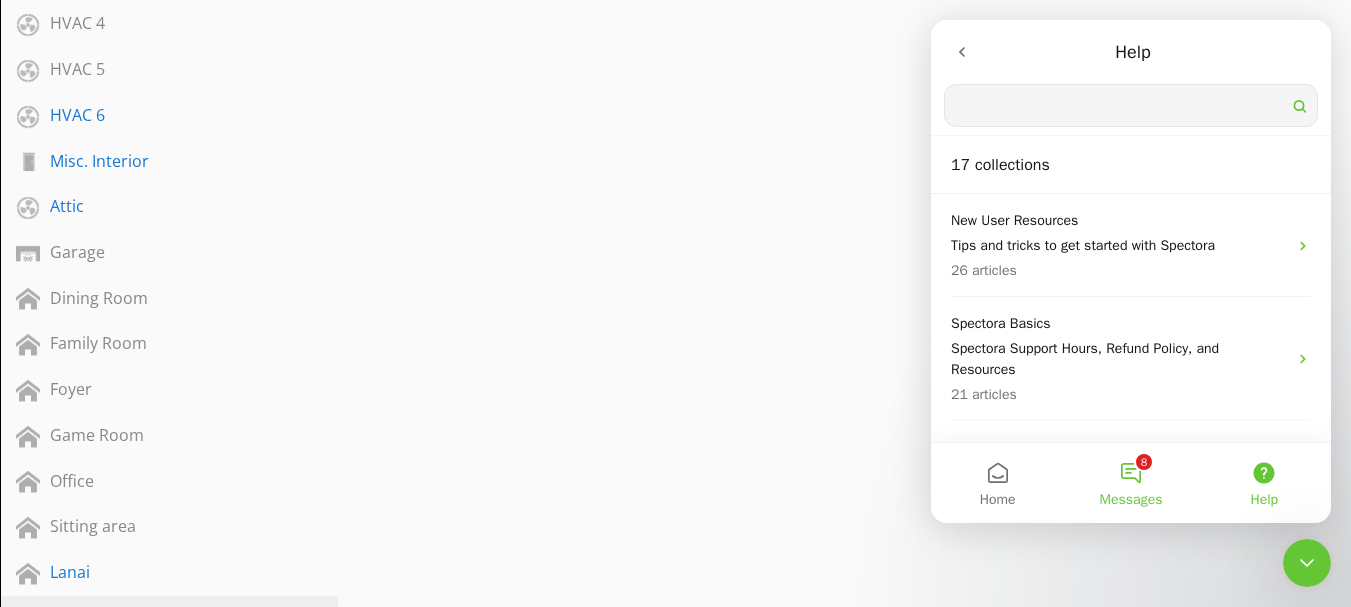 click on "8 Messages" at bounding box center (1130, 483) 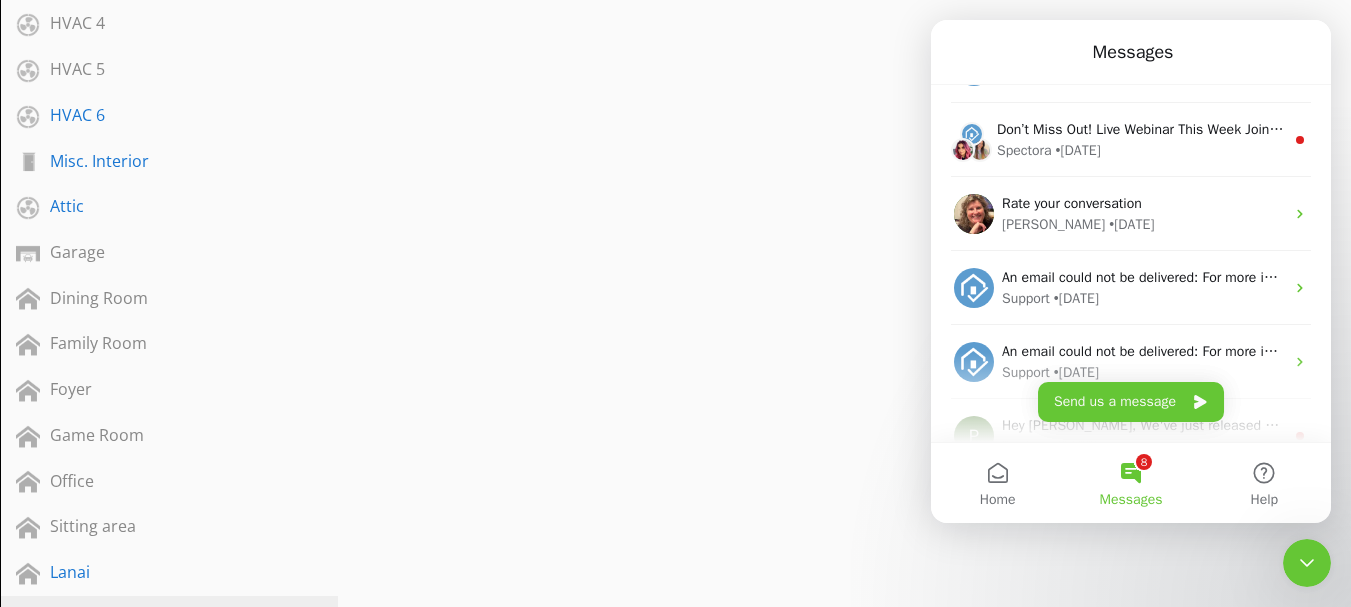 scroll, scrollTop: 0, scrollLeft: 0, axis: both 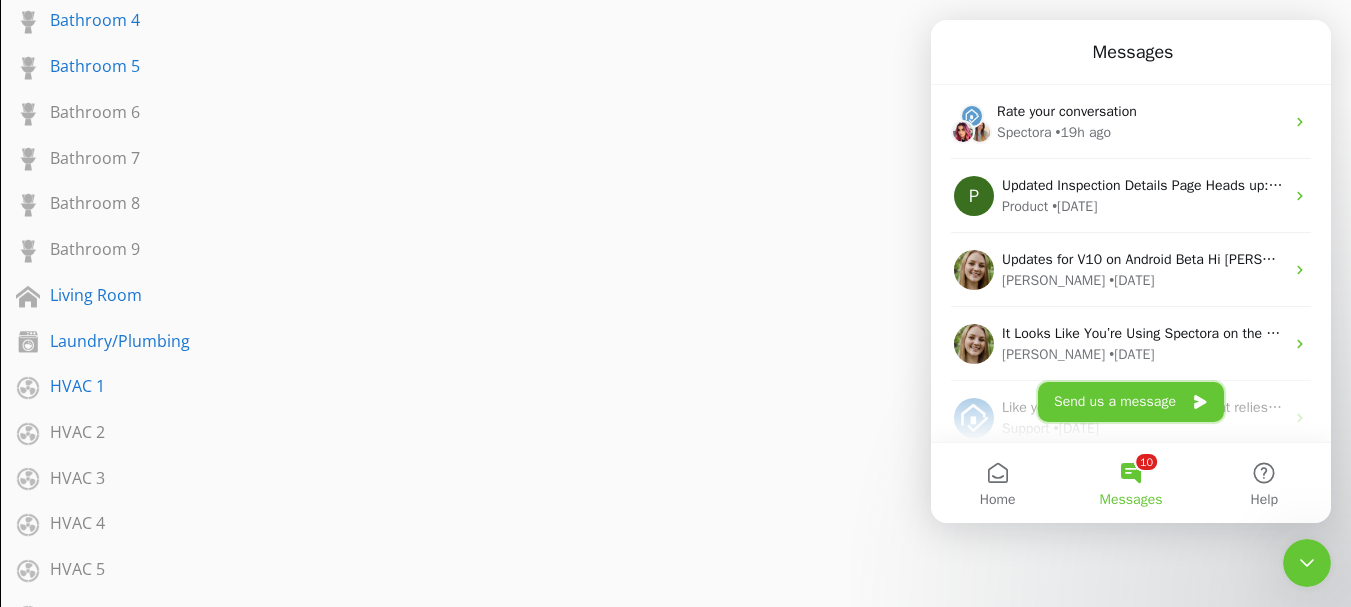 click on "Send us a message" at bounding box center (1131, 402) 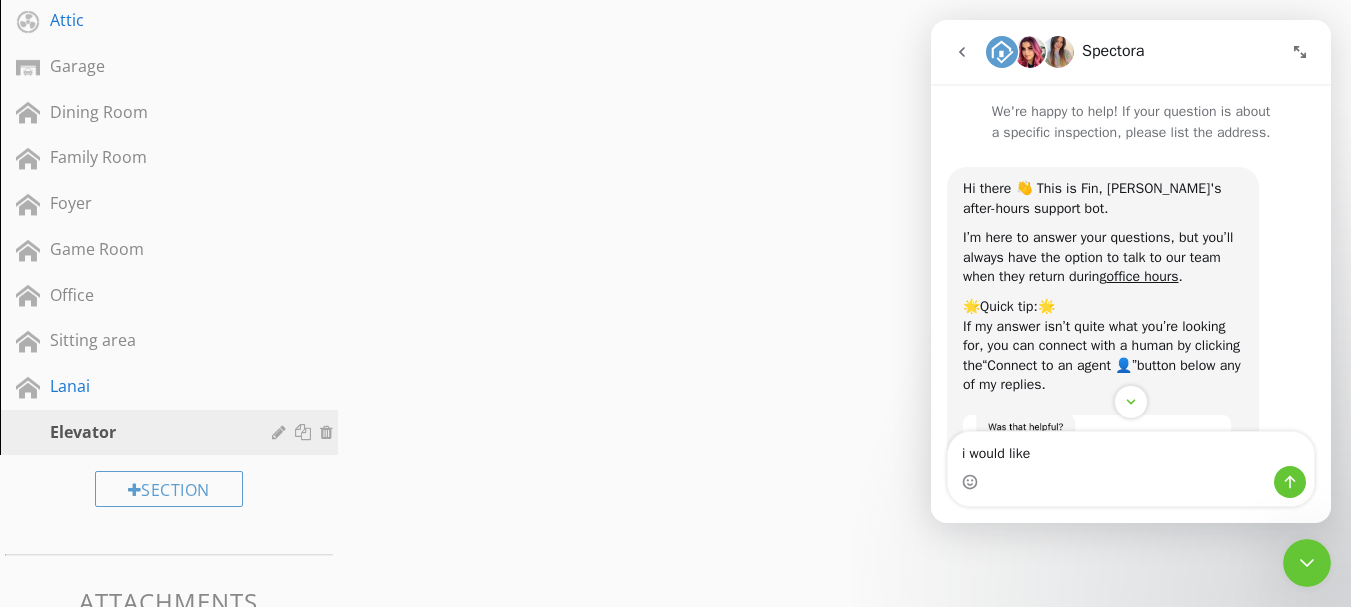 scroll, scrollTop: 1792, scrollLeft: 0, axis: vertical 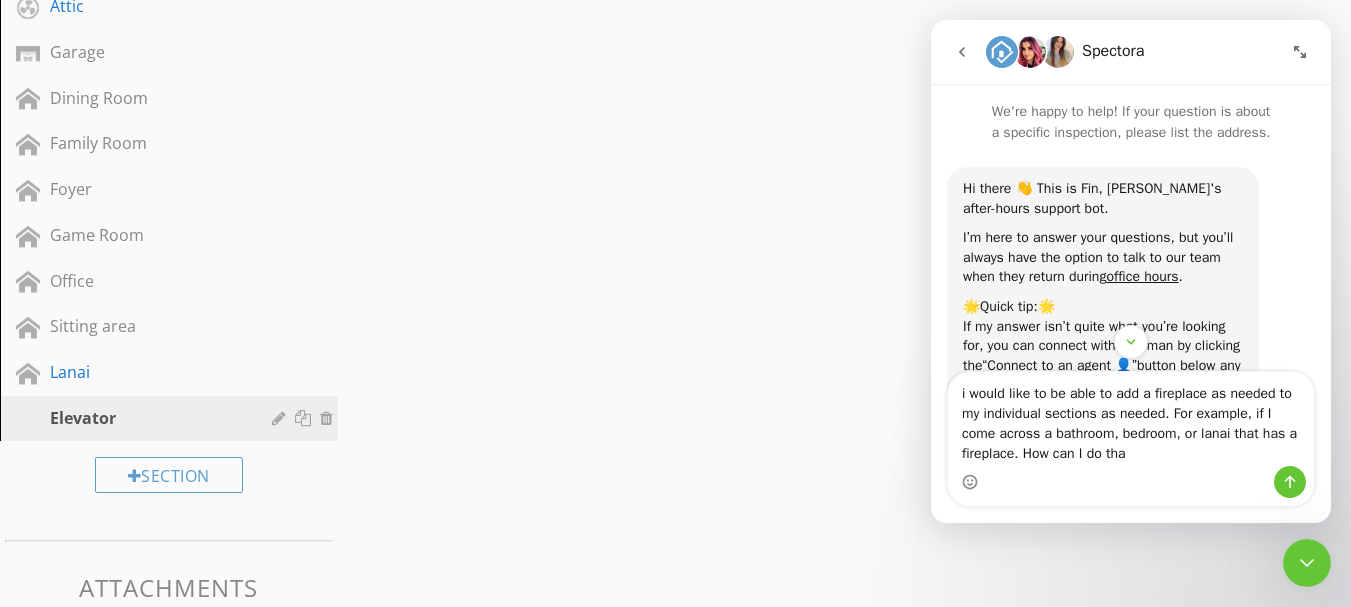 type on "i would like to be able to add a fireplace as needed to my individual sections as needed. For example, if I come across a bathroom, bedroom, or lanai that has a fireplace. How can I do that" 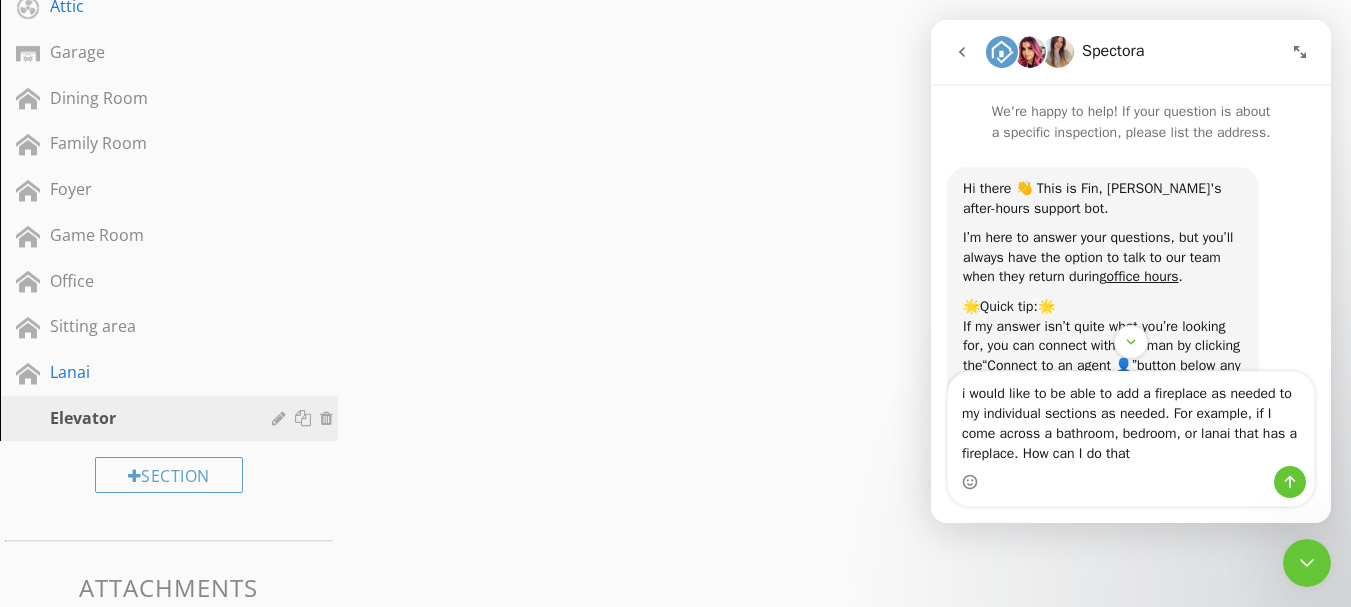 type 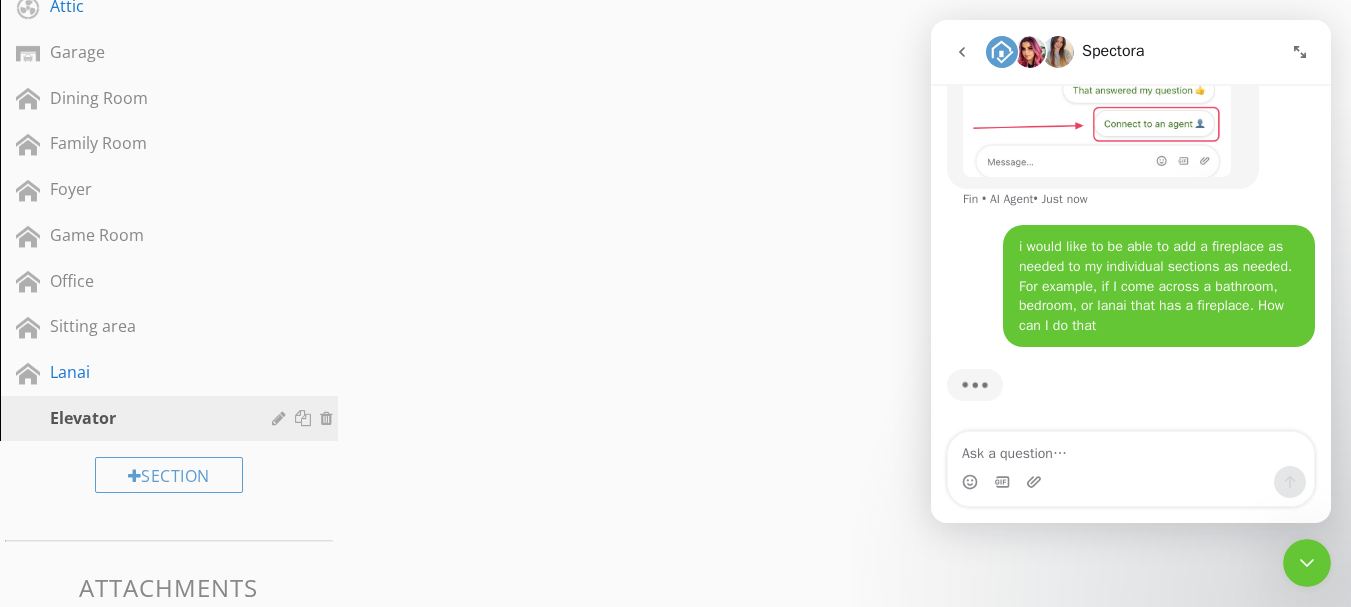 scroll, scrollTop: 325, scrollLeft: 0, axis: vertical 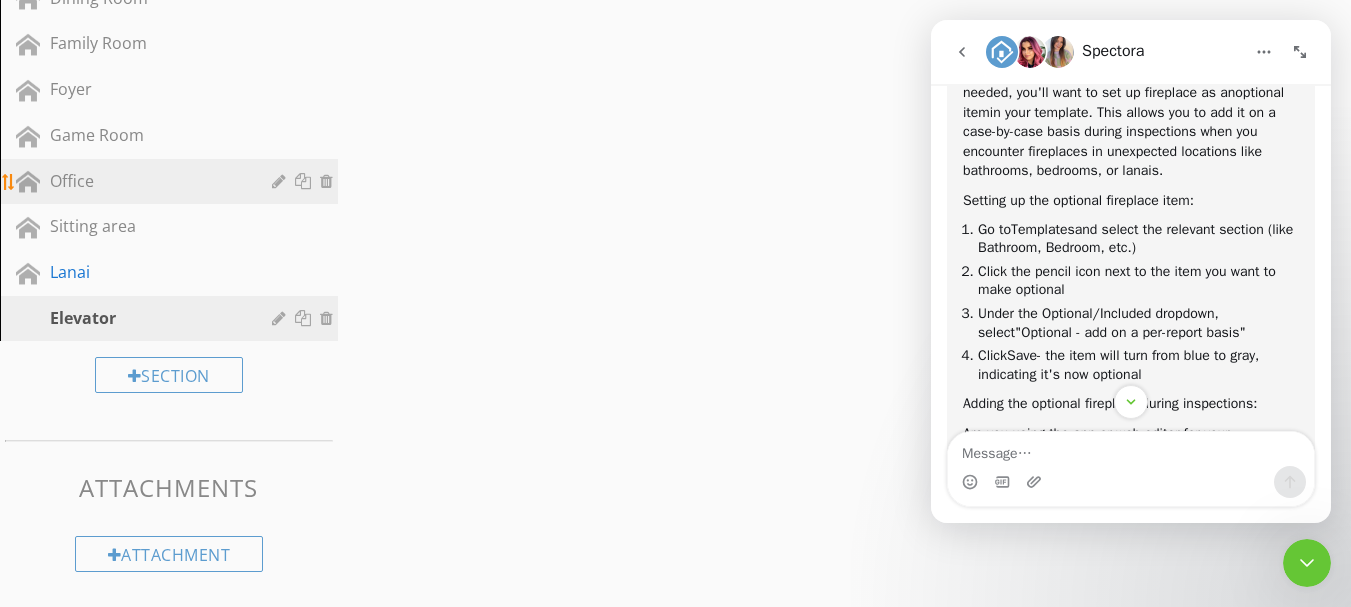 click on "Office" at bounding box center [146, 181] 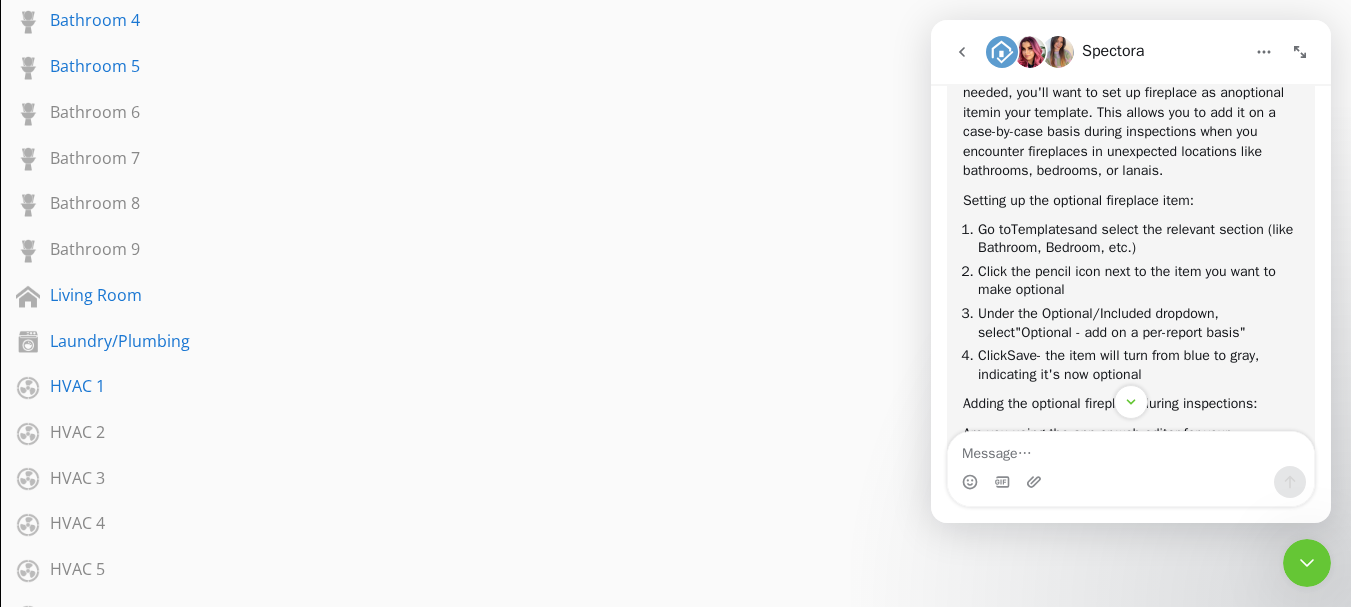 scroll, scrollTop: 392, scrollLeft: 0, axis: vertical 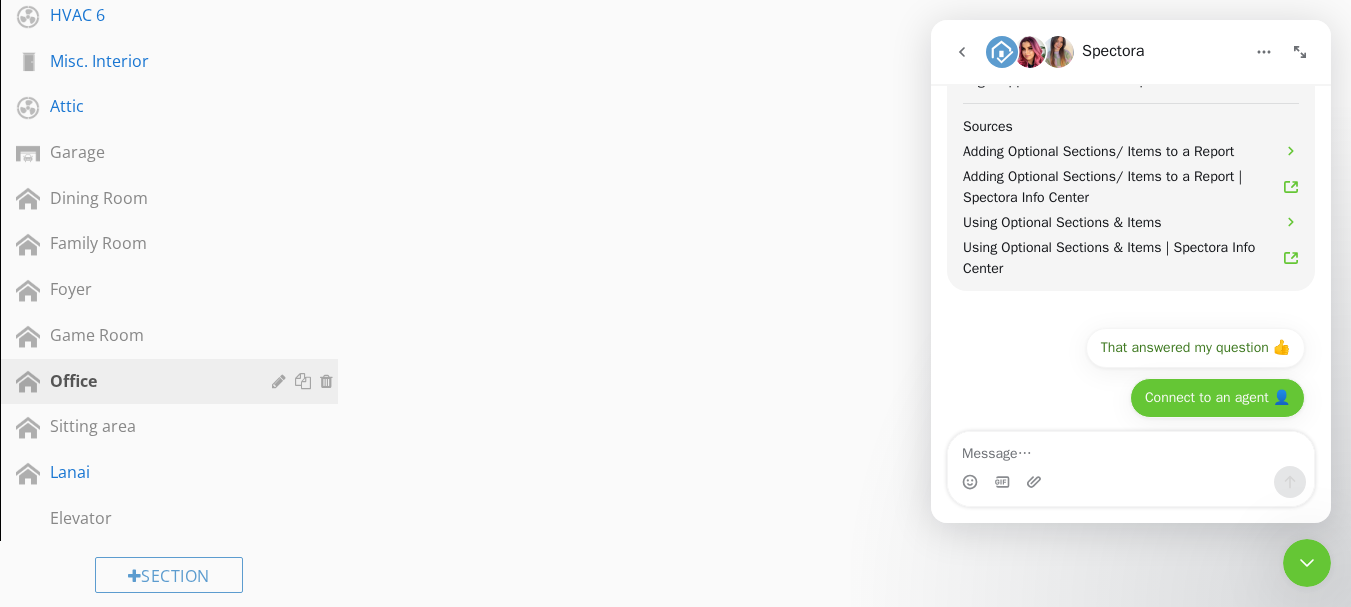 click on "Connect to an agent 👤" at bounding box center [1217, 398] 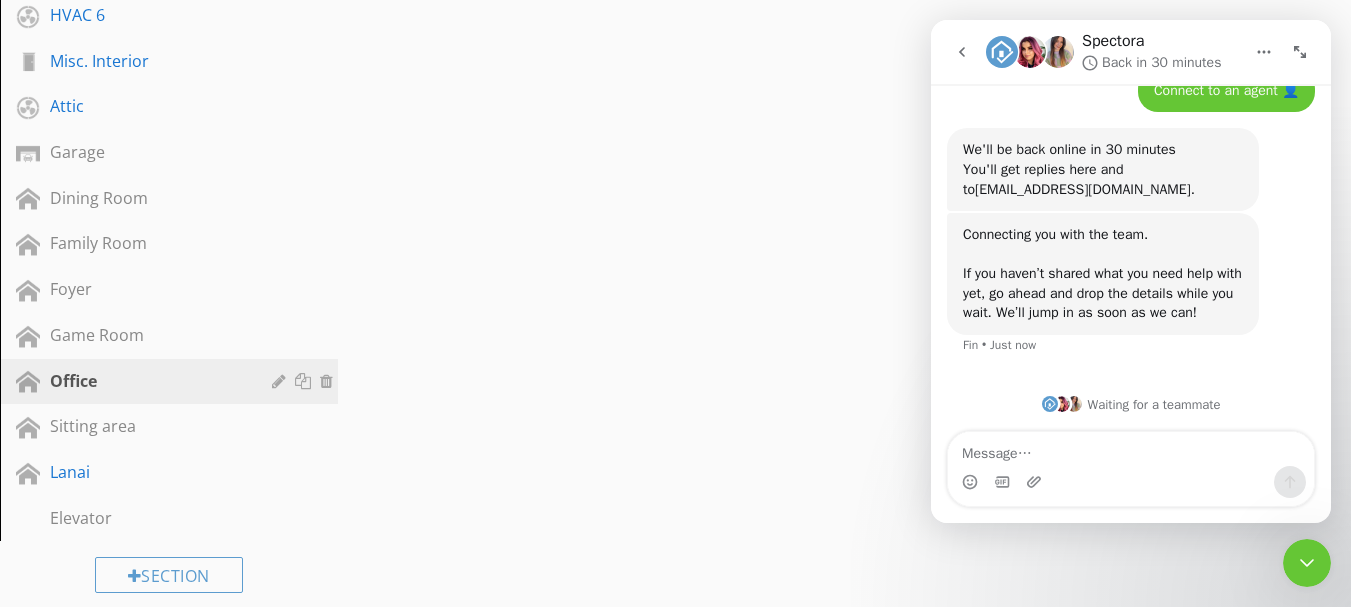 scroll, scrollTop: 1421, scrollLeft: 0, axis: vertical 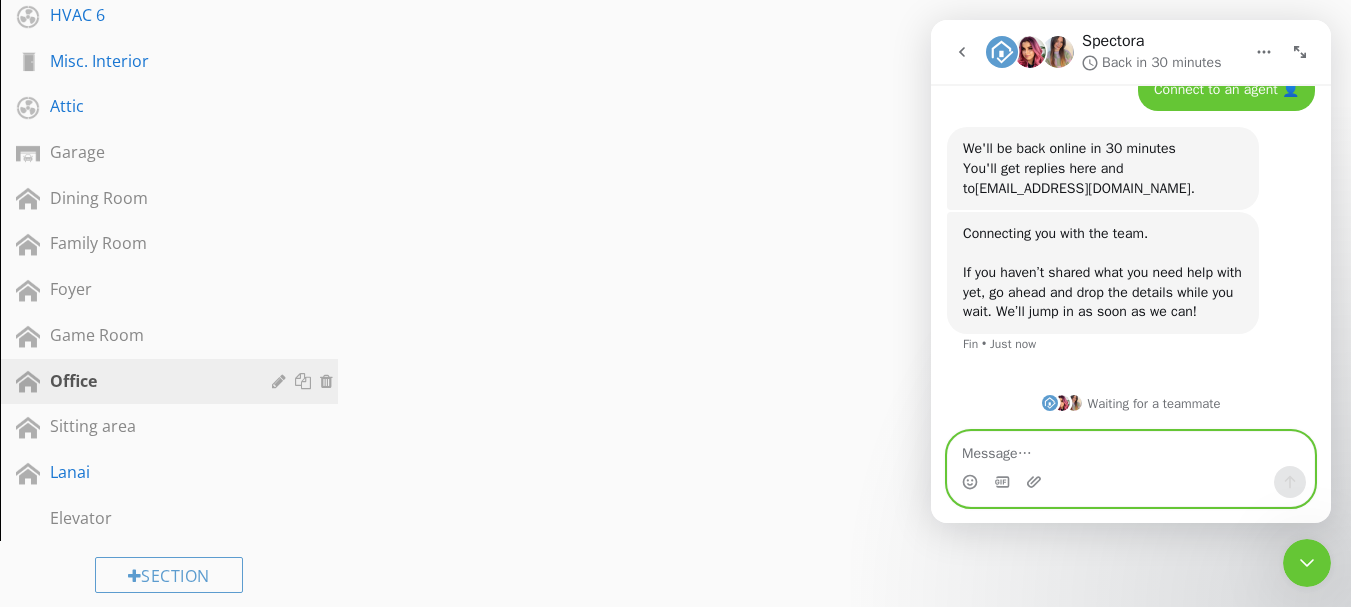 click at bounding box center [1131, 449] 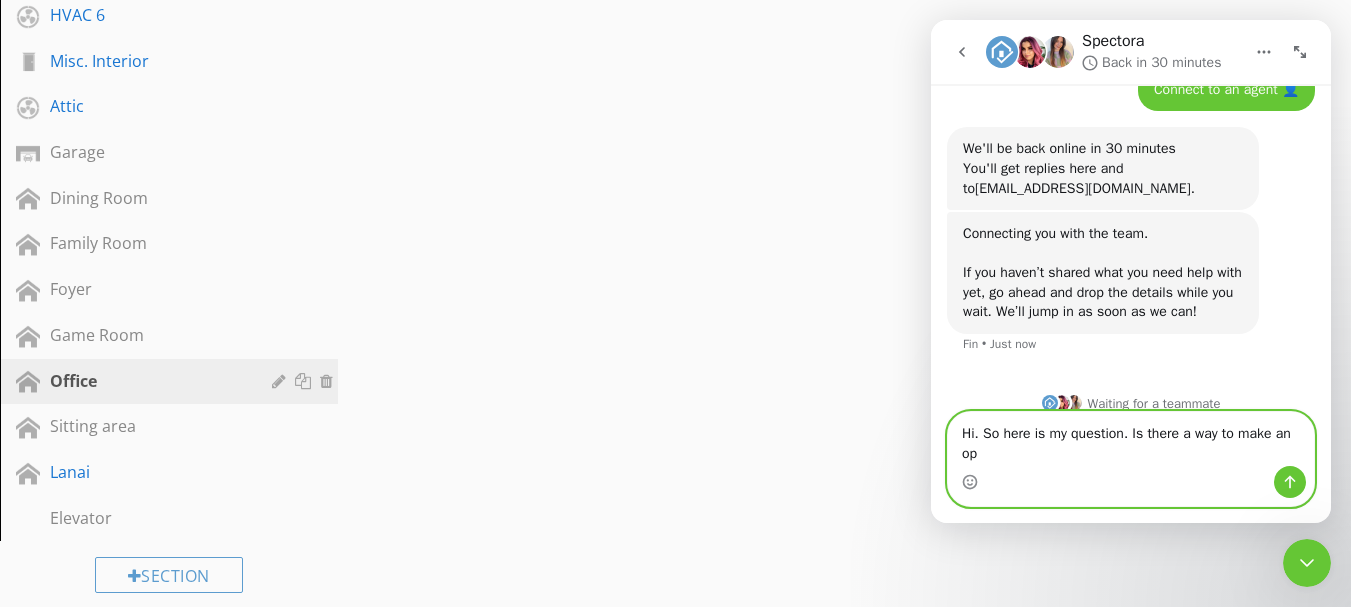scroll, scrollTop: 1441, scrollLeft: 0, axis: vertical 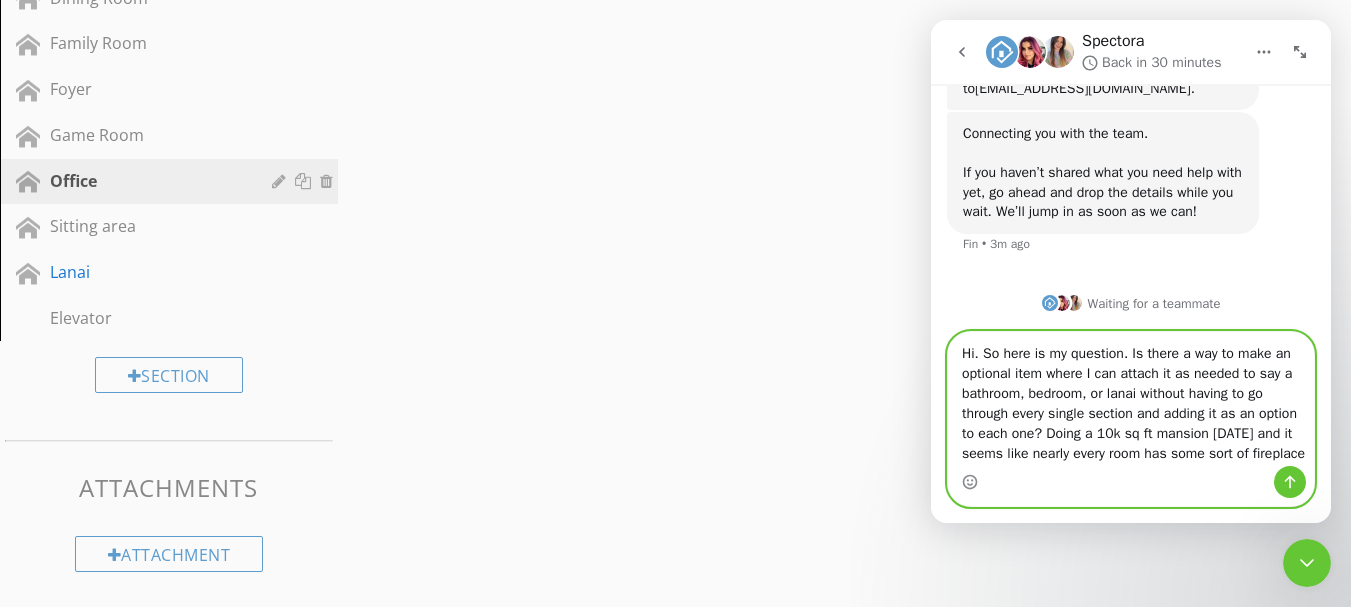 type on "Hi. So here is my question. Is there a way to make an optional item where I can attach it as needed to say a bathroom, bedroom, or lanai without having to go through every single section and adding it as an option to each one? Doing a 10k sq ft mansion [DATE] and it seems like nearly every room has some sort of fireplace." 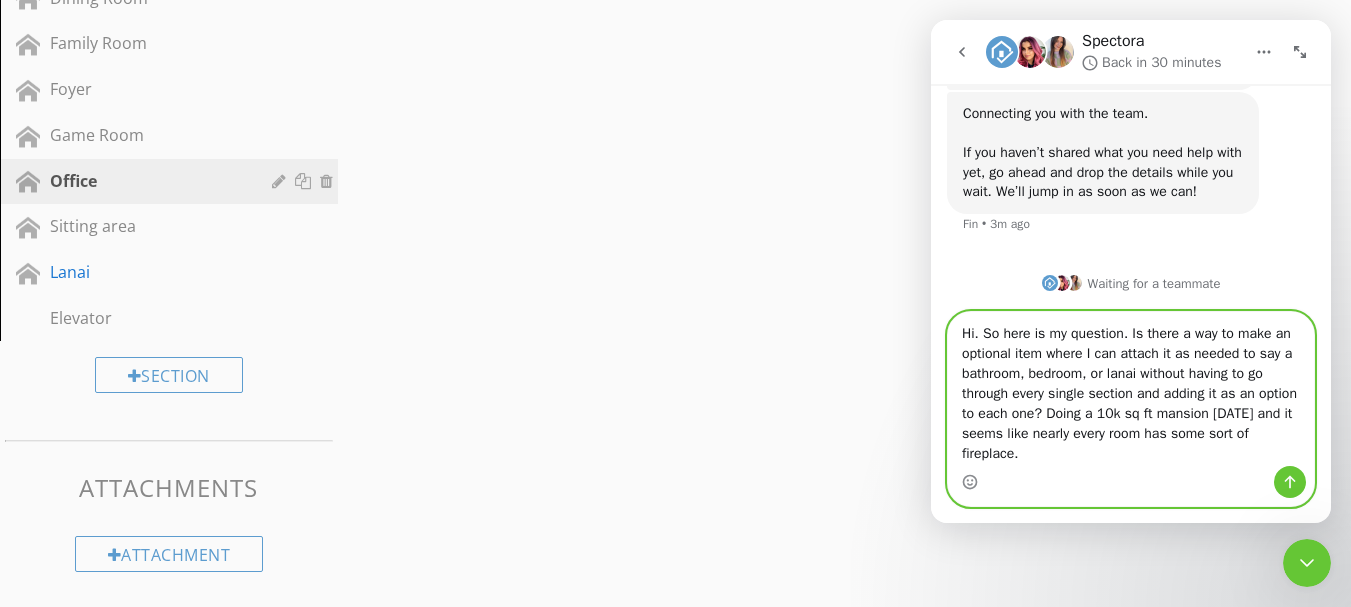 type 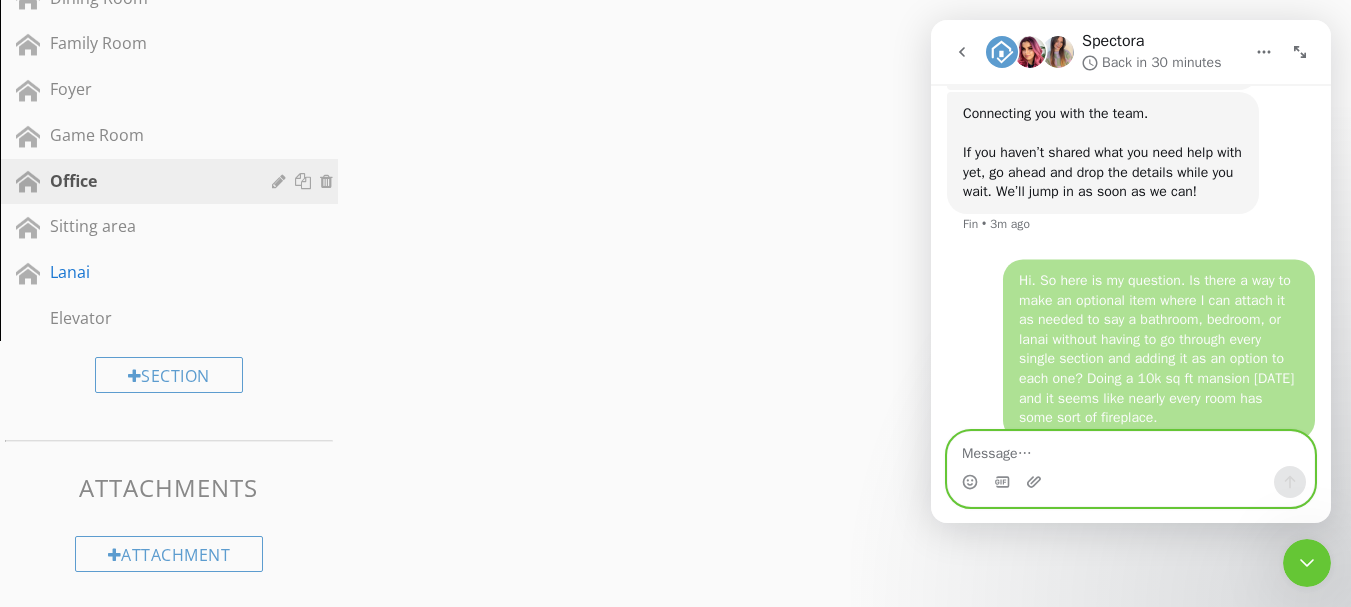 scroll, scrollTop: 1618, scrollLeft: 0, axis: vertical 